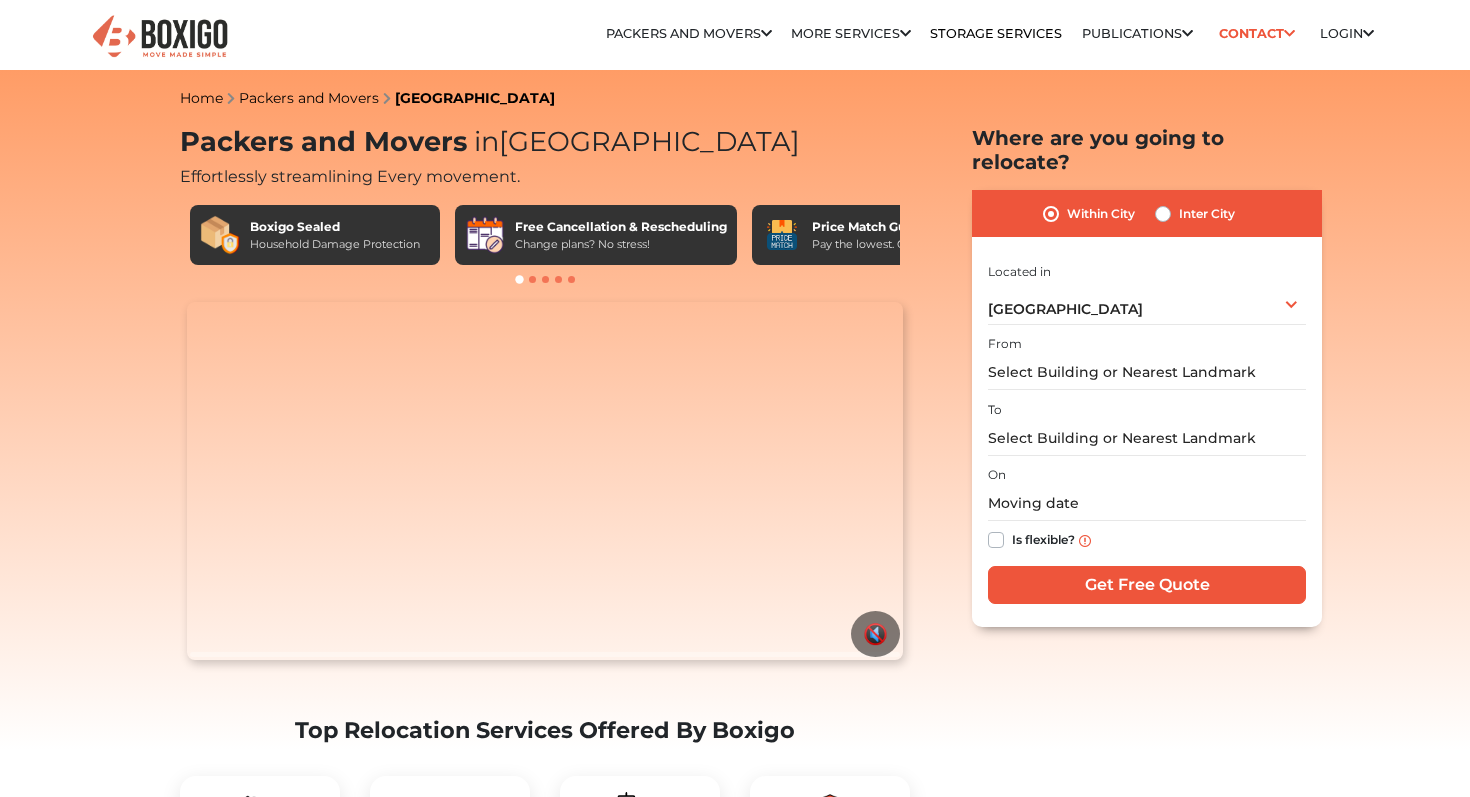 scroll, scrollTop: 0, scrollLeft: 0, axis: both 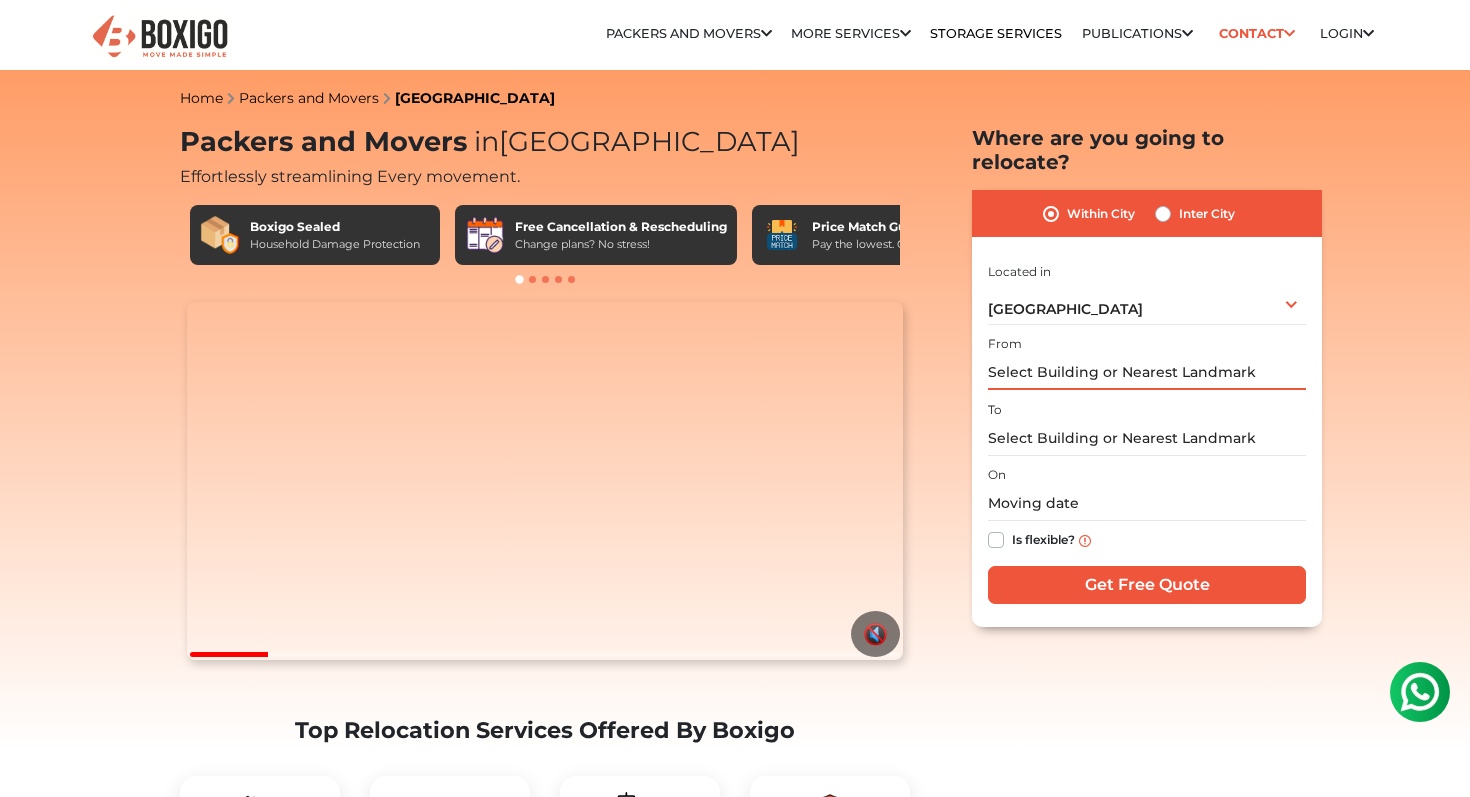 click at bounding box center [1147, 372] 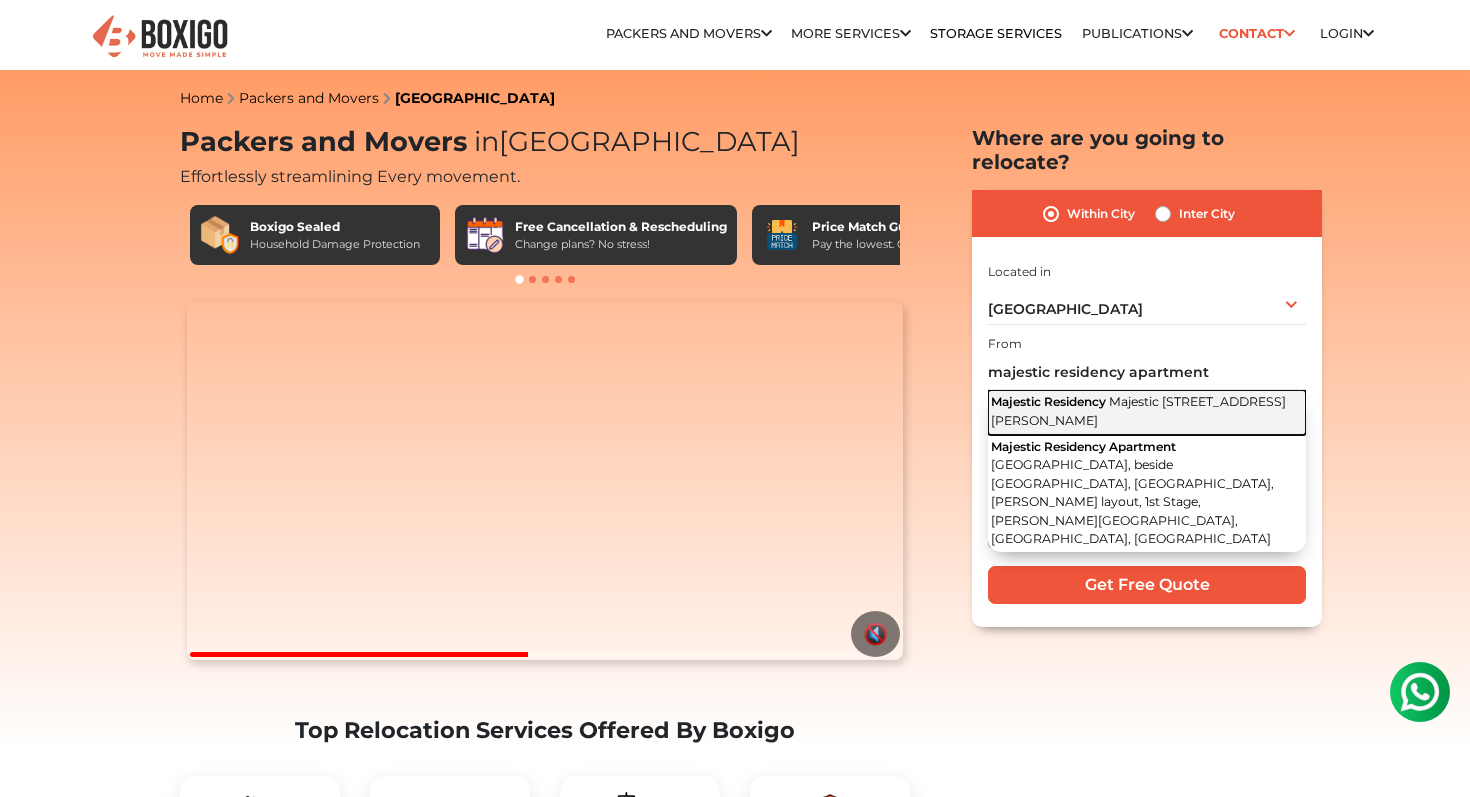 click on "Majestic [STREET_ADDRESS][PERSON_NAME]" at bounding box center [1138, 411] 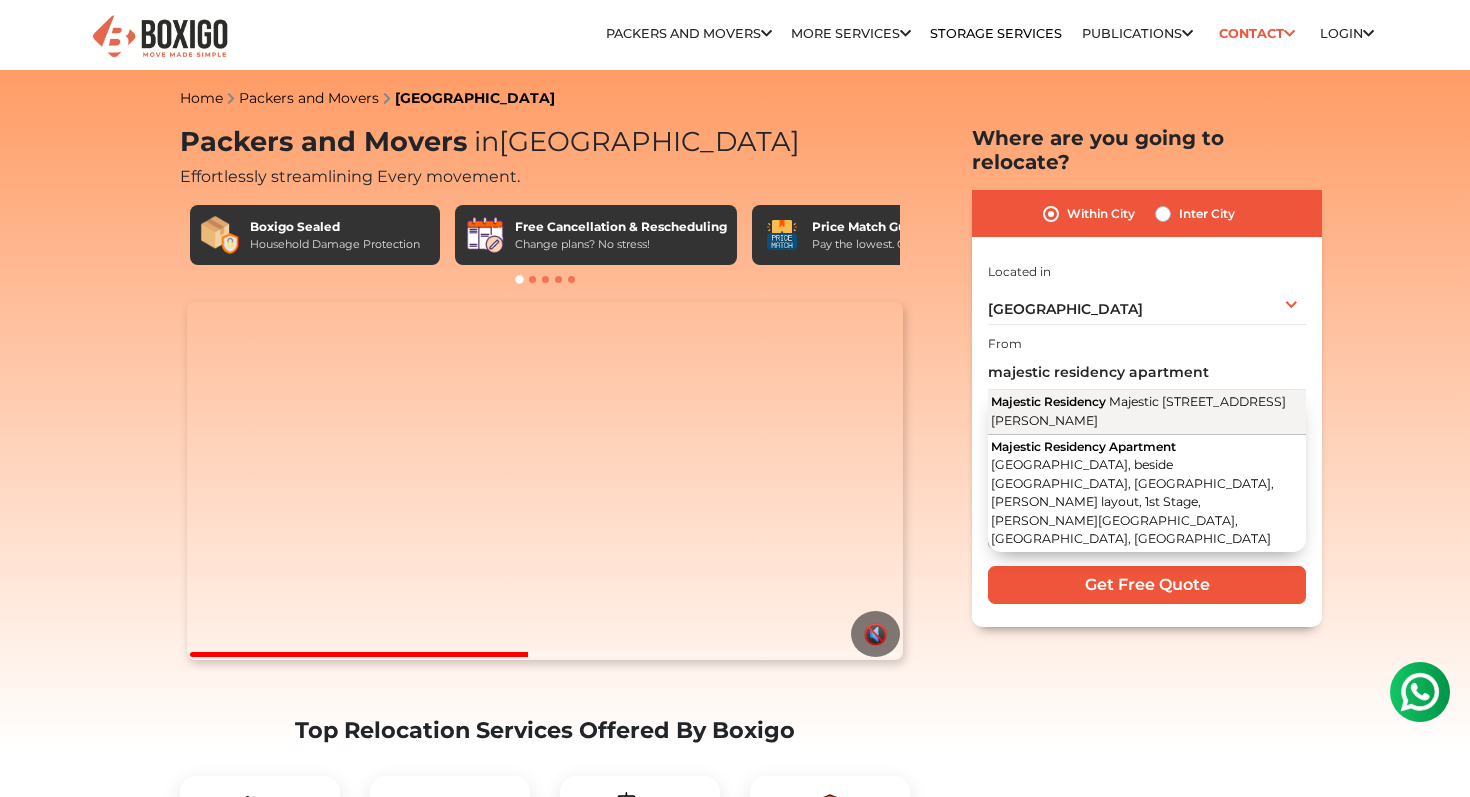 type on "Majestic Residency, [GEOGRAPHIC_DATA], [PERSON_NAME][GEOGRAPHIC_DATA], [GEOGRAPHIC_DATA], [GEOGRAPHIC_DATA], [GEOGRAPHIC_DATA]" 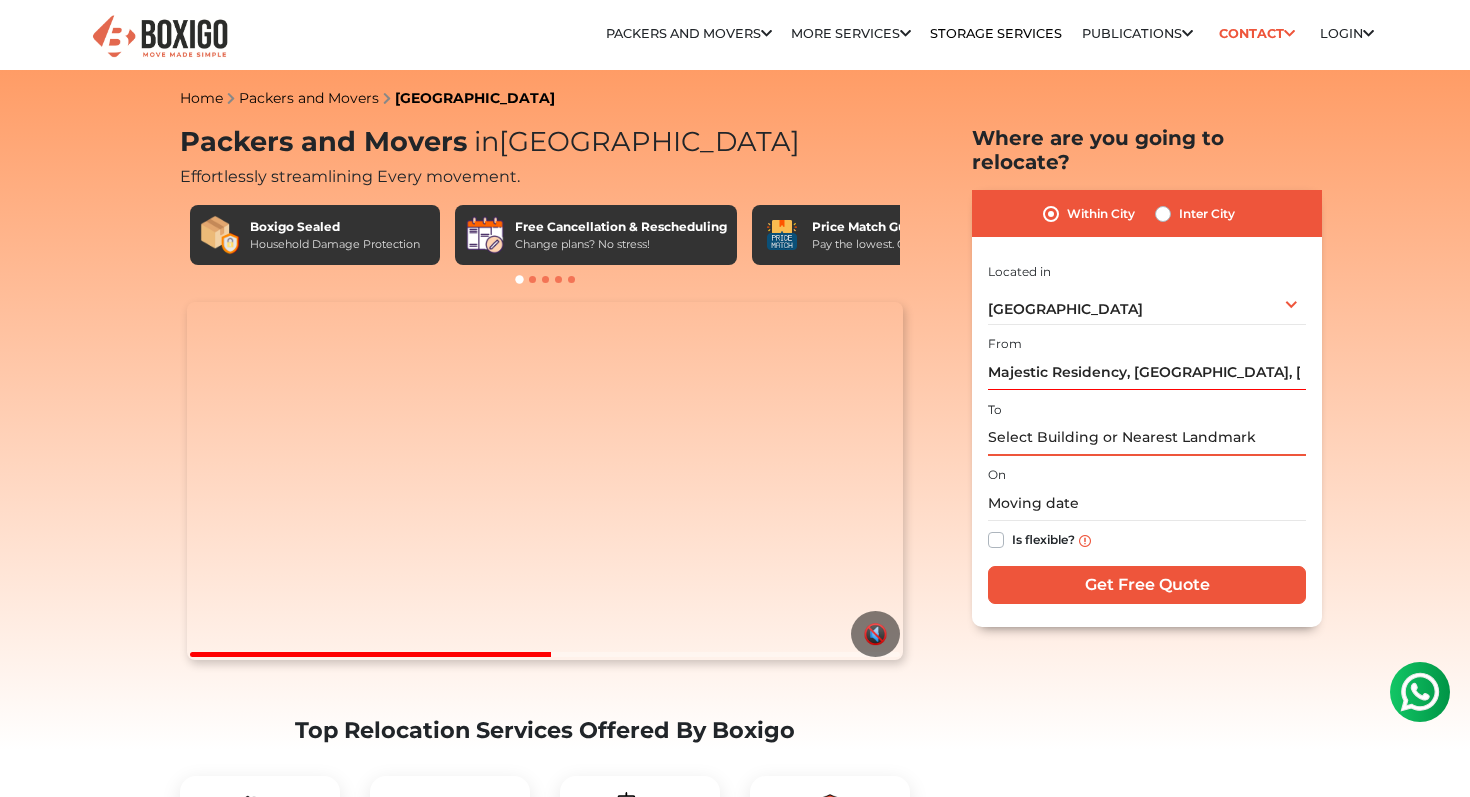 click at bounding box center (1147, 438) 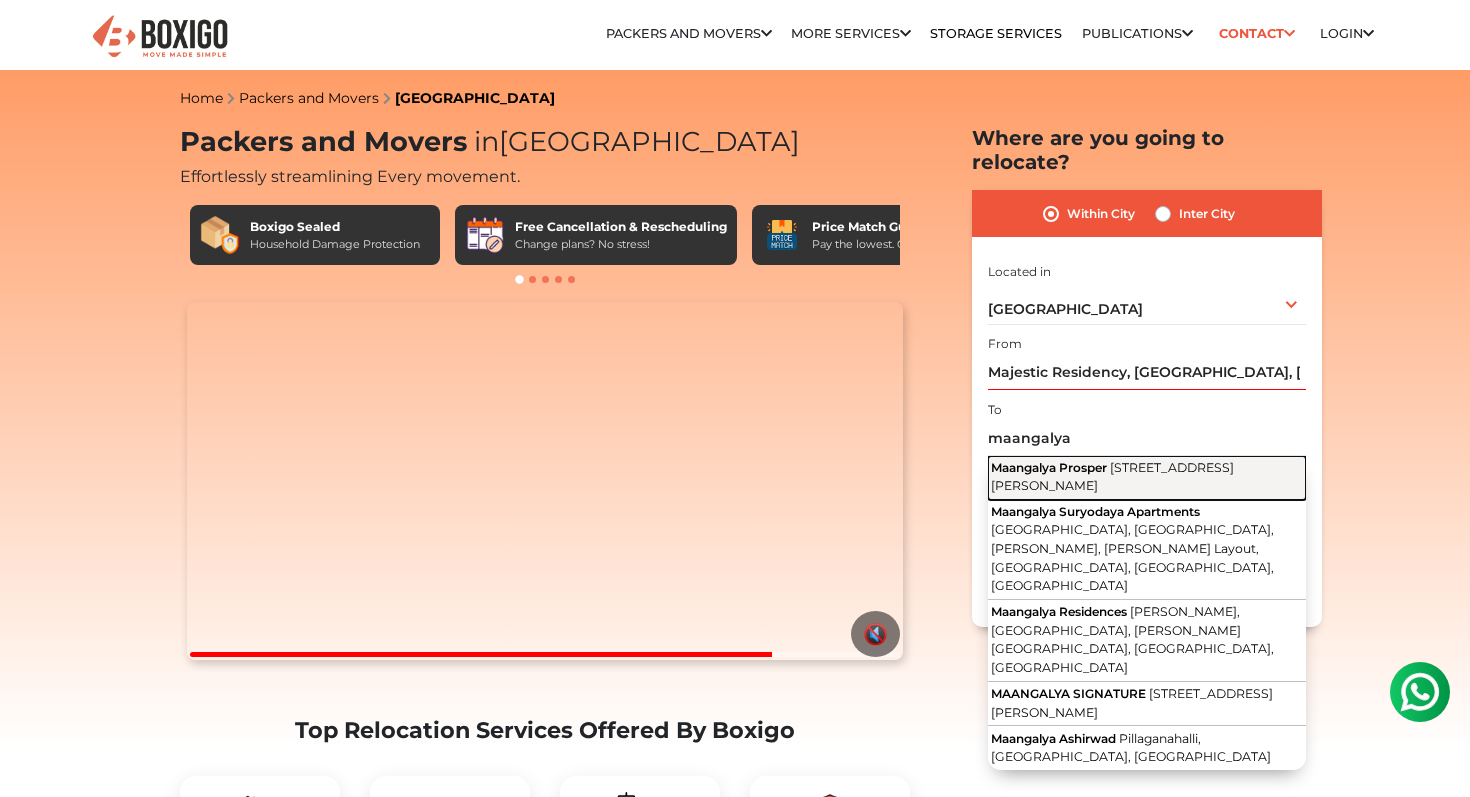 click on "[STREET_ADDRESS][PERSON_NAME]" at bounding box center (1112, 477) 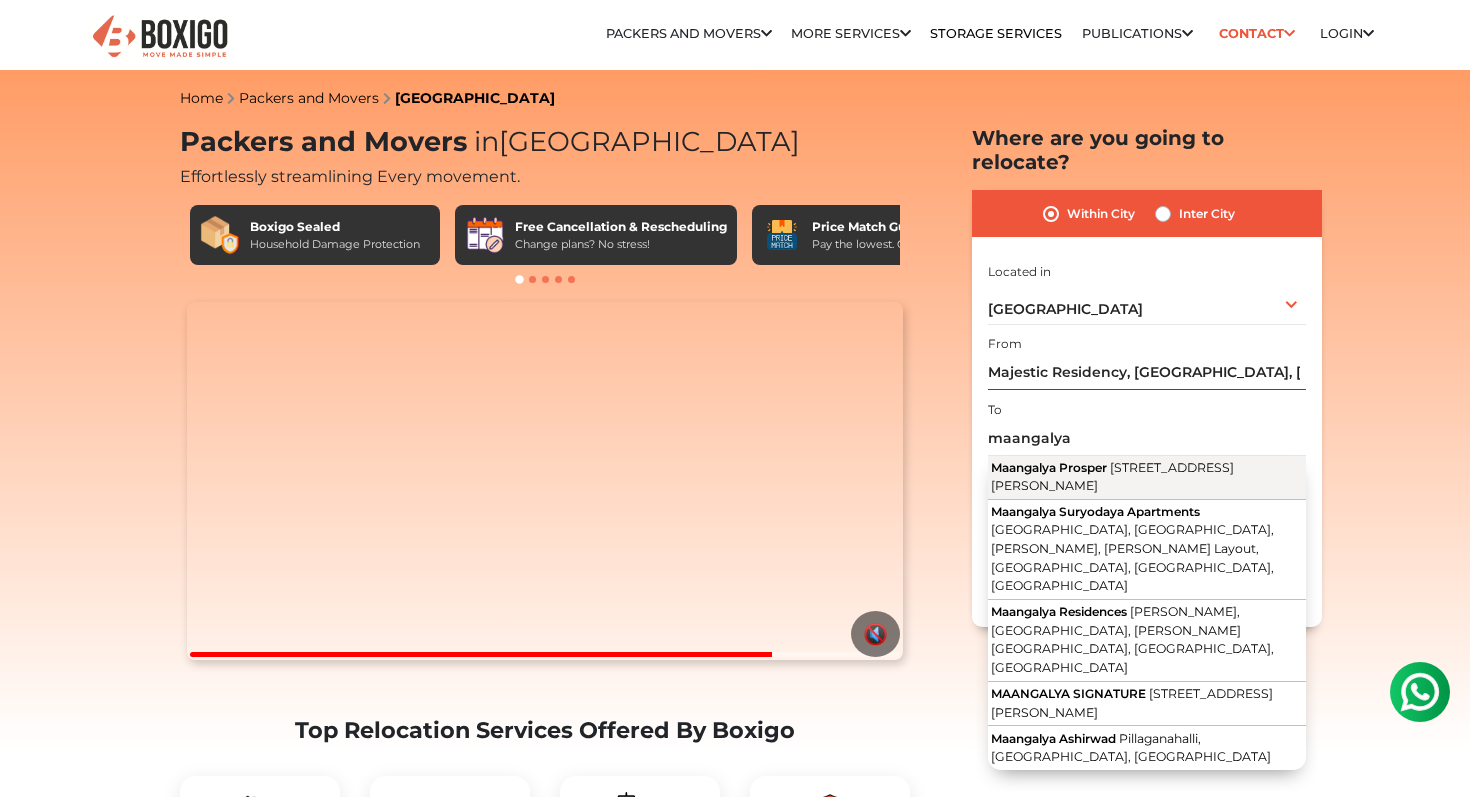 type on "Maangalya Prosper, [STREET_ADDRESS][PERSON_NAME]" 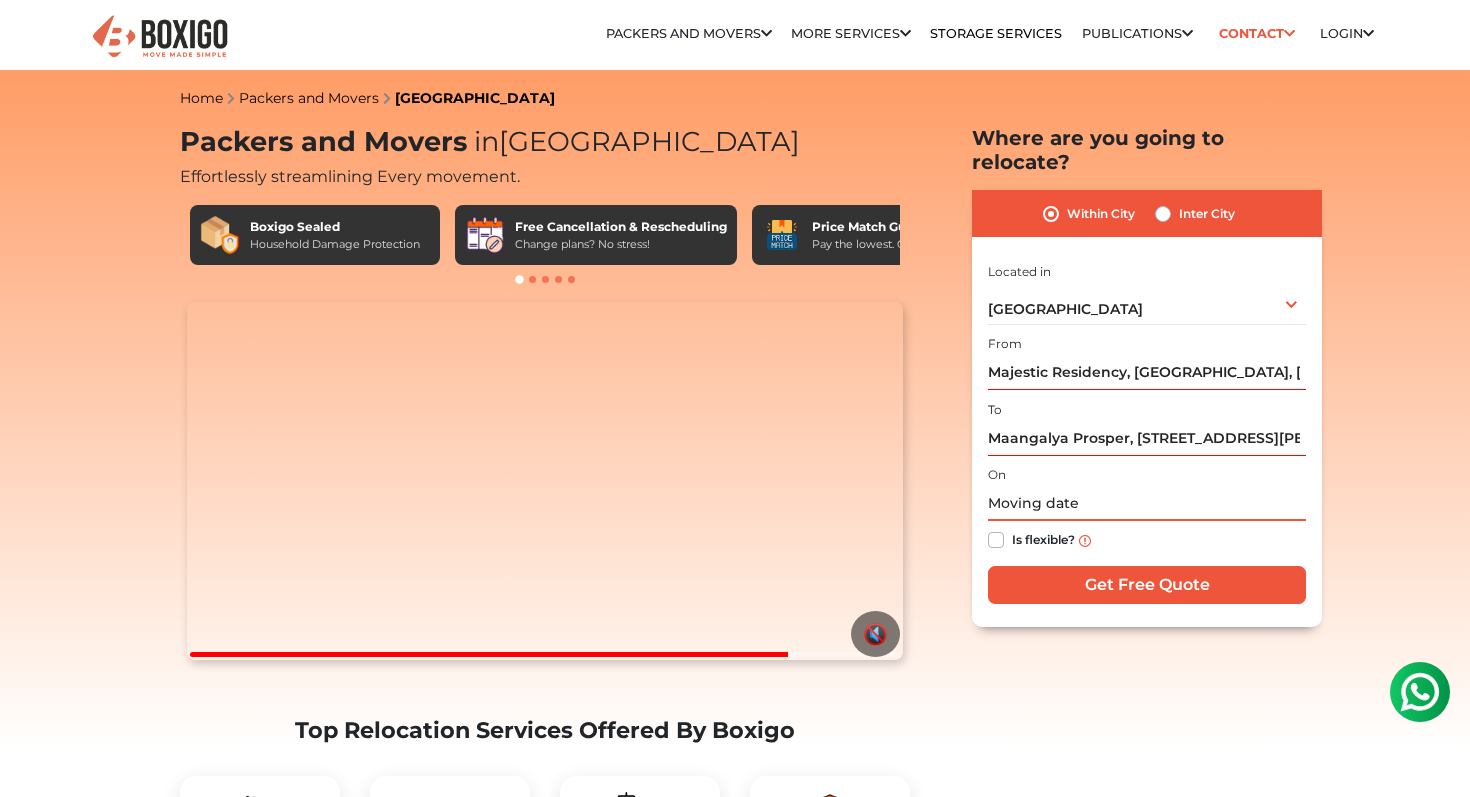 click at bounding box center (1147, 503) 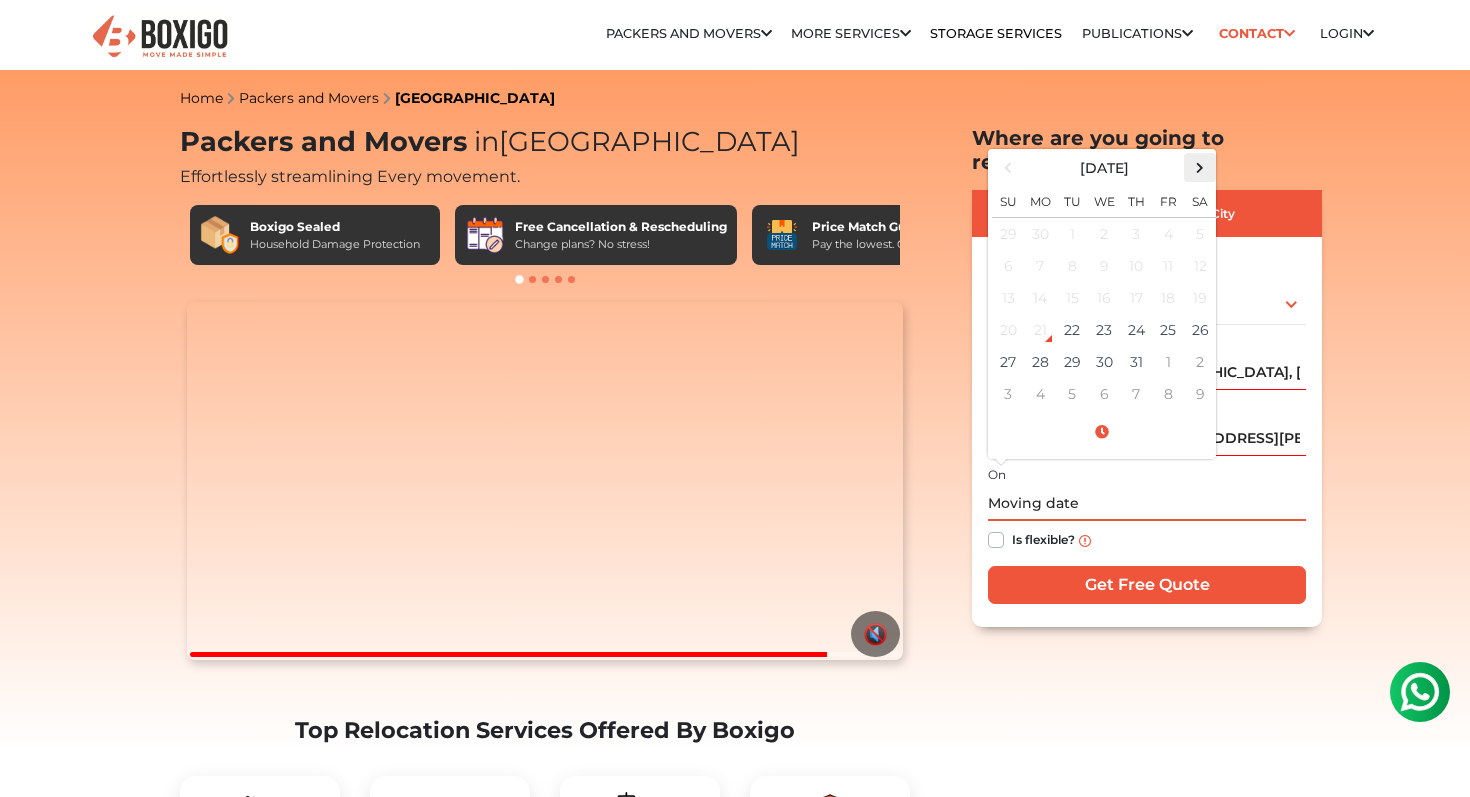 click at bounding box center (1200, 167) 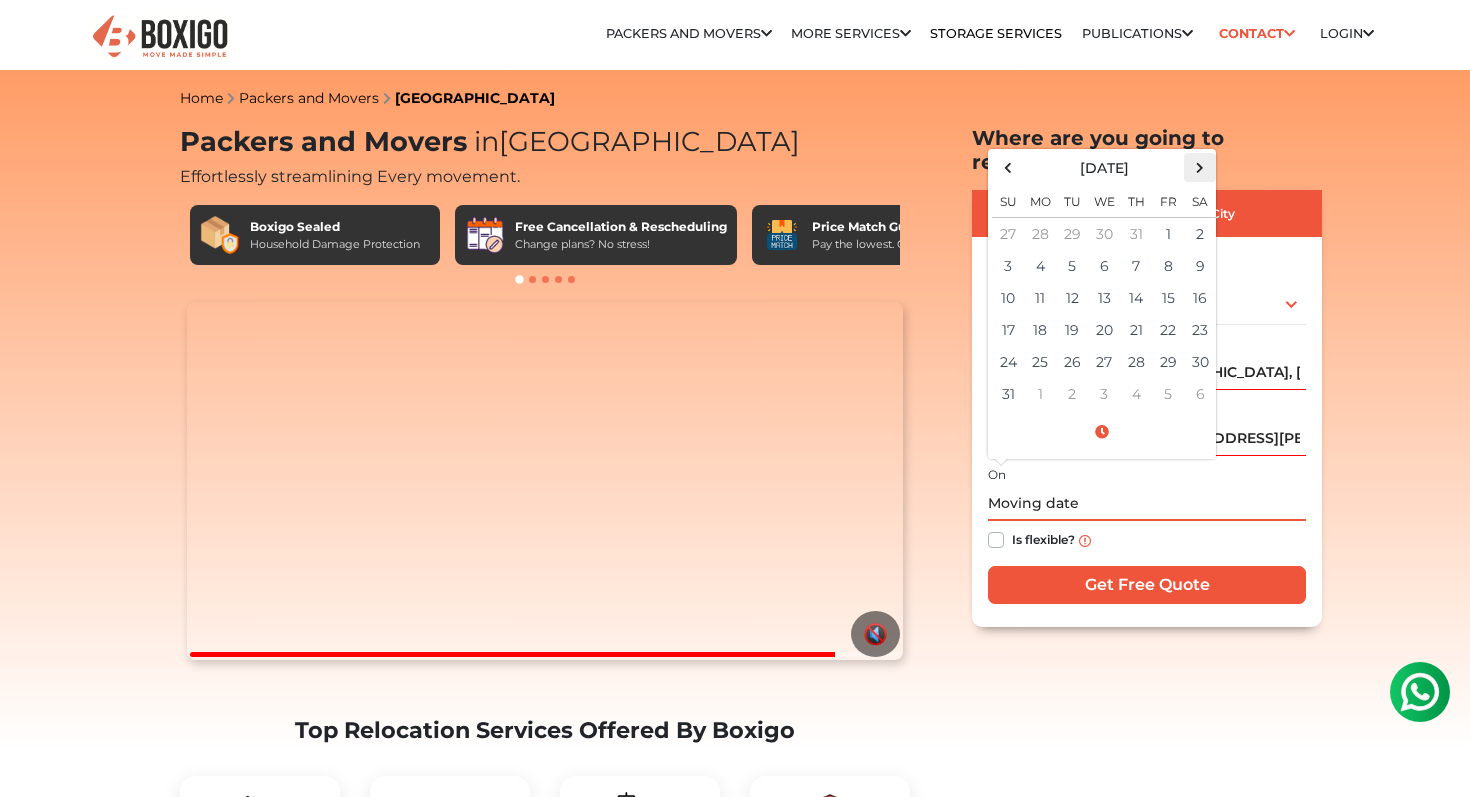 click at bounding box center [1200, 167] 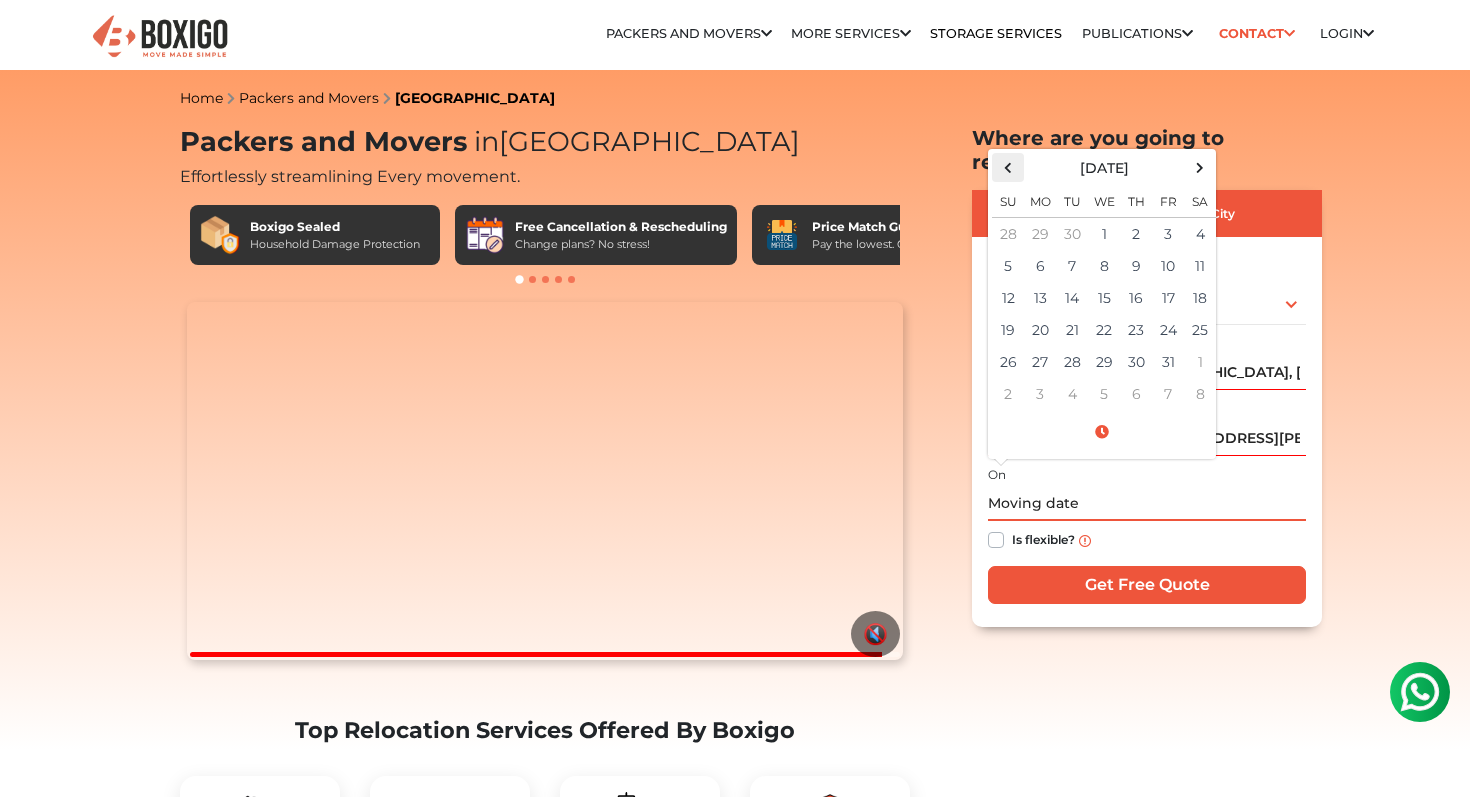 click at bounding box center (1008, 167) 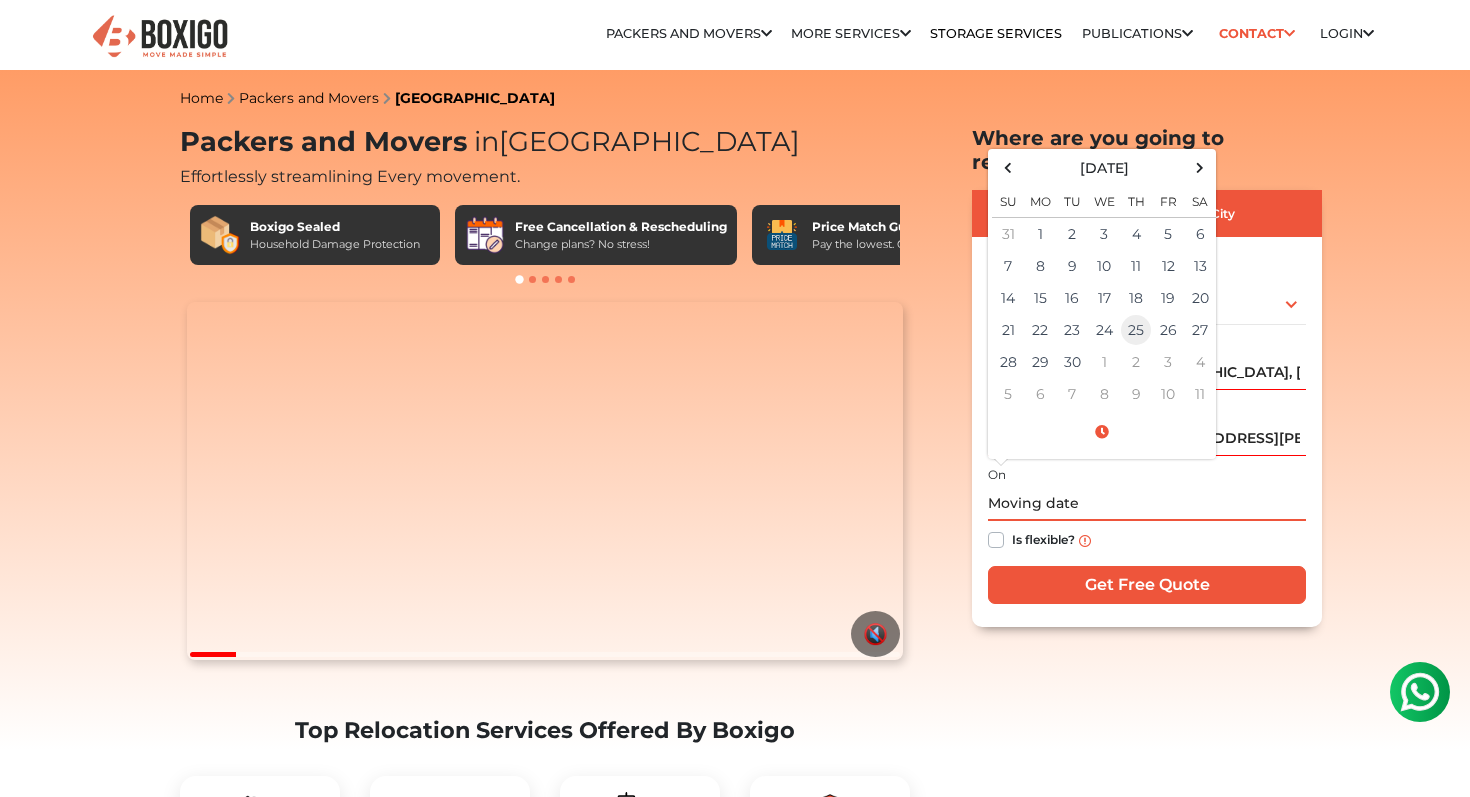 click on "25" at bounding box center [1136, 330] 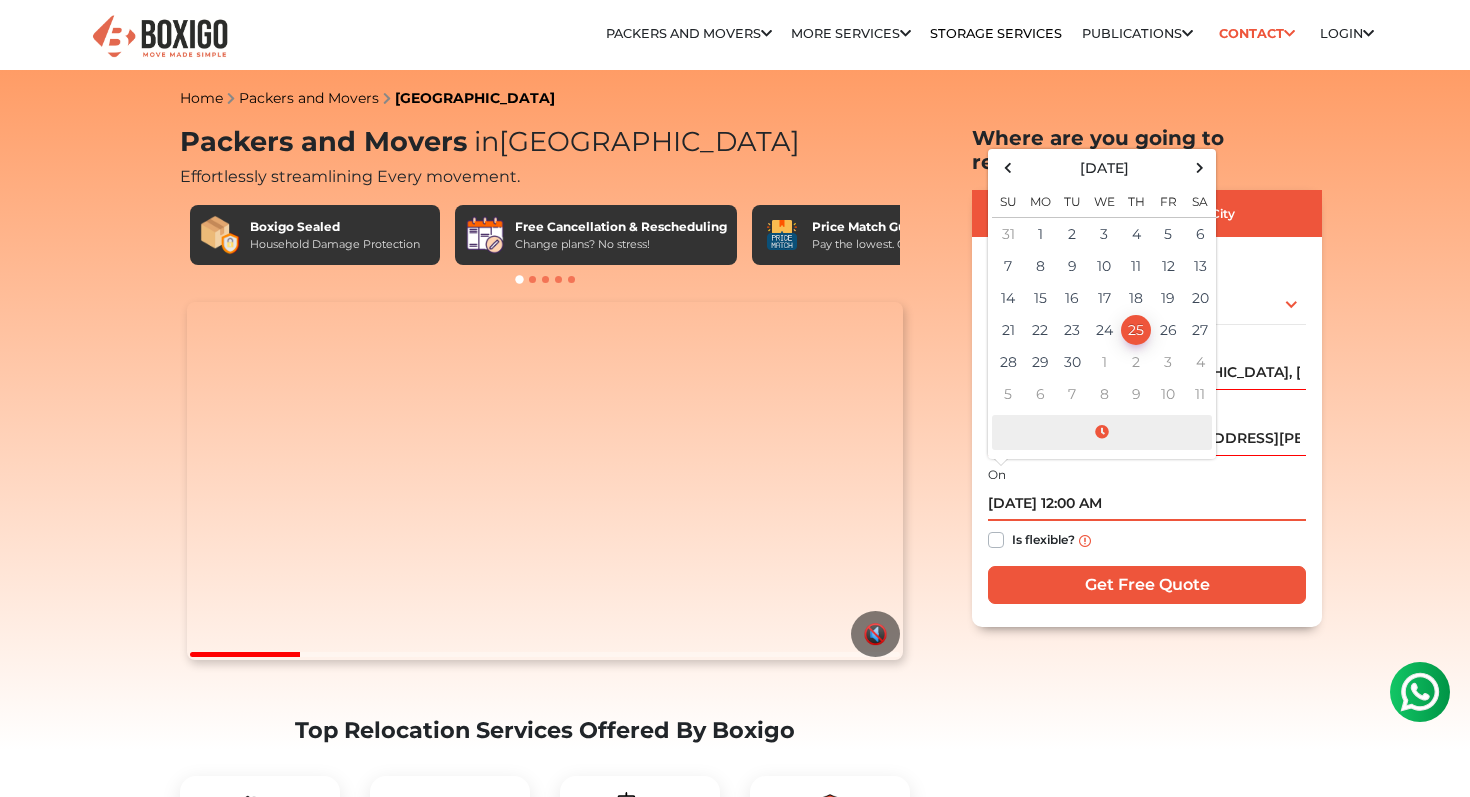 click at bounding box center [1102, 432] 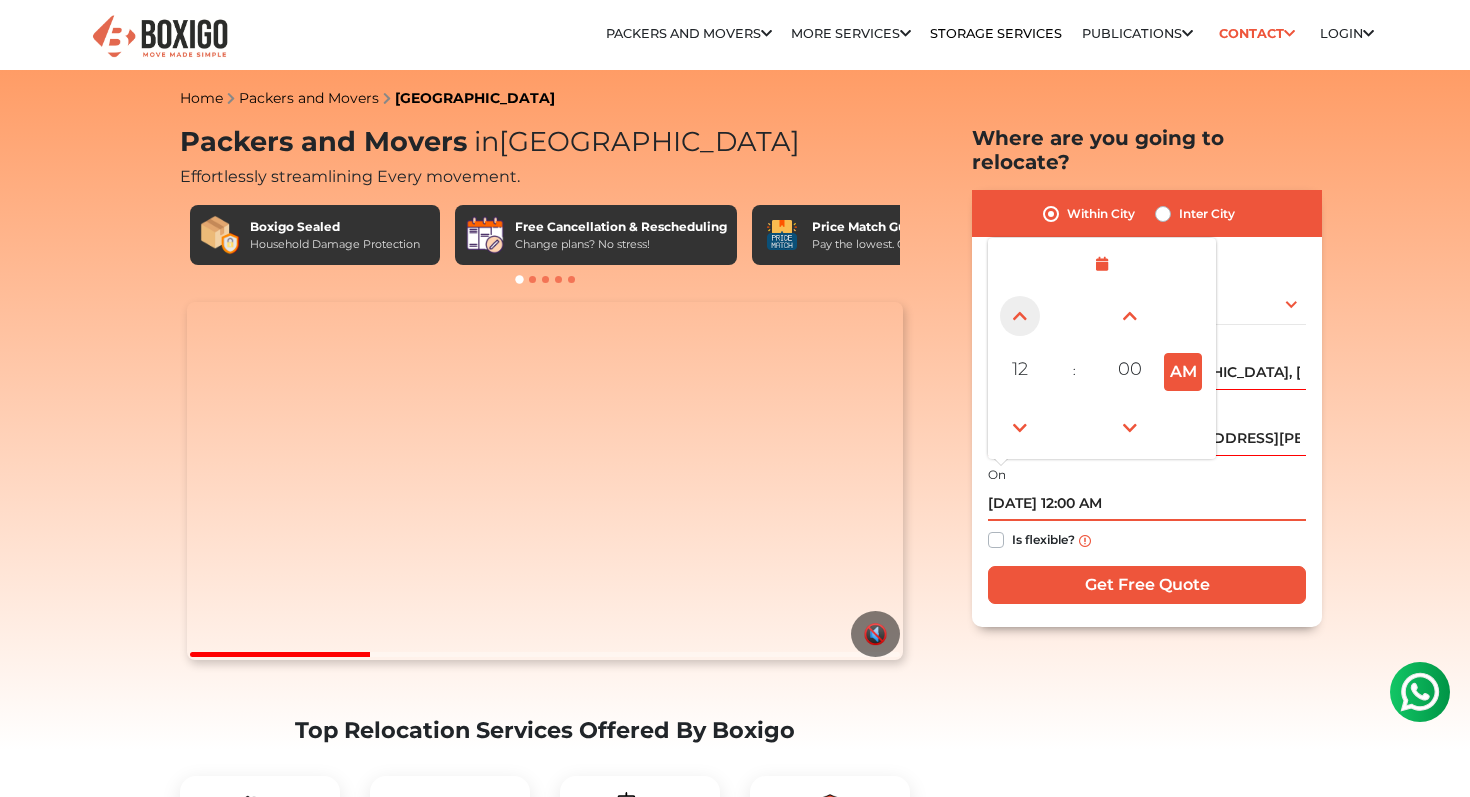 click at bounding box center (1020, 316) 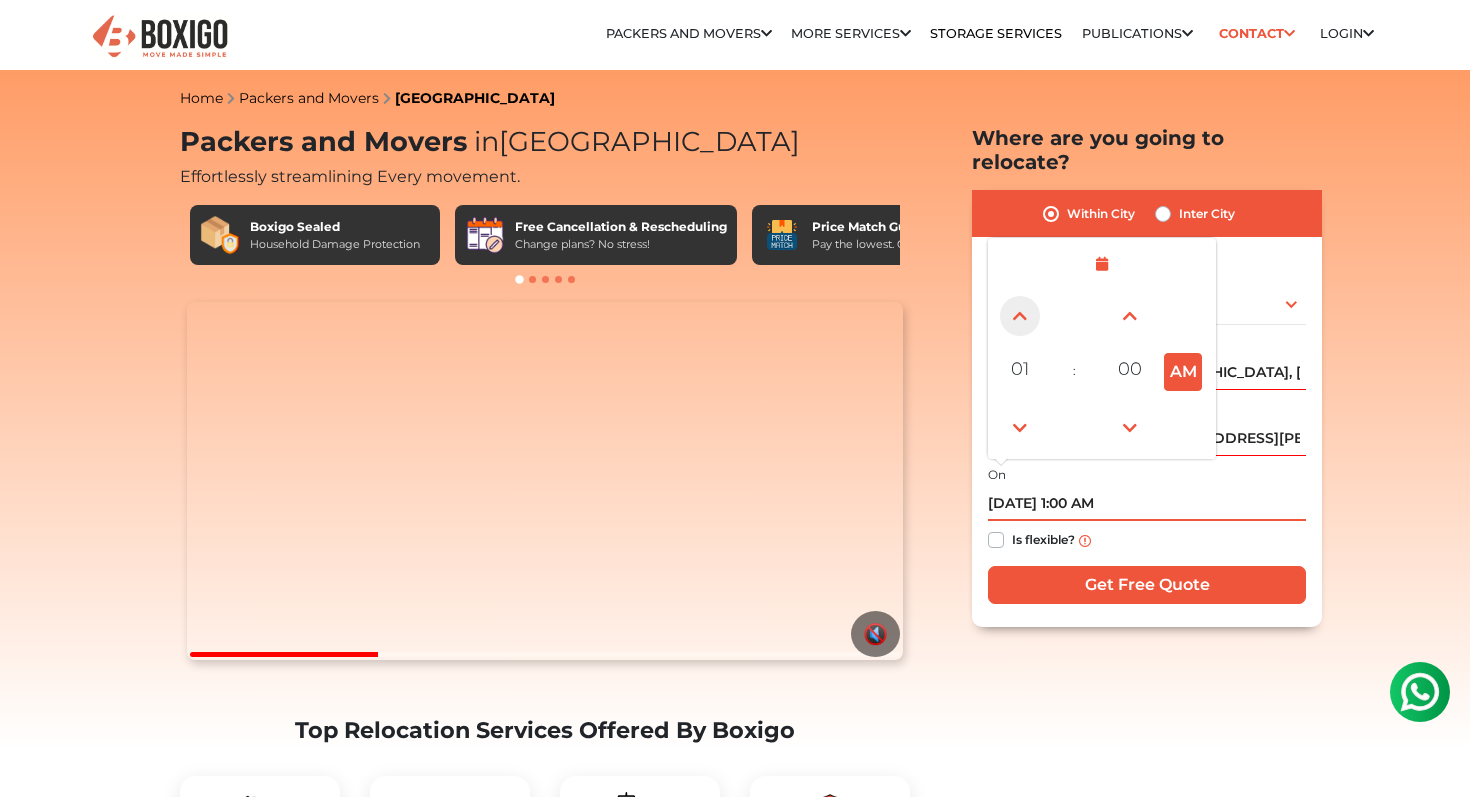 click at bounding box center [1020, 316] 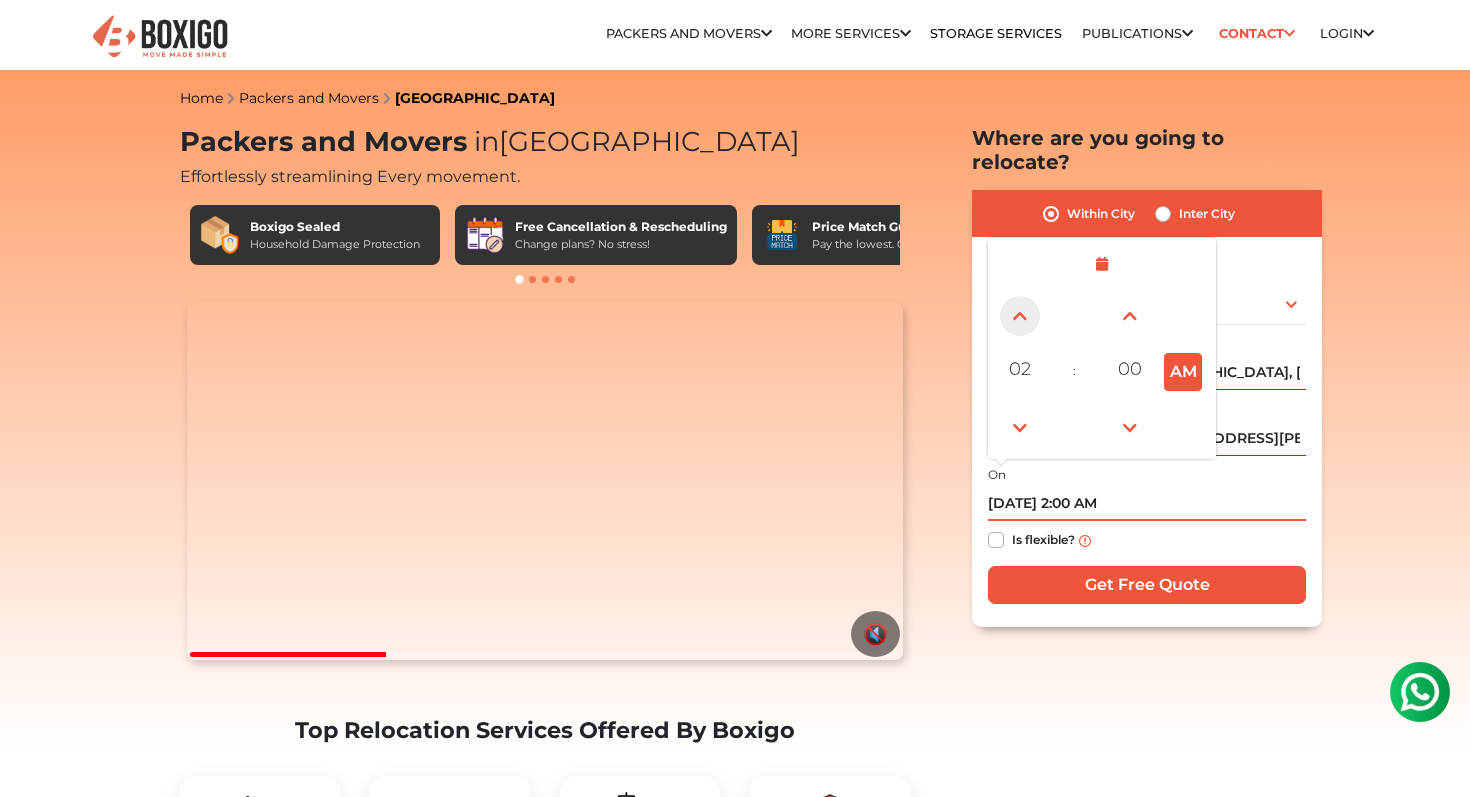 click at bounding box center [1020, 316] 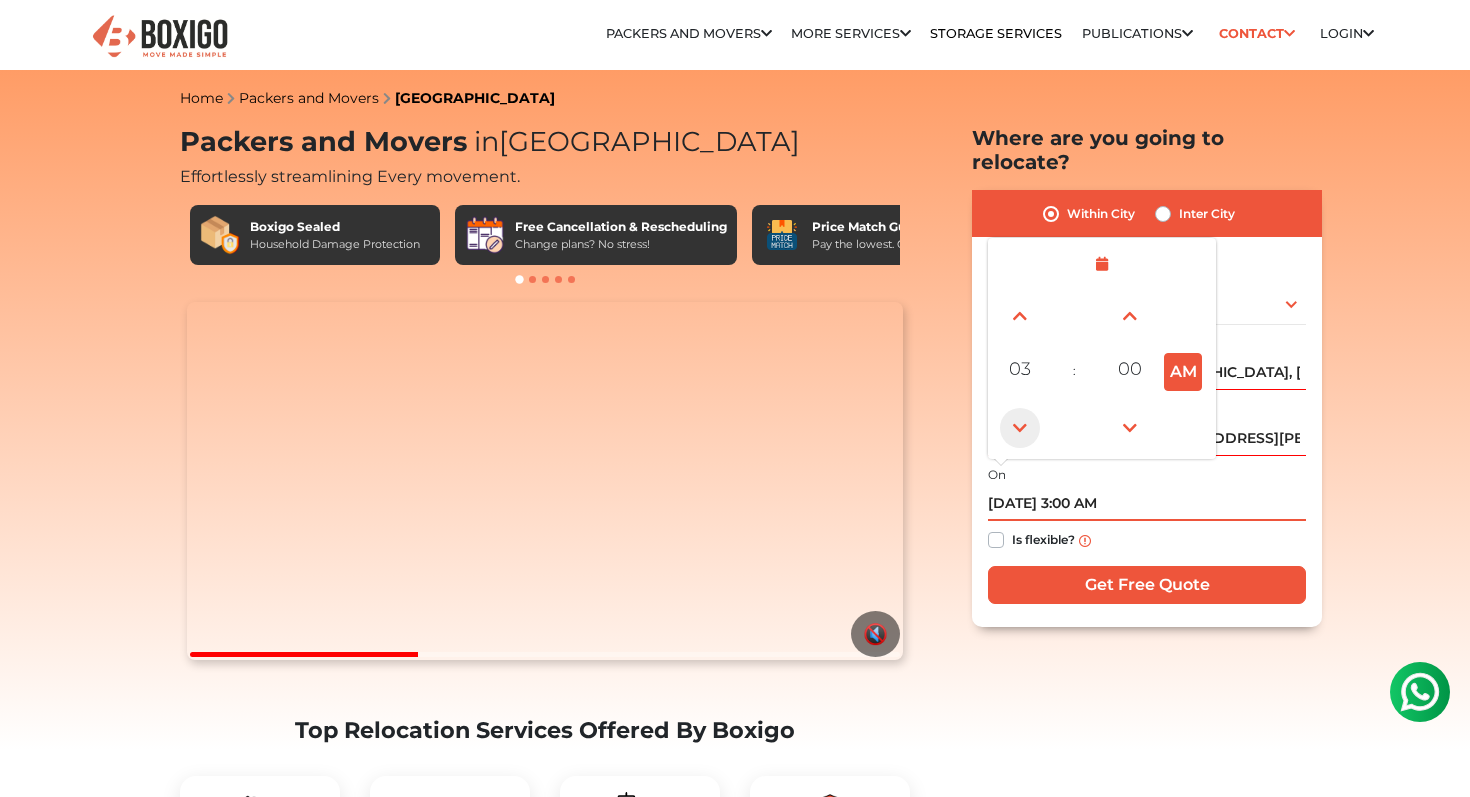 click at bounding box center [1020, 428] 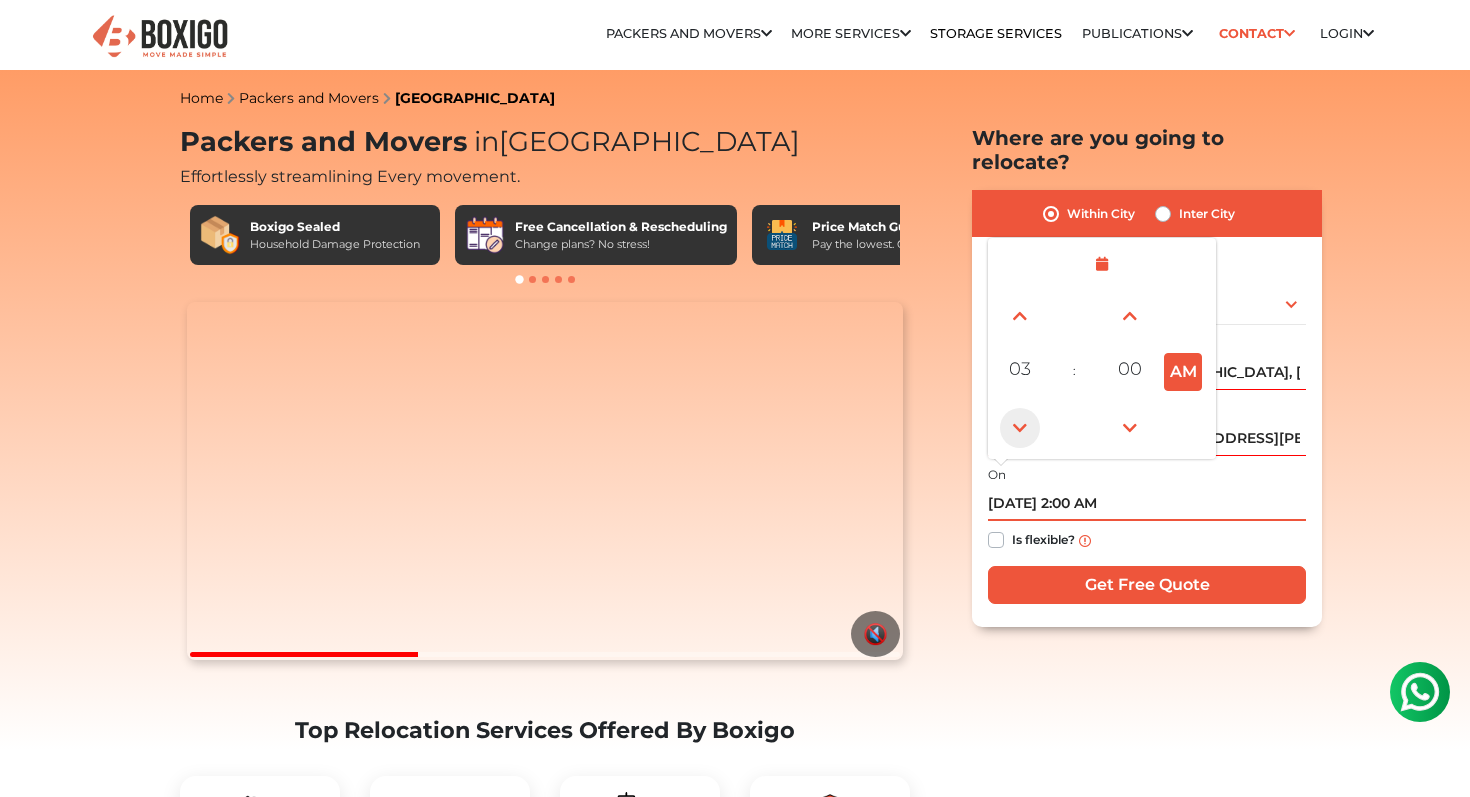 click at bounding box center (1020, 428) 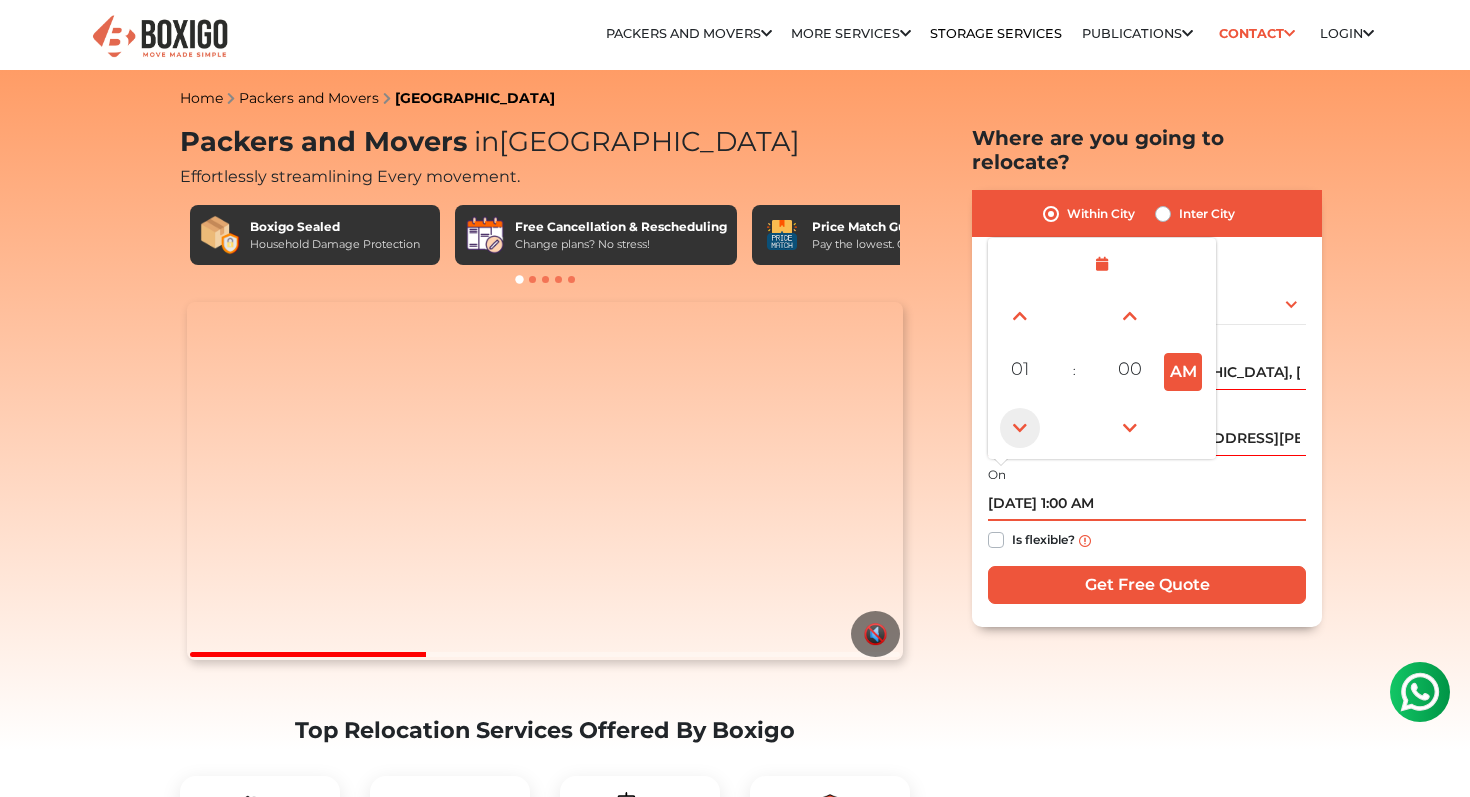 click at bounding box center [1020, 428] 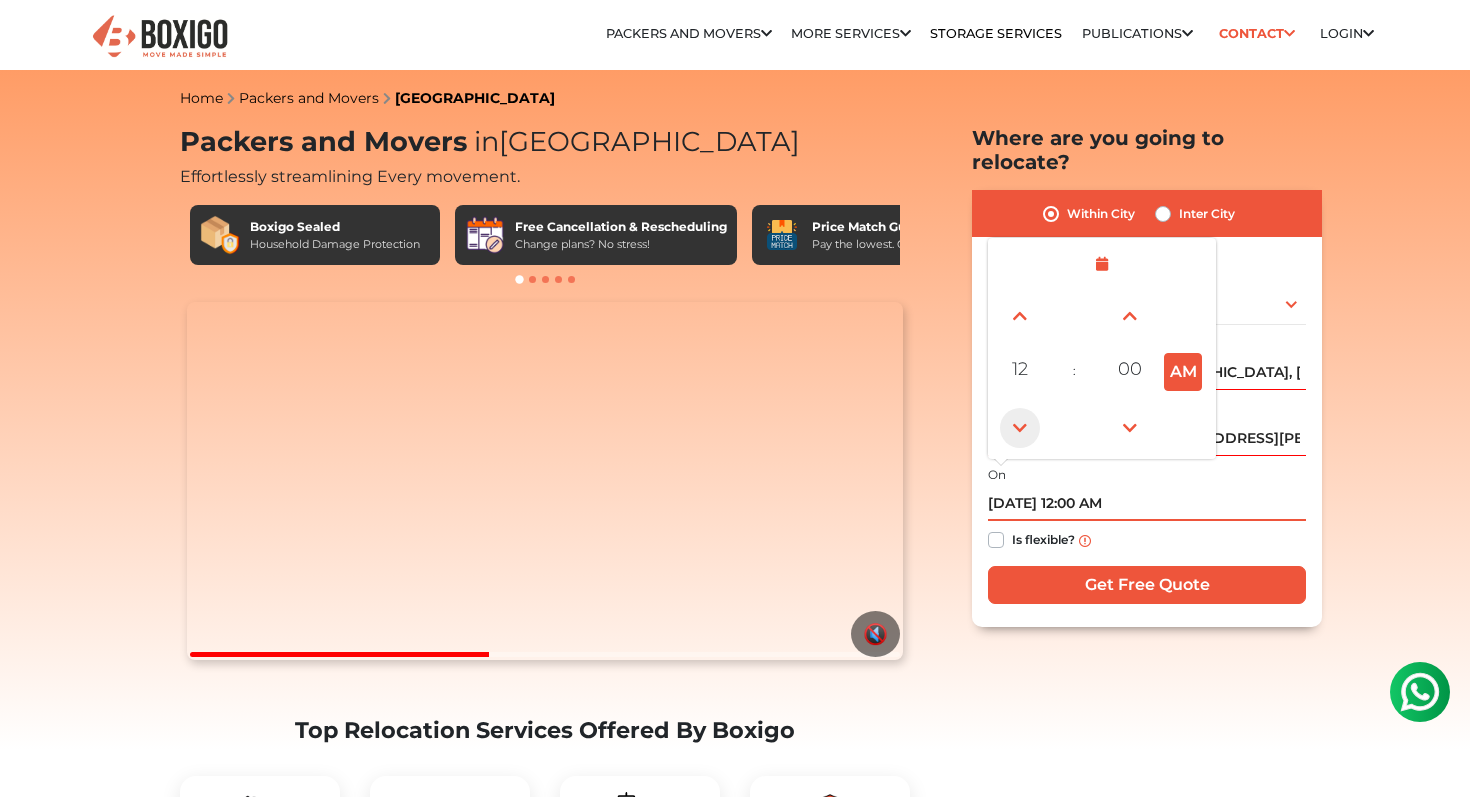 click at bounding box center (1020, 428) 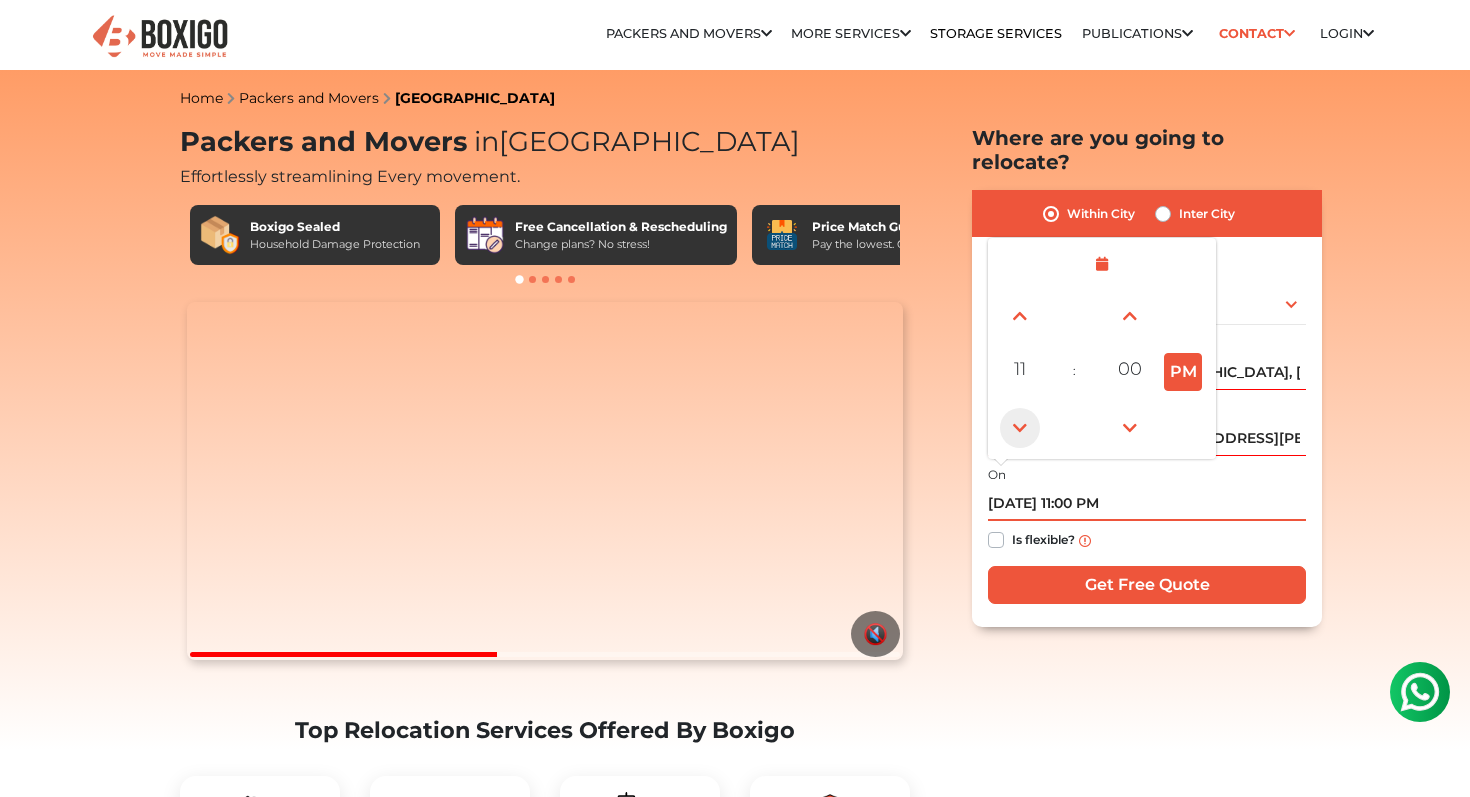 click at bounding box center [1020, 428] 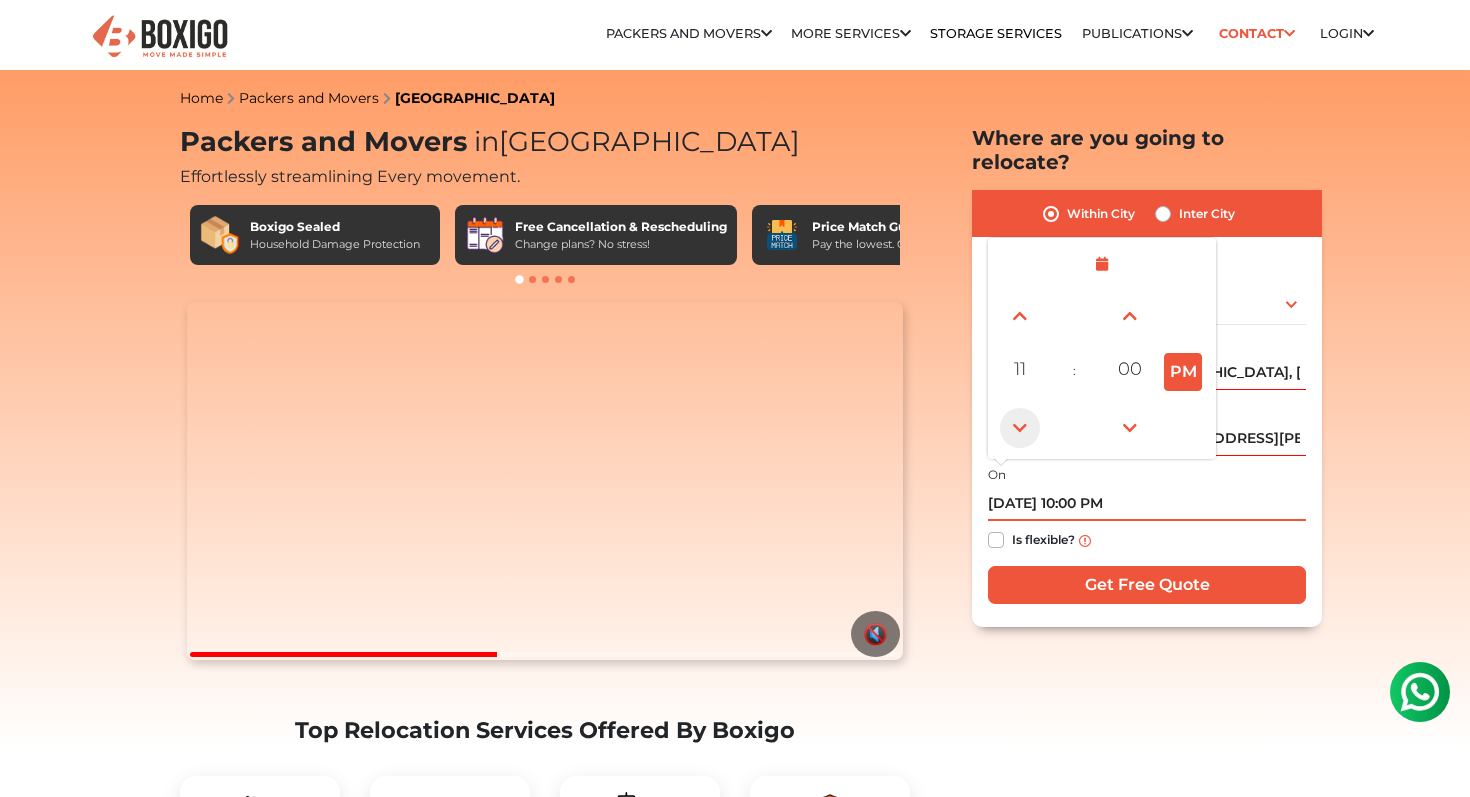 click at bounding box center [1020, 428] 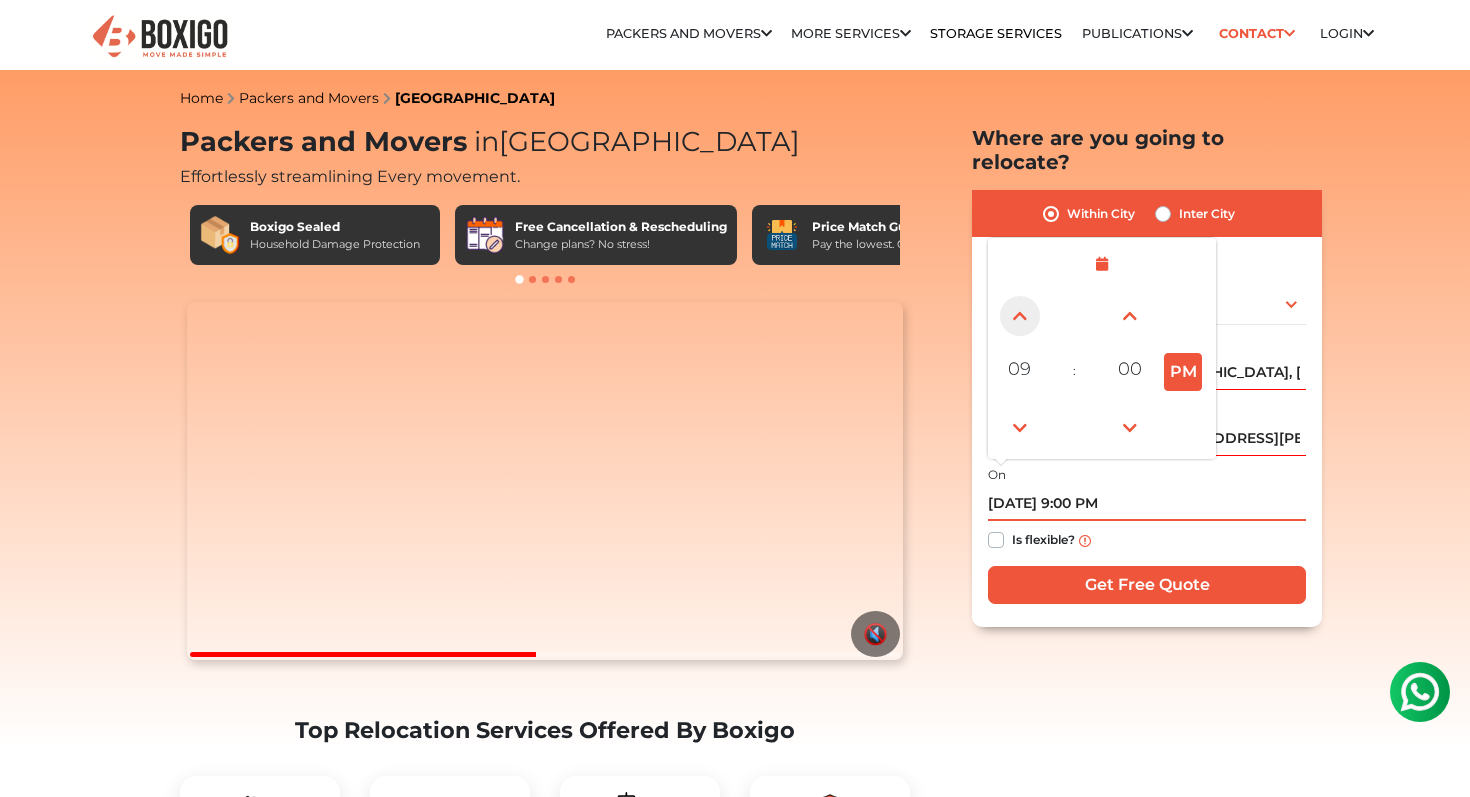 click at bounding box center [1020, 316] 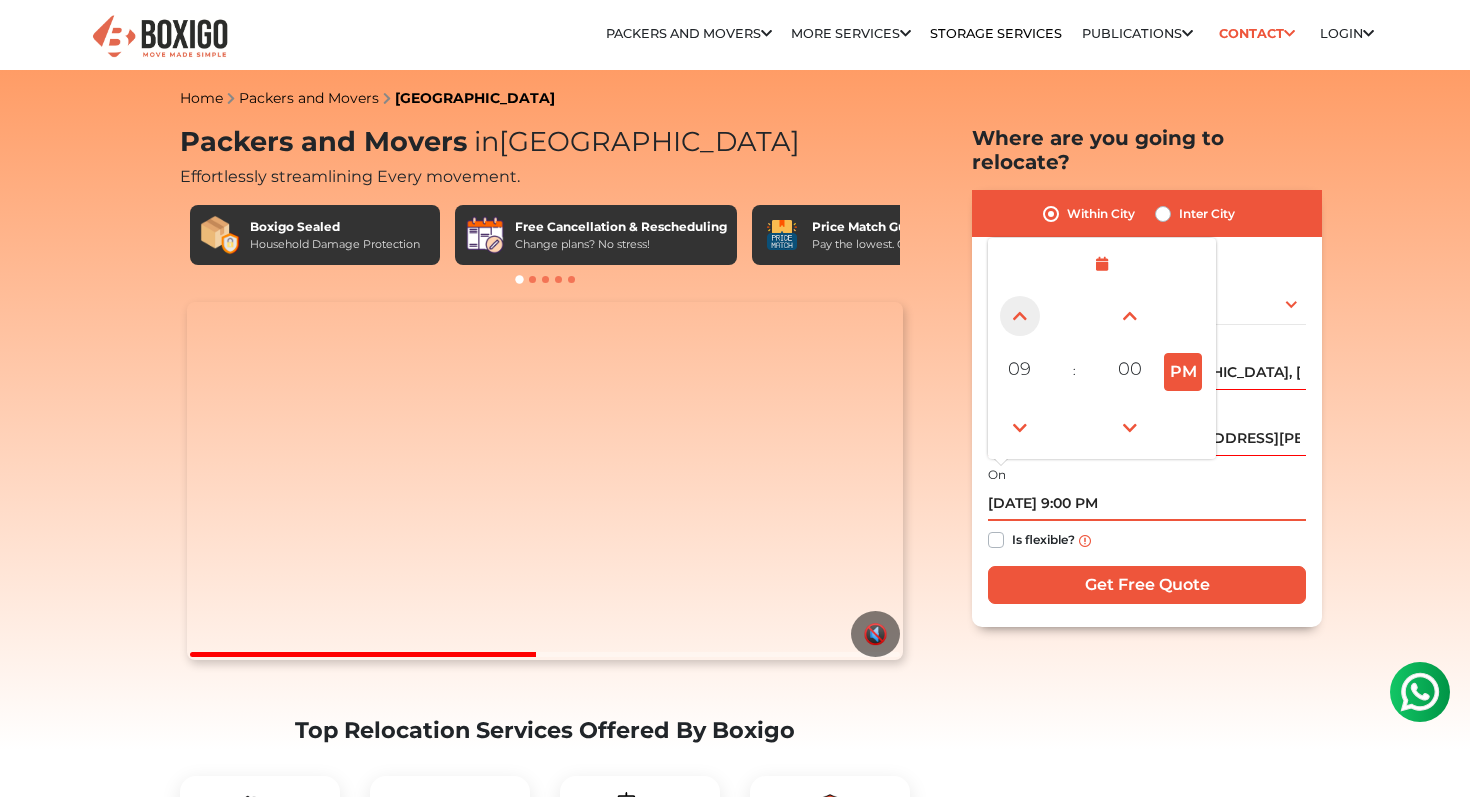 type on "[DATE] 10:00 PM" 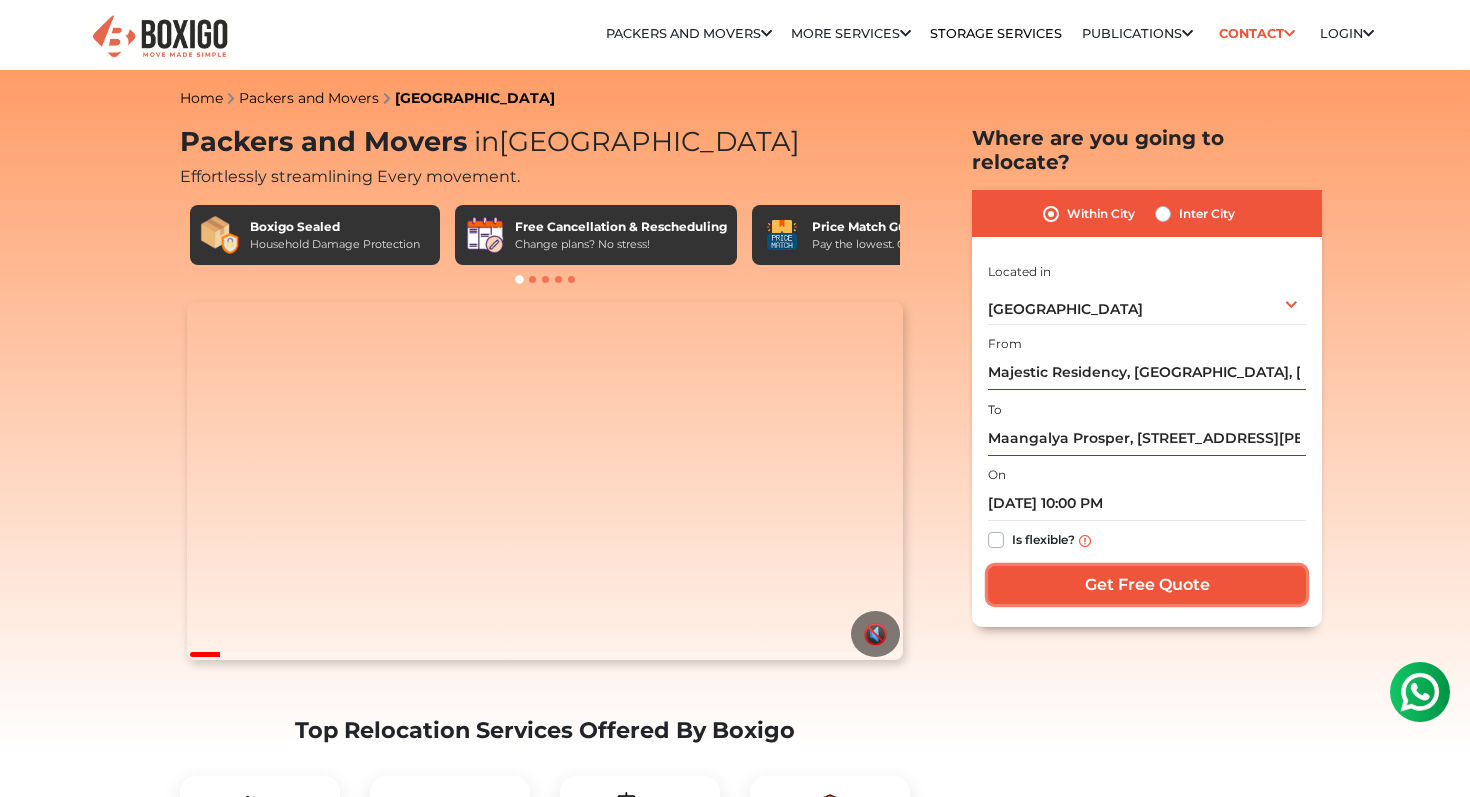 click on "Get Free Quote" at bounding box center (1147, 585) 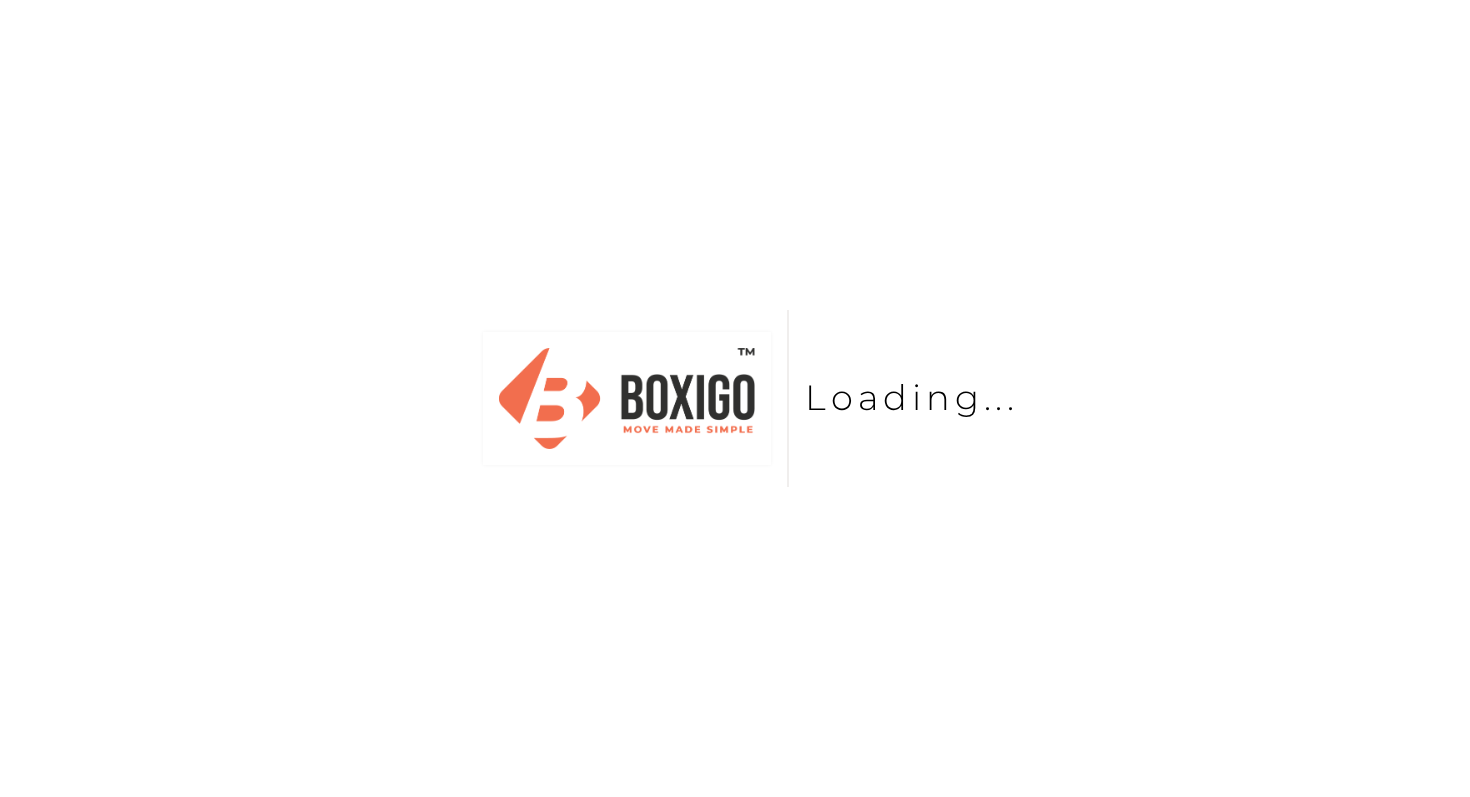 scroll, scrollTop: 0, scrollLeft: 0, axis: both 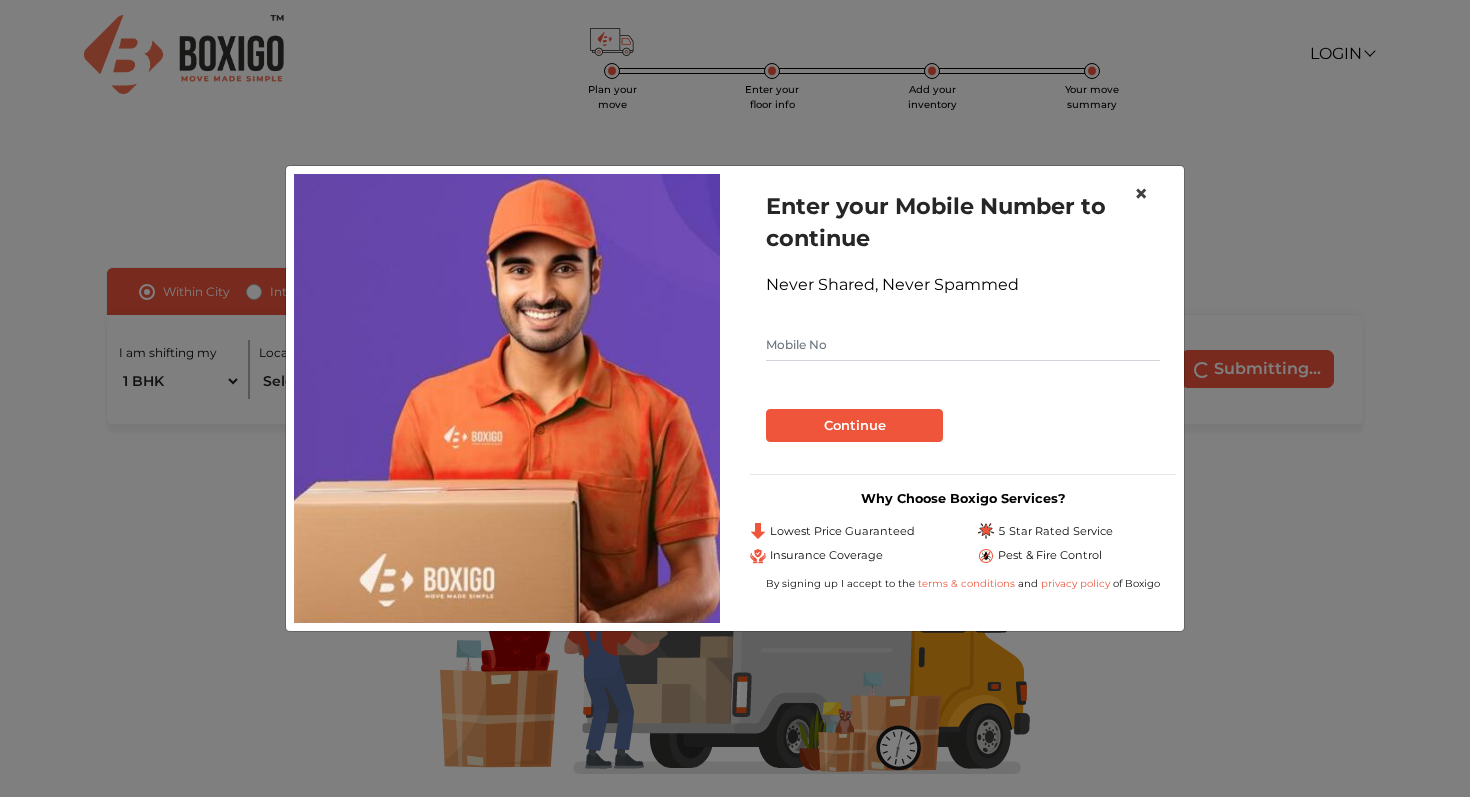 click on "×" at bounding box center (1141, 193) 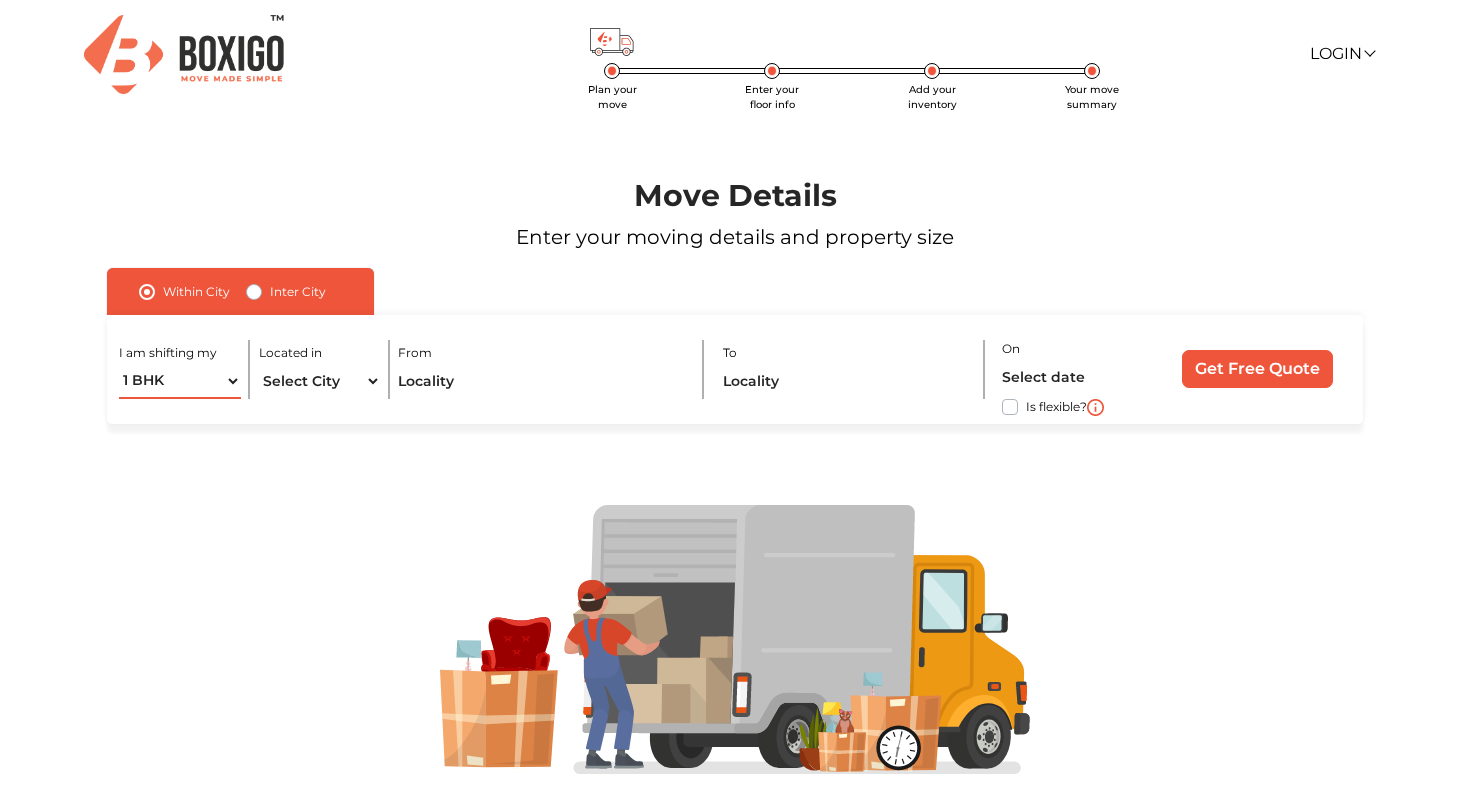click on "1 BHK 2 BHK 3 BHK 3 + BHK FEW ITEMS" at bounding box center (180, 381) 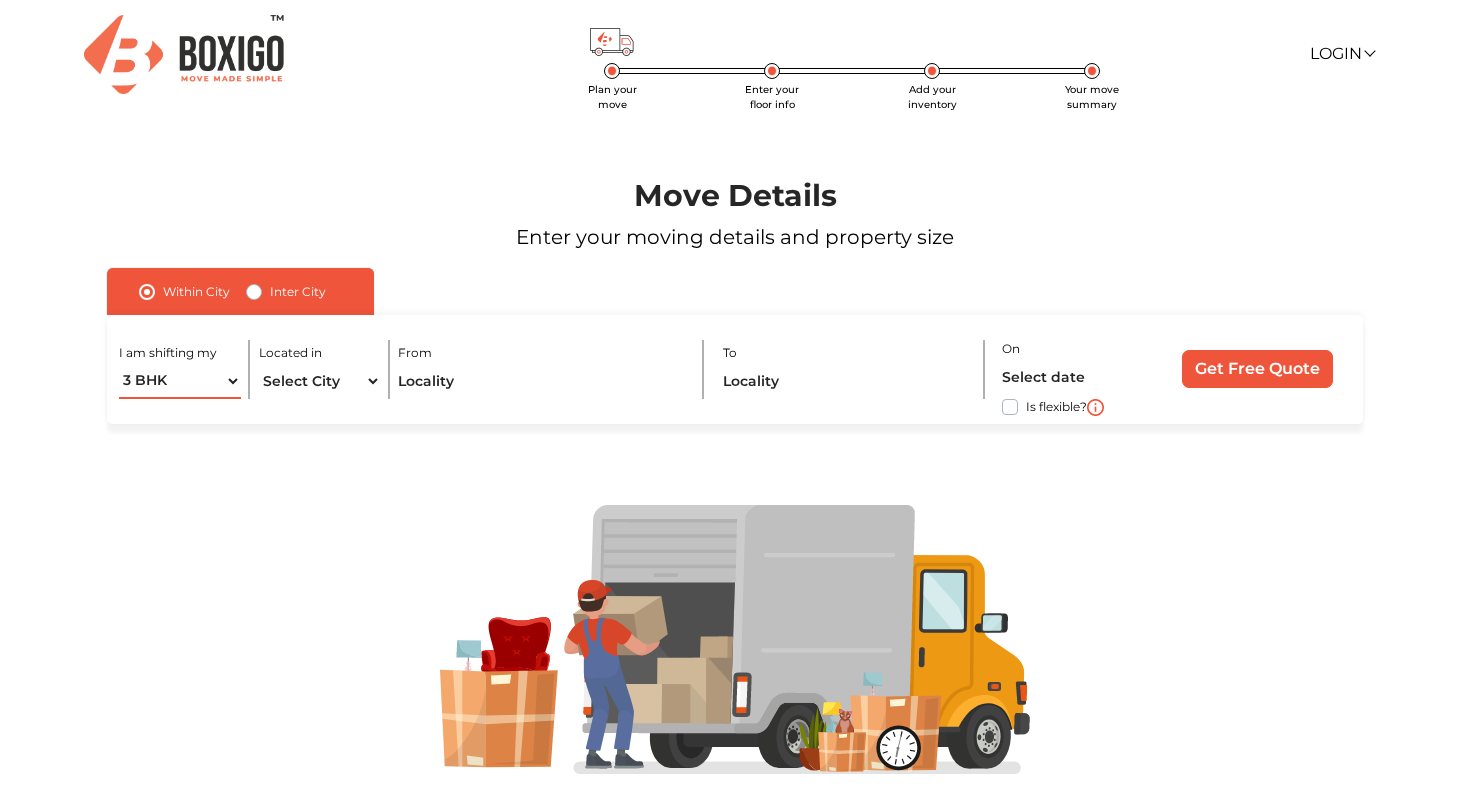 click on "1 BHK 2 BHK 3 BHK 3 + BHK FEW ITEMS" at bounding box center [180, 381] 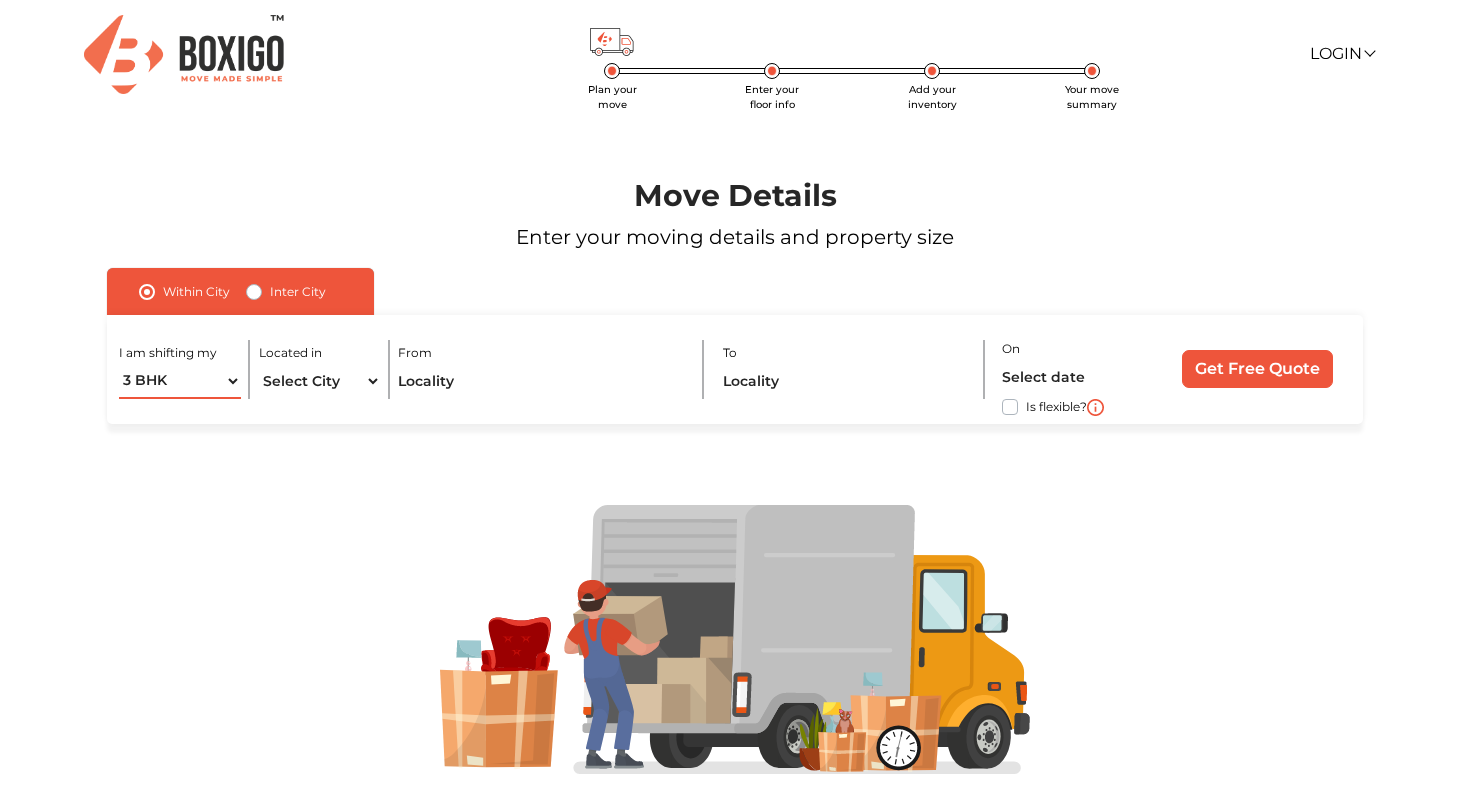 select on "2 BHK" 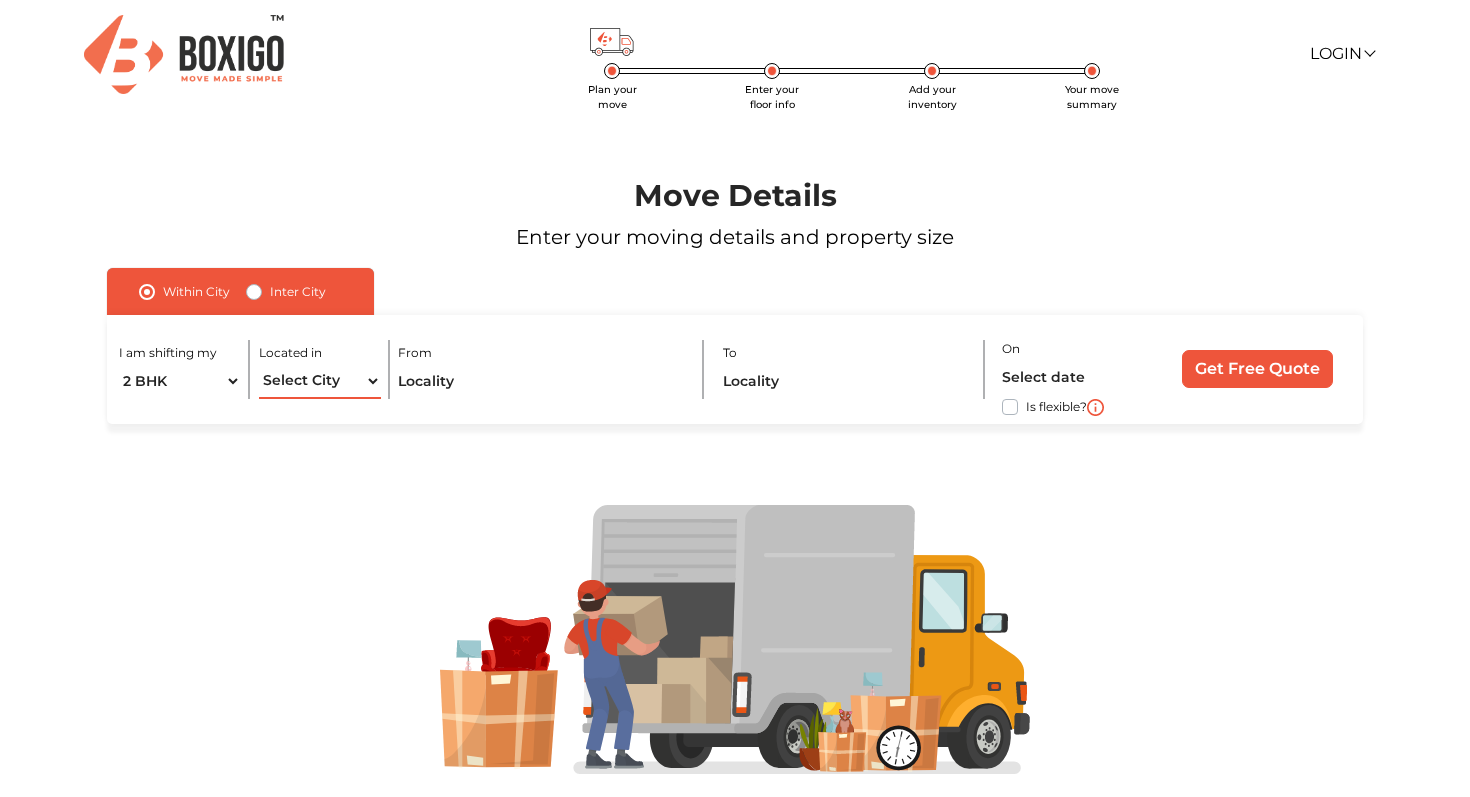 click on "Select City Bangalore Bengaluru Bhopal Bhubaneswar Chennai Coimbatore Cuttack Delhi Gulbarga Gurugram Guwahati Hyderabad Indore Jaipur Kalyan & Dombivali Kochi Kolkata Lucknow Madurai Mangalore Mumbai Mysore Navi Mumbai Noida Patna Pune Raipur Secunderabad Siliguri Srirangam Thane Thiruvananthapuram Vijayawada Visakhapatnam Warangal" at bounding box center [320, 381] 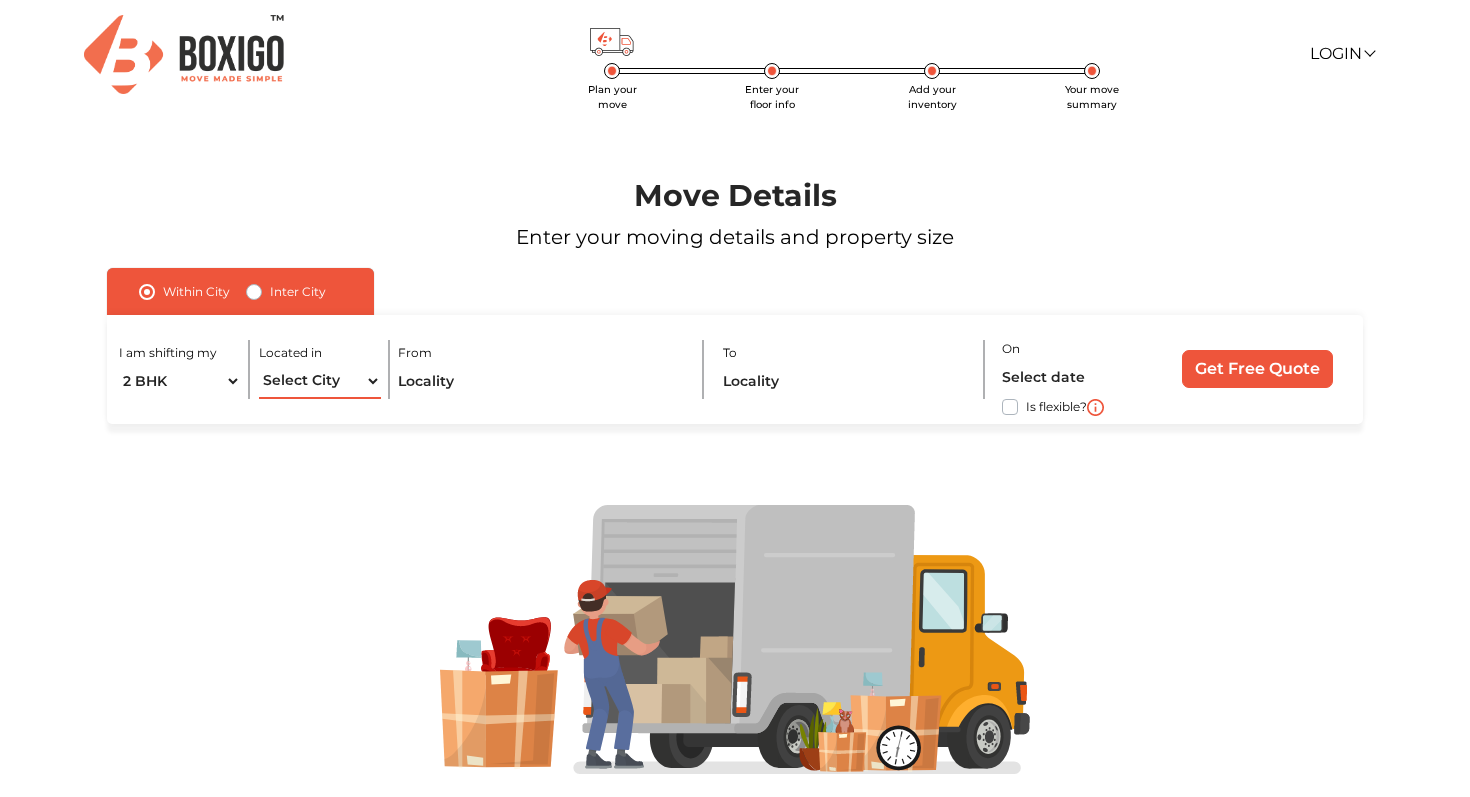 select on "[GEOGRAPHIC_DATA]" 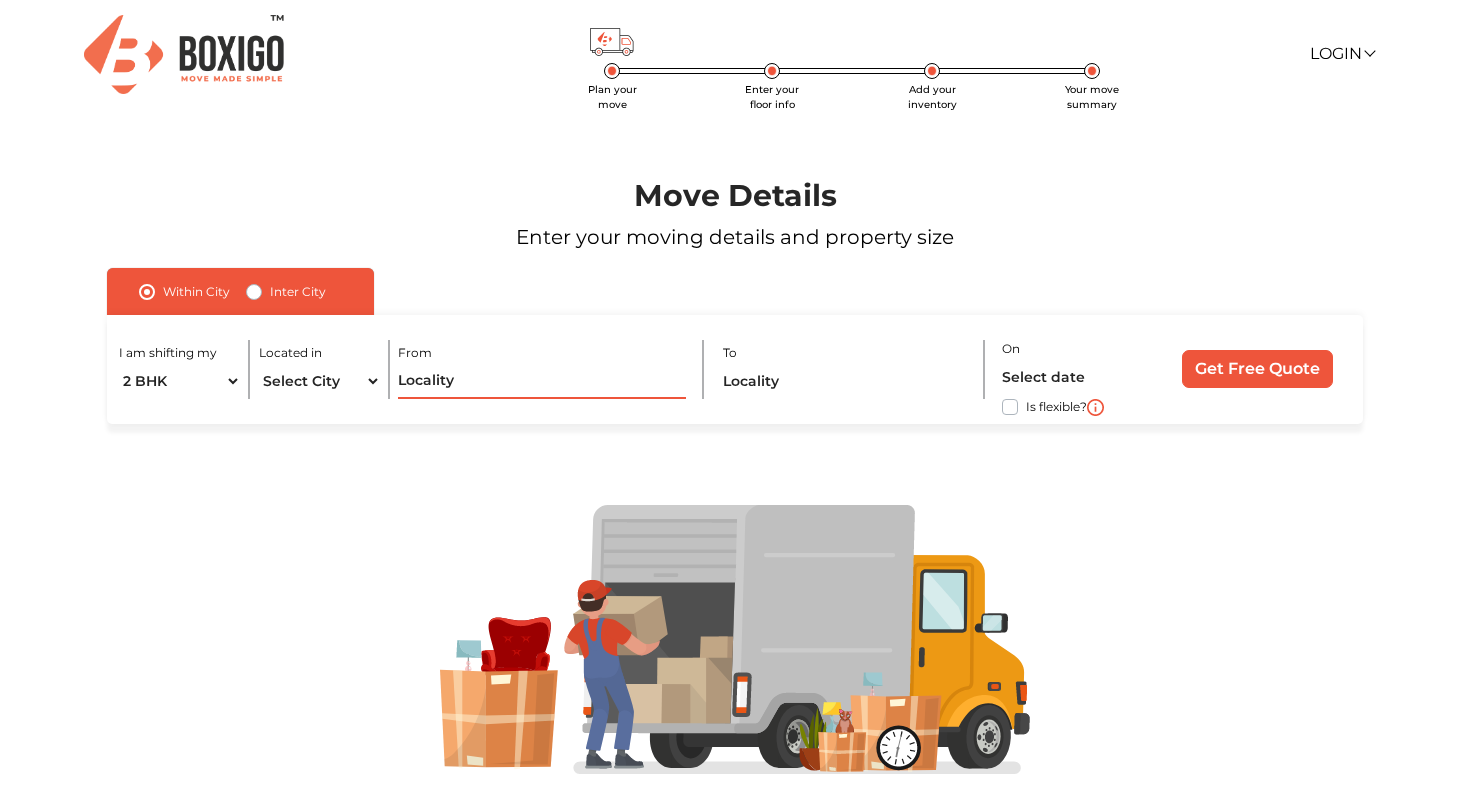 click at bounding box center [541, 381] 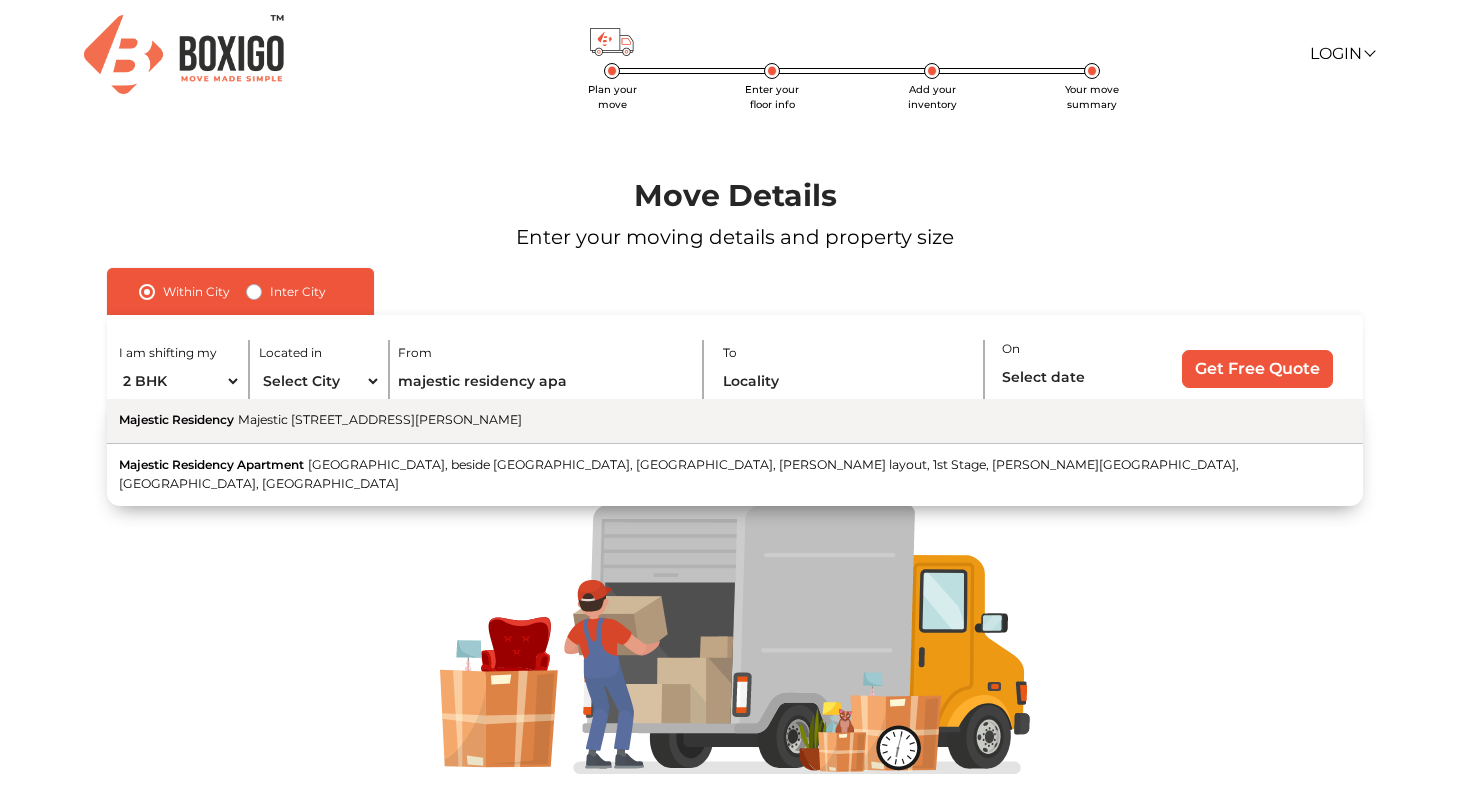 click on "Majestic Residency Majestic Residency Road, Tavarekere, Narayanappa Garden, 1st Stage, BTM Layout, Bengaluru, Karnataka" at bounding box center (735, 421) 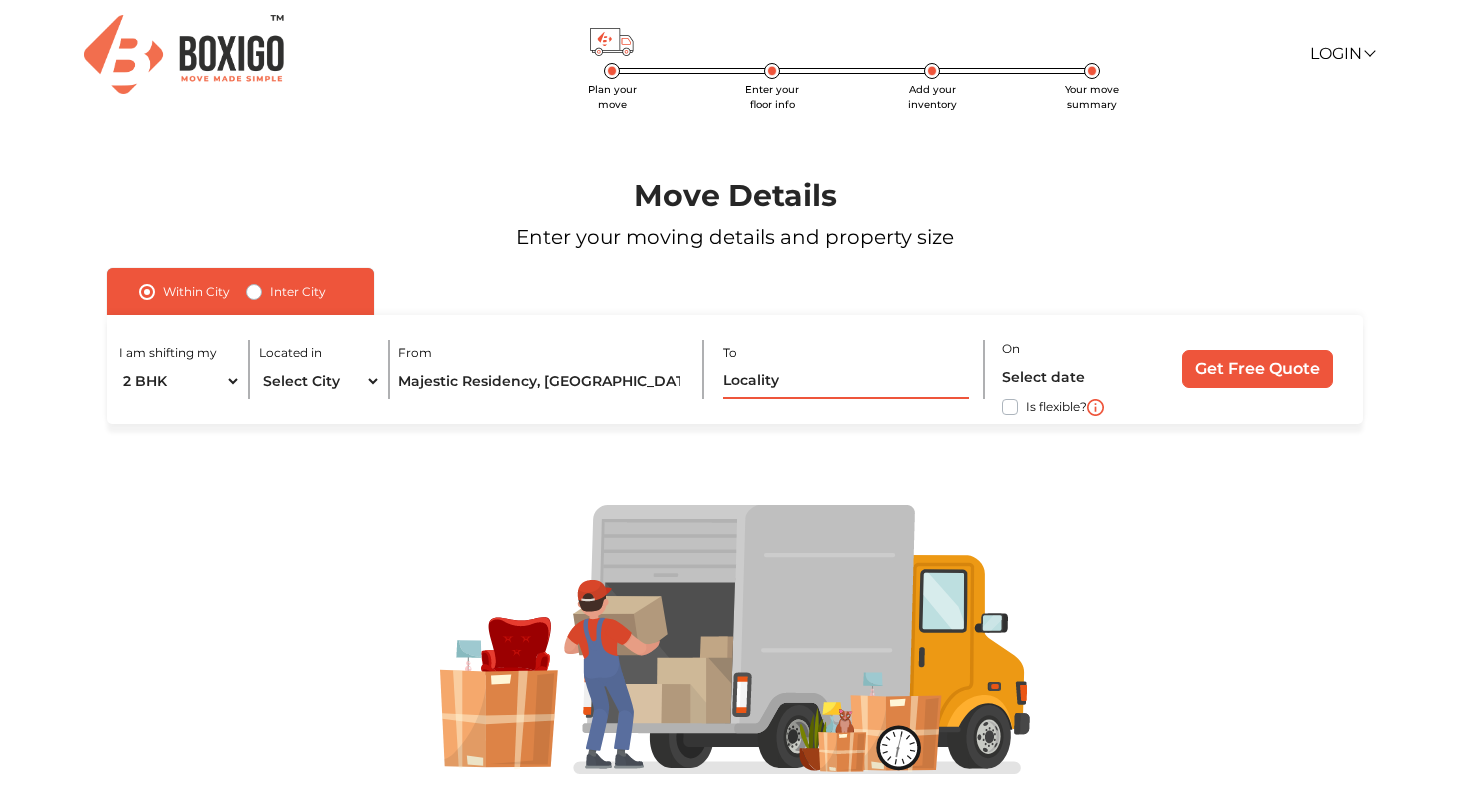 click at bounding box center (846, 381) 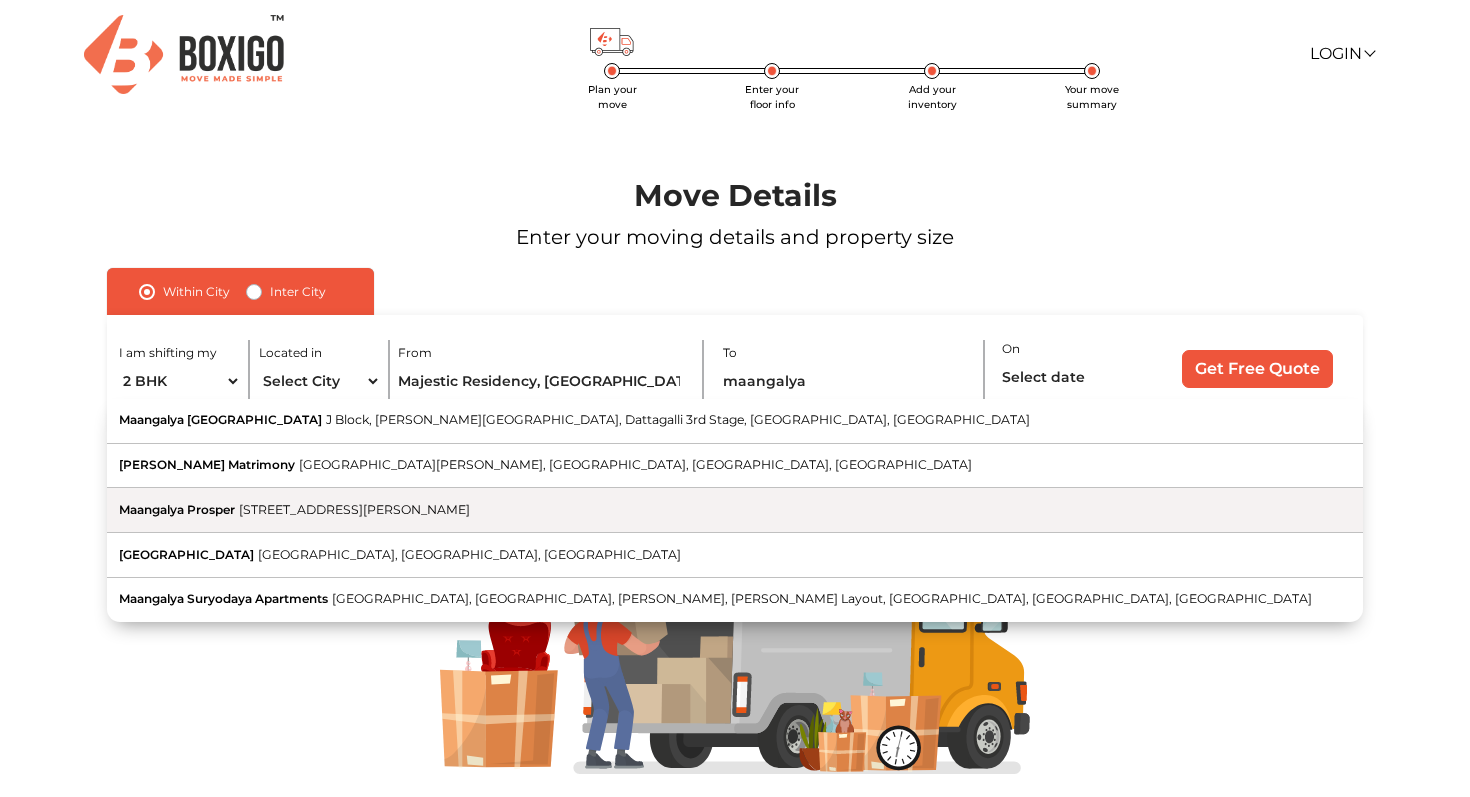 click on "Maangalya Prosper Royal Park residency Layout 1, JP Nagar 9th Phase, J. P. Nagar, Bengaluru, Karnataka" at bounding box center [735, 510] 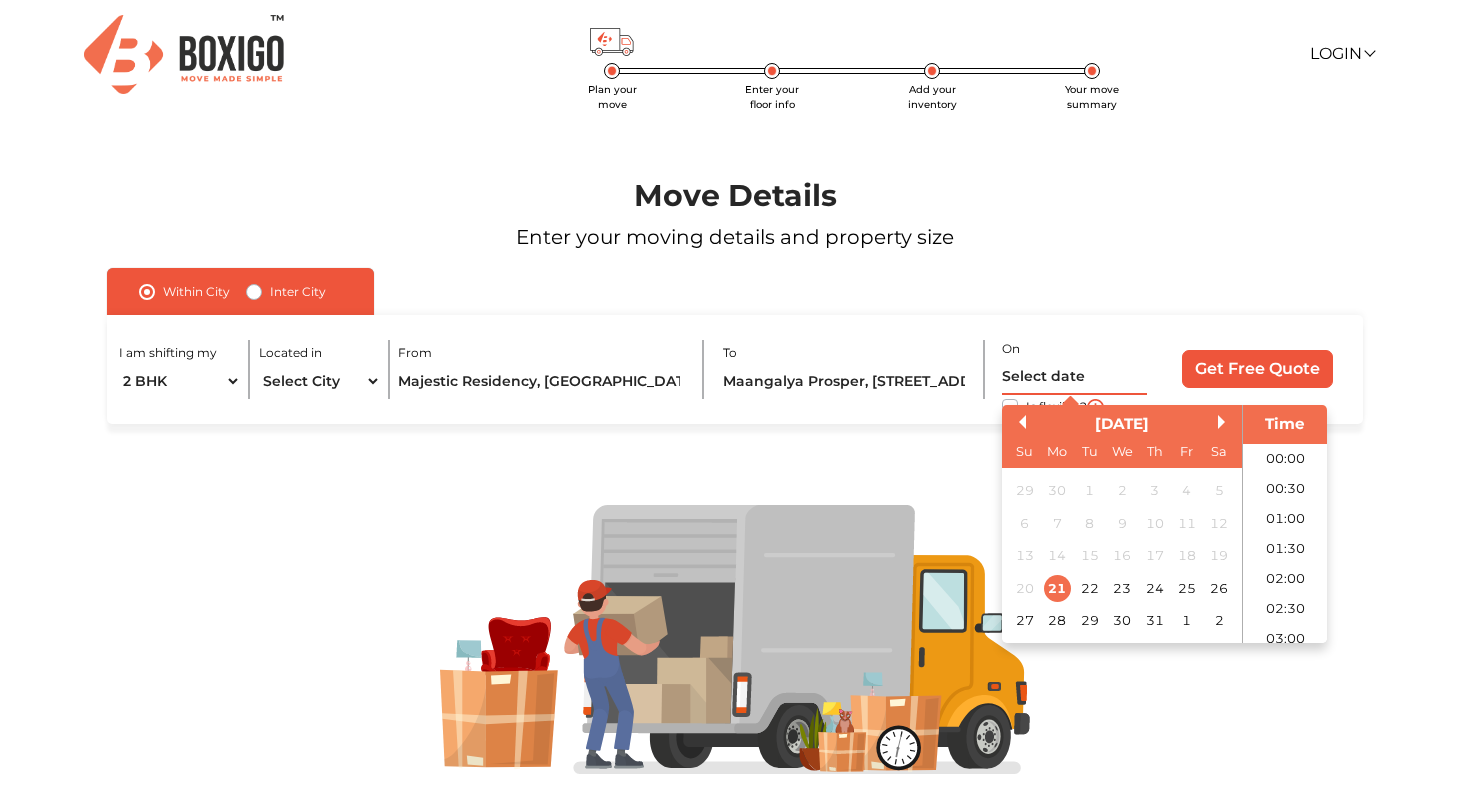 click at bounding box center (1074, 377) 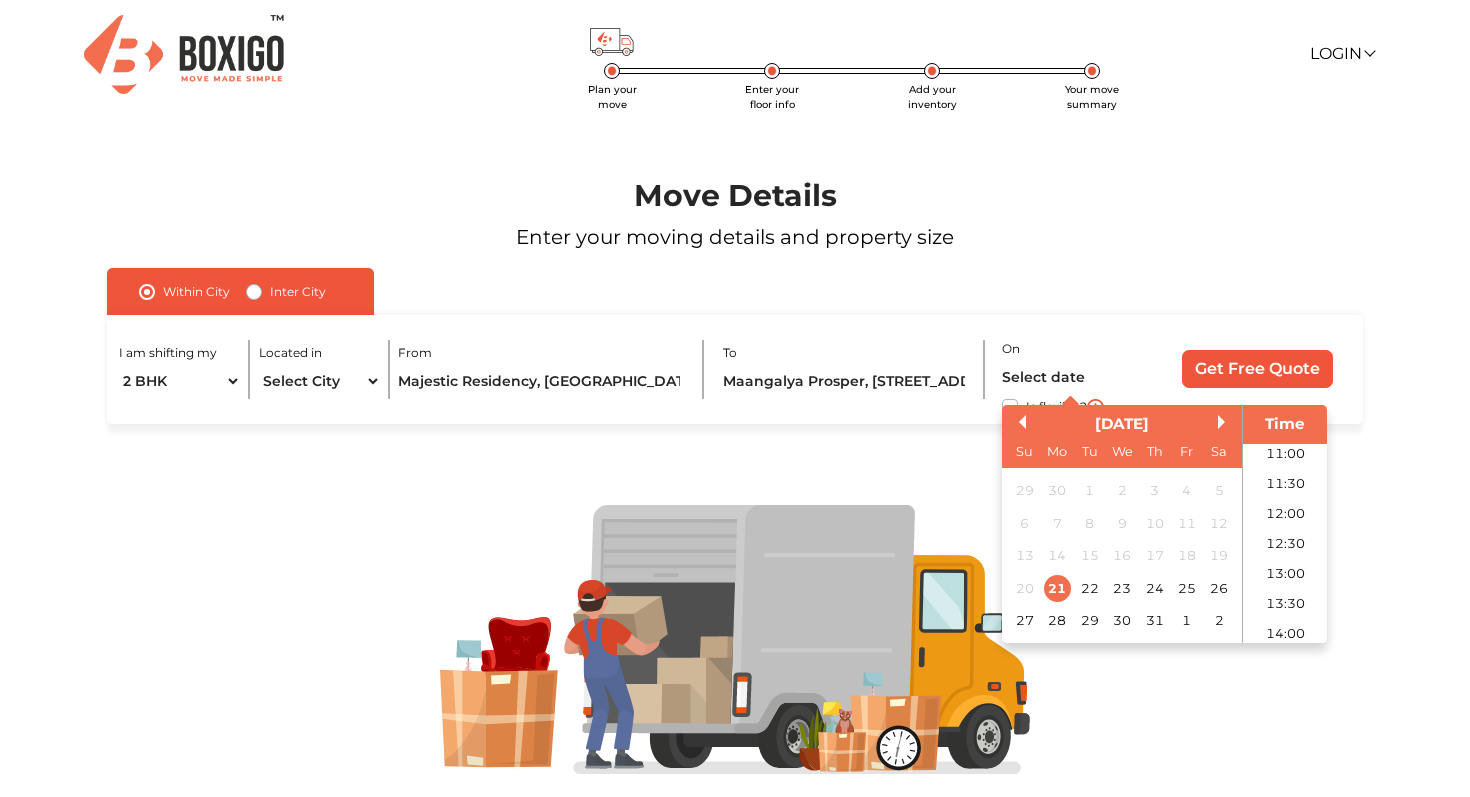 click on "[DATE]" at bounding box center (1122, 424) 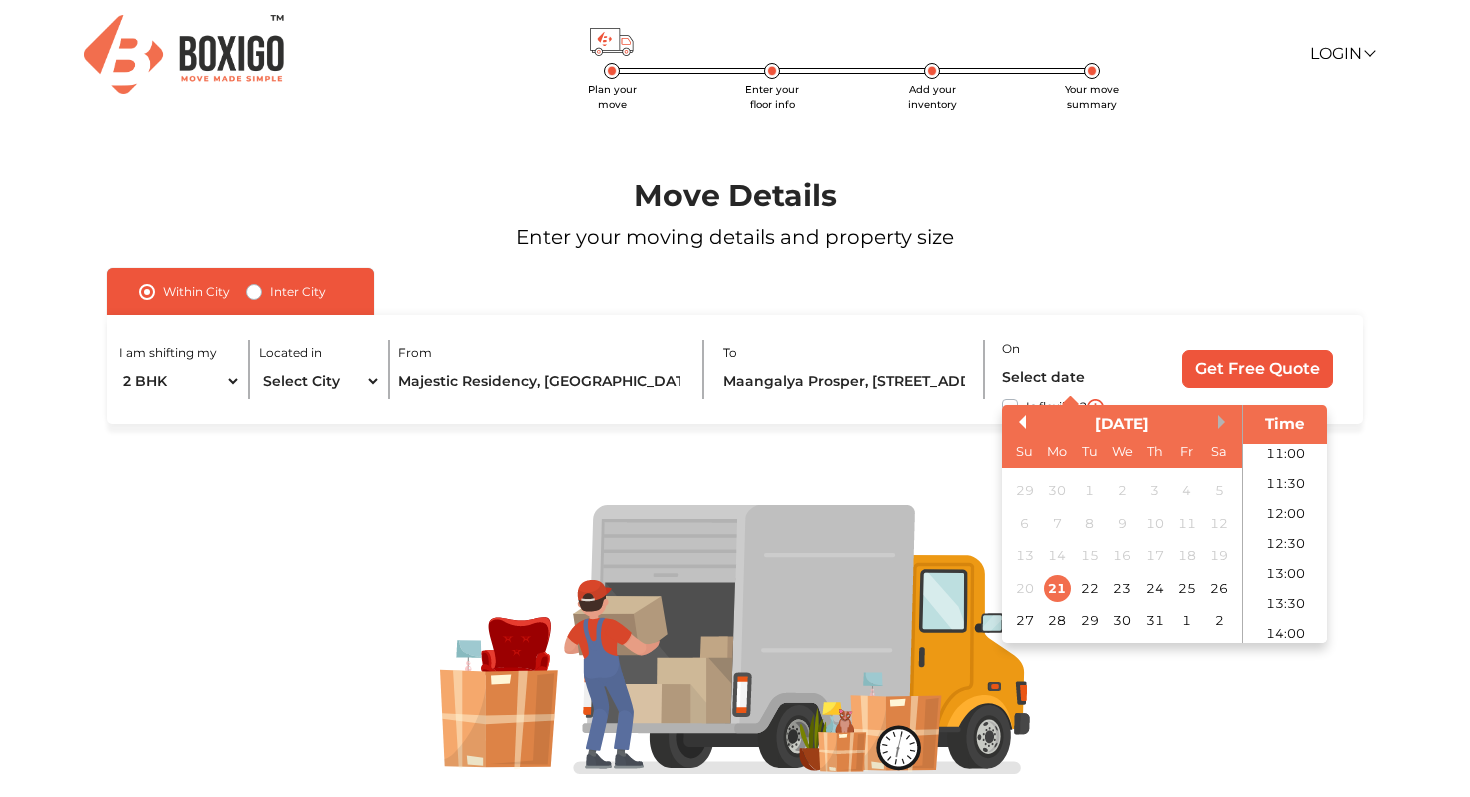 click on "Next Month" at bounding box center (1225, 422) 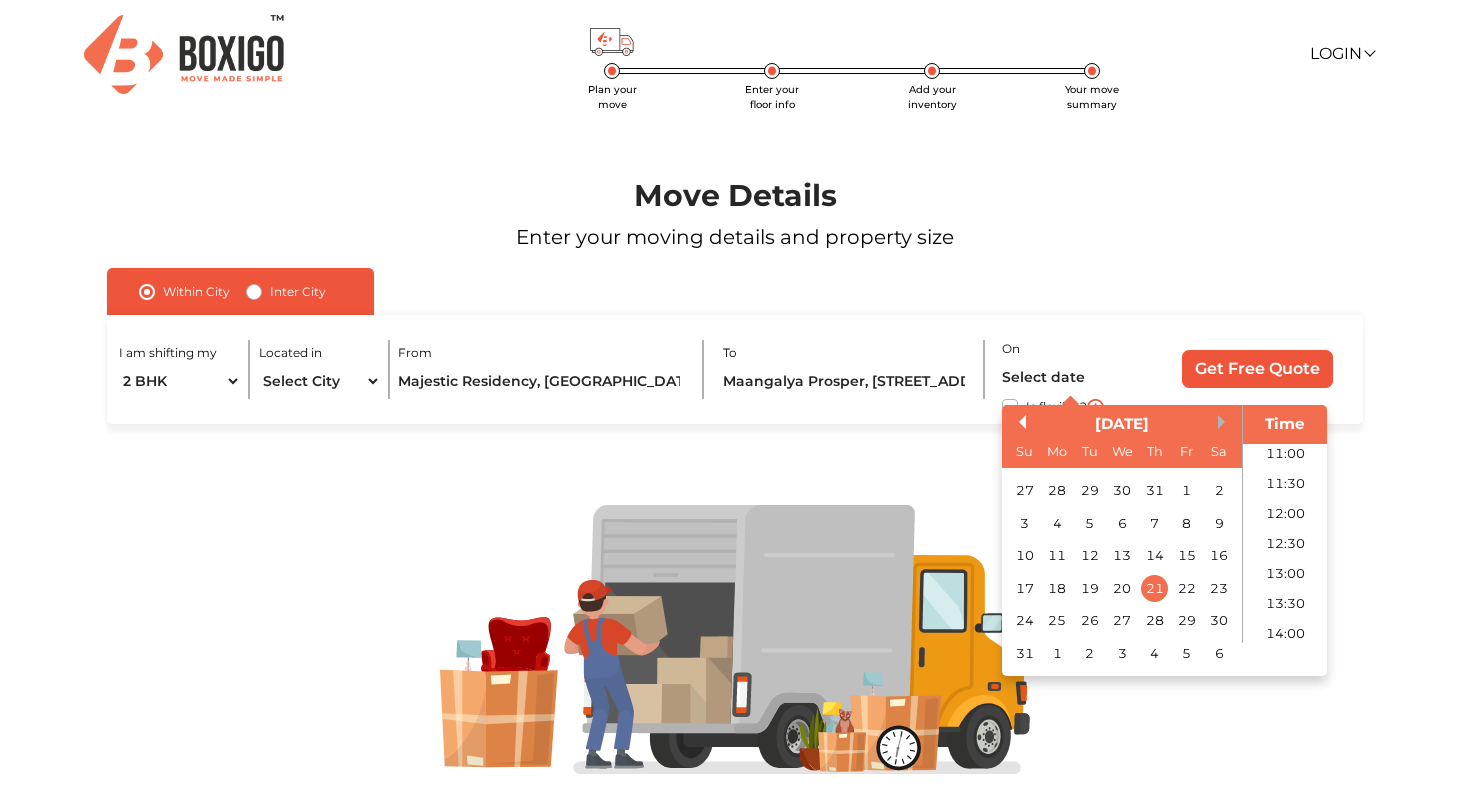 click on "Next Month" at bounding box center (1225, 422) 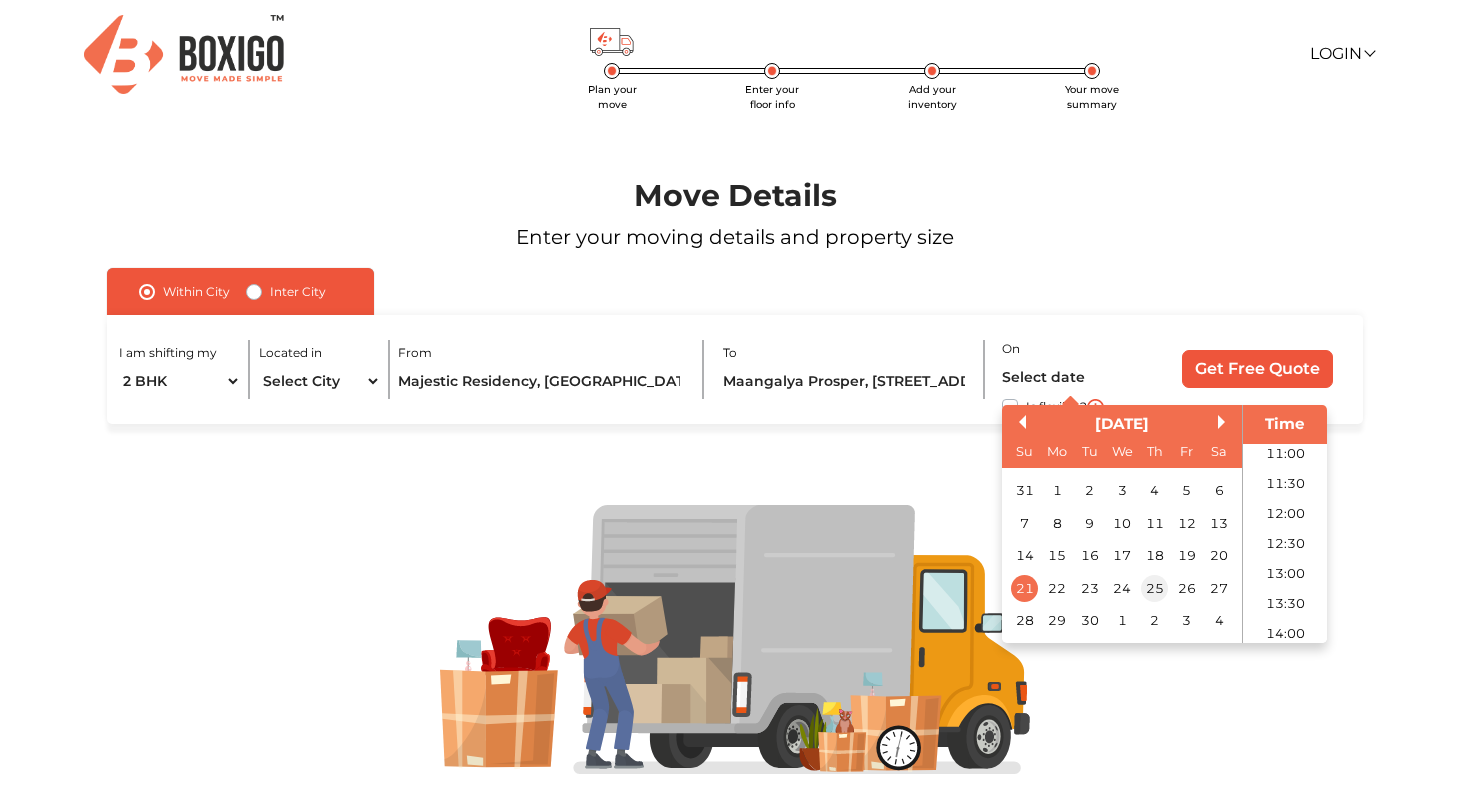click on "25" at bounding box center [1154, 588] 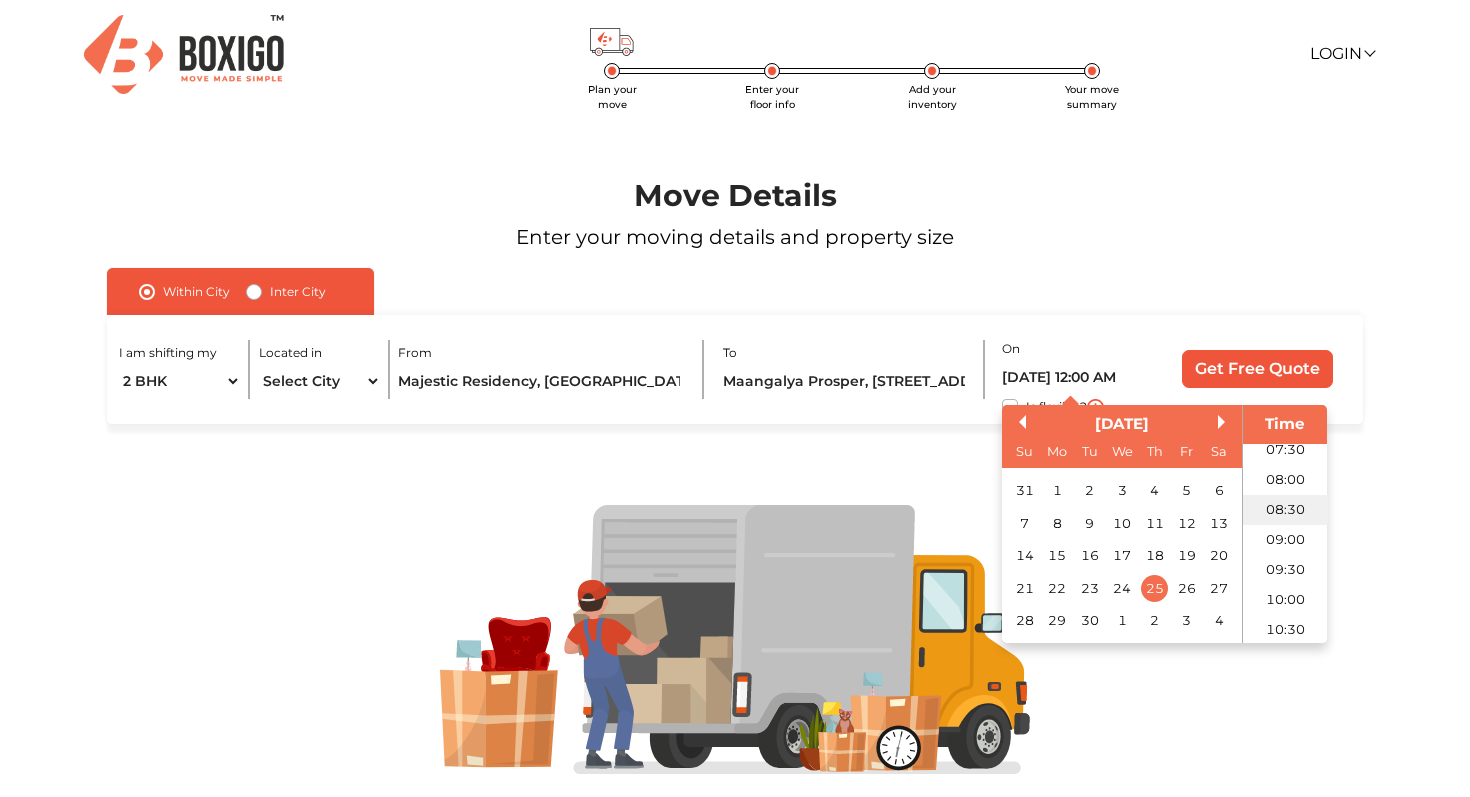 scroll, scrollTop: 455, scrollLeft: 0, axis: vertical 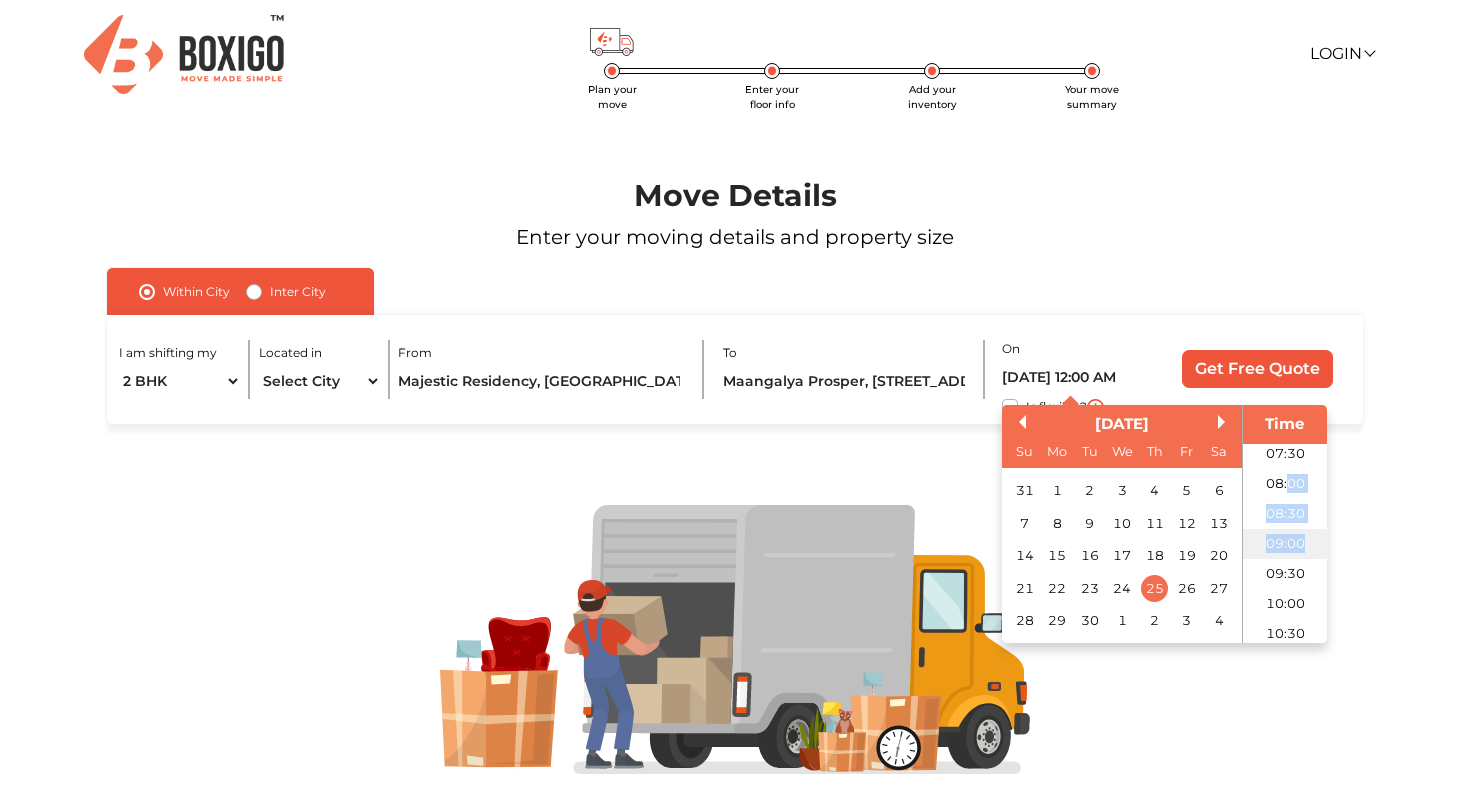 drag, startPoint x: 1289, startPoint y: 483, endPoint x: 1290, endPoint y: 554, distance: 71.00704 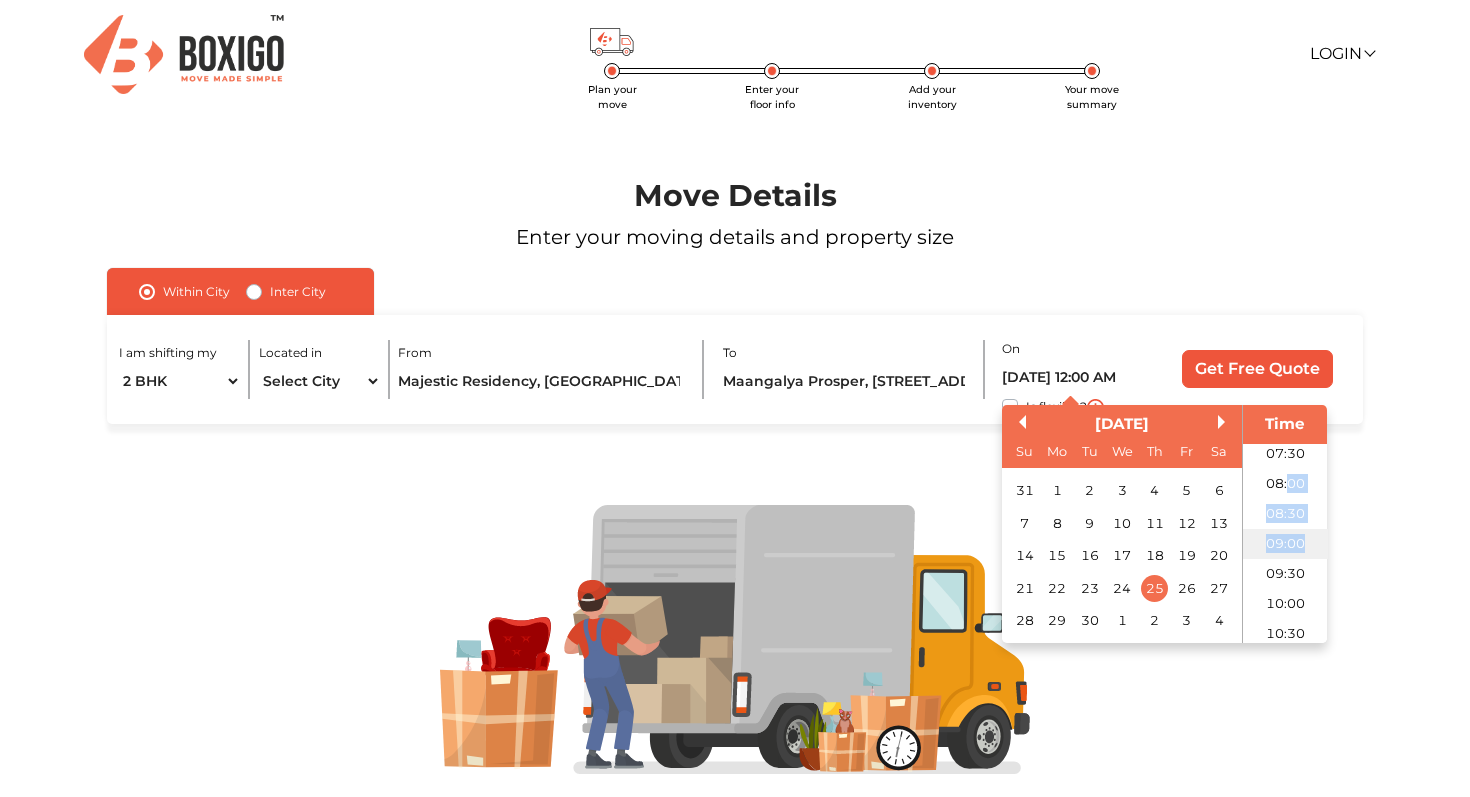 click on "00:00 00:30 01:00 01:30 02:00 02:30 03:00 03:30 04:00 04:30 05:00 05:30 06:00 06:30 07:00 07:30 08:00 08:30 09:00 09:30 10:00 10:30 11:00 11:30 12:00 12:30 13:00 13:30 14:00 14:30 15:00 15:30 16:00 16:30 17:00 17:30 18:00 18:30 19:00 19:30 20:00 20:30 21:00 21:30 22:00 22:30 23:00 23:30" at bounding box center (1285, 543) 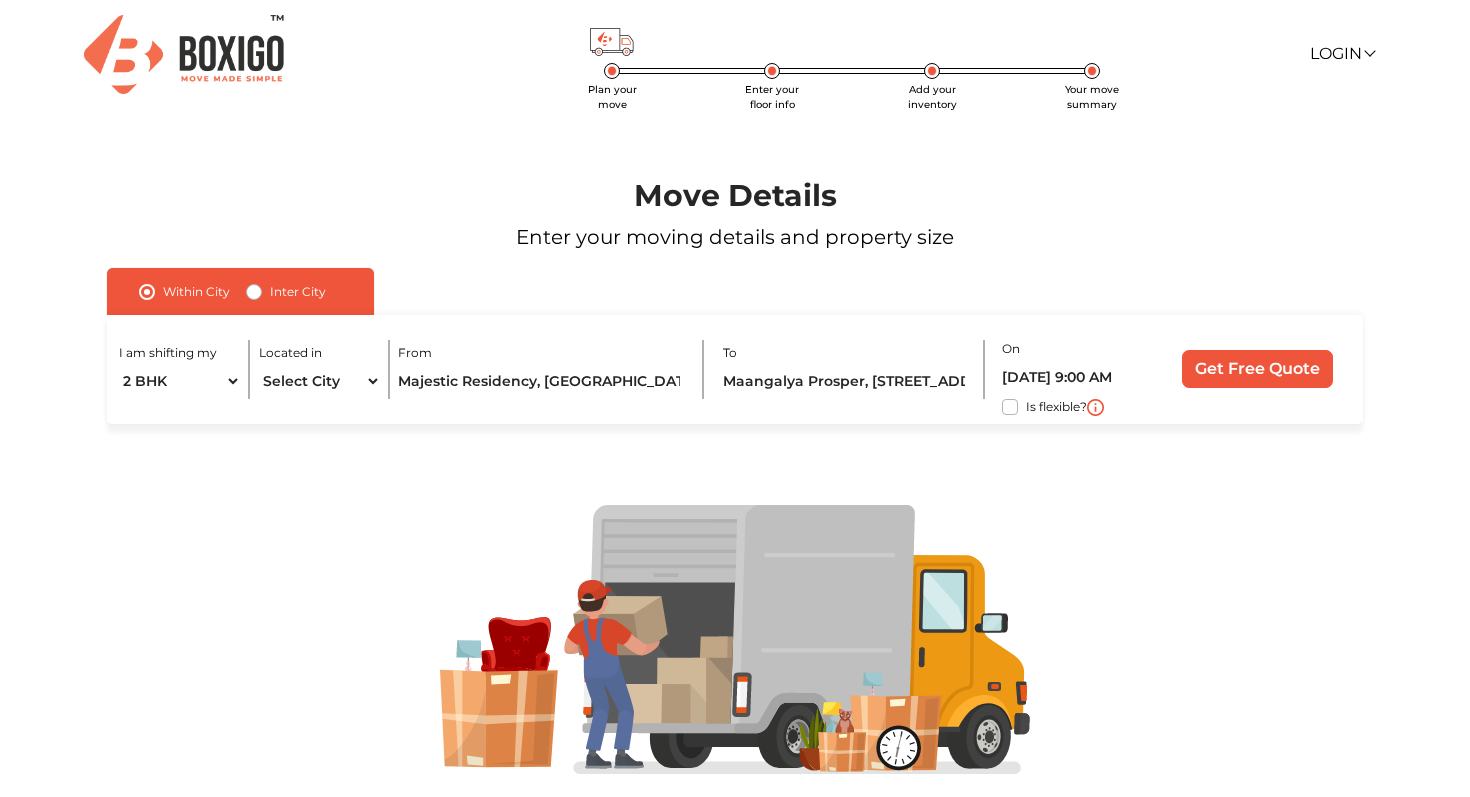 click at bounding box center [735, 640] 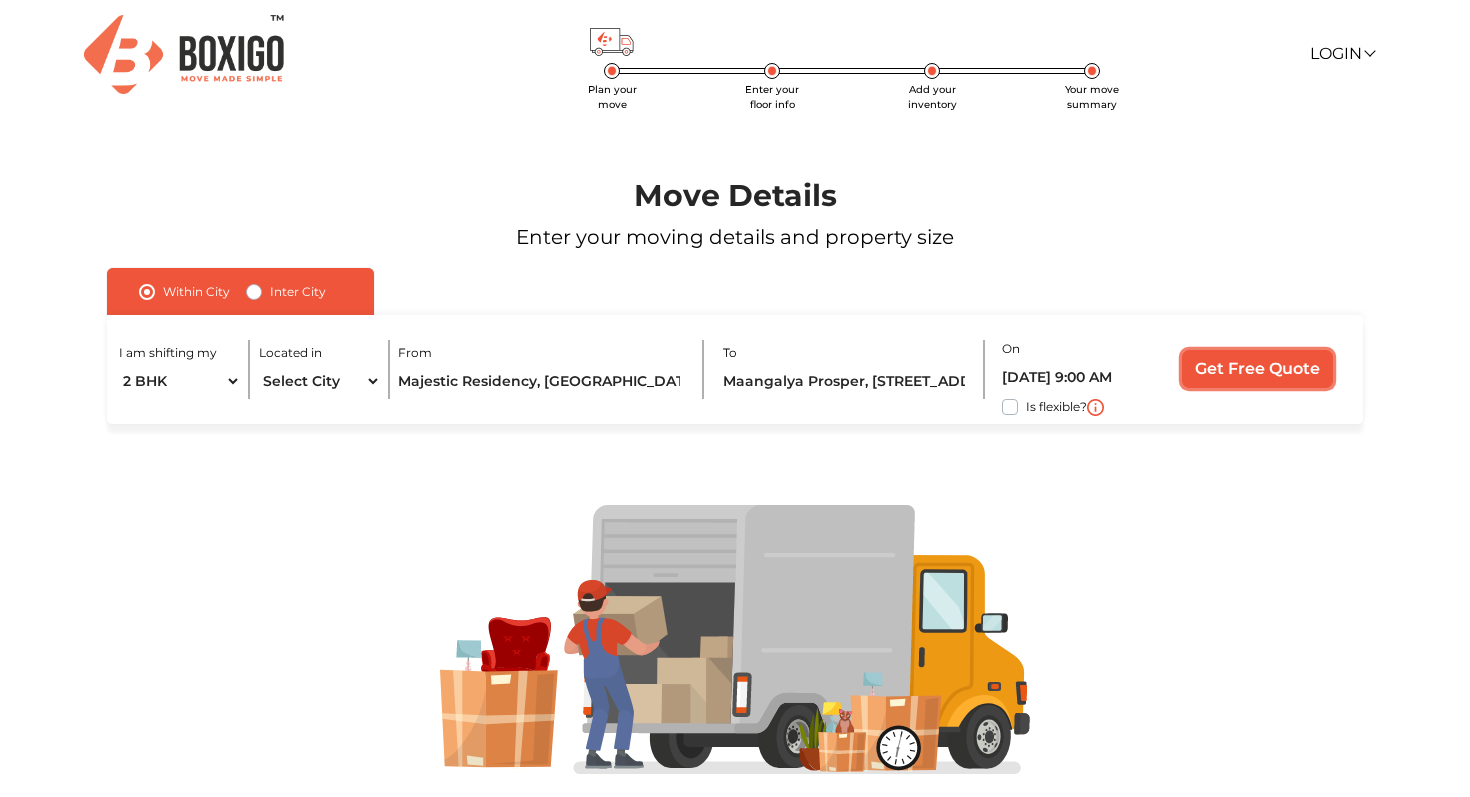 click on "Get Free Quote" at bounding box center (1257, 369) 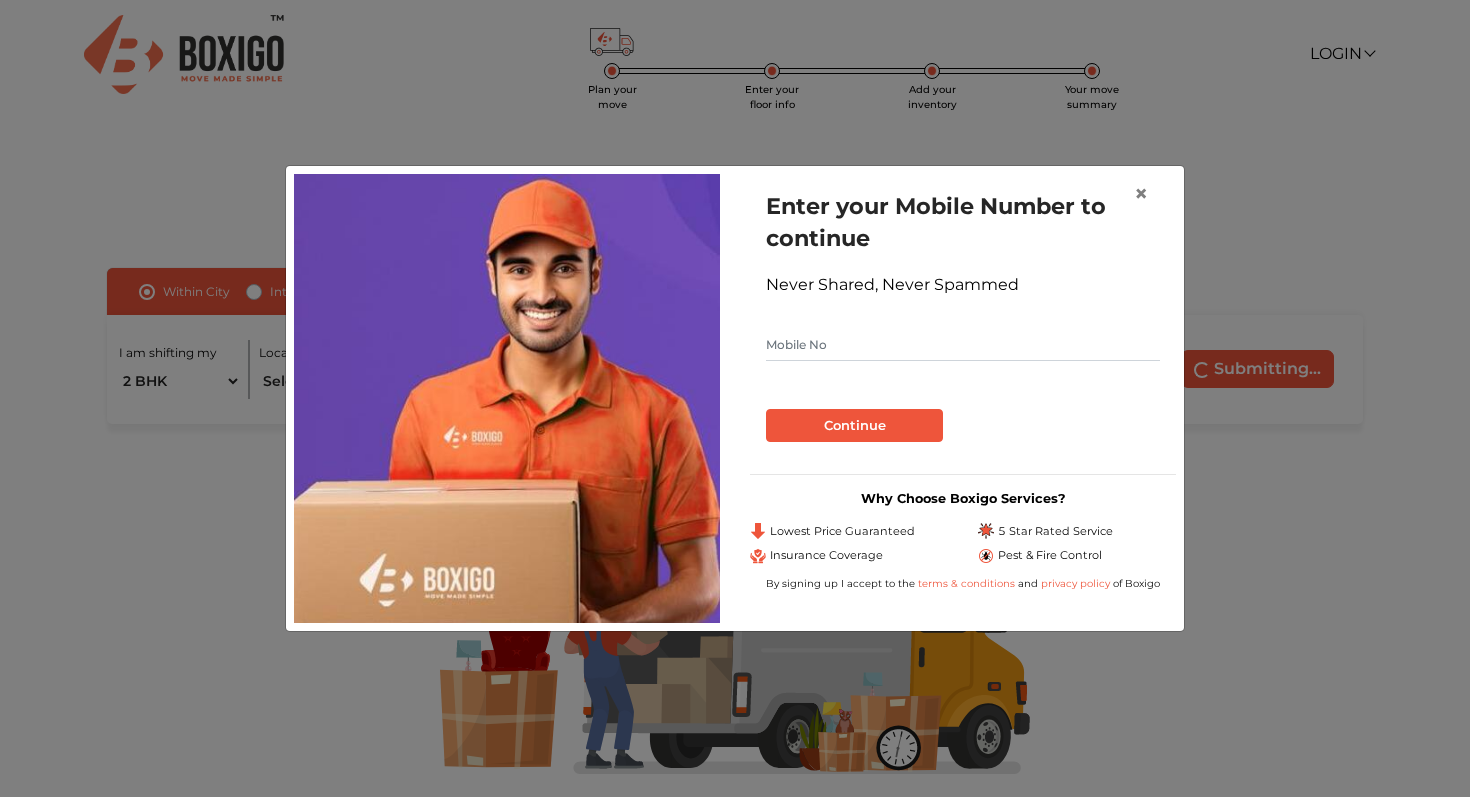 click at bounding box center (963, 345) 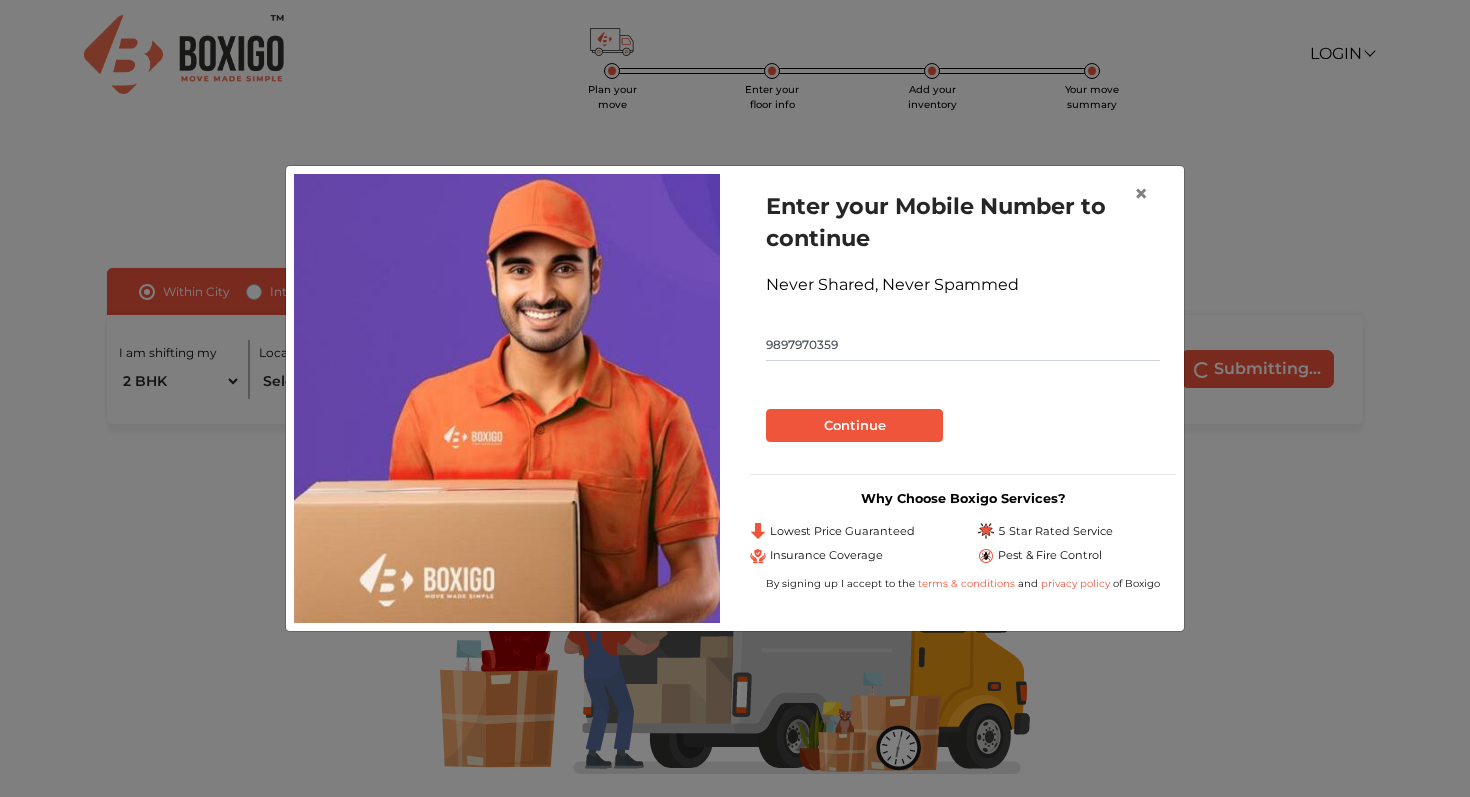 type on "9897970359" 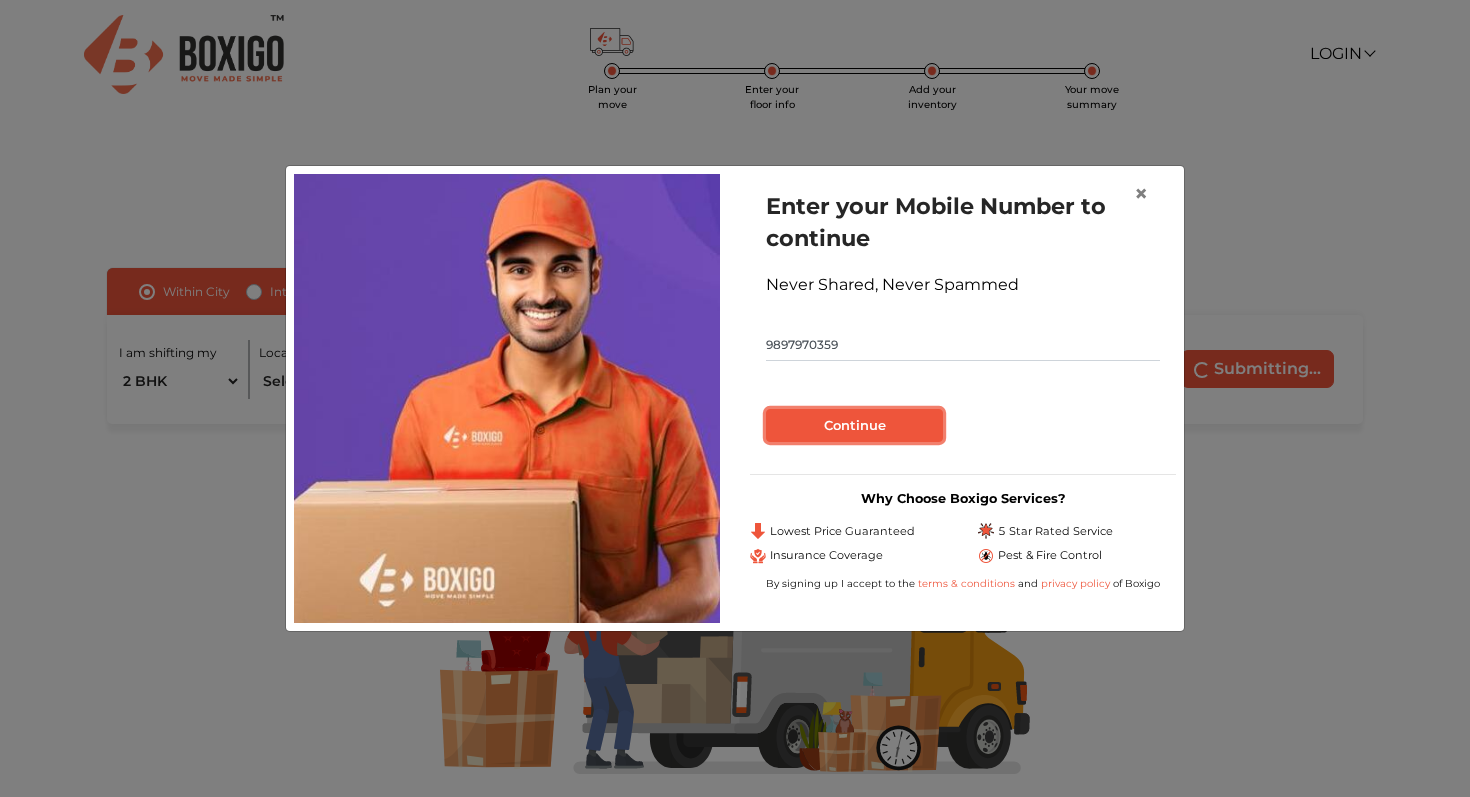 click on "Continue" at bounding box center [854, 426] 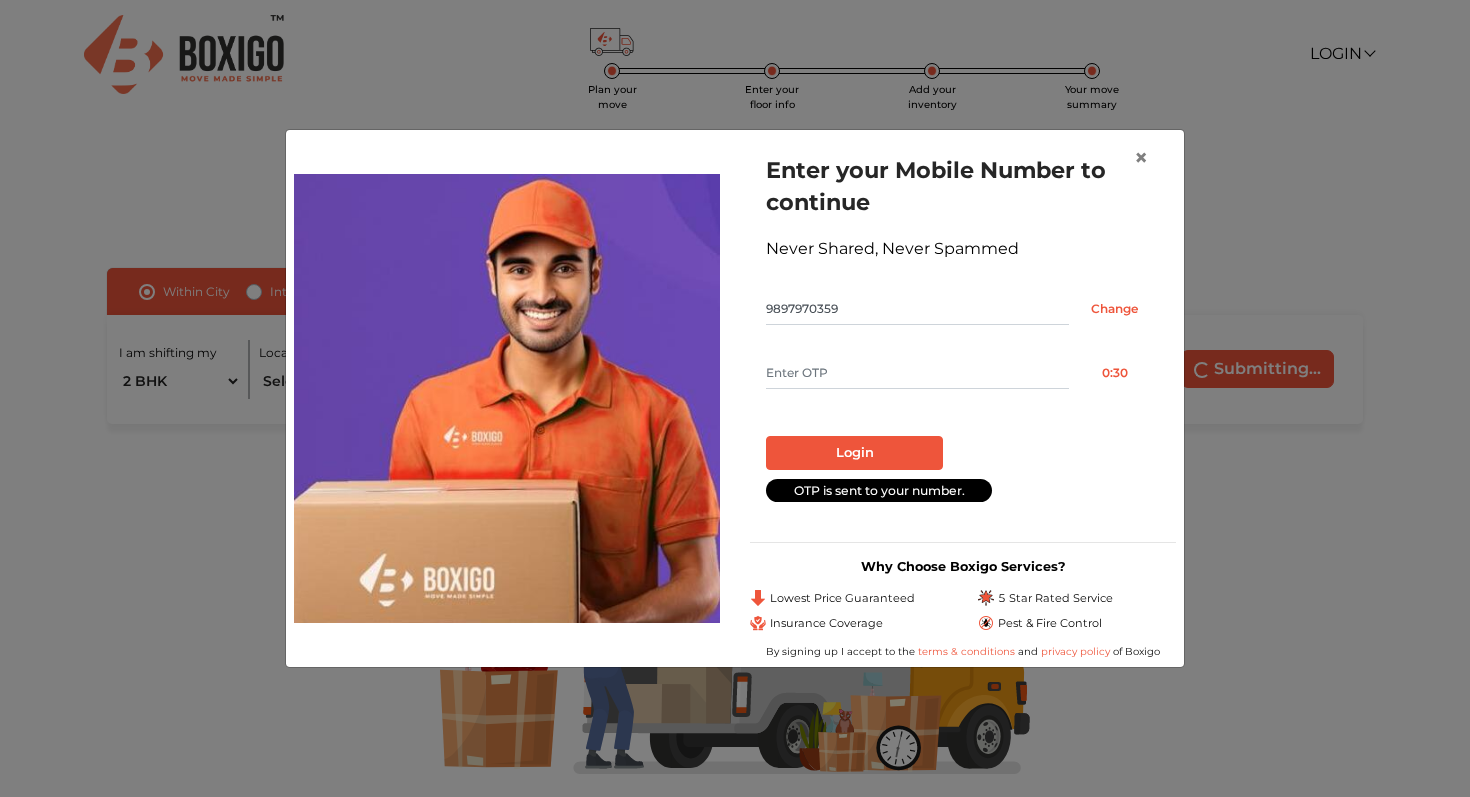 click at bounding box center [917, 373] 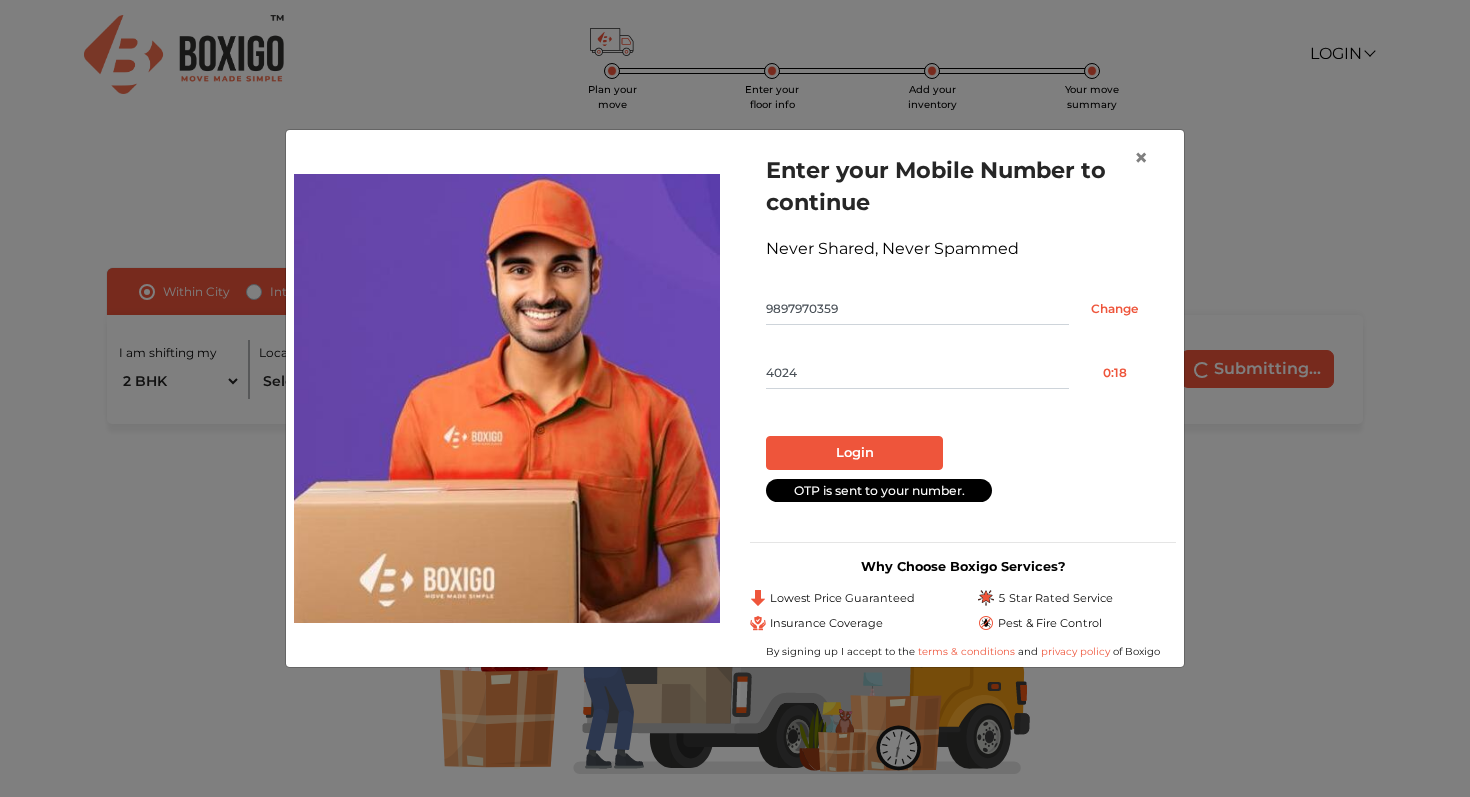 type on "4024" 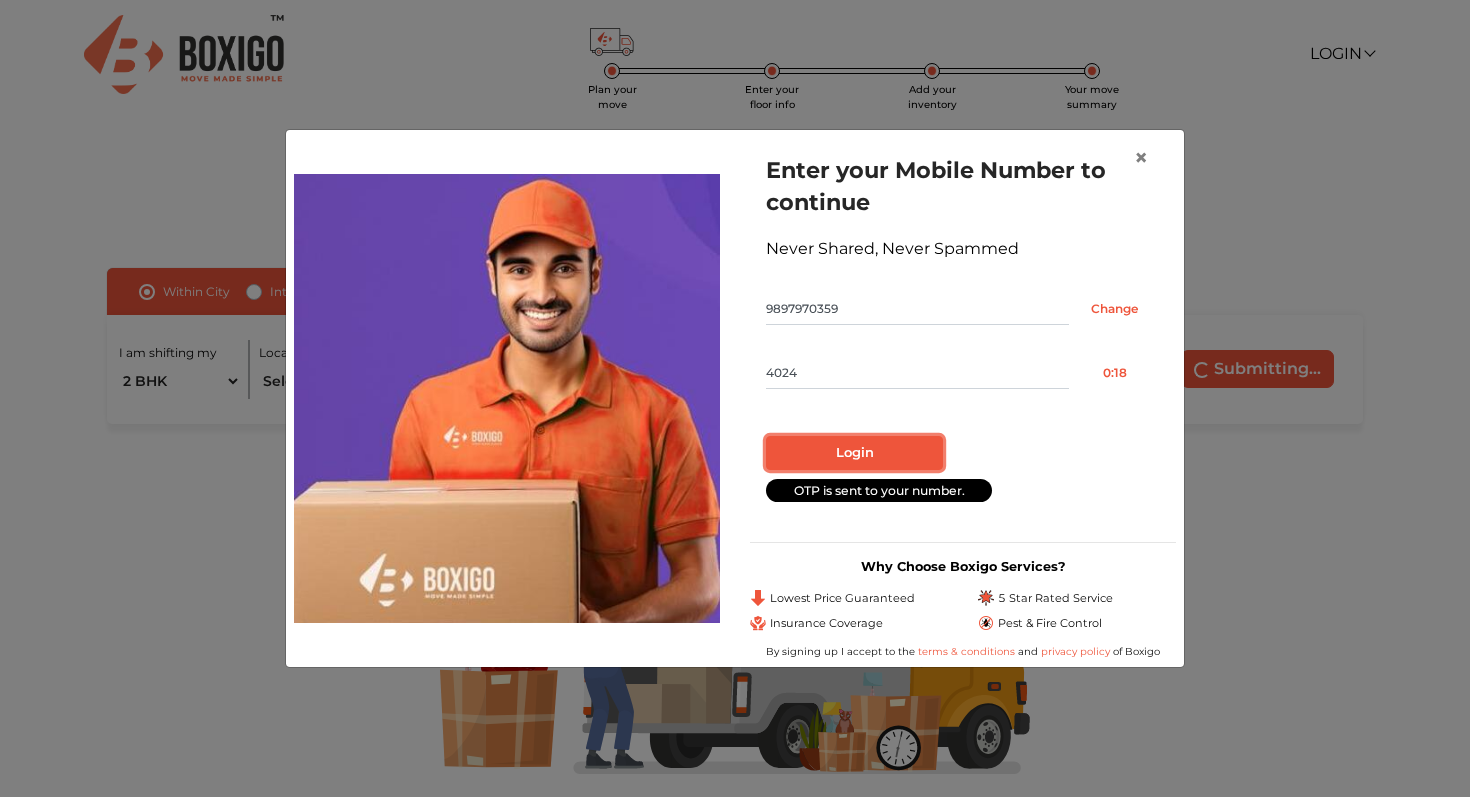 click on "Login" at bounding box center [854, 453] 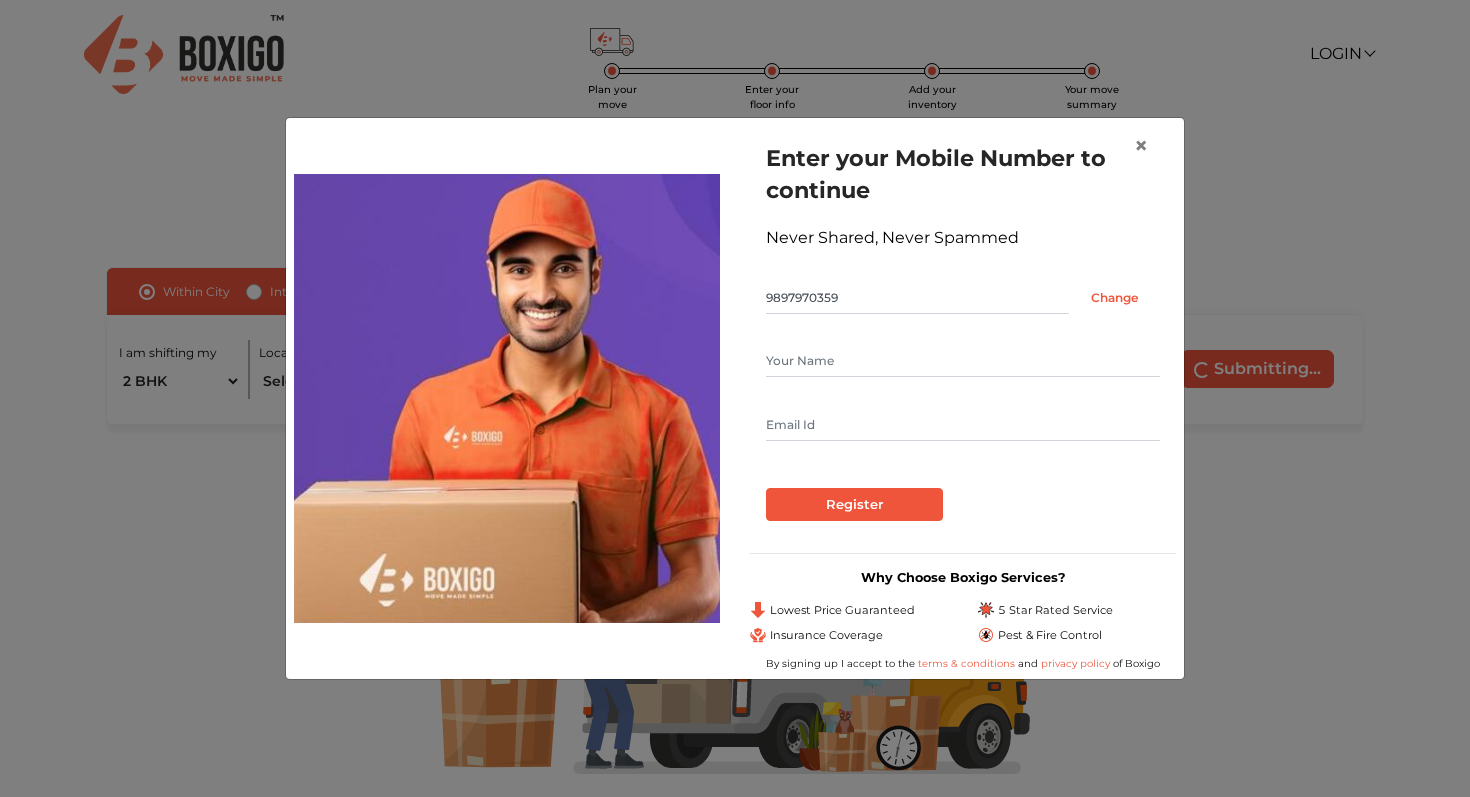 click at bounding box center (963, 361) 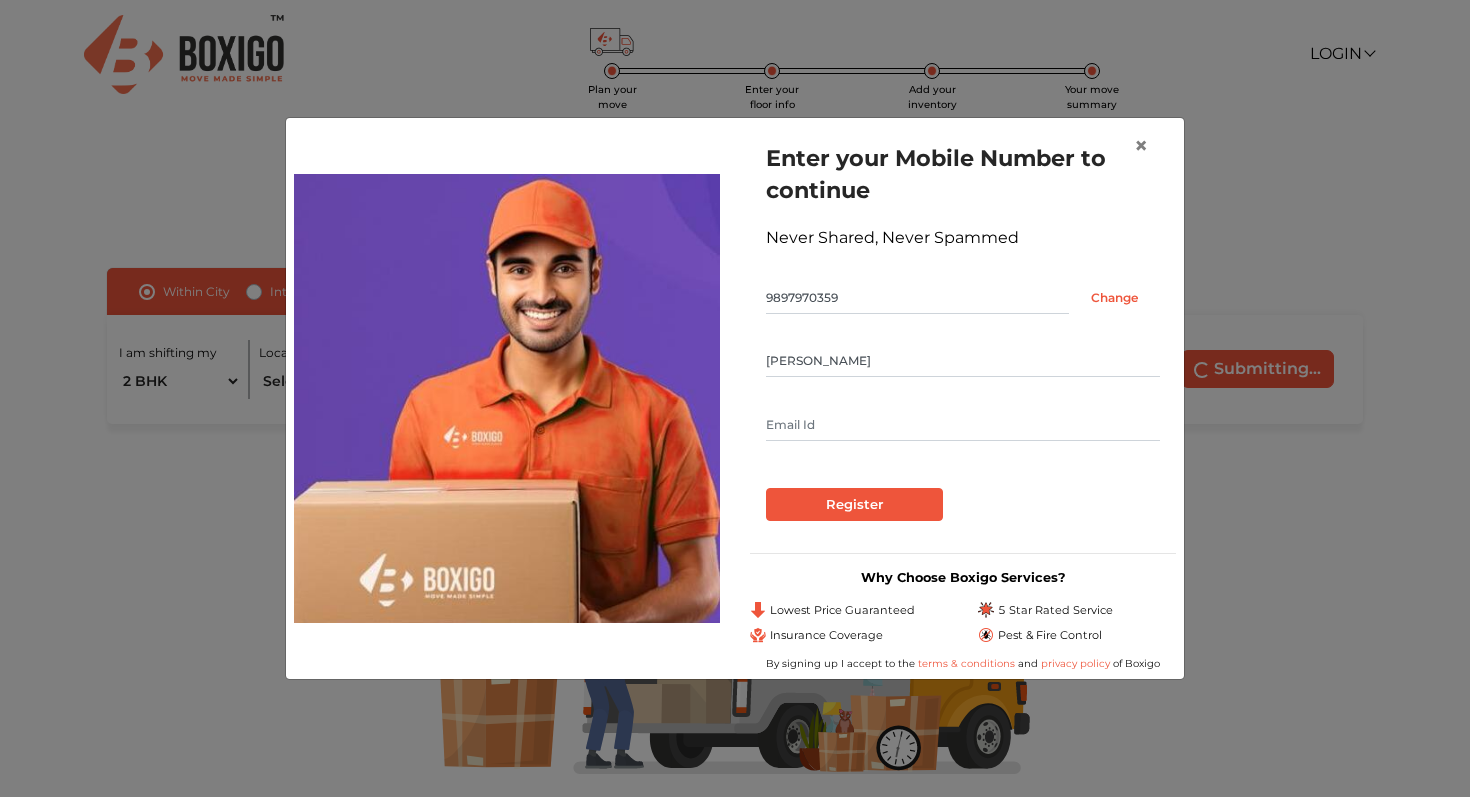 type on "ayushichhetri@gmail.com" 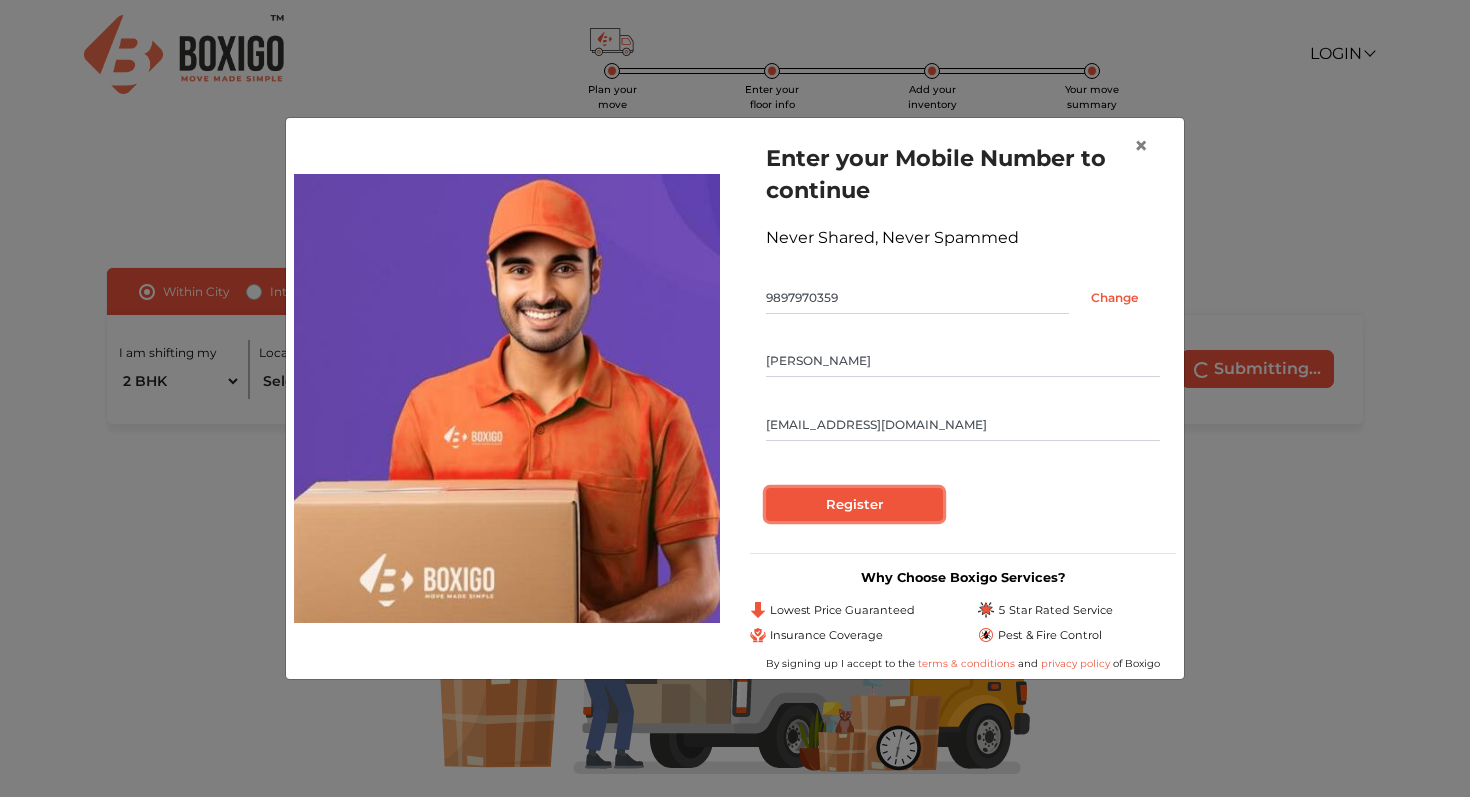 click on "Register" at bounding box center (854, 505) 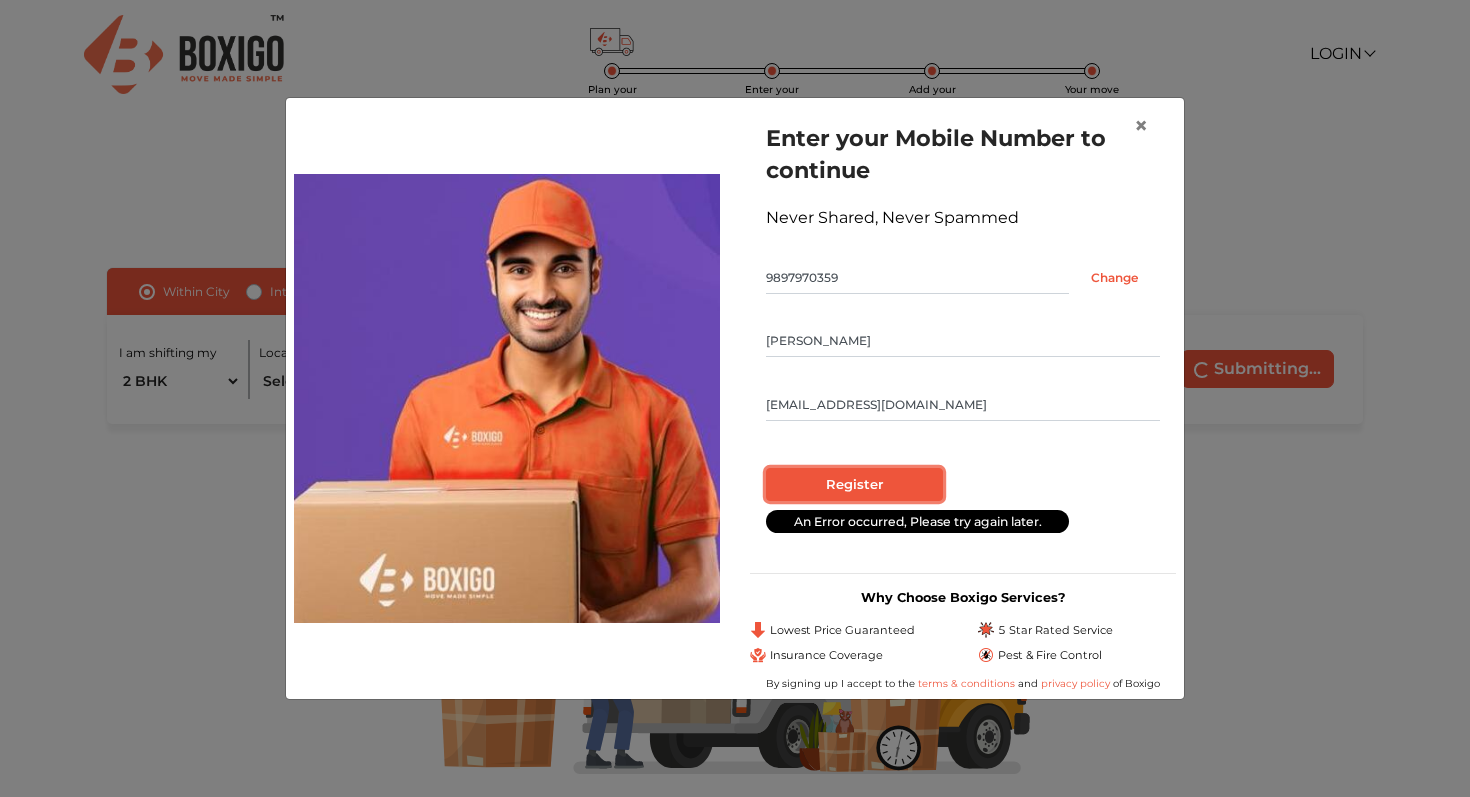 click on "Register" at bounding box center [854, 485] 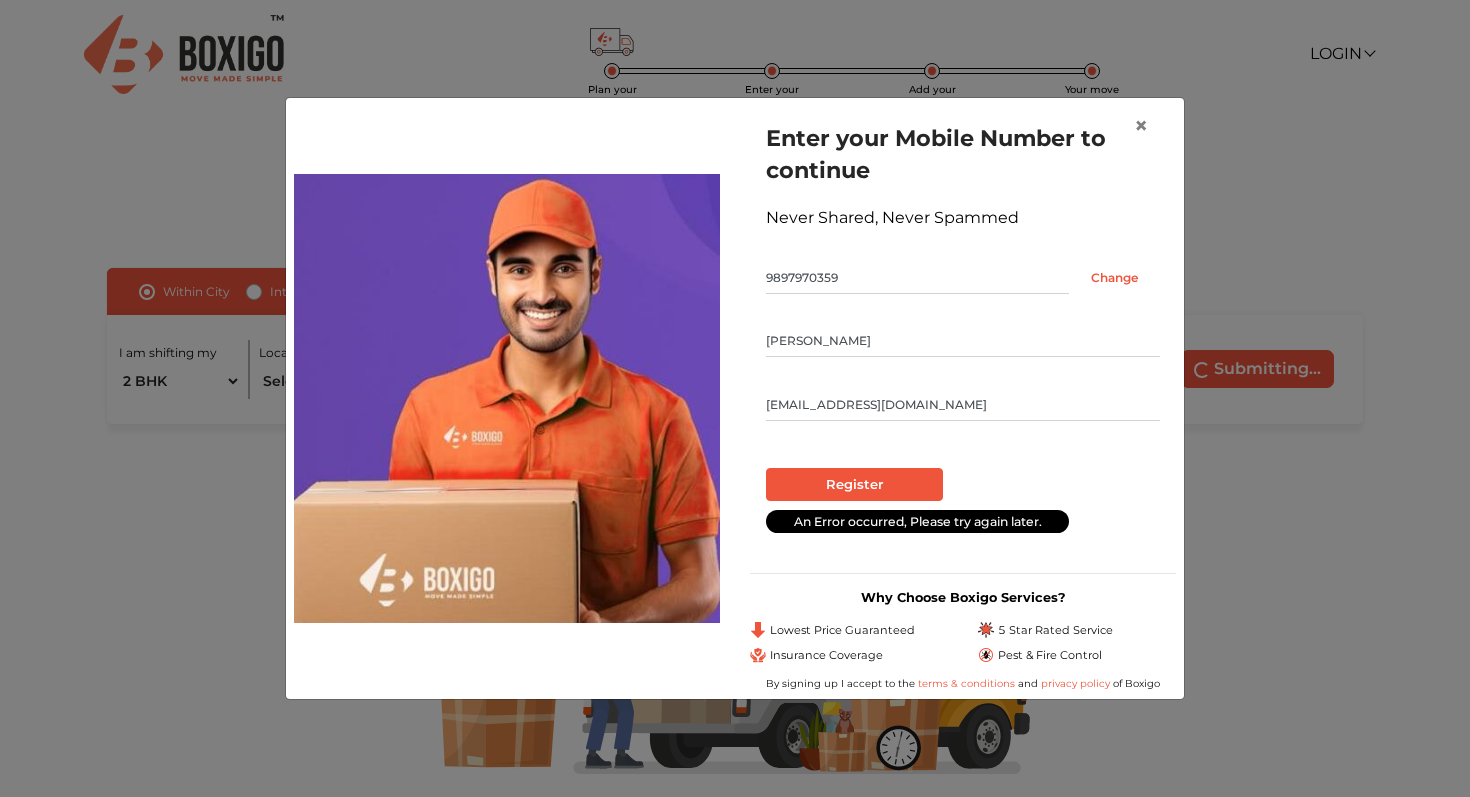 click on "Ayushi Chhetri" at bounding box center (963, 341) 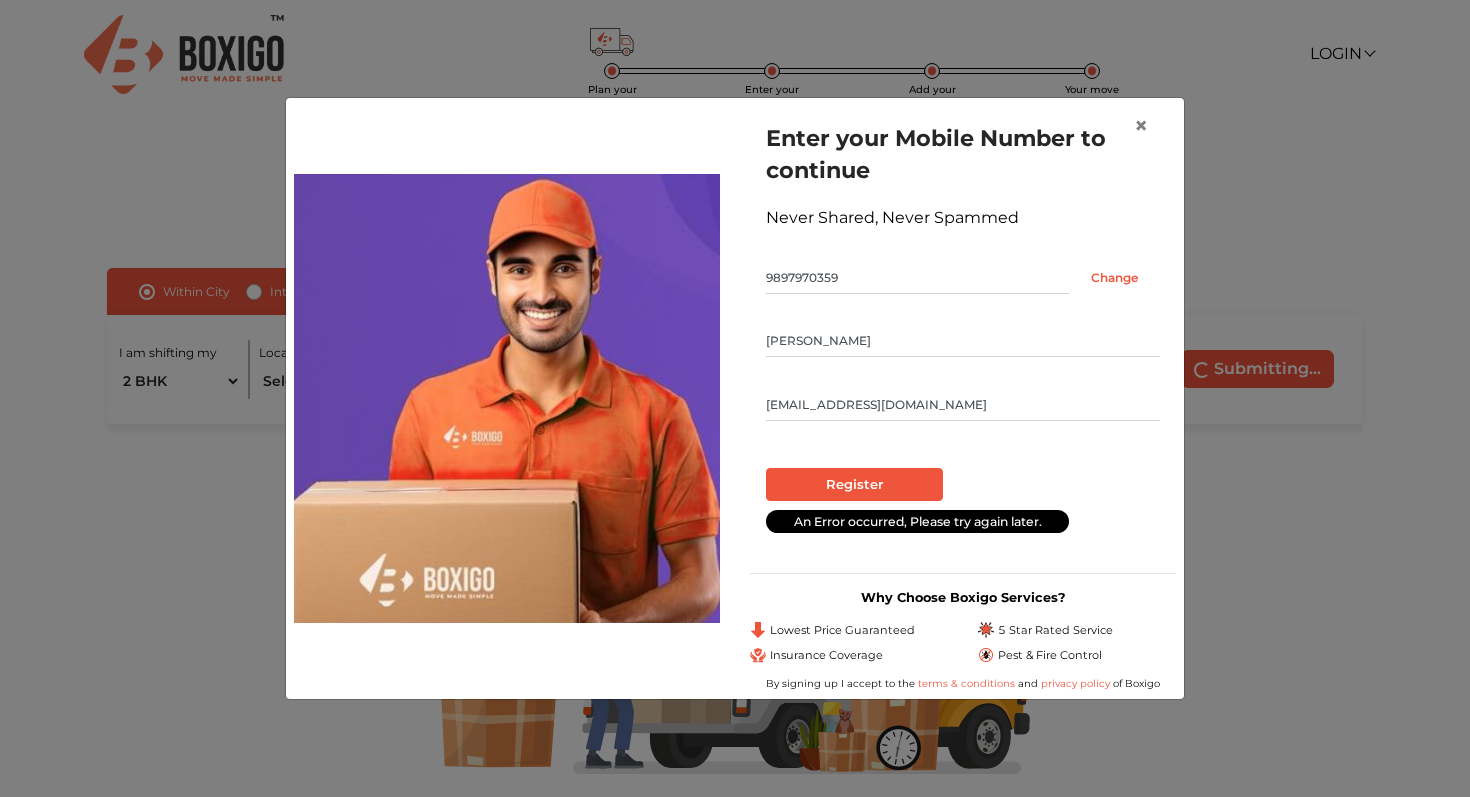 click on "Ayushi Chhetri" at bounding box center (963, 341) 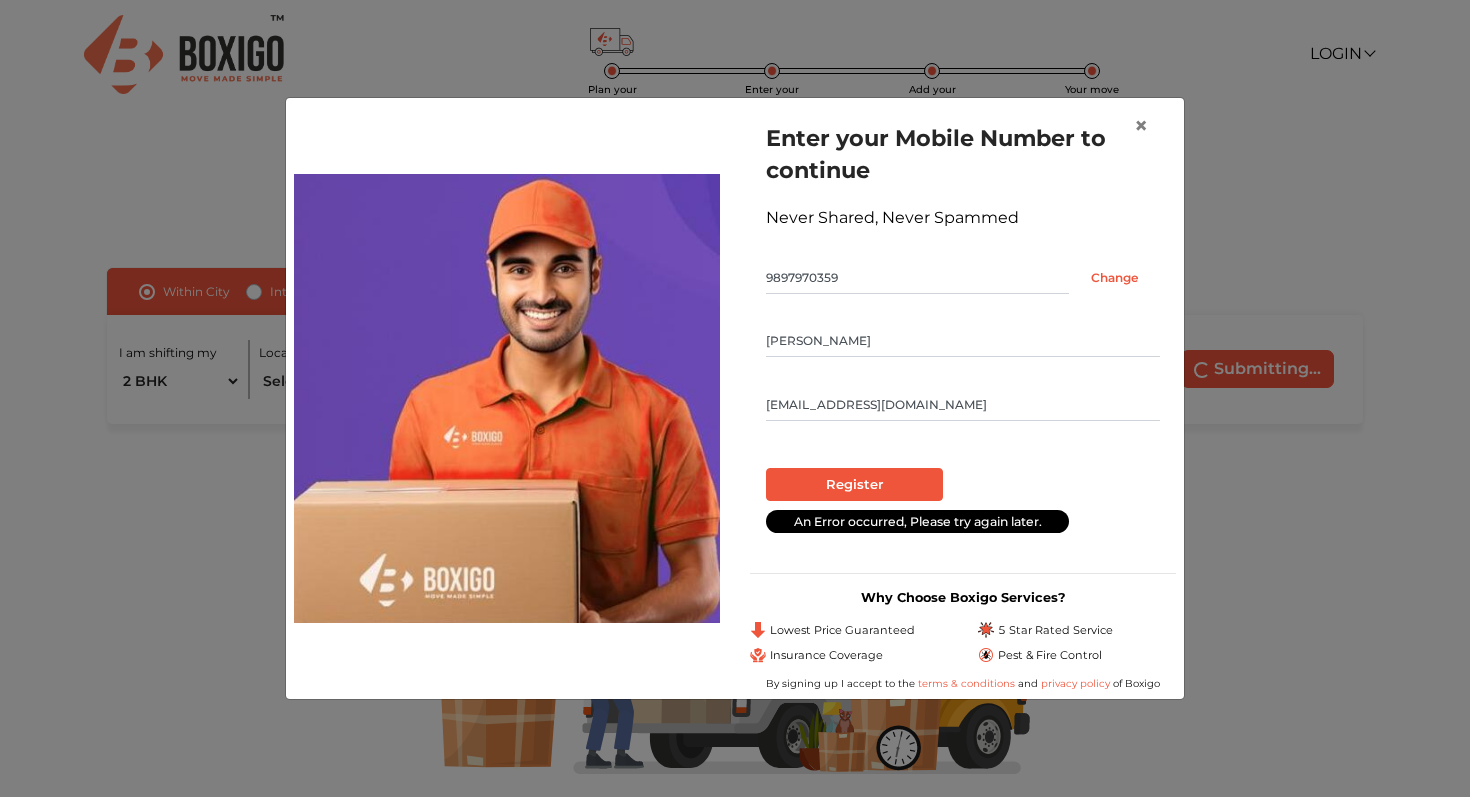 drag, startPoint x: 874, startPoint y: 340, endPoint x: 631, endPoint y: 340, distance: 243 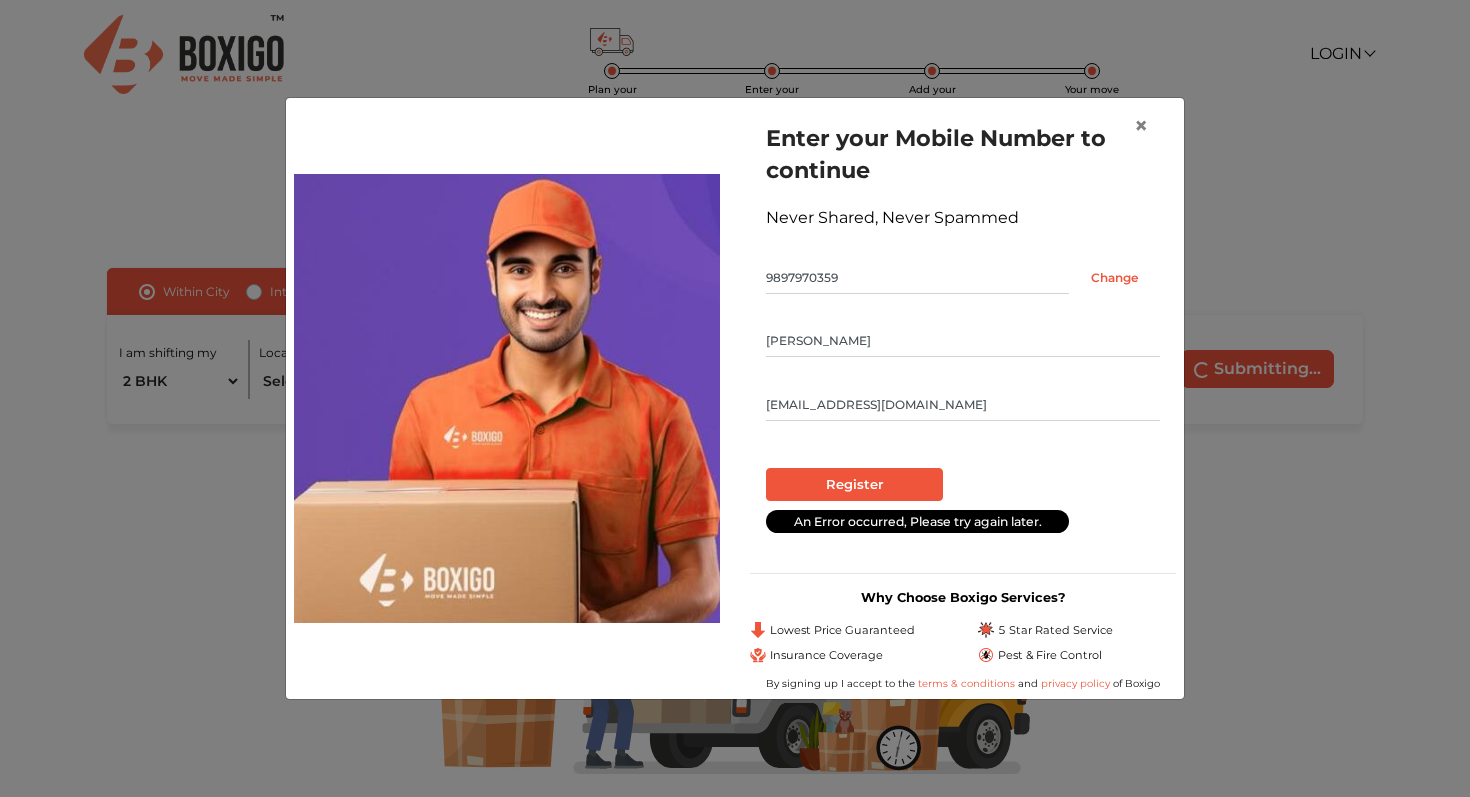 type on "Ayushi S Chhetri" 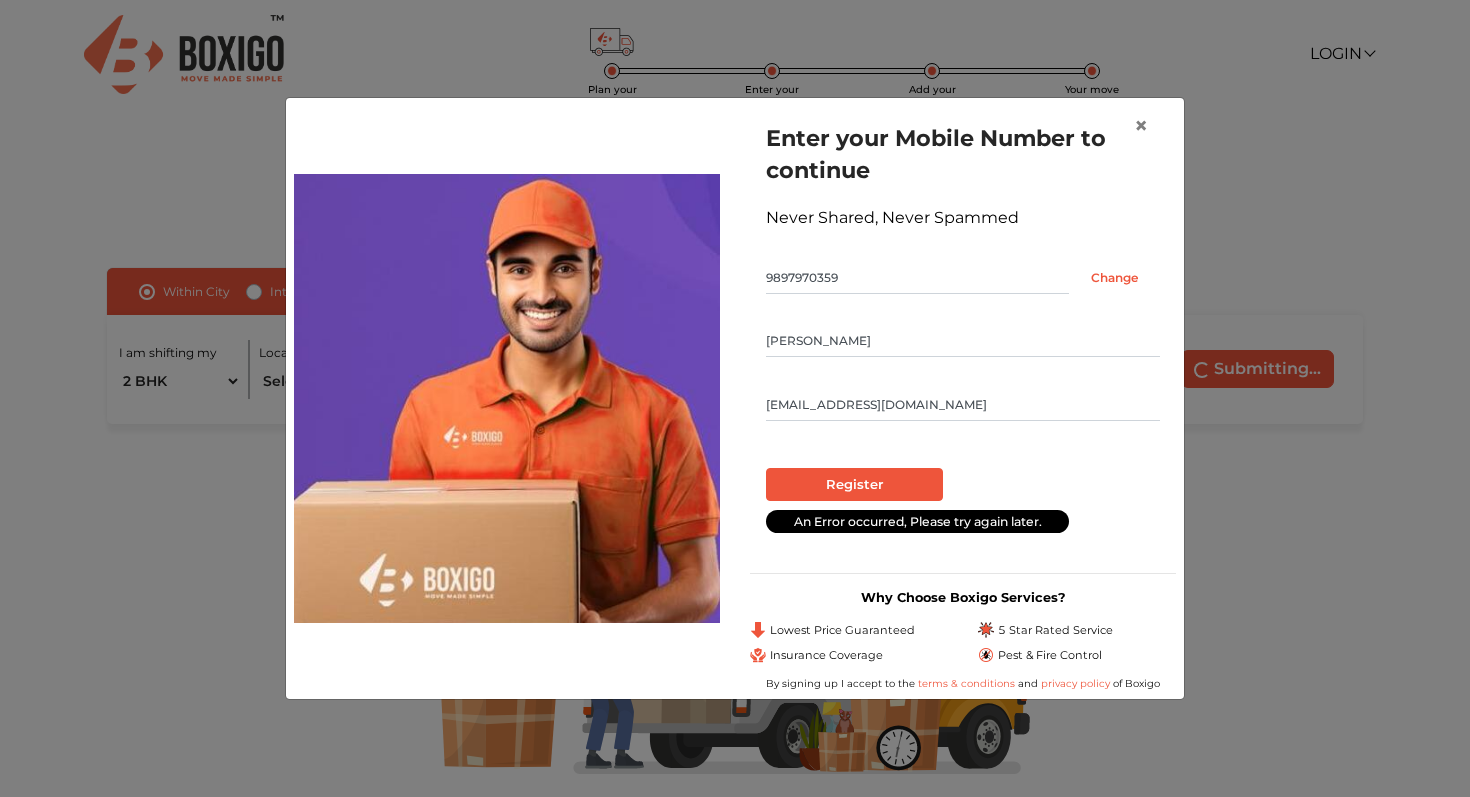 click on "Register" at bounding box center (854, 485) 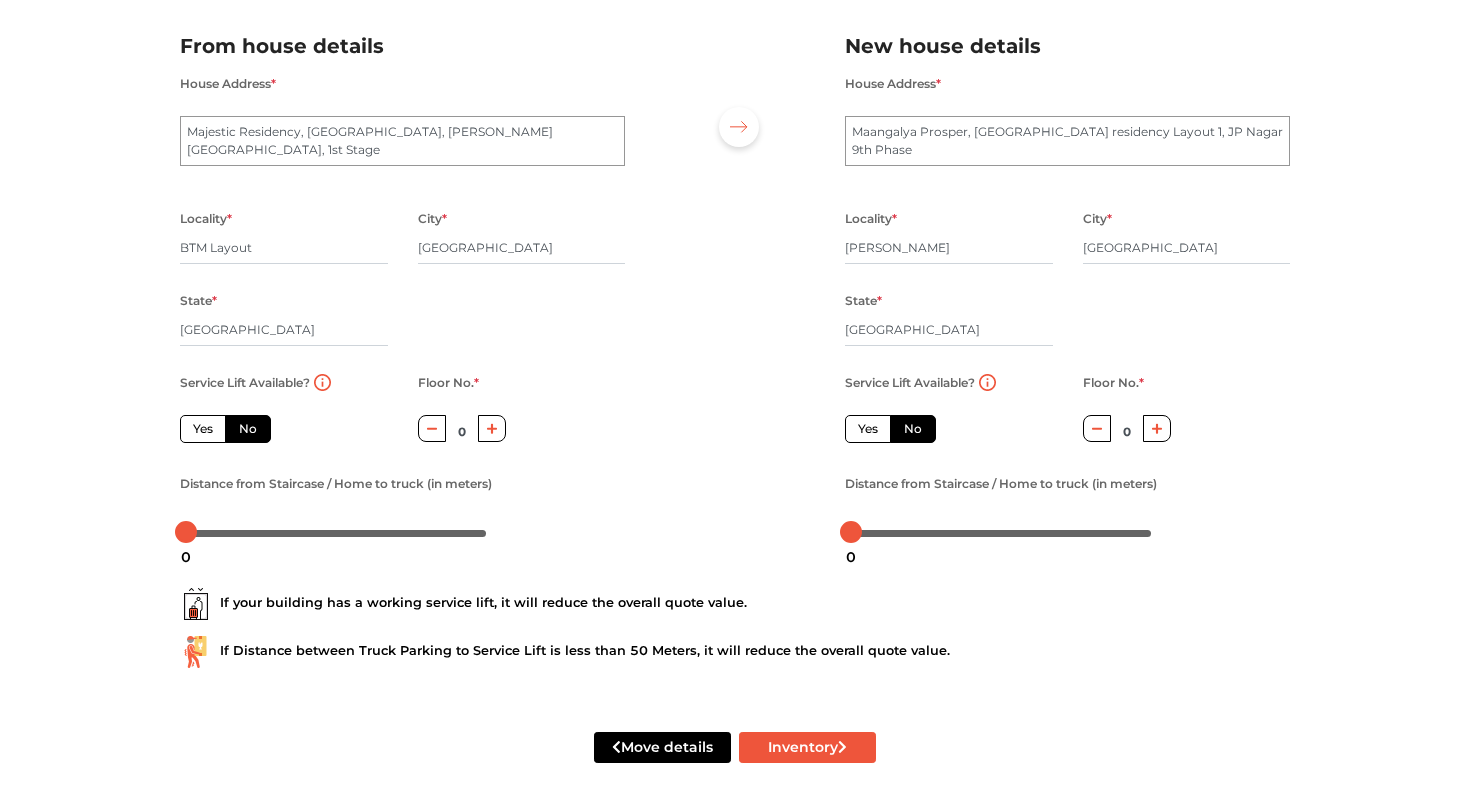 scroll, scrollTop: 131, scrollLeft: 0, axis: vertical 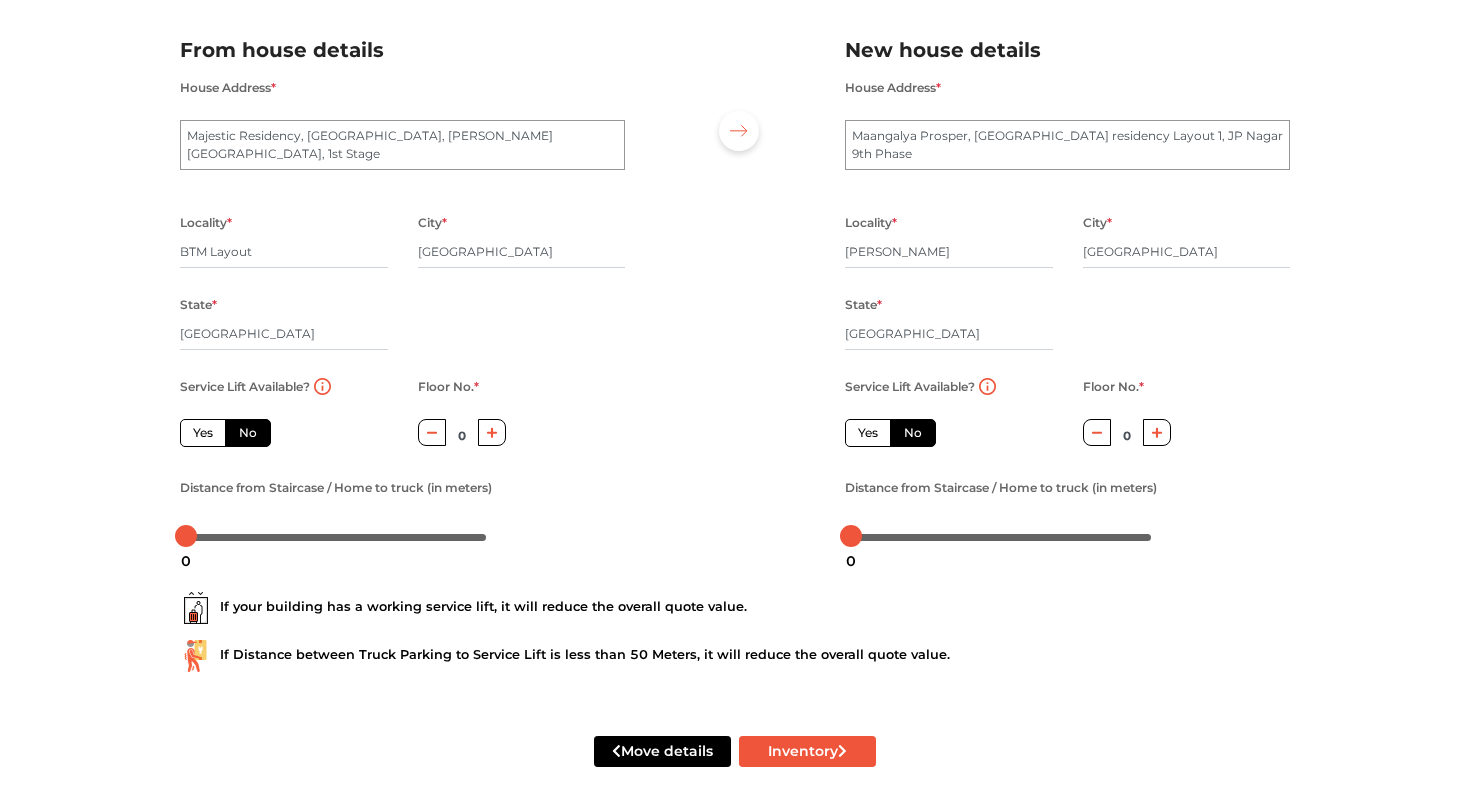 click on "Yes" at bounding box center (203, 433) 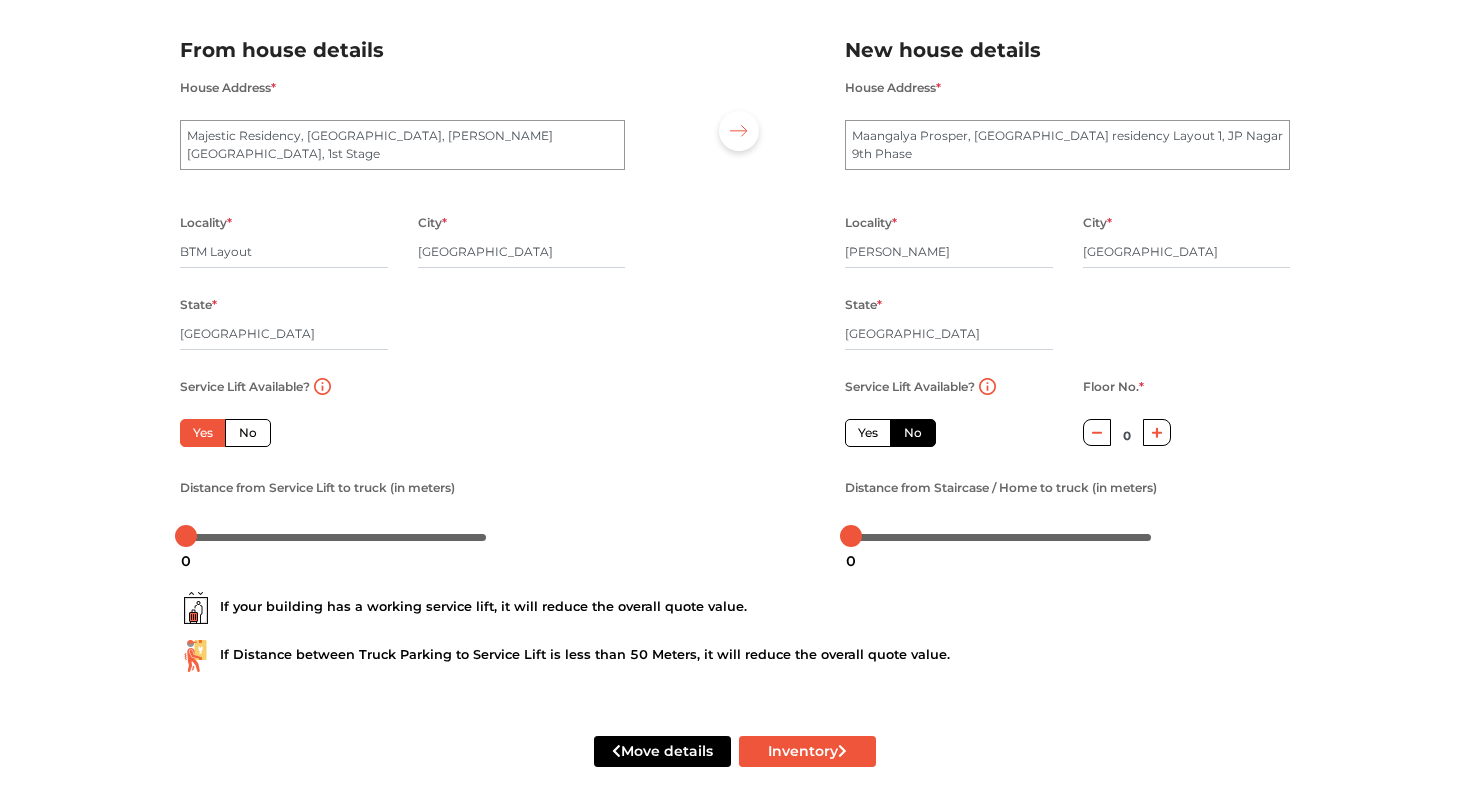 click on "No" at bounding box center [248, 433] 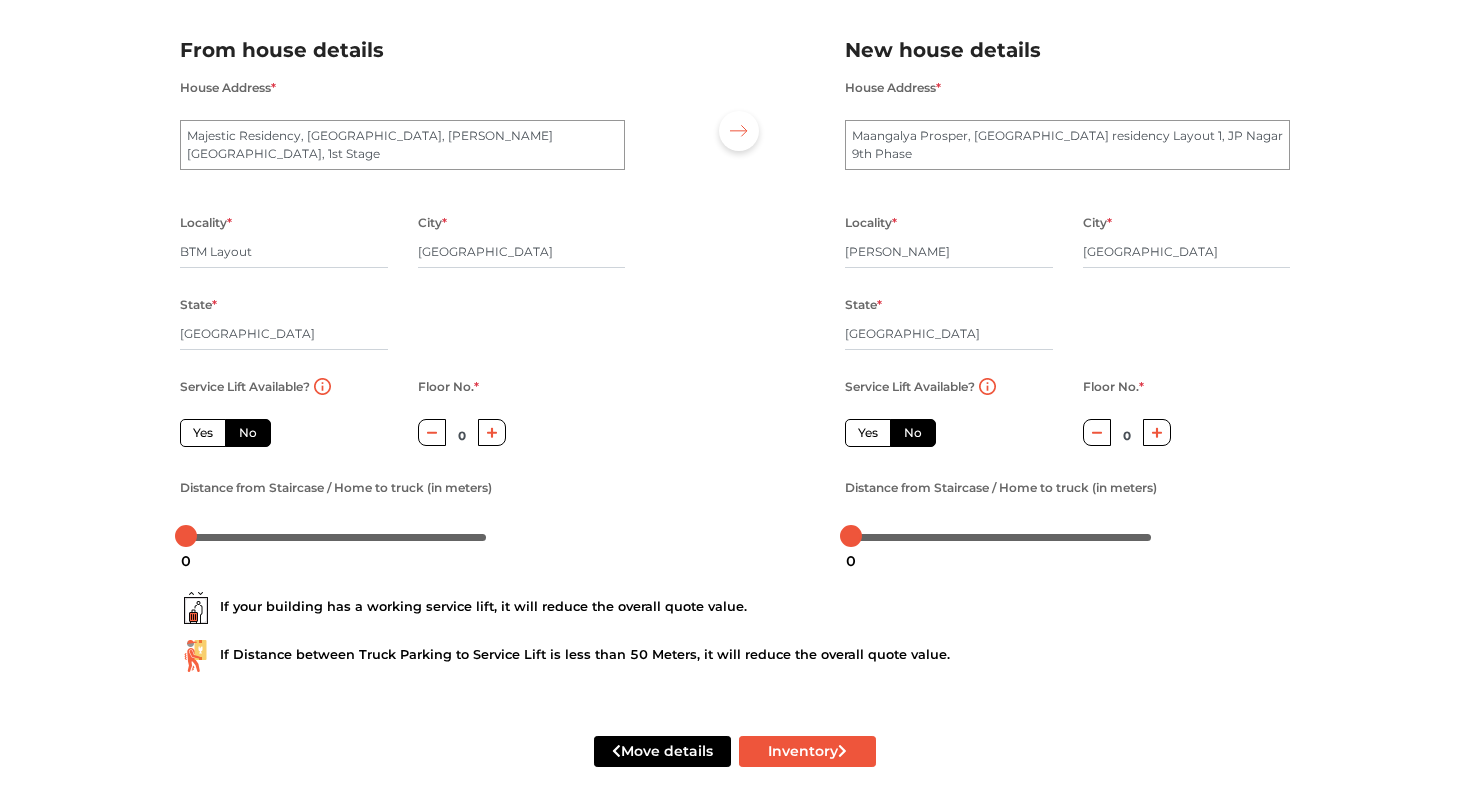 click on "Yes" at bounding box center (203, 433) 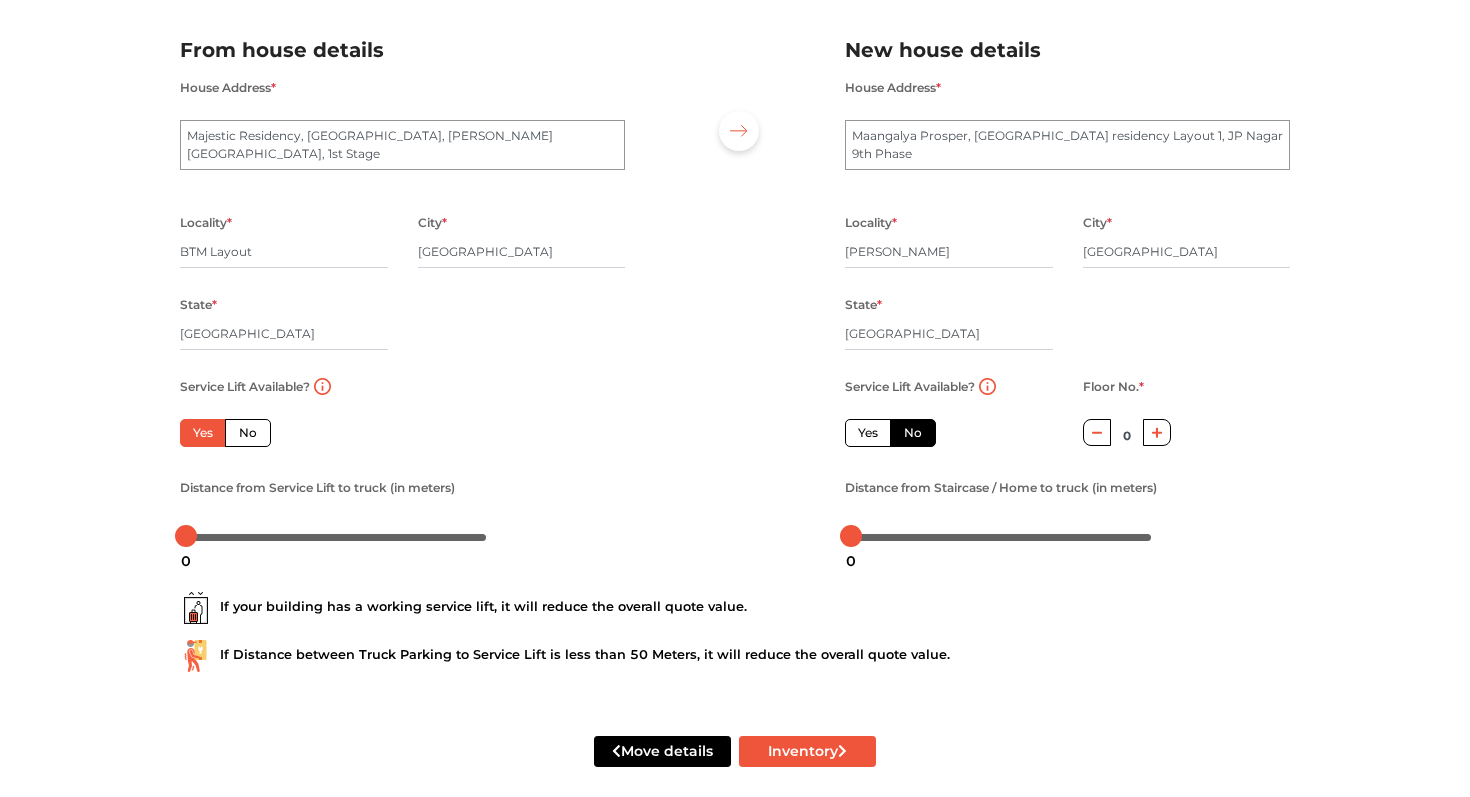 click on "No" at bounding box center [248, 433] 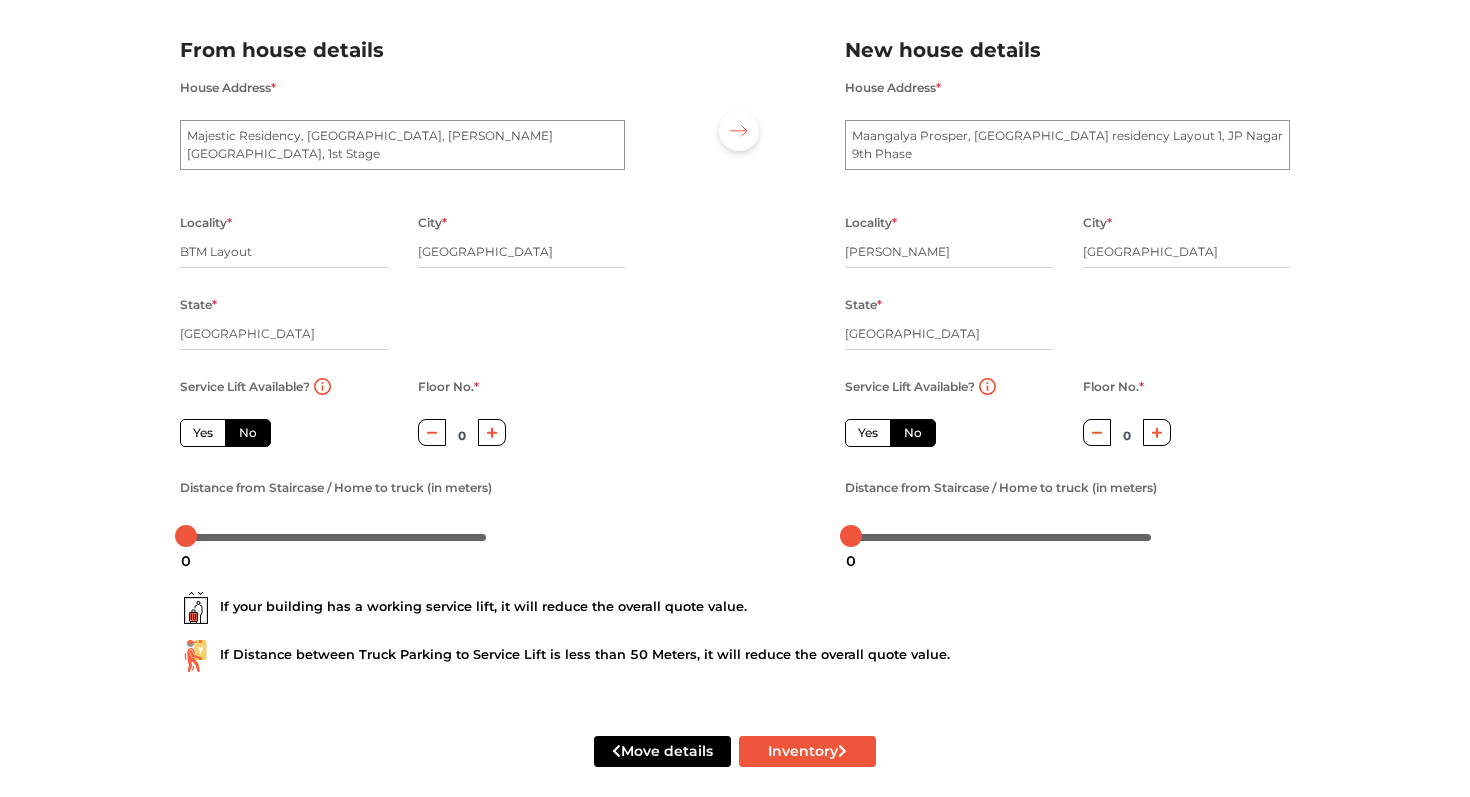 click 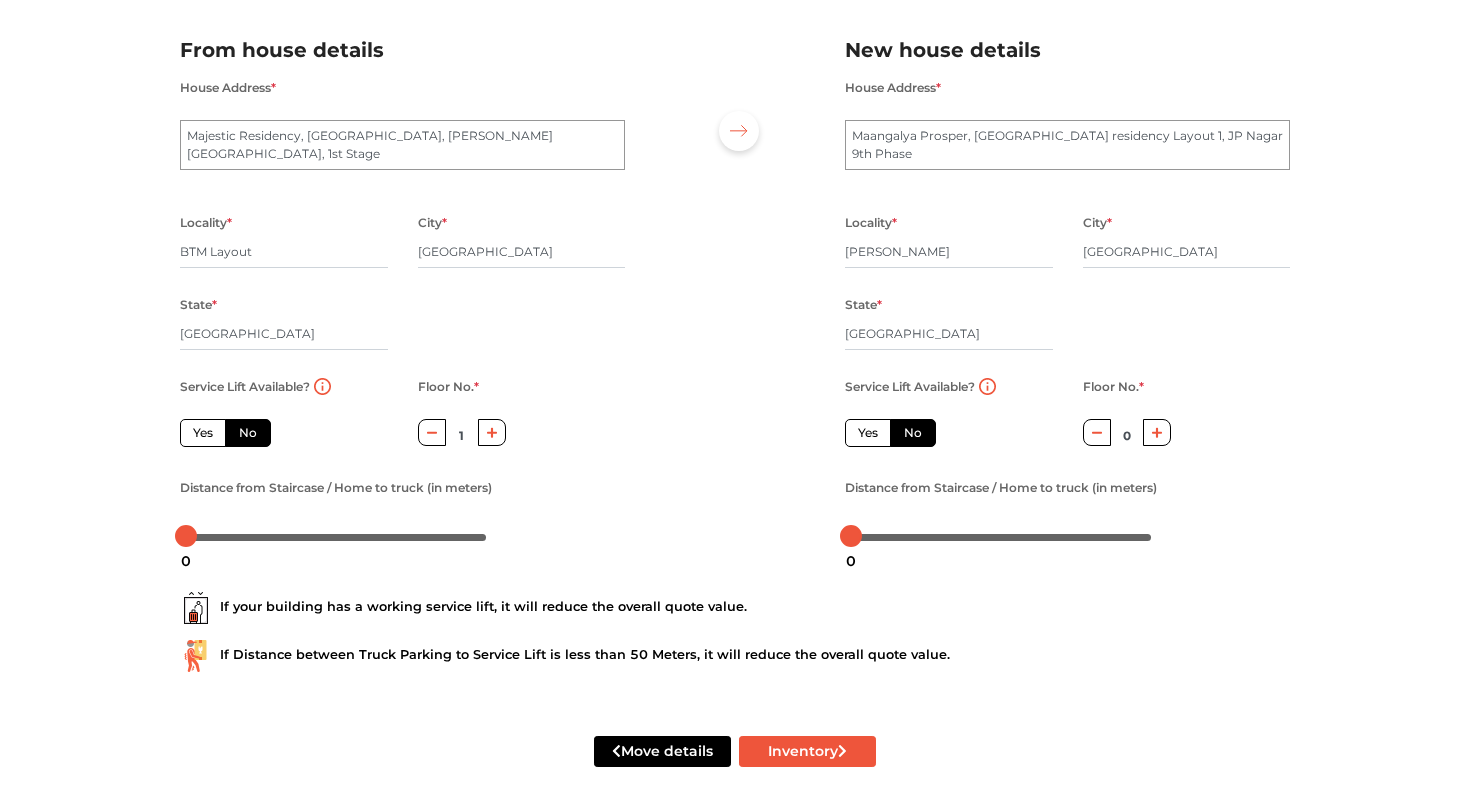 click 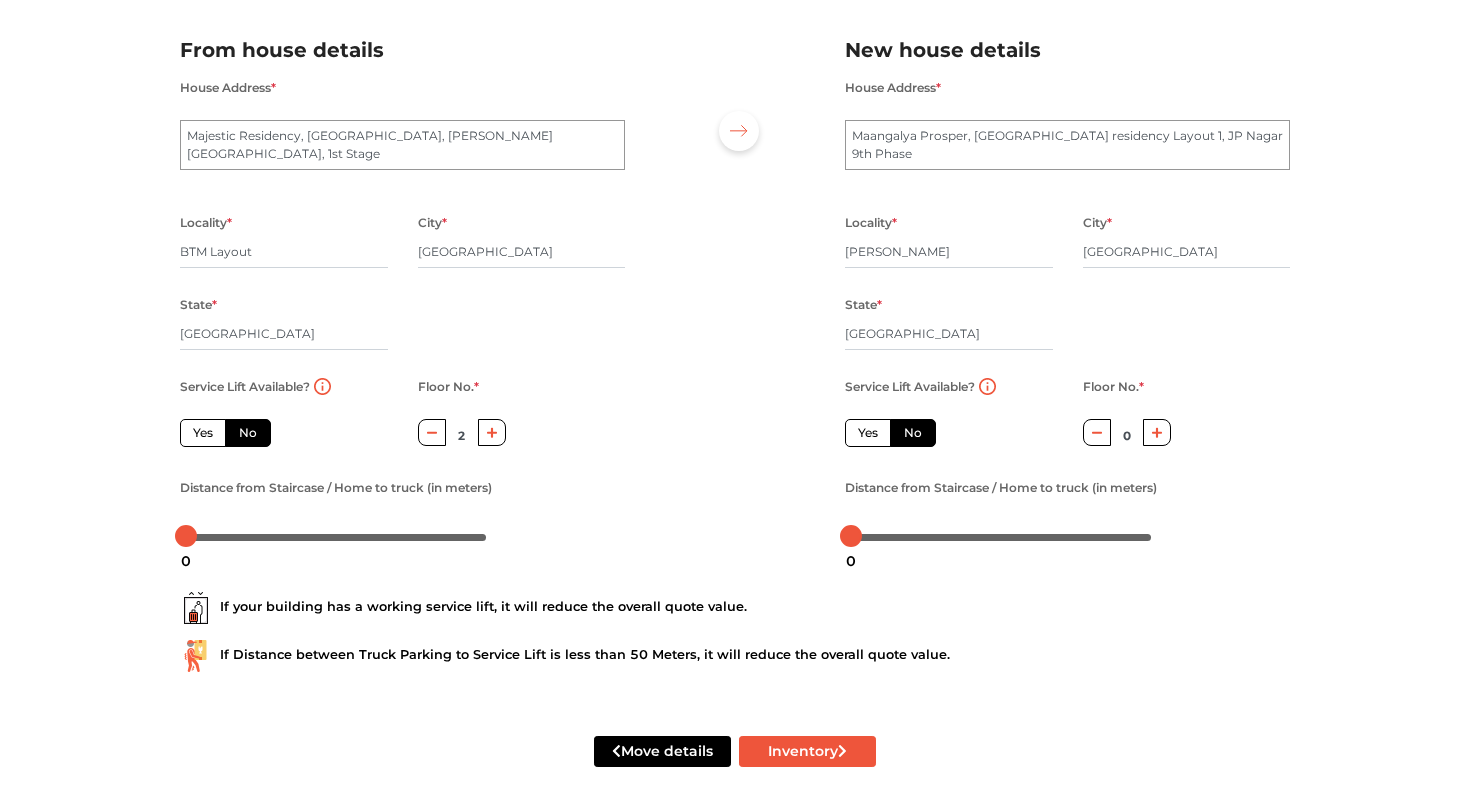 click 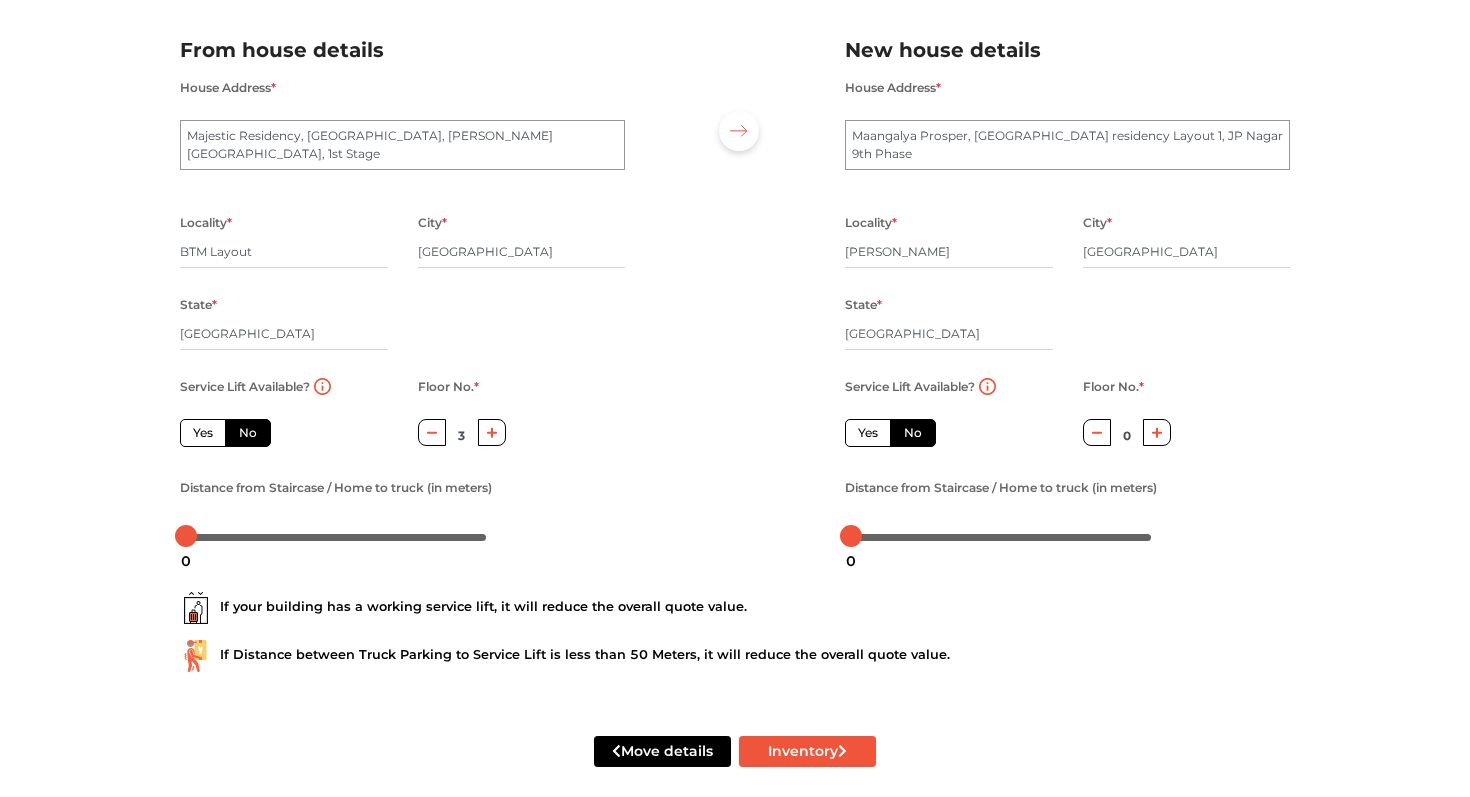 click on "Service Lift Available?  Yes No   Floor No.  * 3 Distance from Staircase / Home to truck   (in meters)" at bounding box center (402, 463) 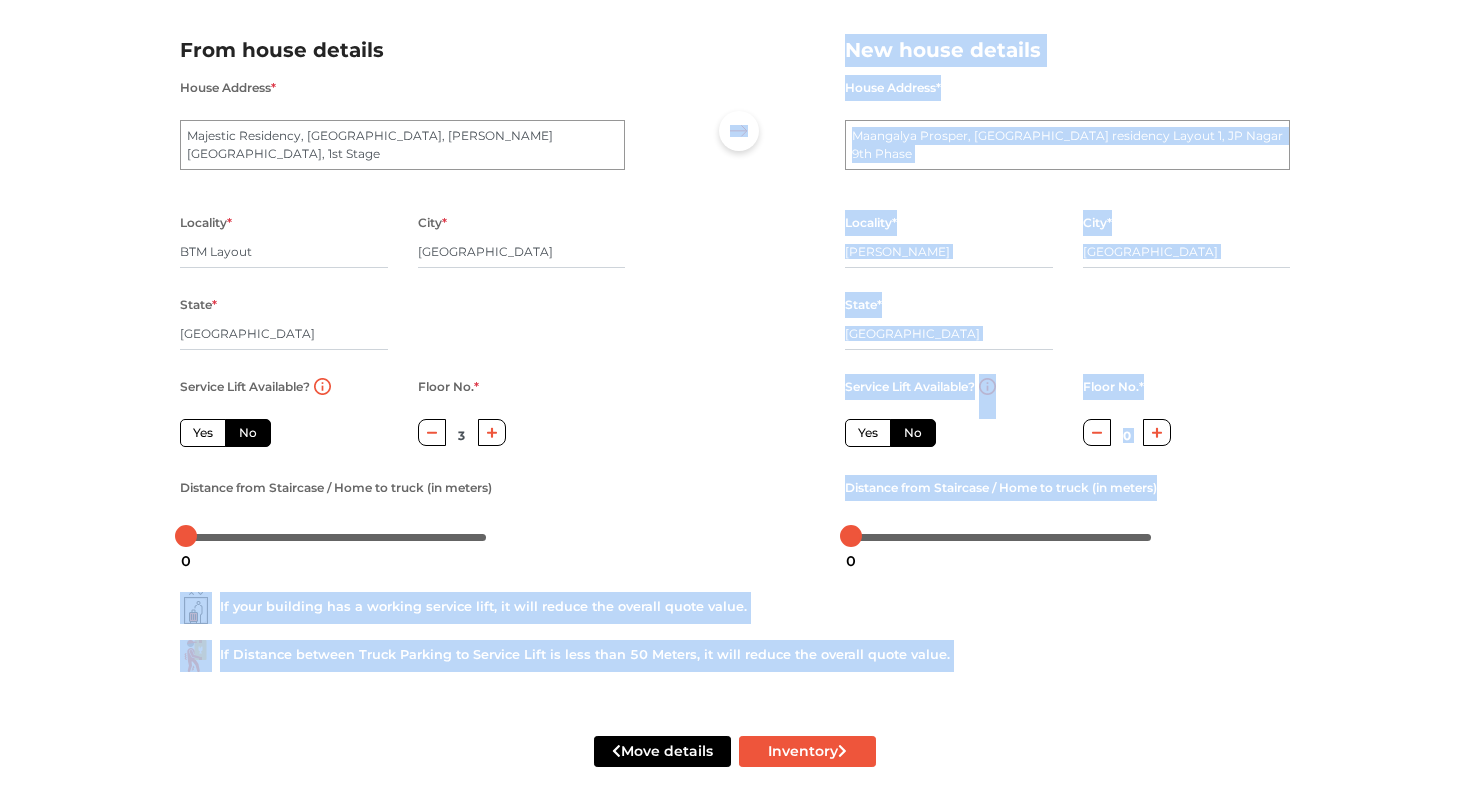 drag, startPoint x: 184, startPoint y: 543, endPoint x: 156, endPoint y: 548, distance: 28.442924 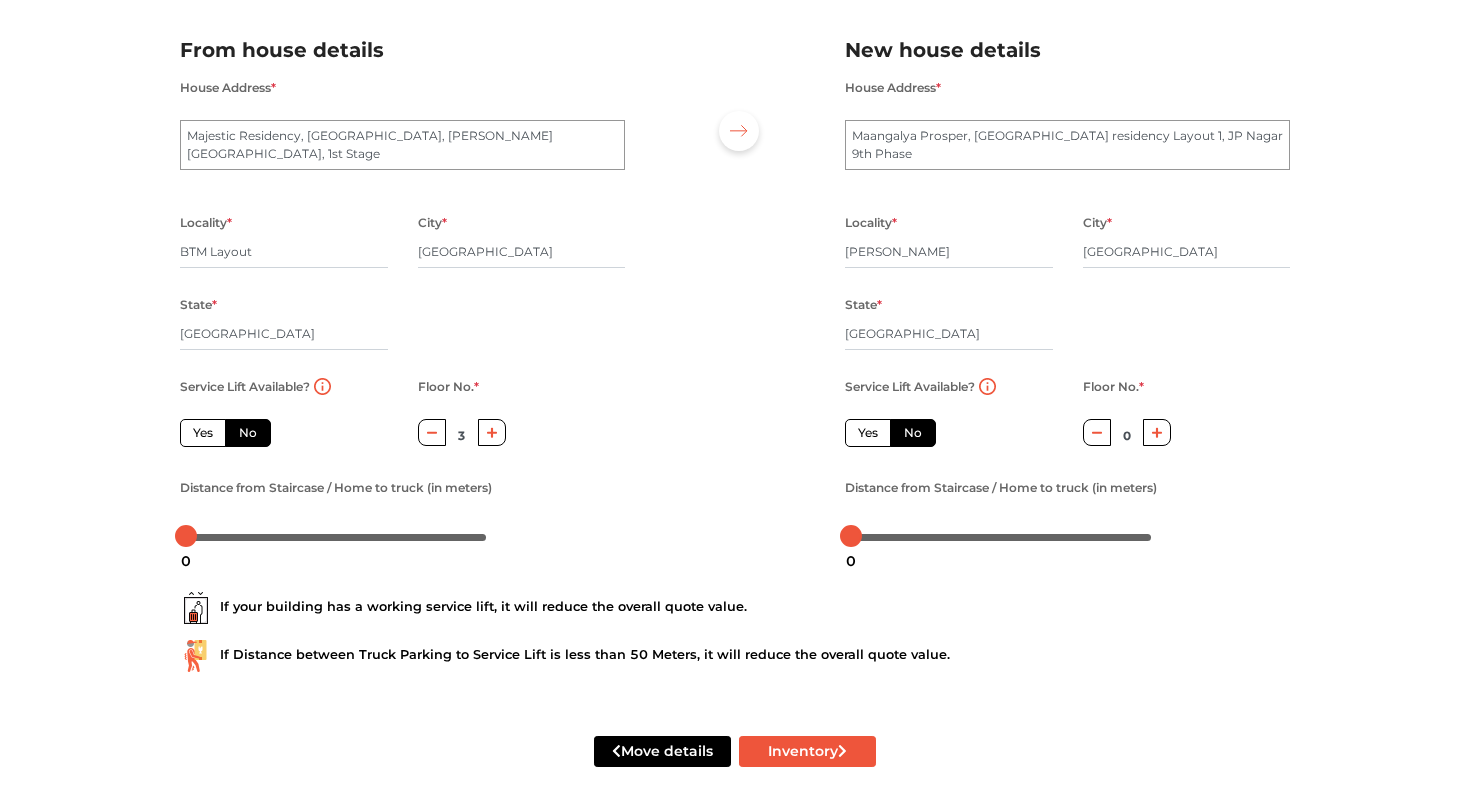 click at bounding box center (735, 285) 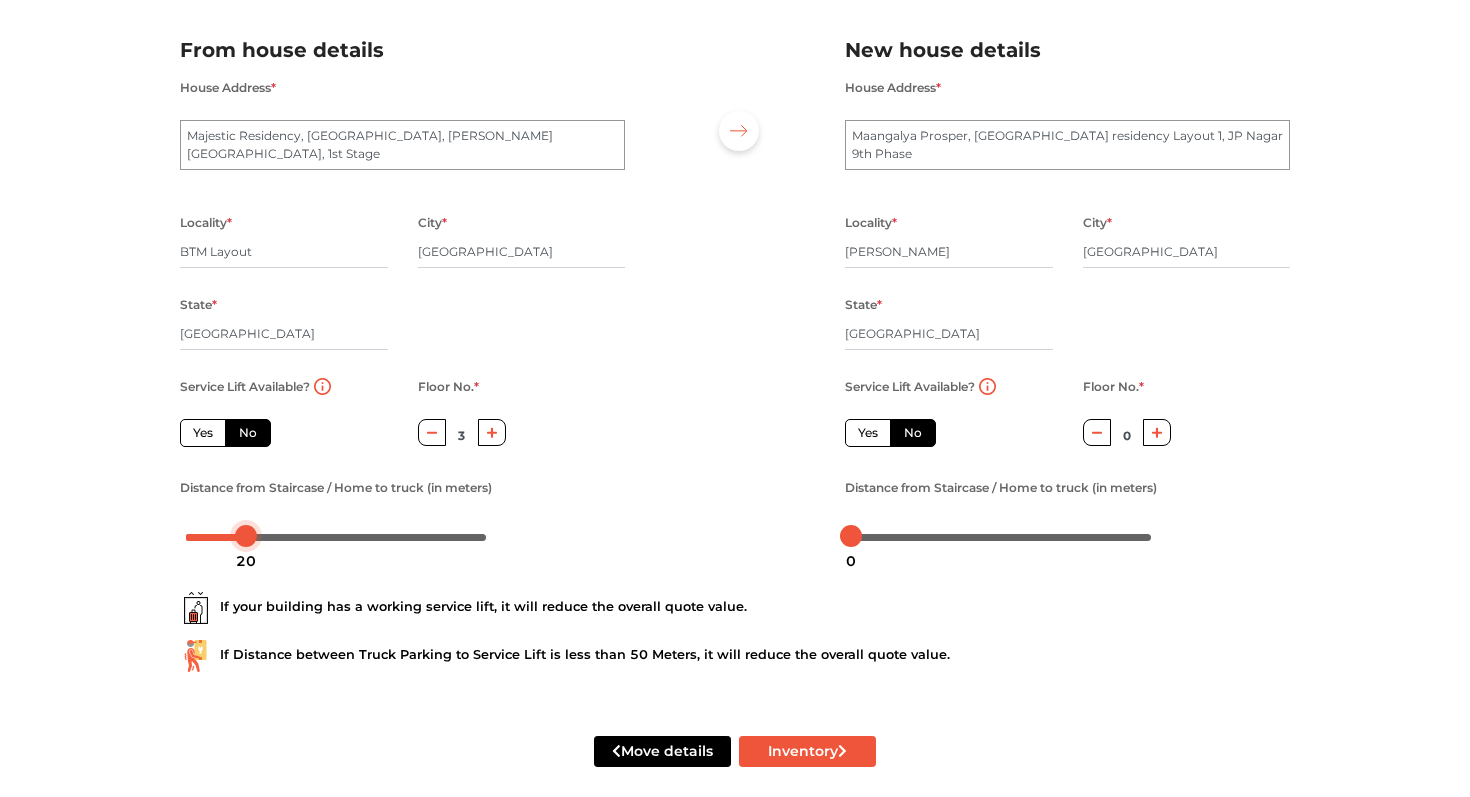 drag, startPoint x: 186, startPoint y: 533, endPoint x: 246, endPoint y: 534, distance: 60.00833 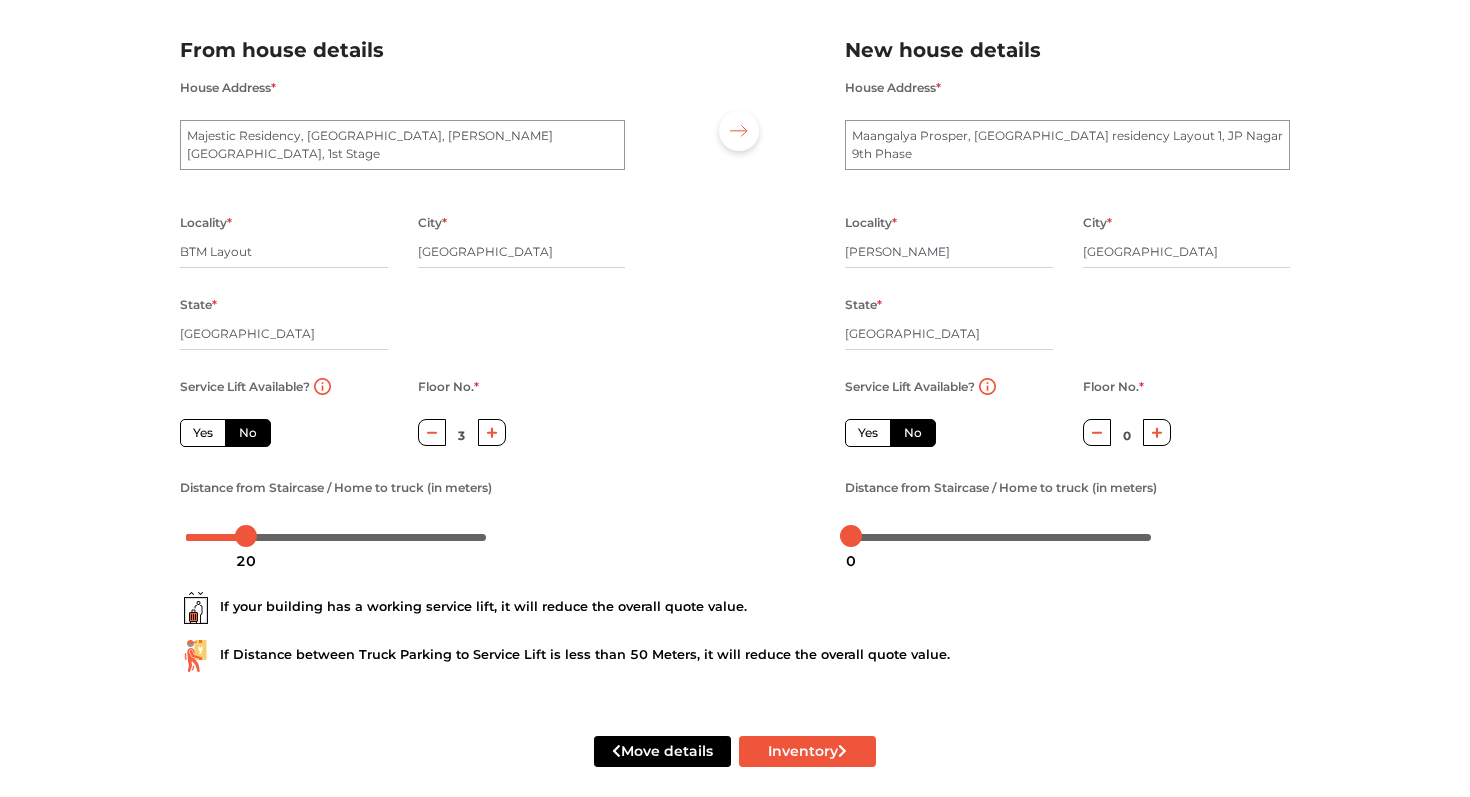click on "Distance from Staircase / Home to truck   (in meters)" at bounding box center (402, 513) 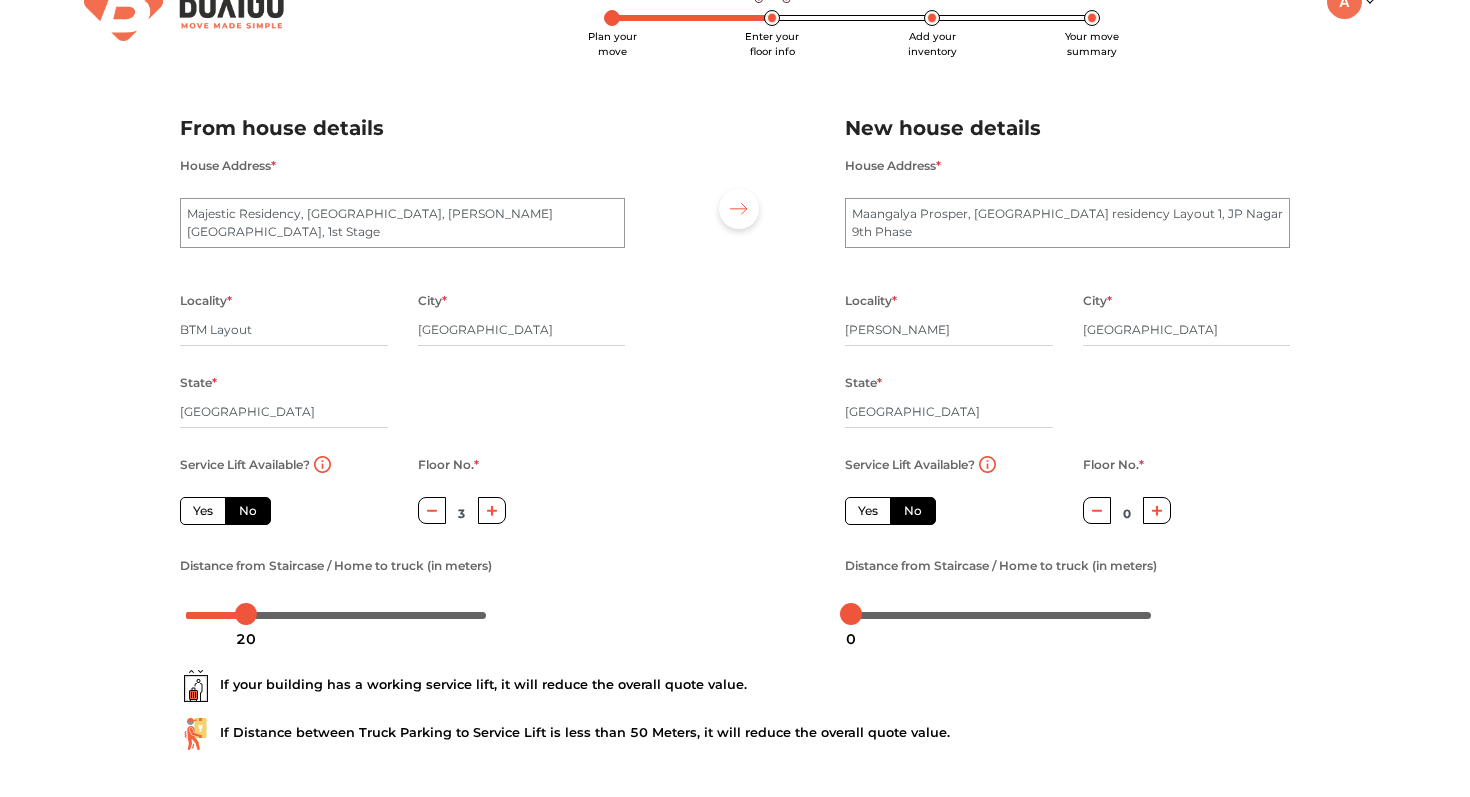 scroll, scrollTop: 45, scrollLeft: 0, axis: vertical 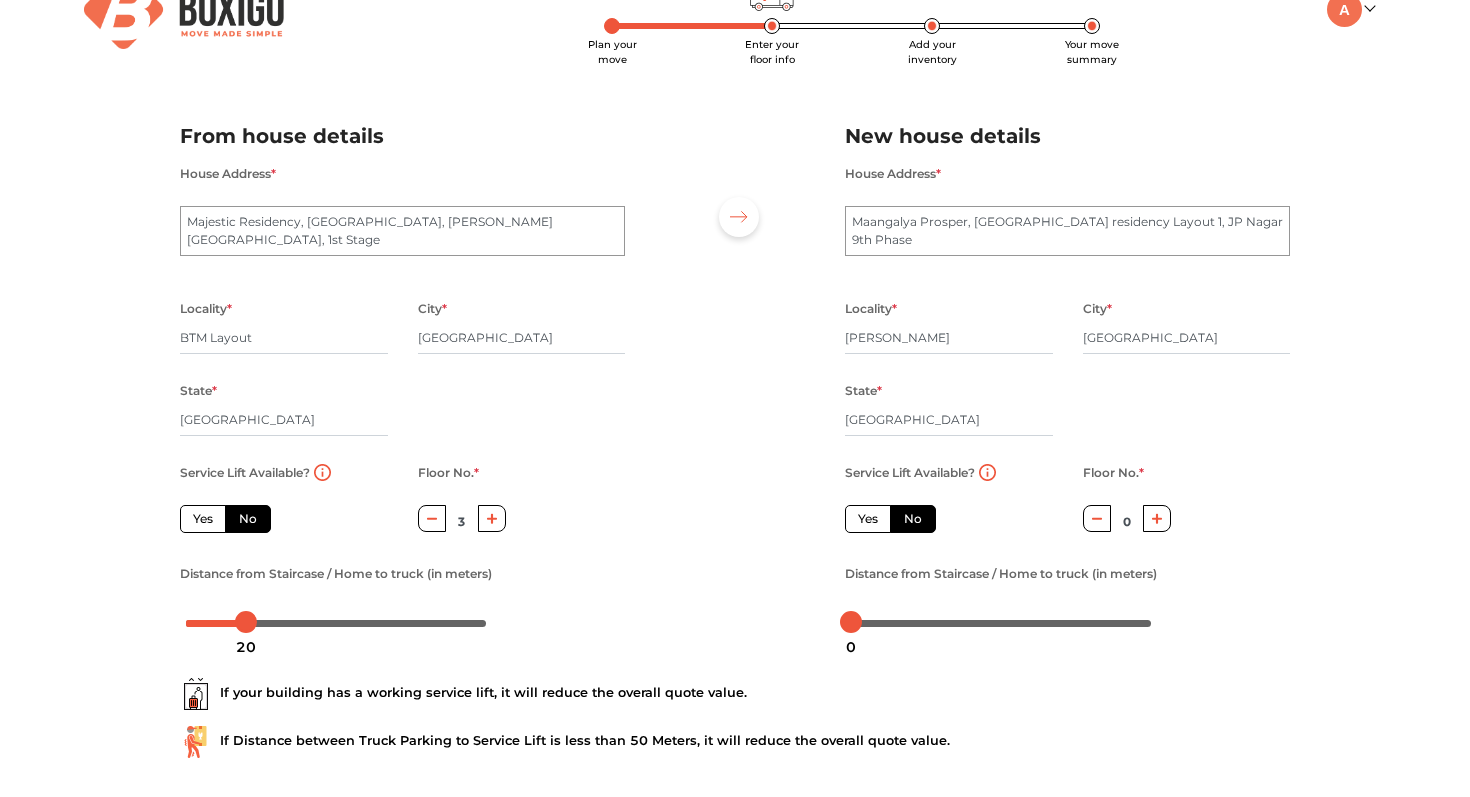 click on "Yes" at bounding box center (868, 519) 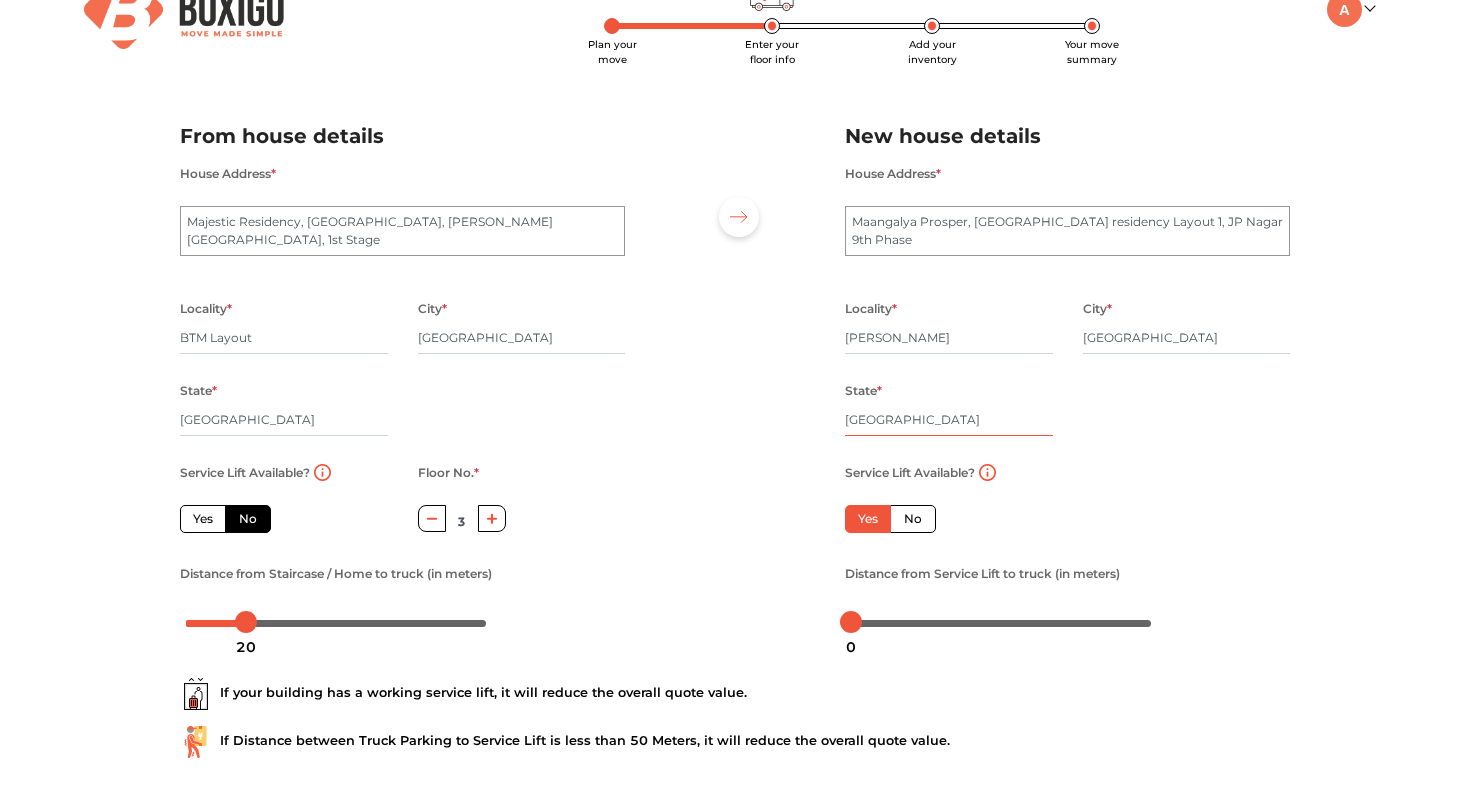 click on "Karnataka" at bounding box center [949, 420] 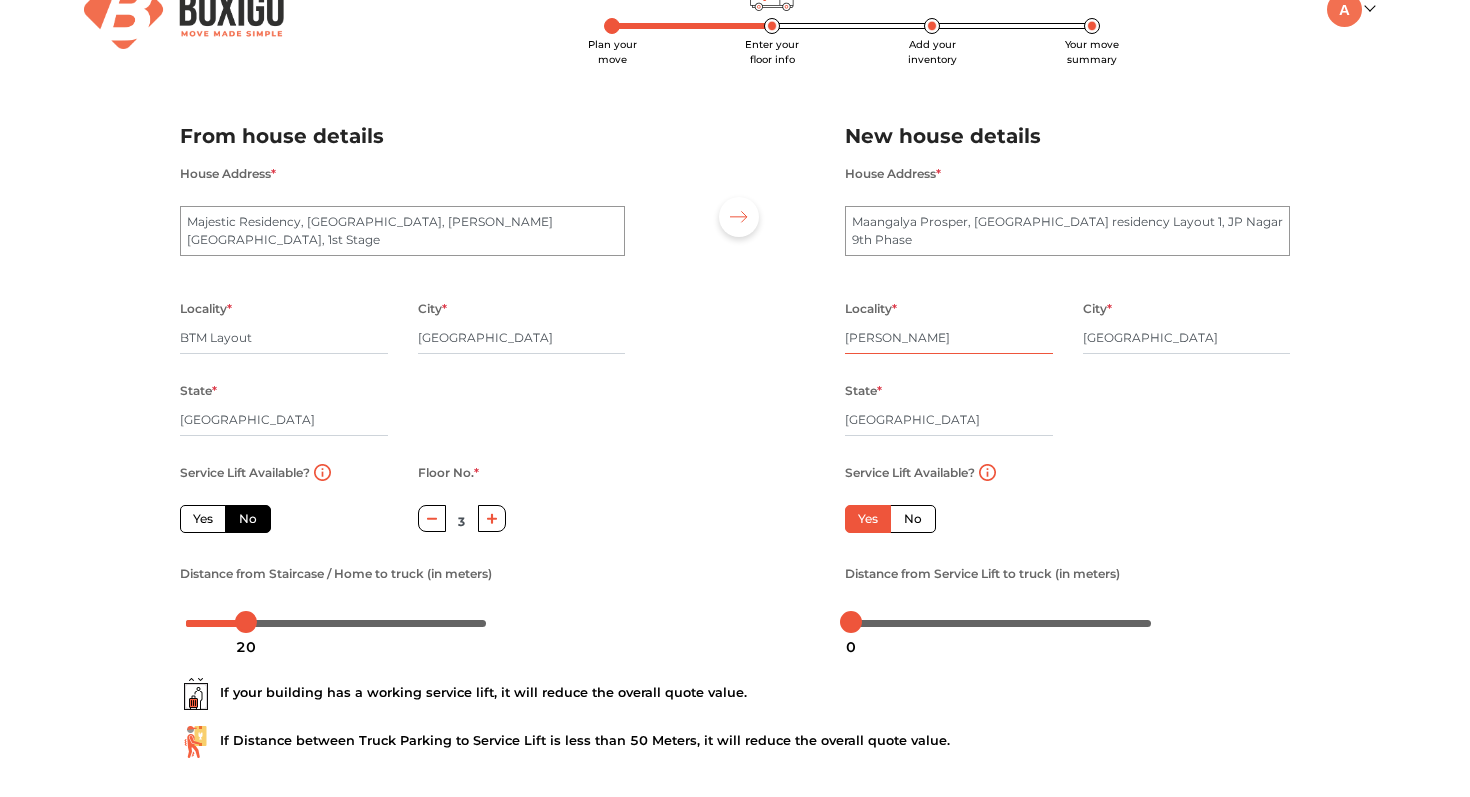 click on "J. P. Nagar" at bounding box center [949, 338] 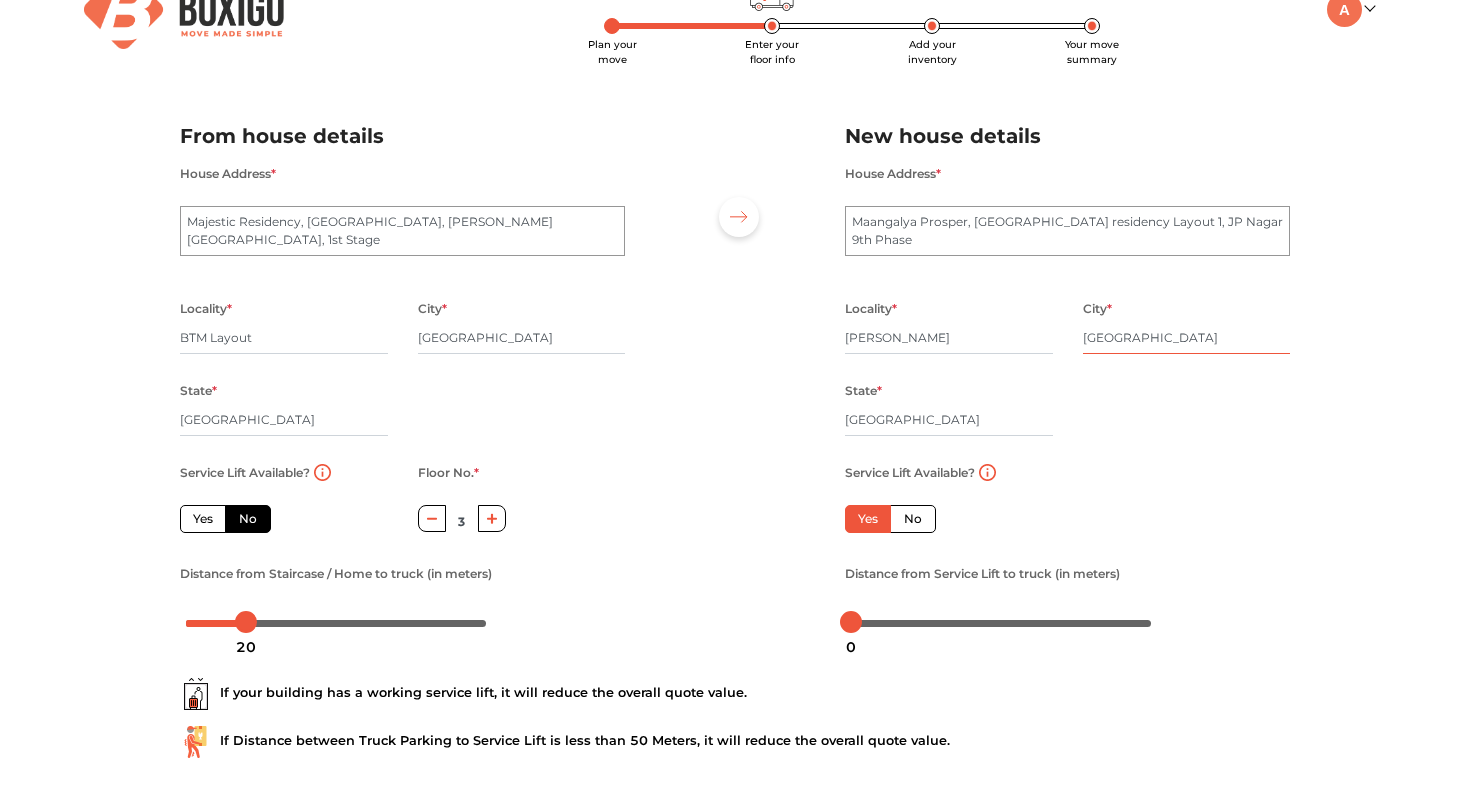 click on "[GEOGRAPHIC_DATA]" at bounding box center (1187, 338) 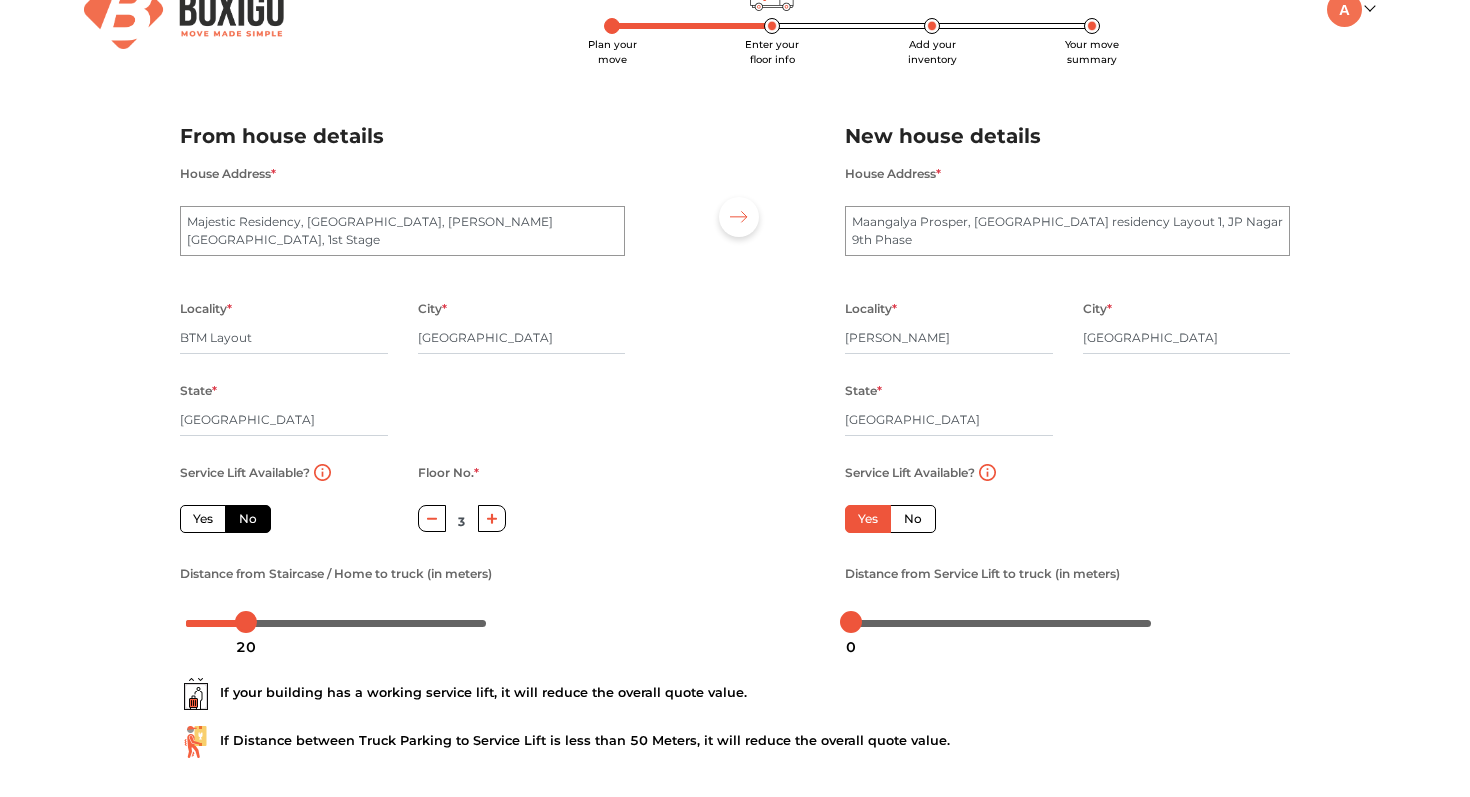 click on "Locality  * J. P. Nagar City  * Bengaluru State  * Karnataka Pincode  *" at bounding box center [1067, 378] 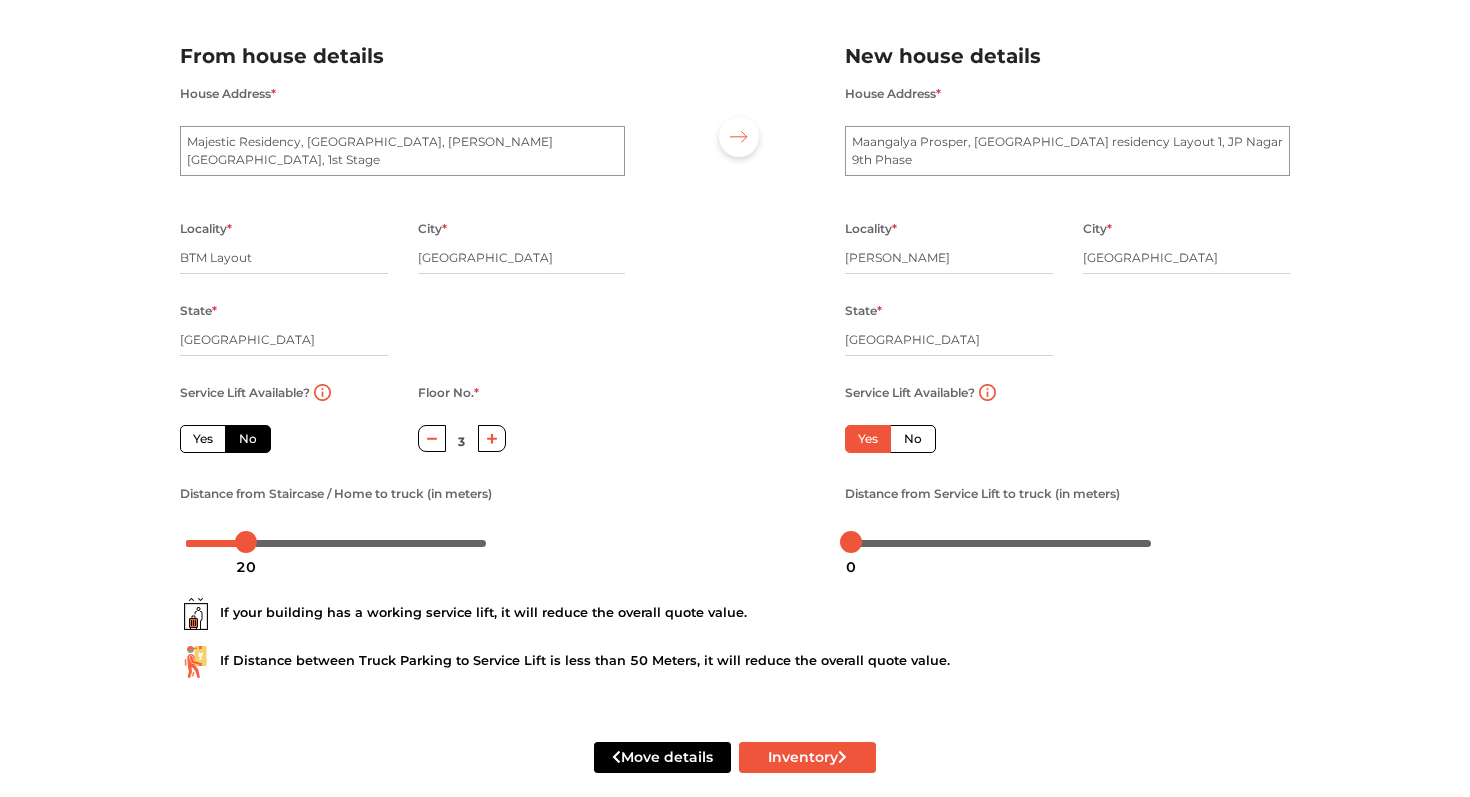 scroll, scrollTop: 153, scrollLeft: 0, axis: vertical 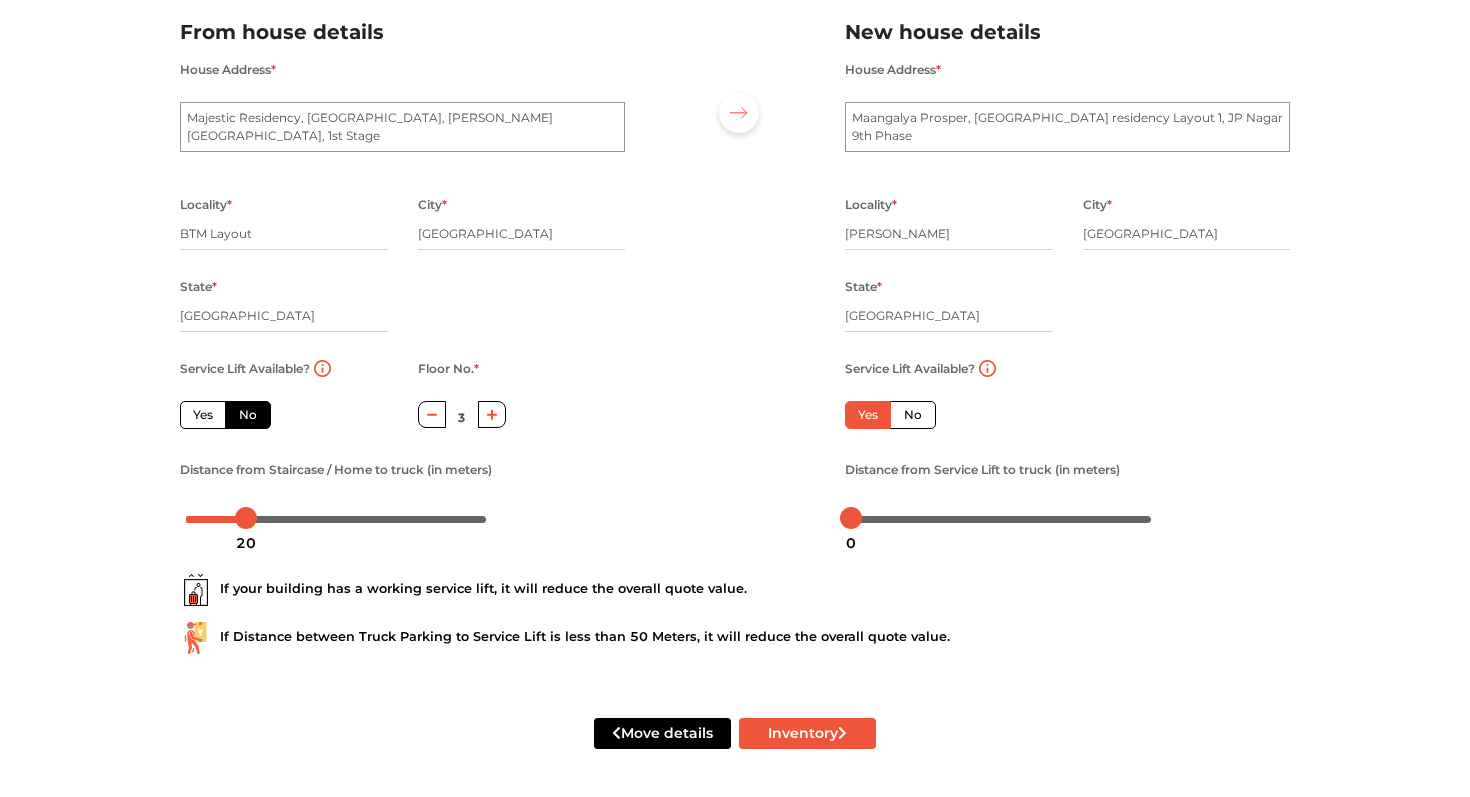 click on "Service Lift Available?  Yes No" at bounding box center (949, 406) 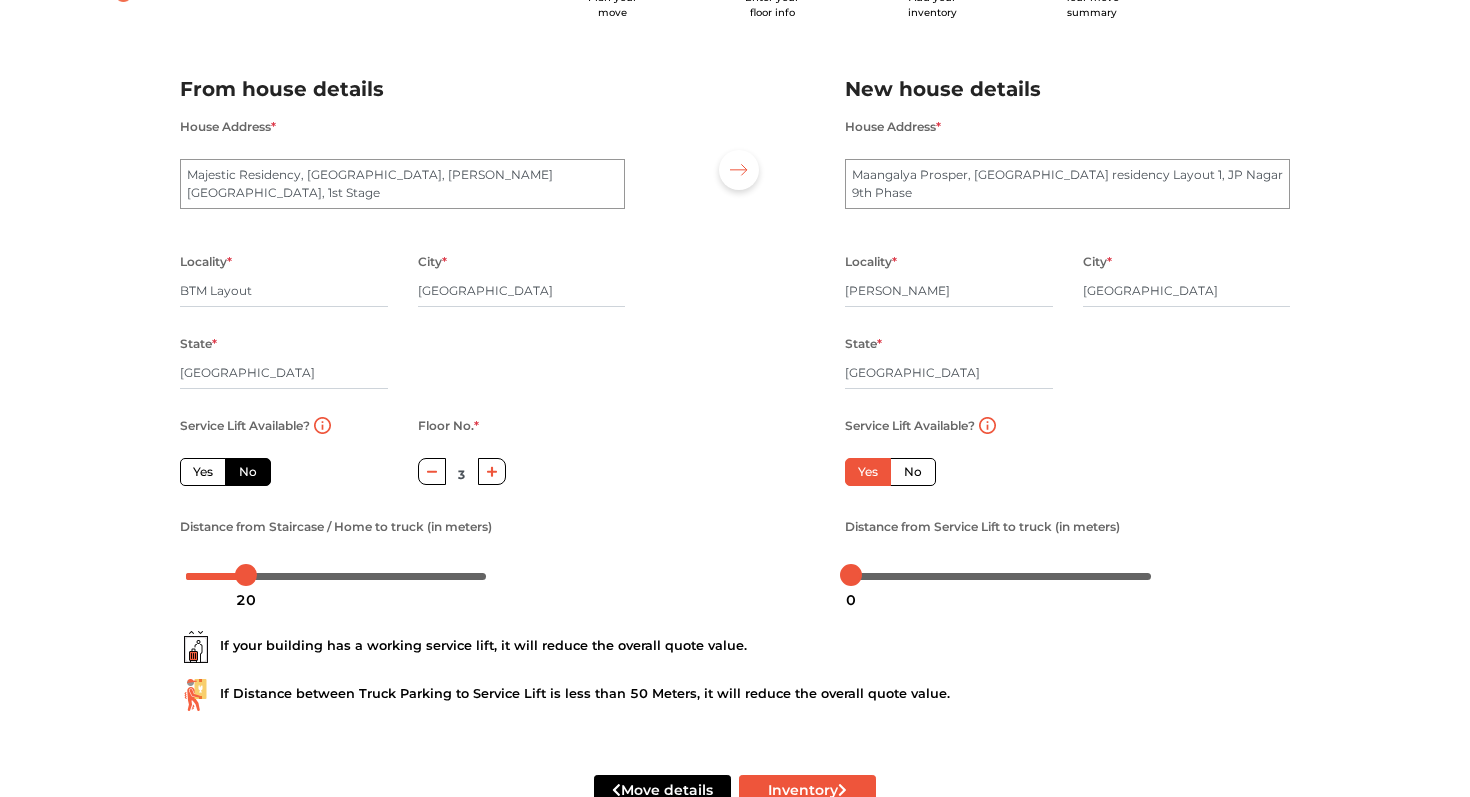 scroll, scrollTop: 14, scrollLeft: 0, axis: vertical 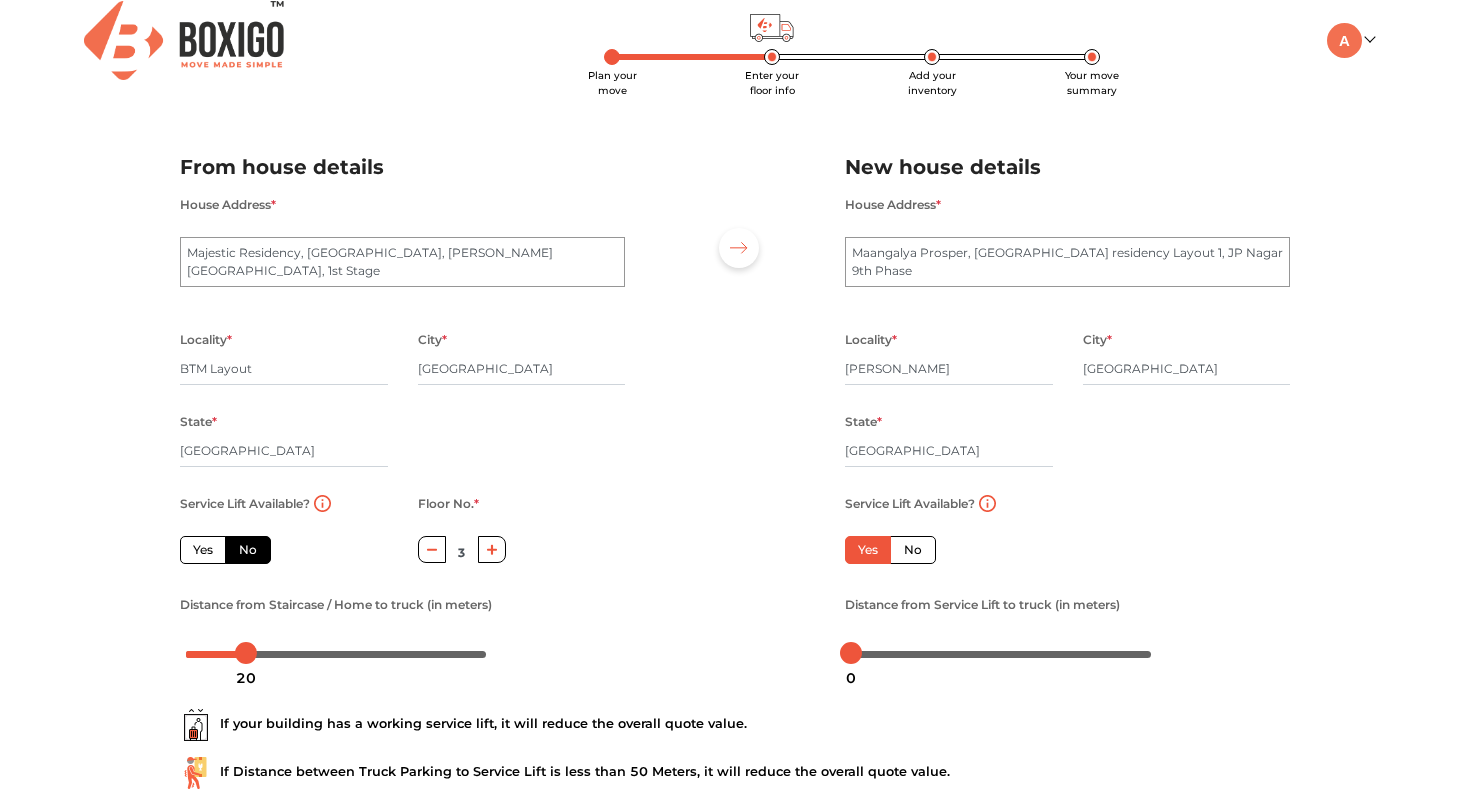 click on "Yes" at bounding box center (203, 550) 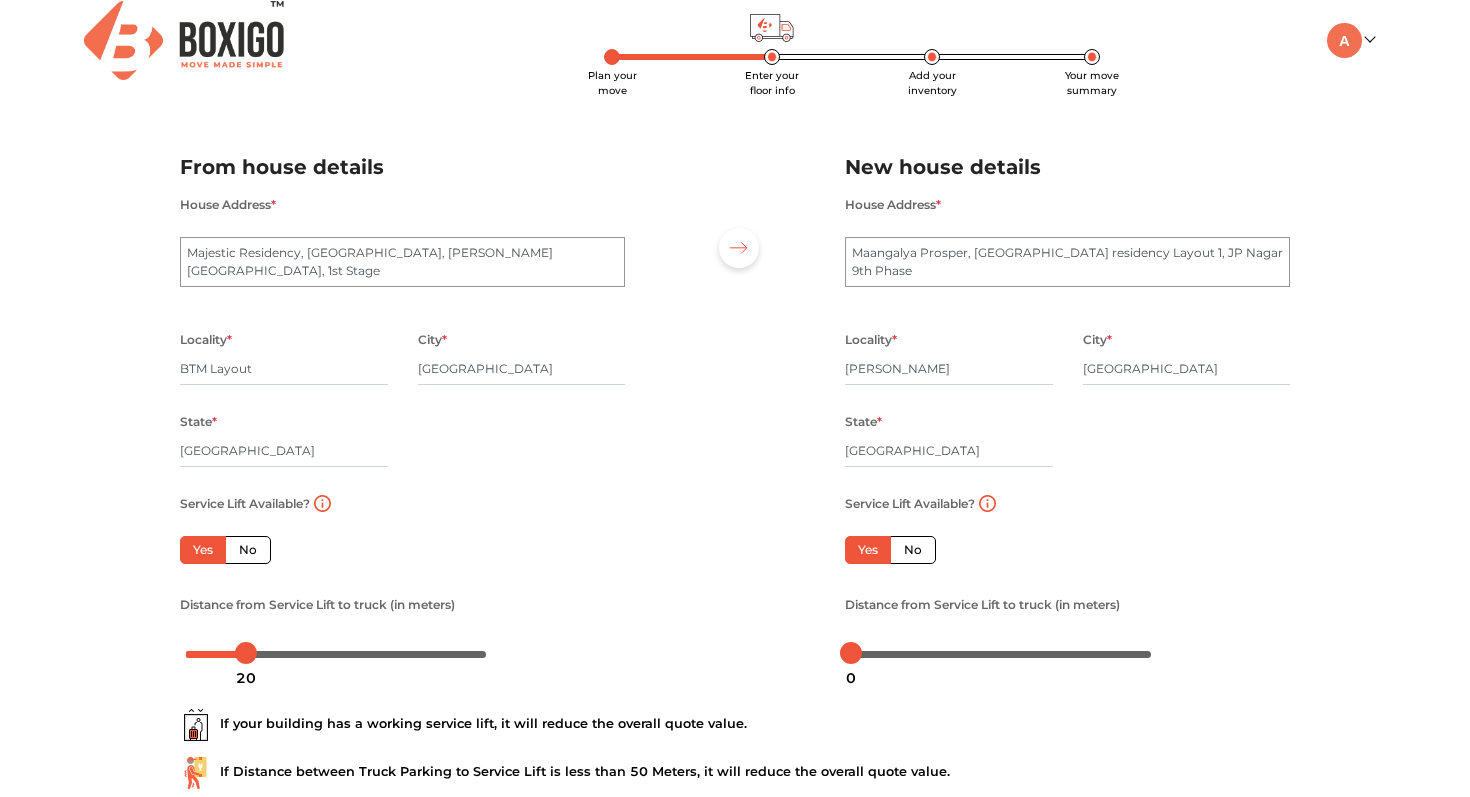 scroll, scrollTop: 153, scrollLeft: 0, axis: vertical 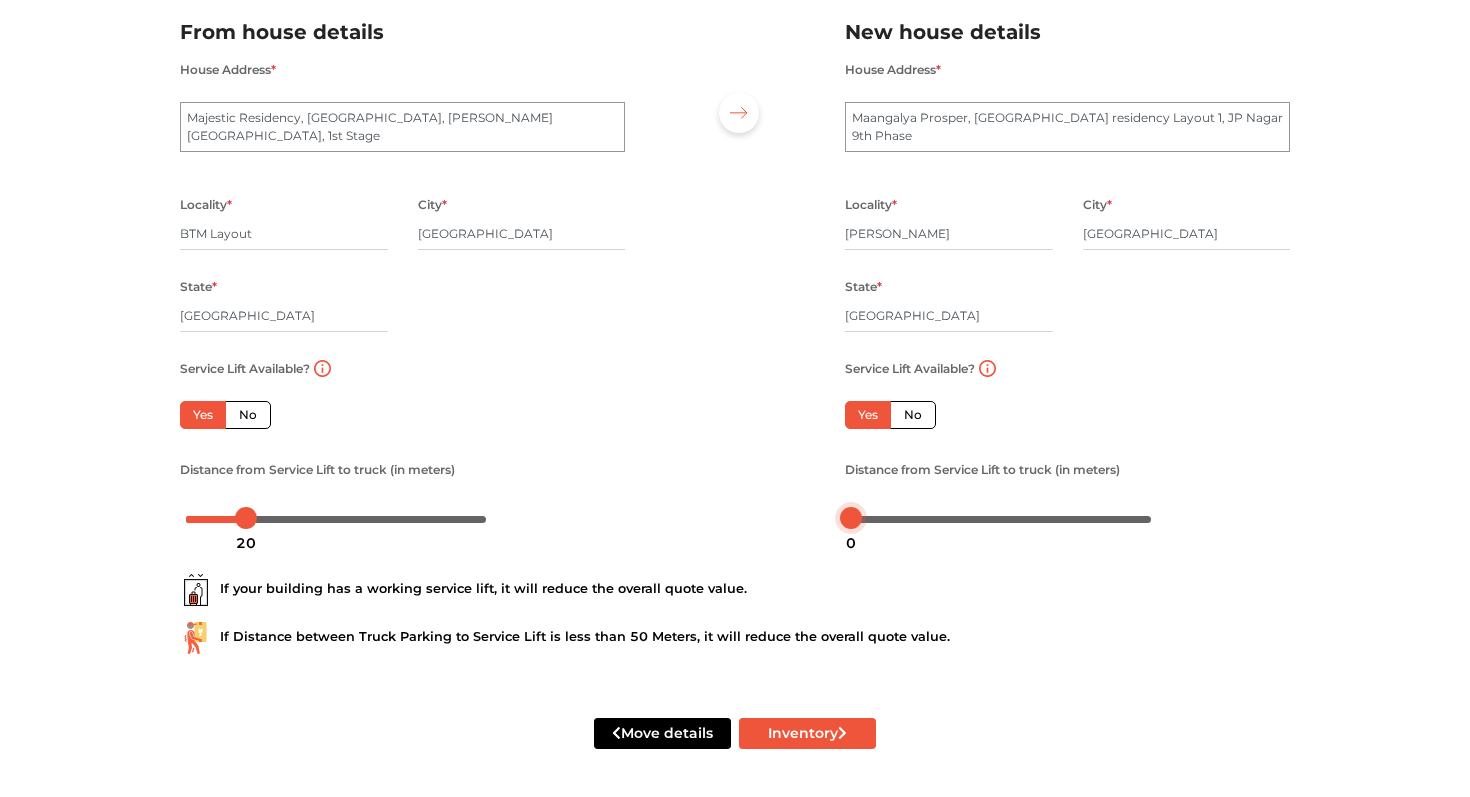 click at bounding box center (1001, 518) 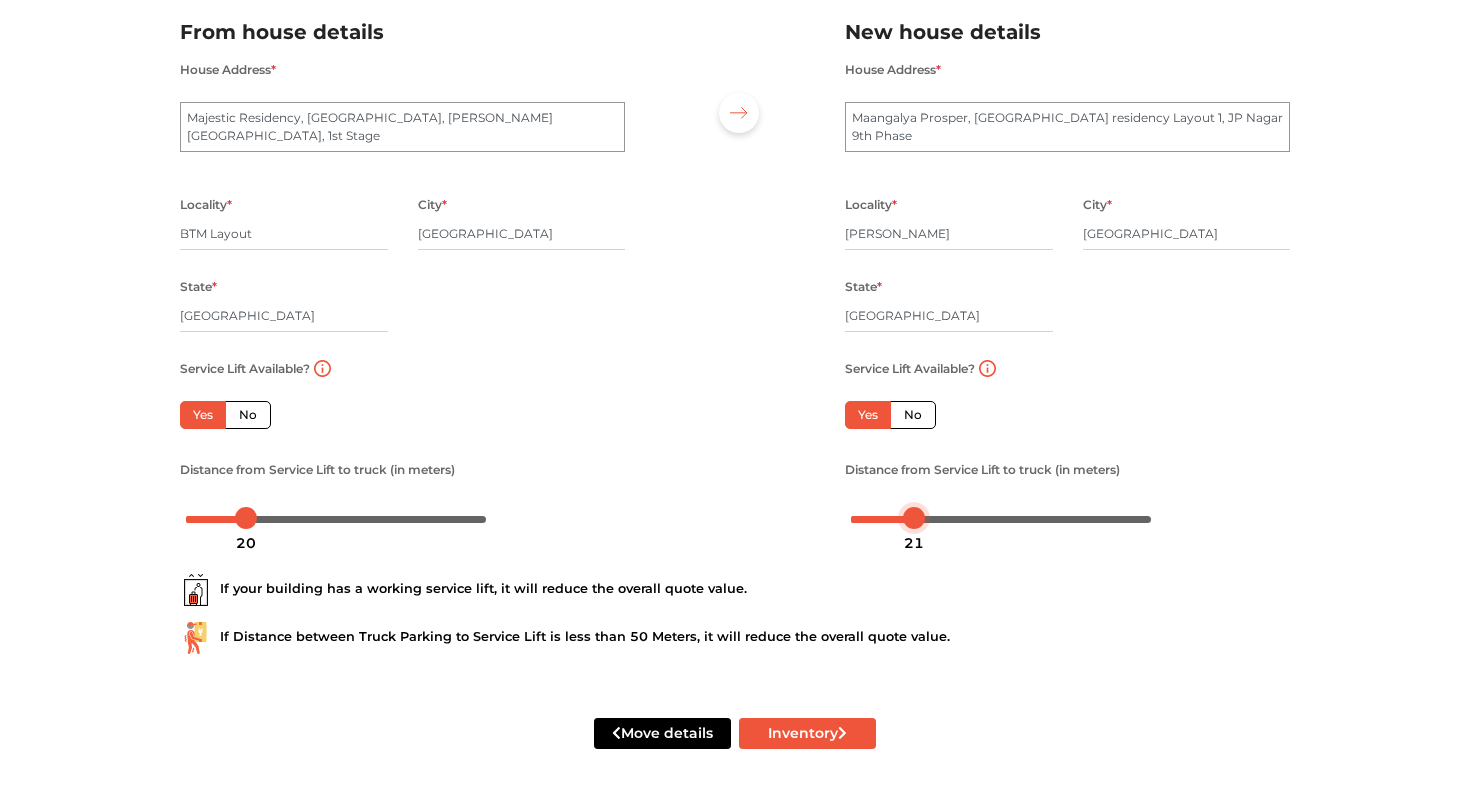 click at bounding box center [914, 518] 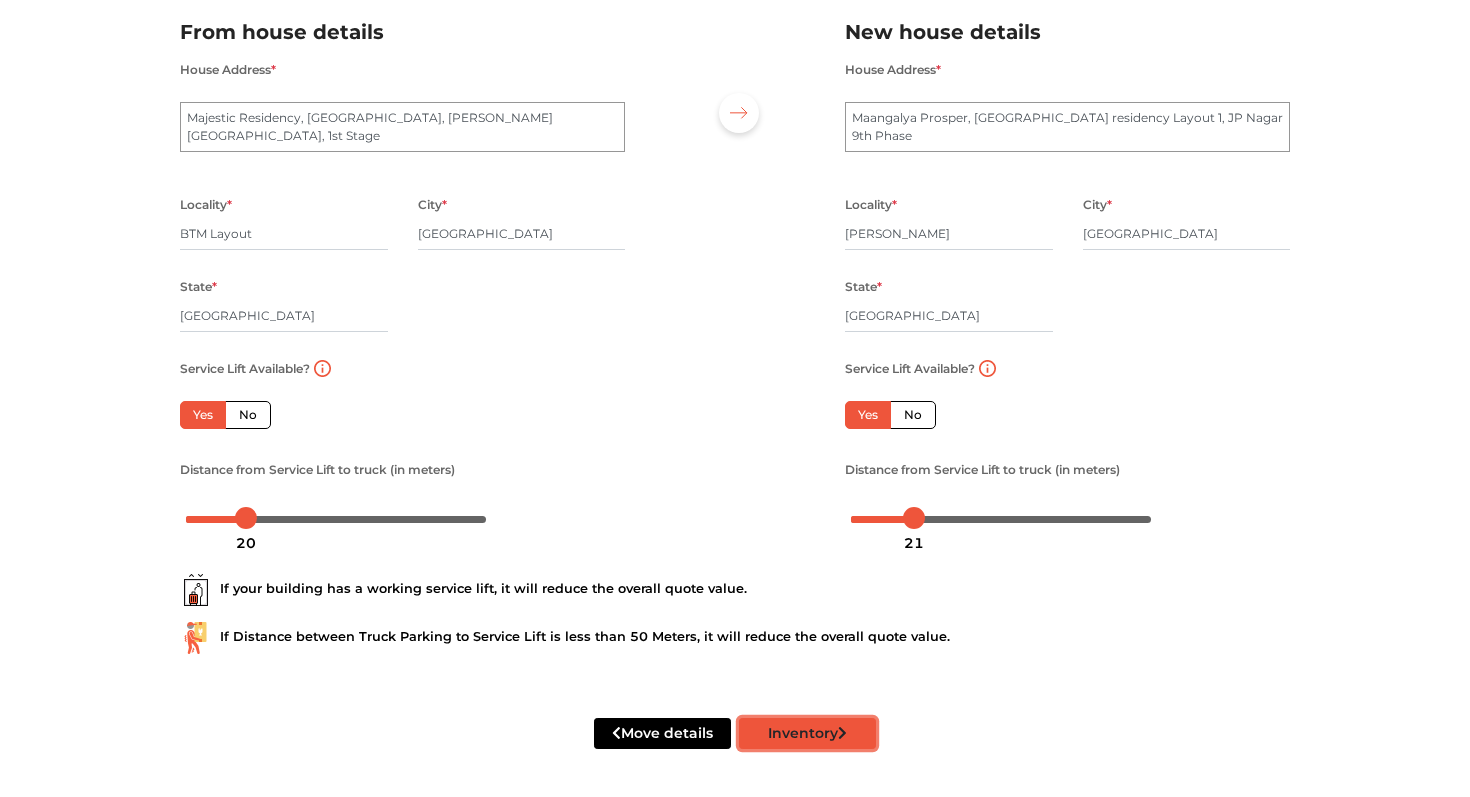 click on "Inventory" at bounding box center (807, 733) 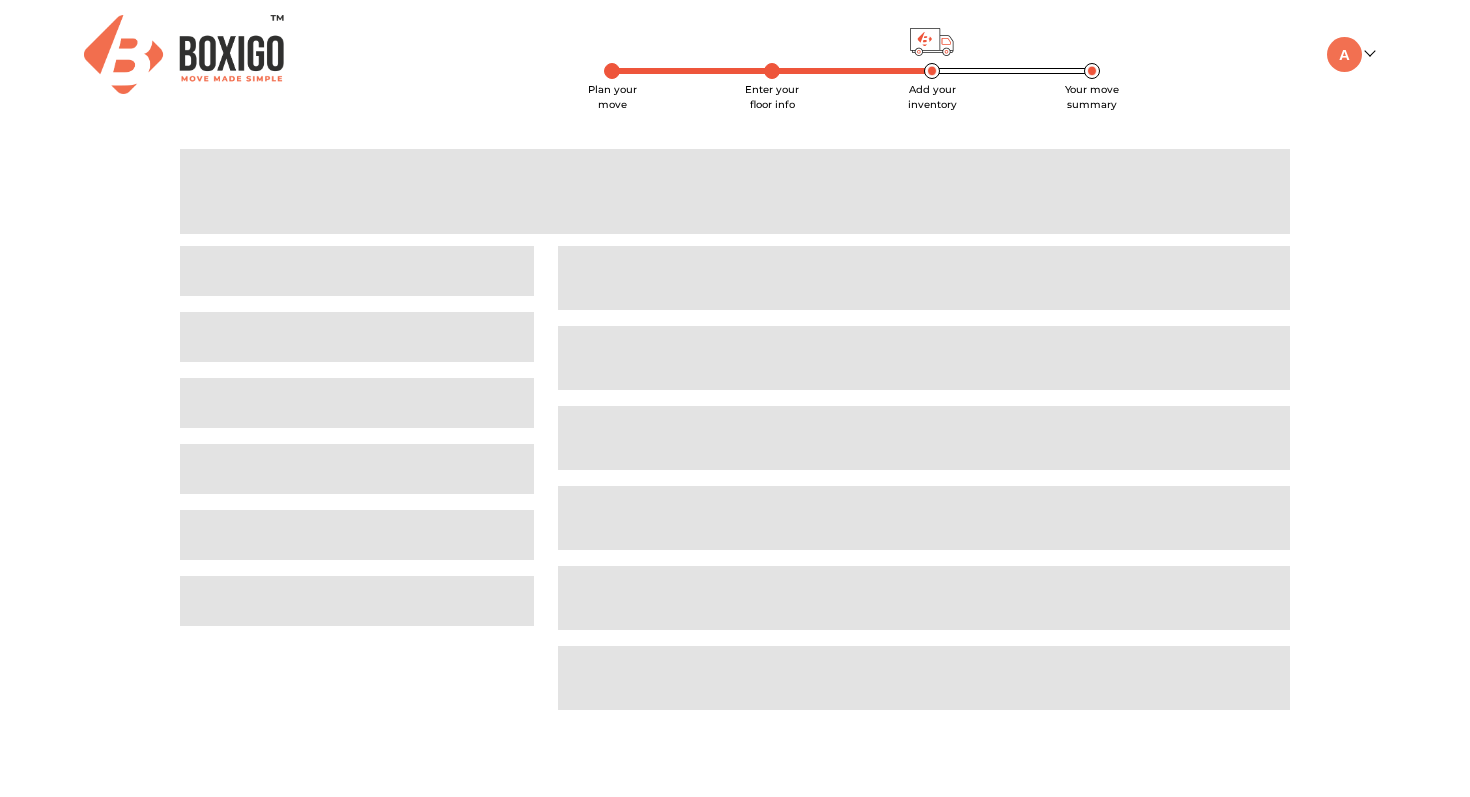 scroll, scrollTop: 0, scrollLeft: 0, axis: both 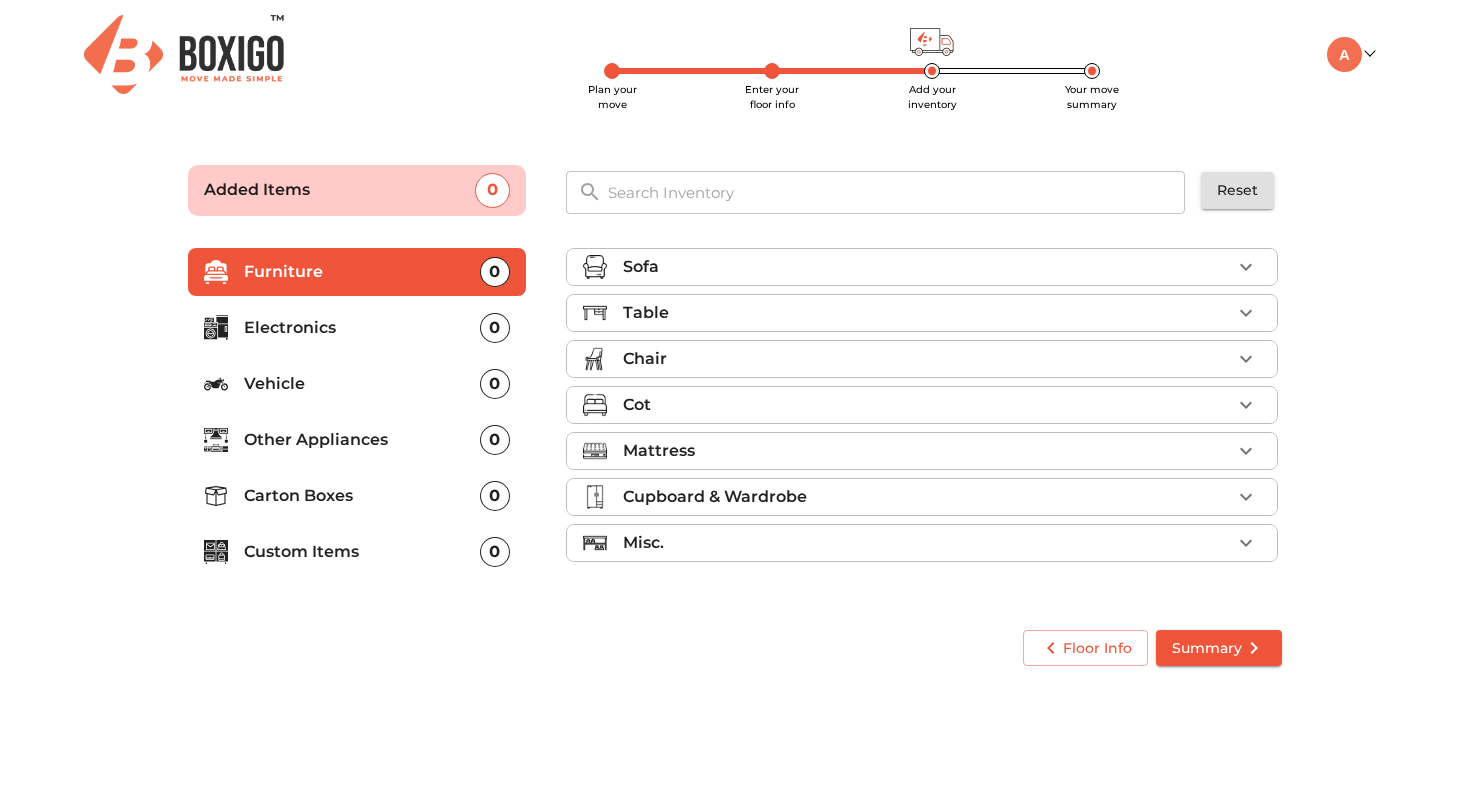 click on "Sofa" at bounding box center [927, 267] 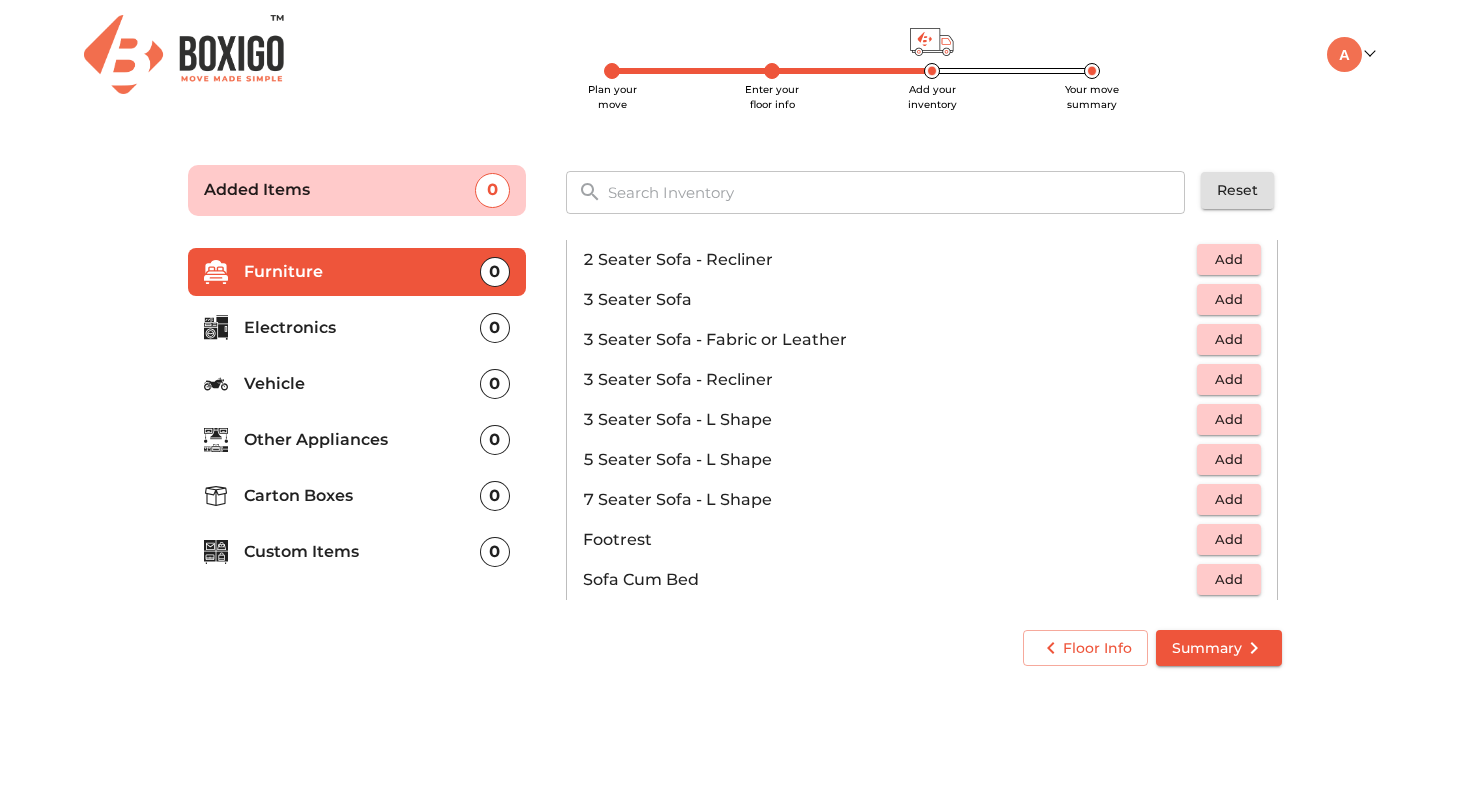 scroll, scrollTop: 255, scrollLeft: 0, axis: vertical 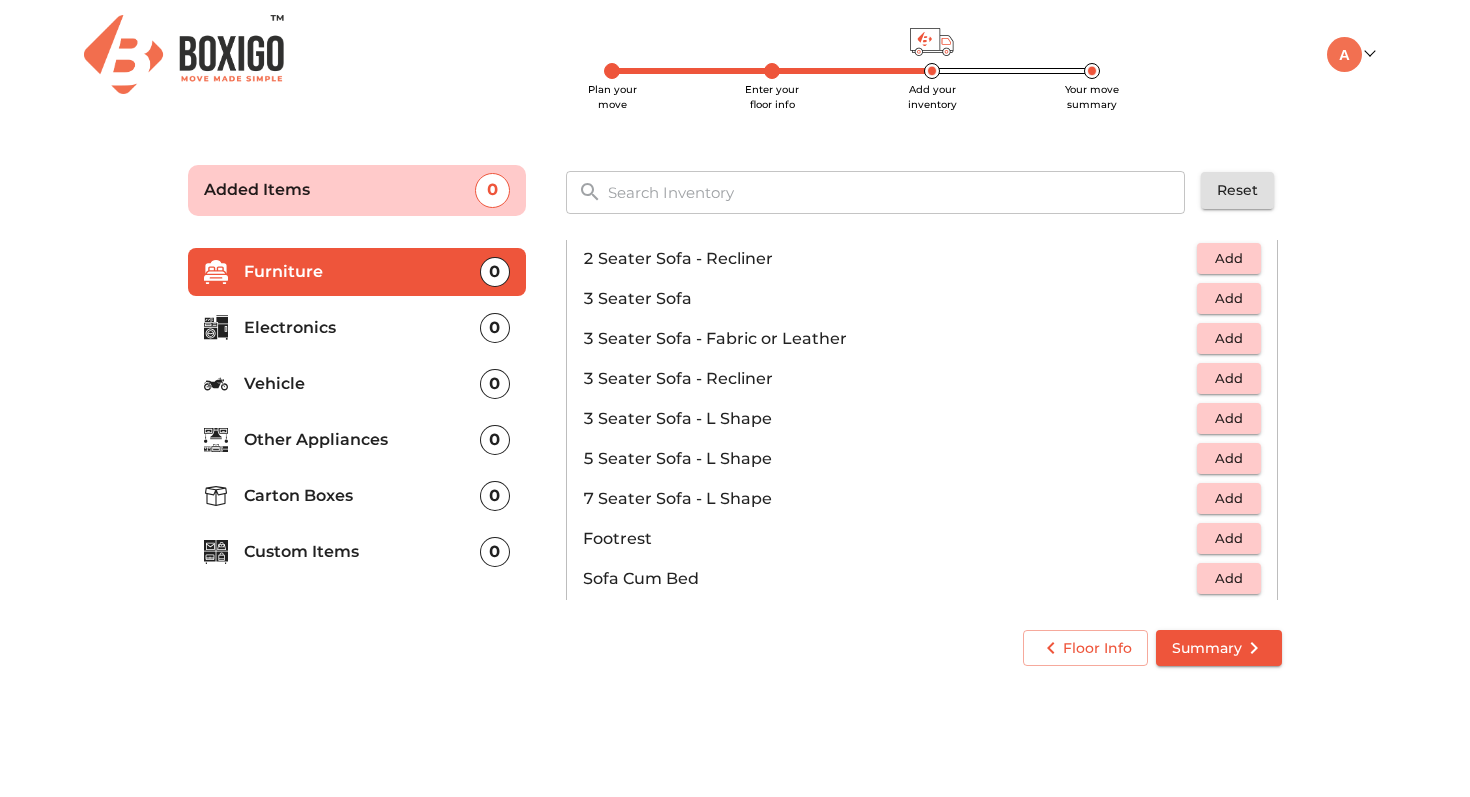 click on "Add" at bounding box center [1229, 458] 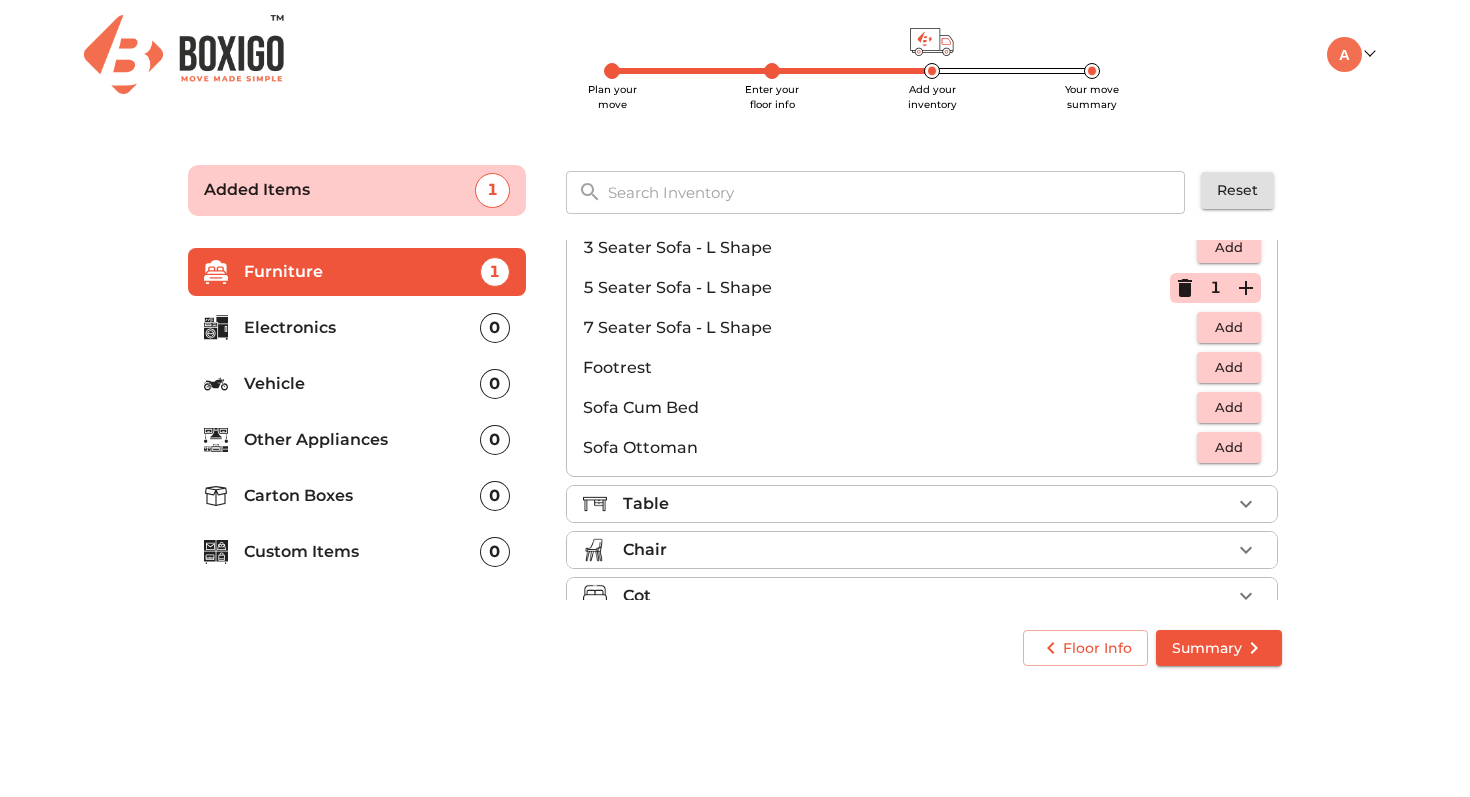 scroll, scrollTop: 434, scrollLeft: 0, axis: vertical 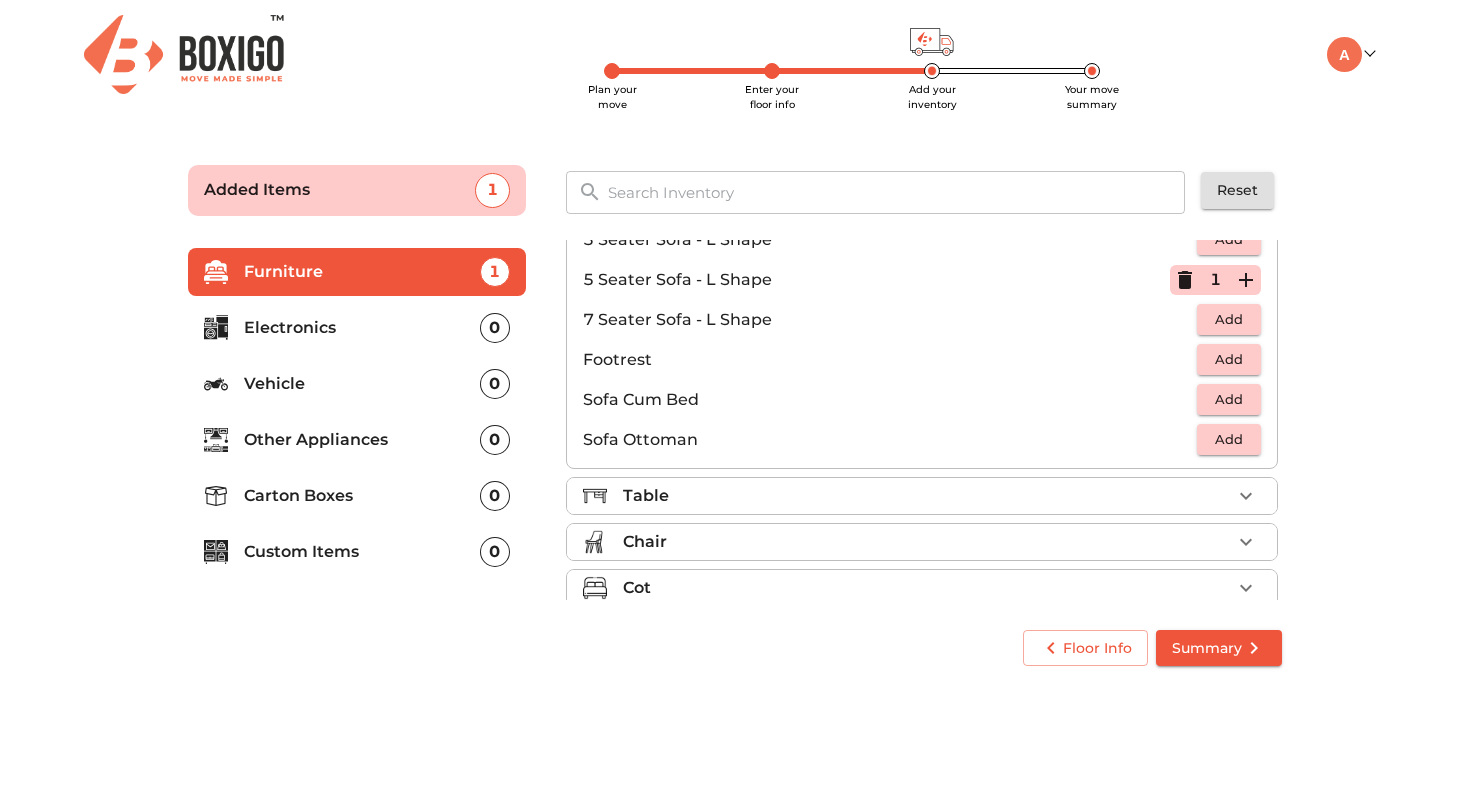 click on "Table" at bounding box center (922, 496) 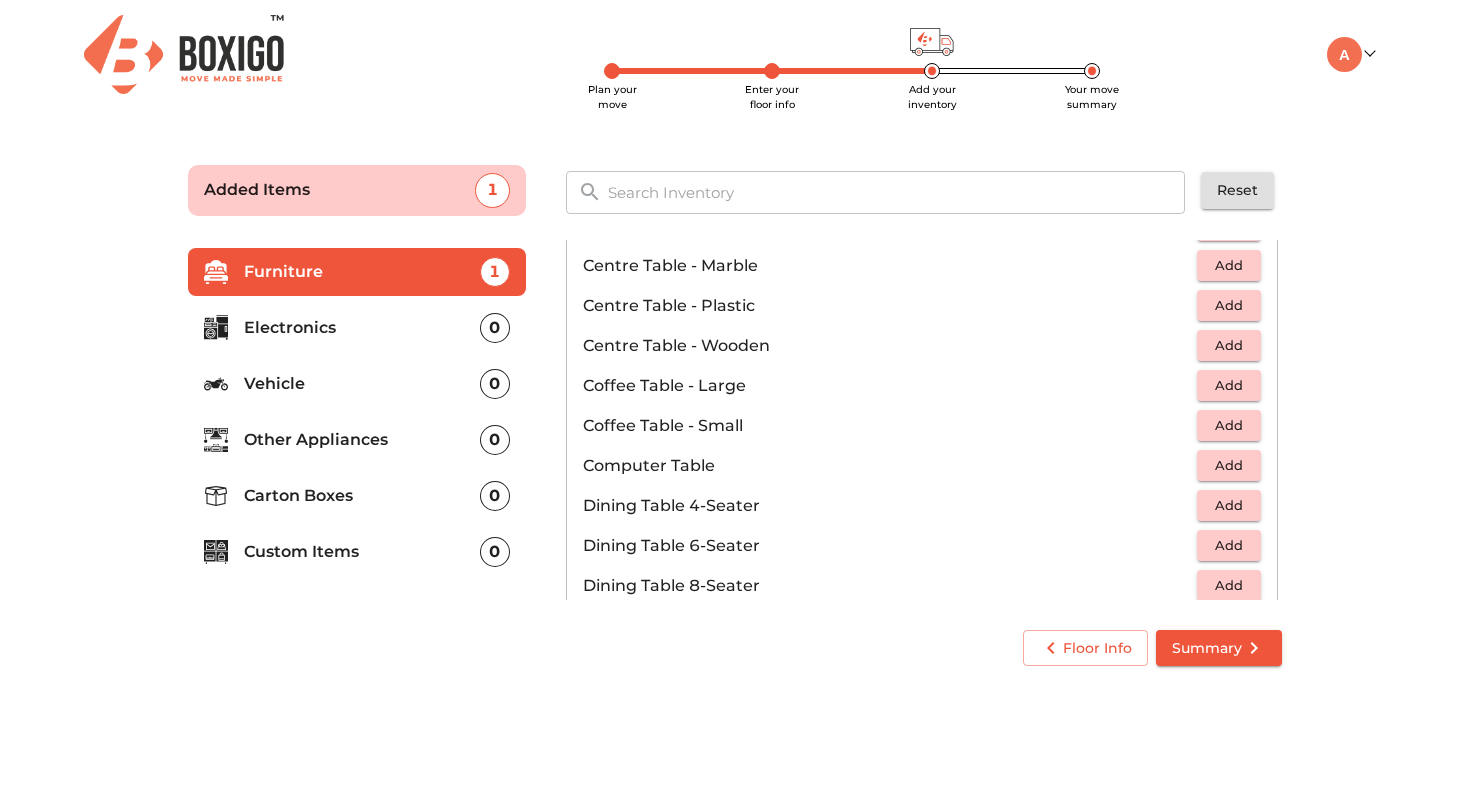 scroll, scrollTop: 0, scrollLeft: 0, axis: both 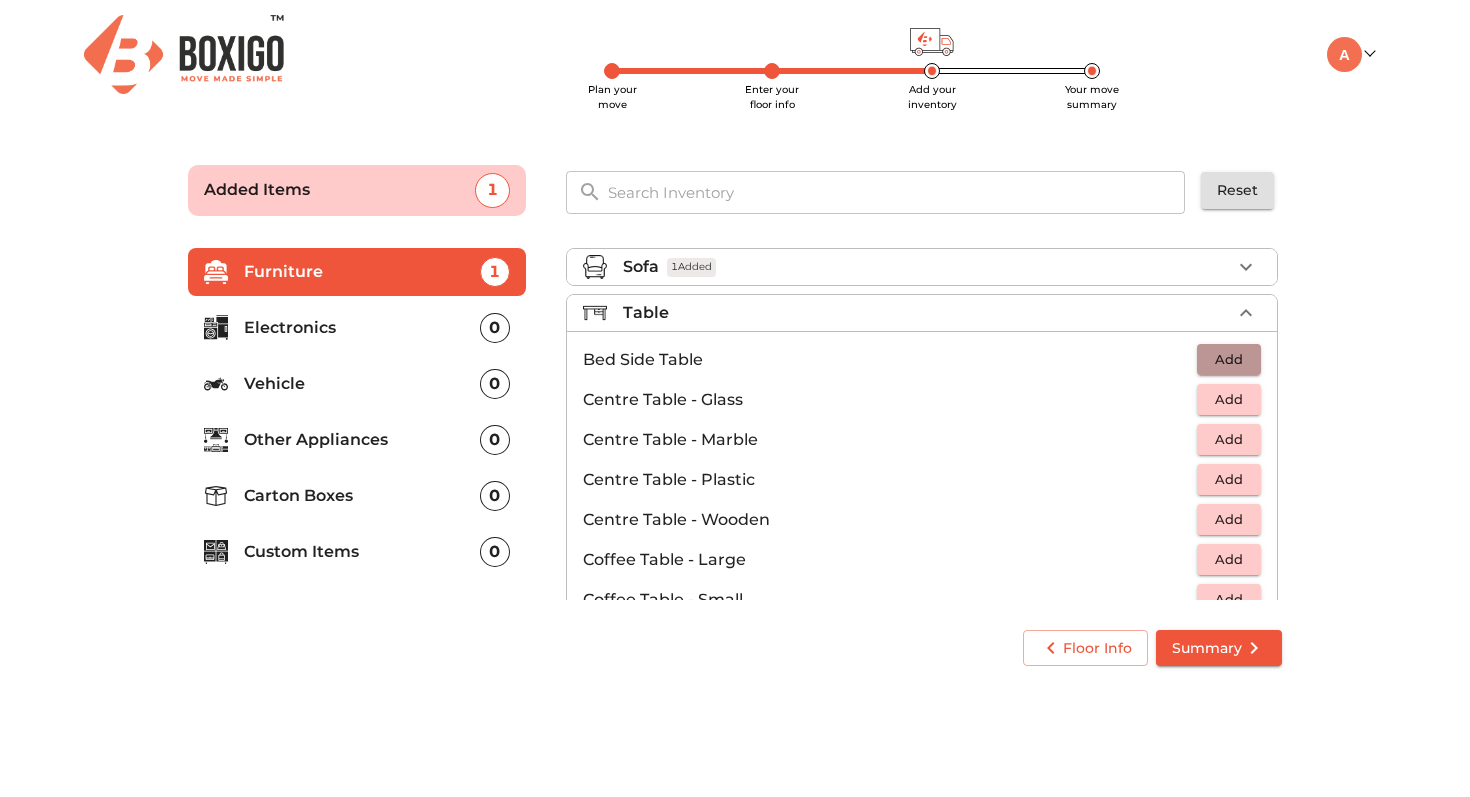 click on "Add" at bounding box center (1229, 359) 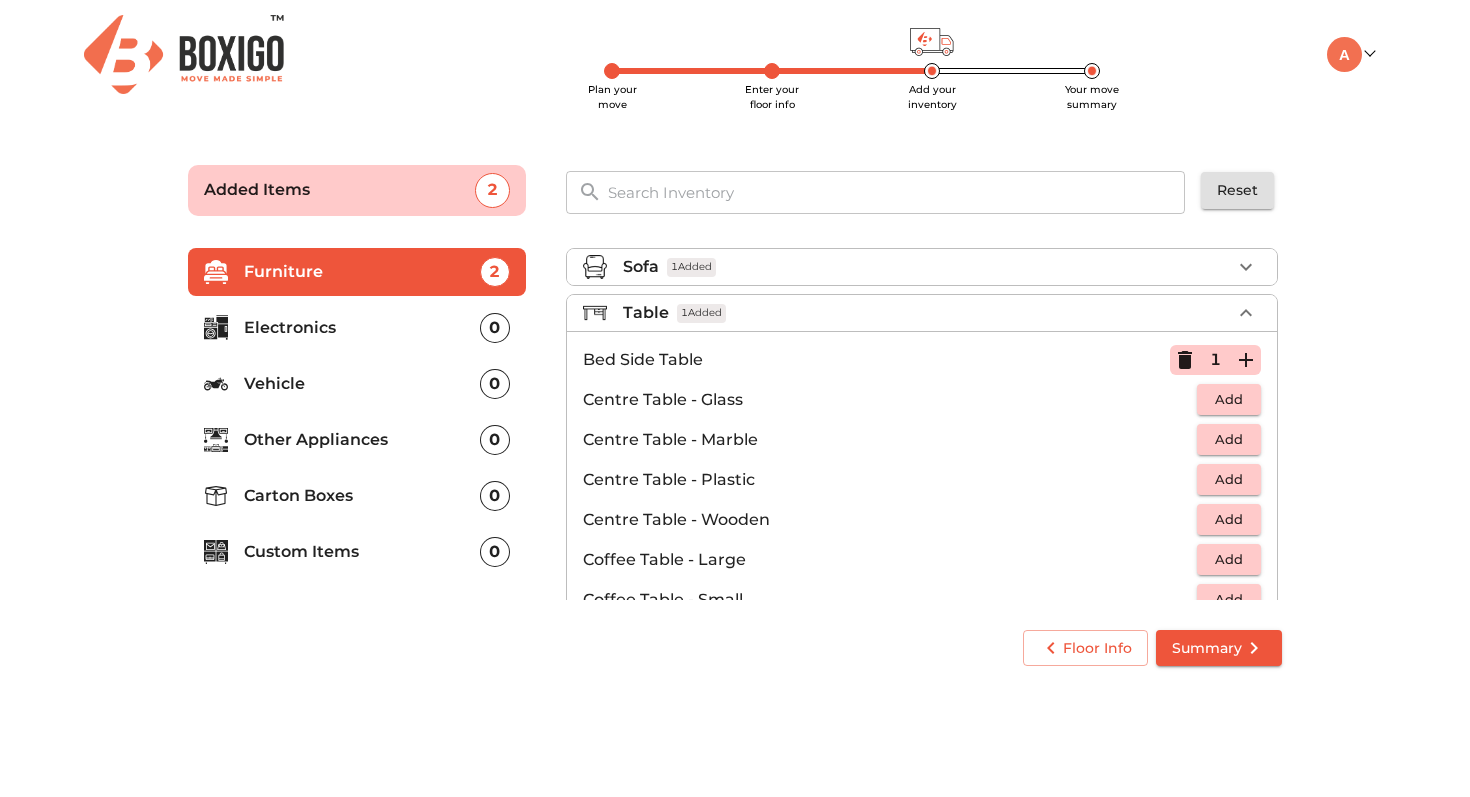 click 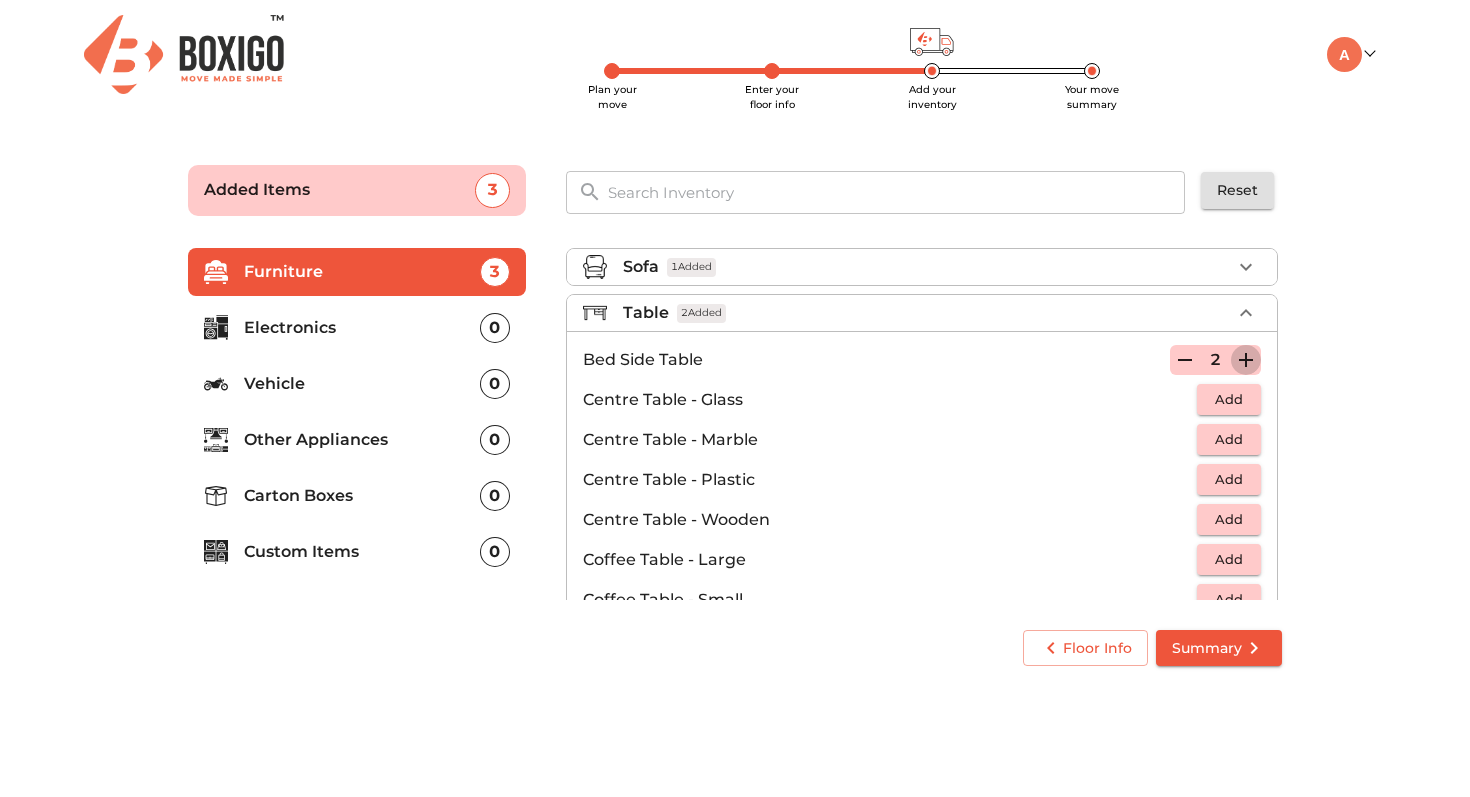 click 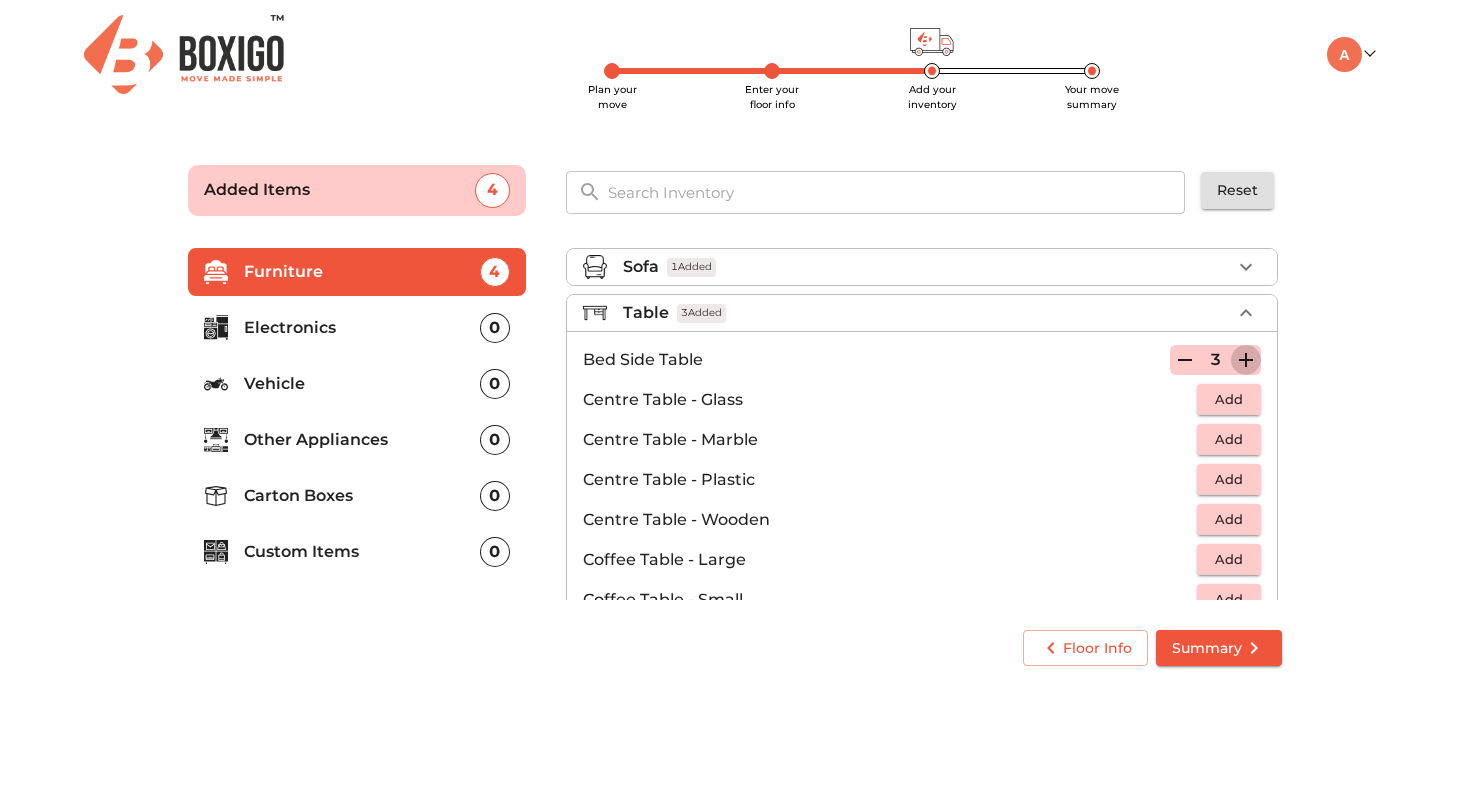 click 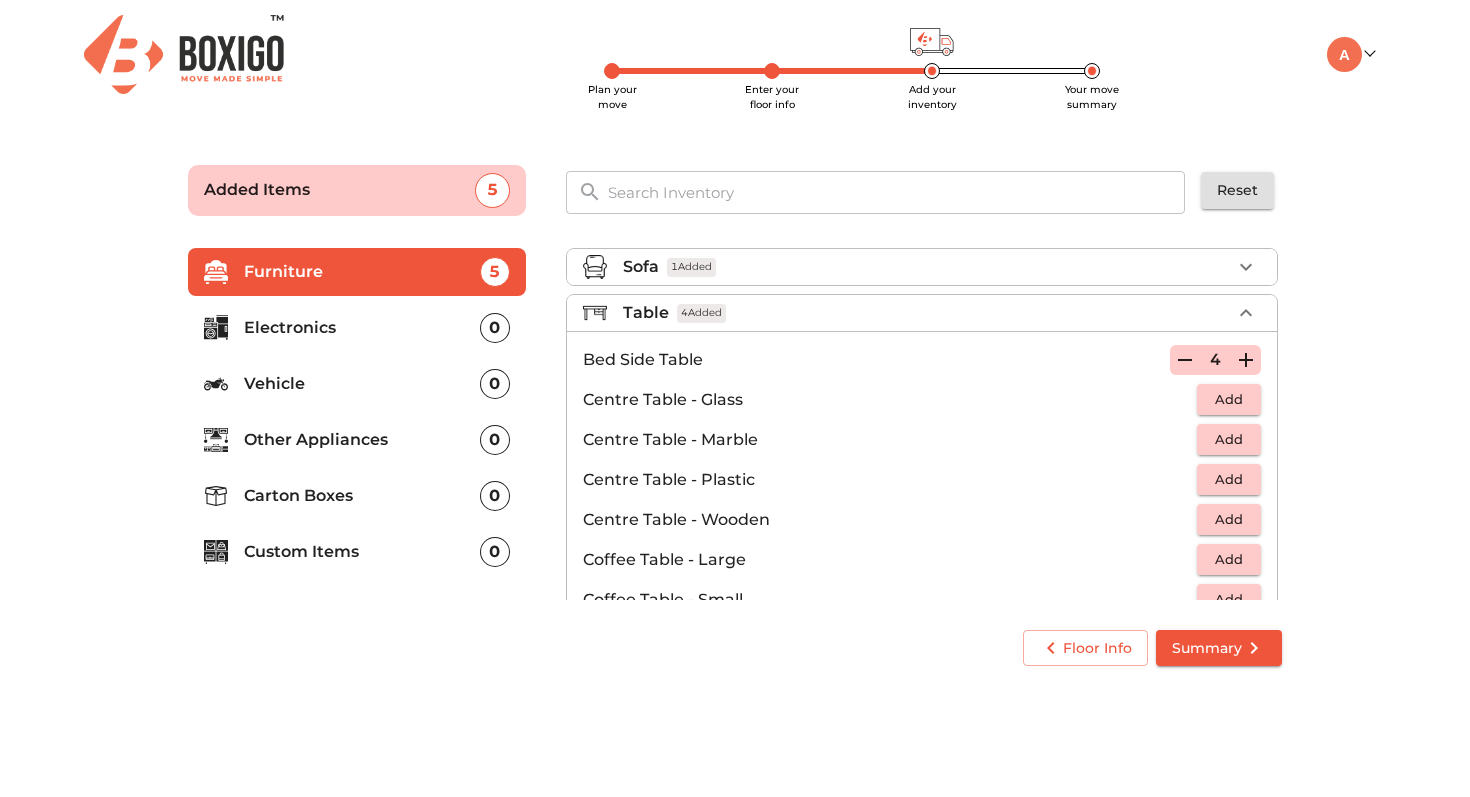 click on "Add" at bounding box center (1229, 399) 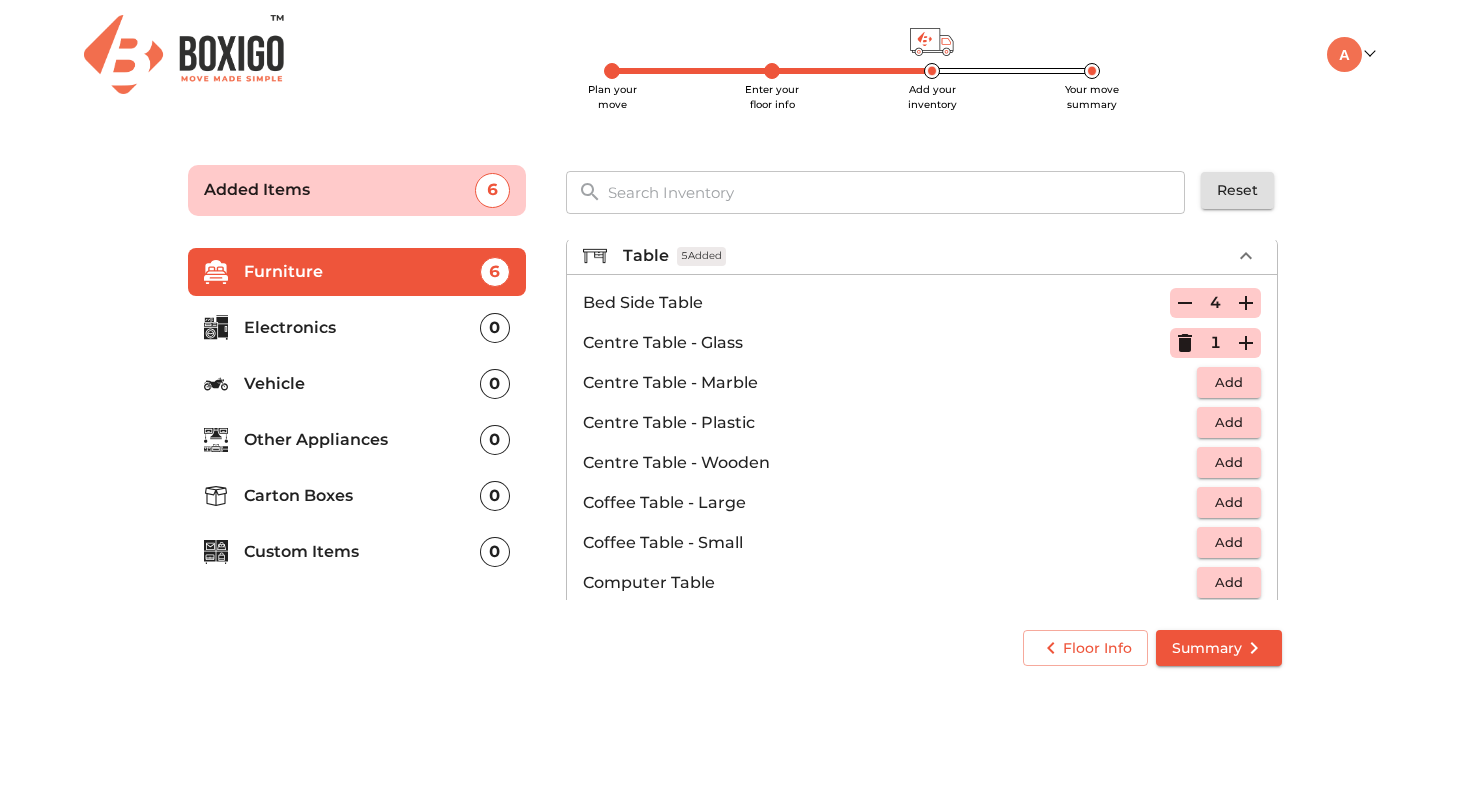 scroll, scrollTop: 61, scrollLeft: 0, axis: vertical 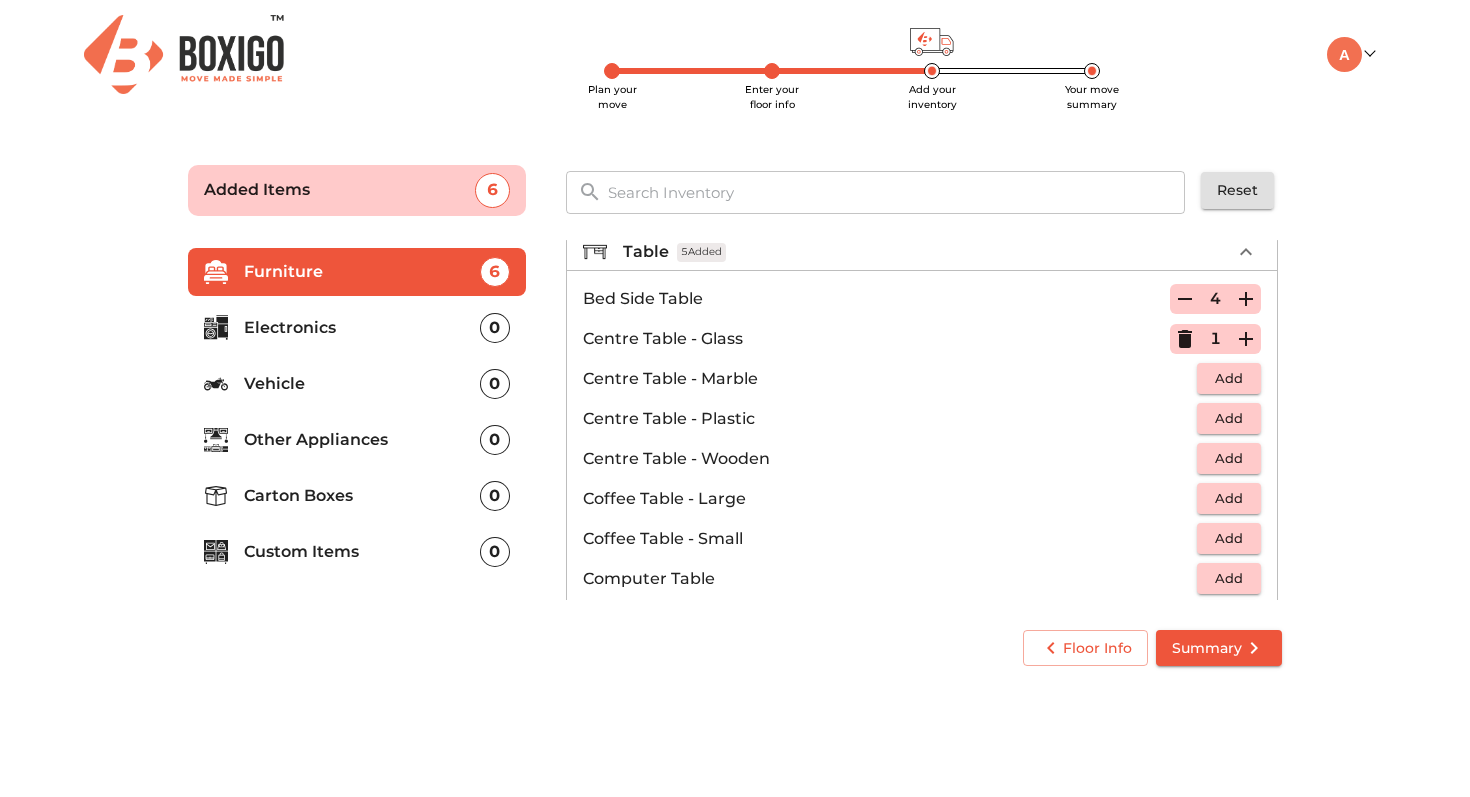 click on "Add" at bounding box center [1229, 538] 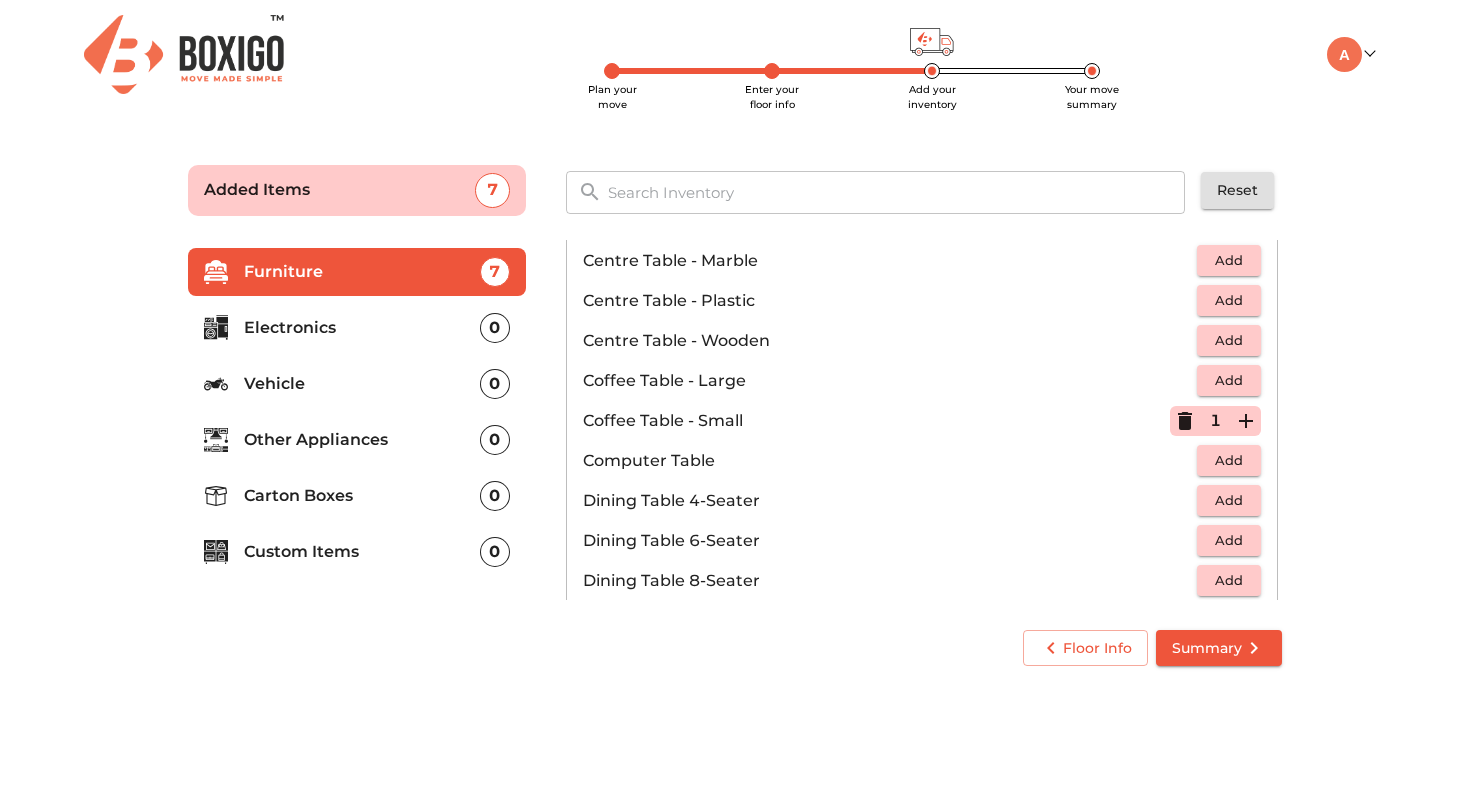 scroll, scrollTop: 182, scrollLeft: 0, axis: vertical 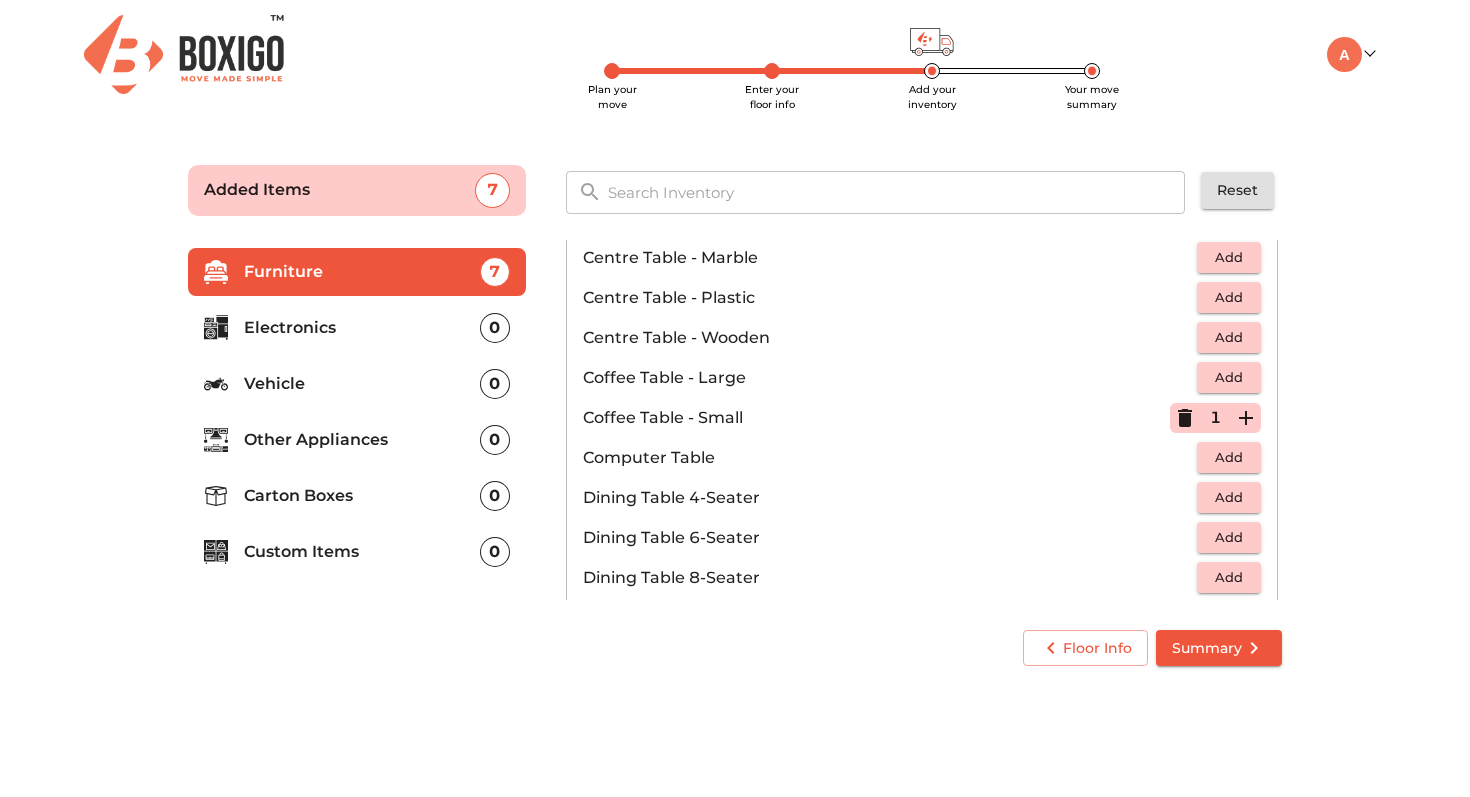 click on "Add" at bounding box center (1229, 457) 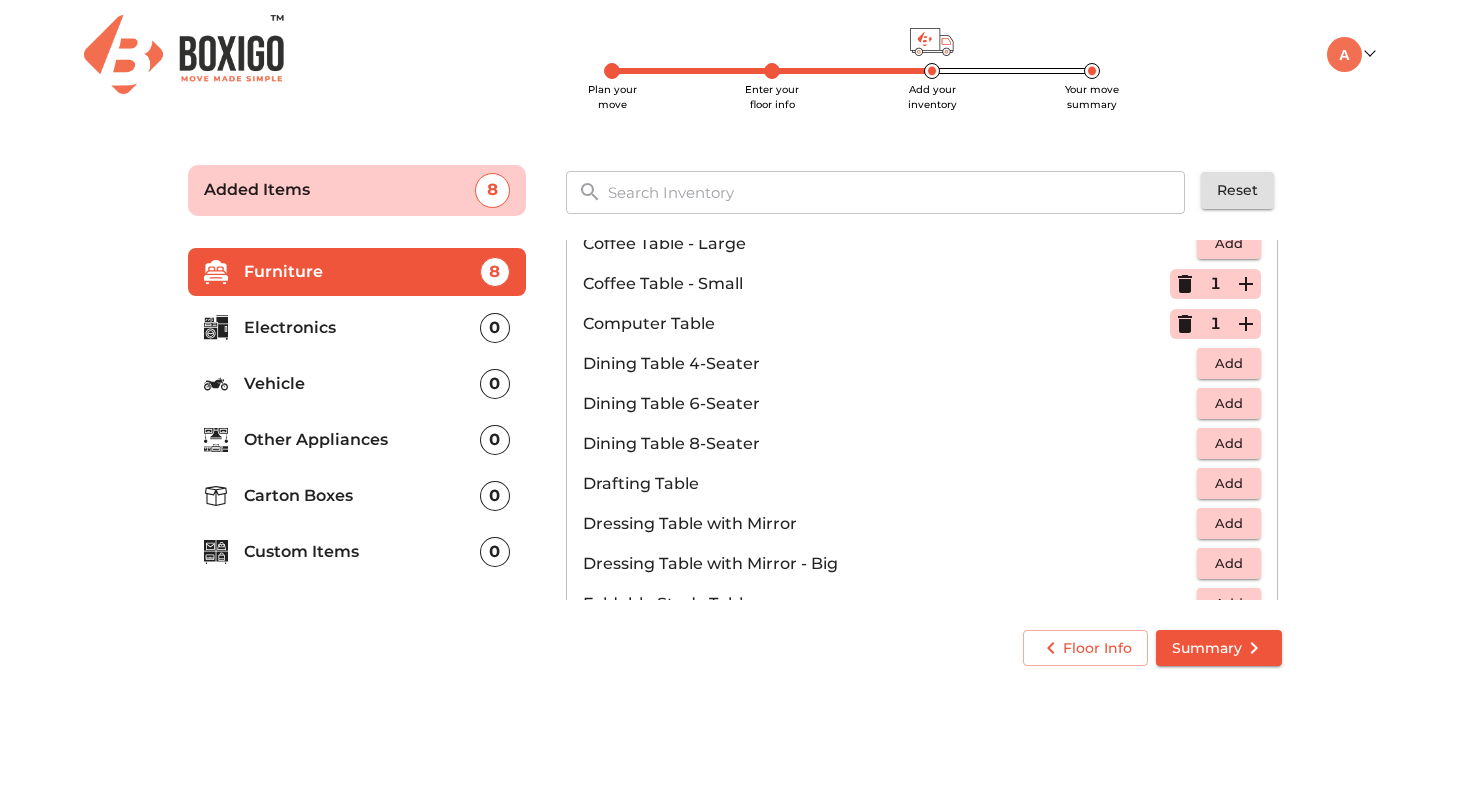 scroll, scrollTop: 317, scrollLeft: 0, axis: vertical 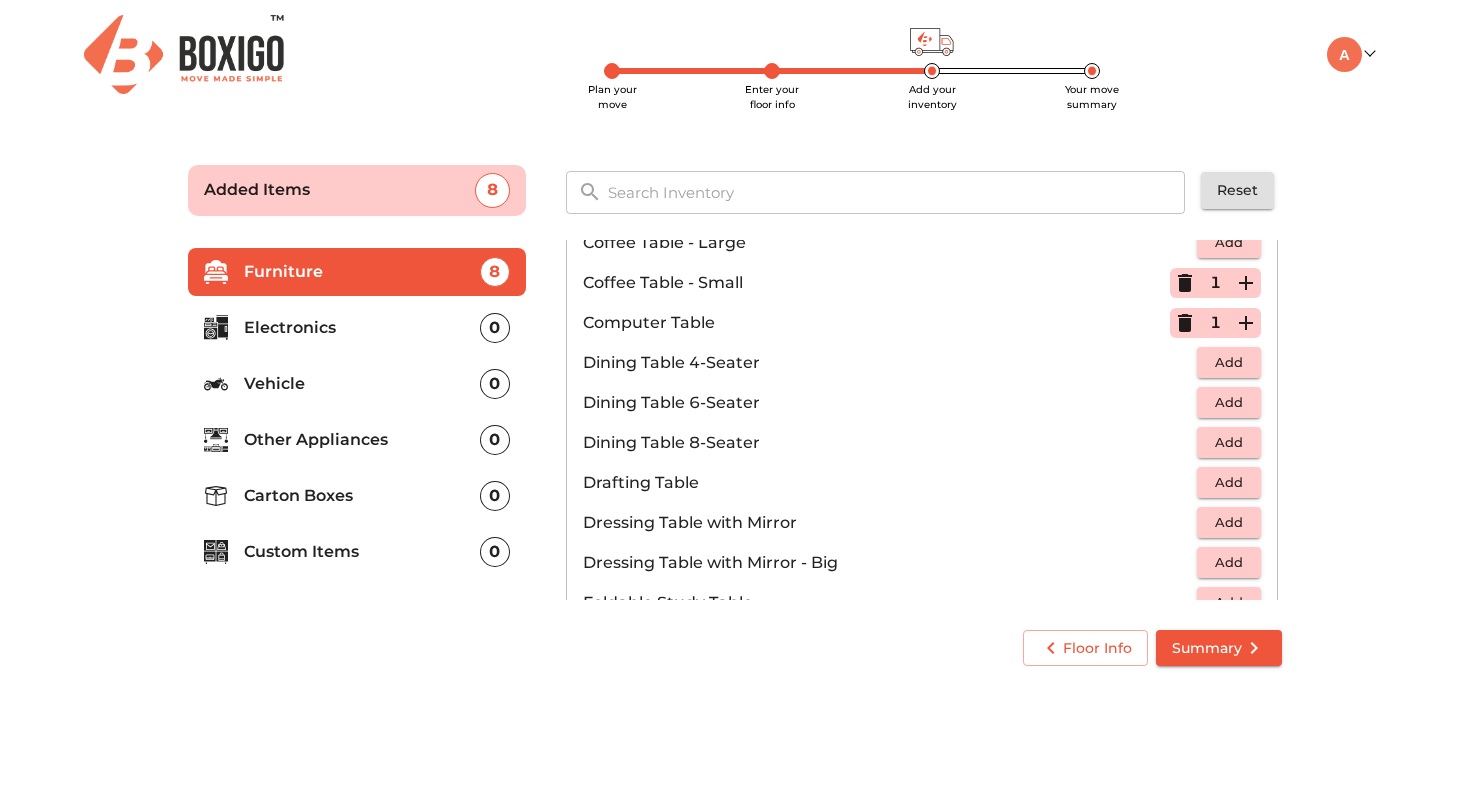 click on "Add" at bounding box center (1229, 402) 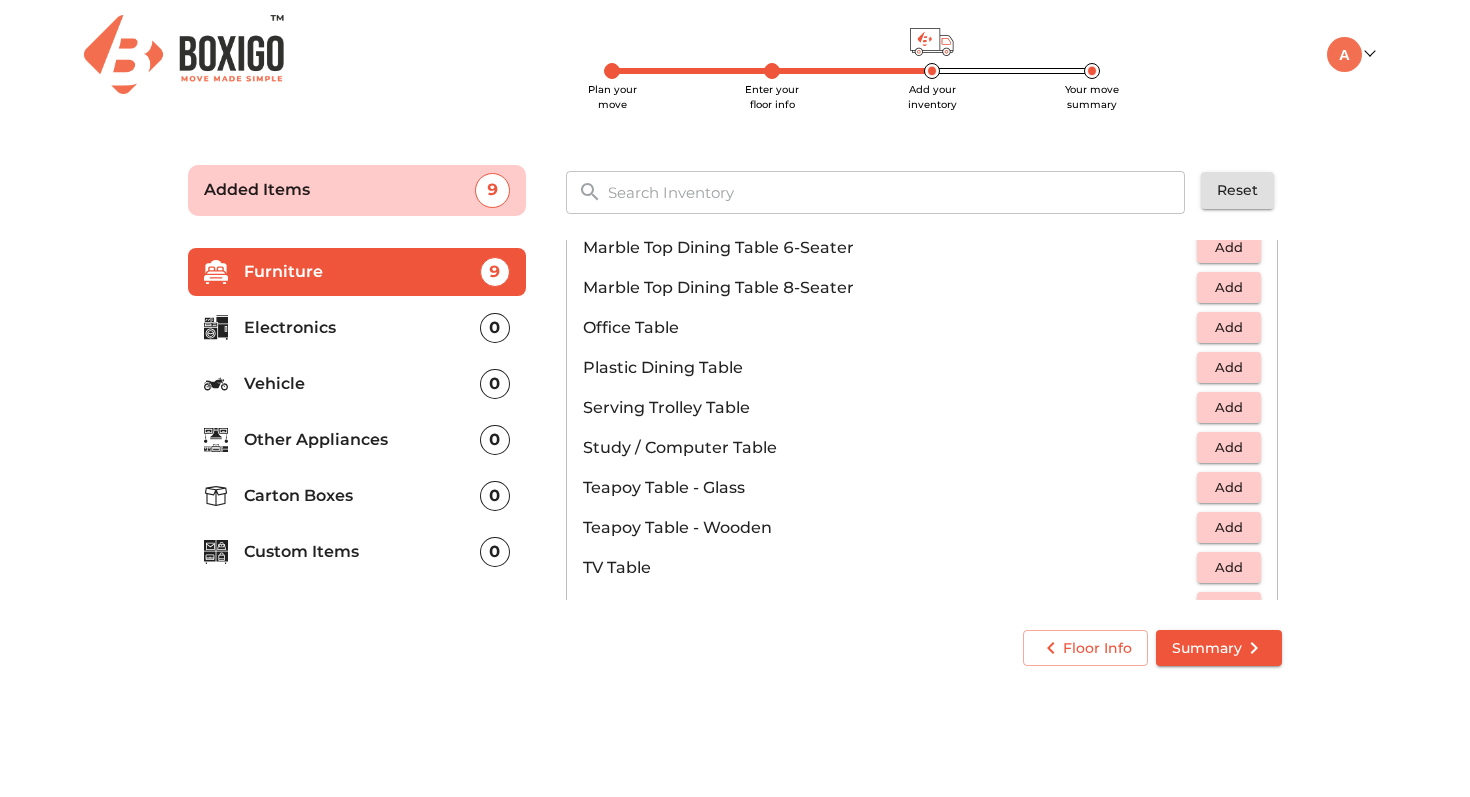 scroll, scrollTop: 996, scrollLeft: 0, axis: vertical 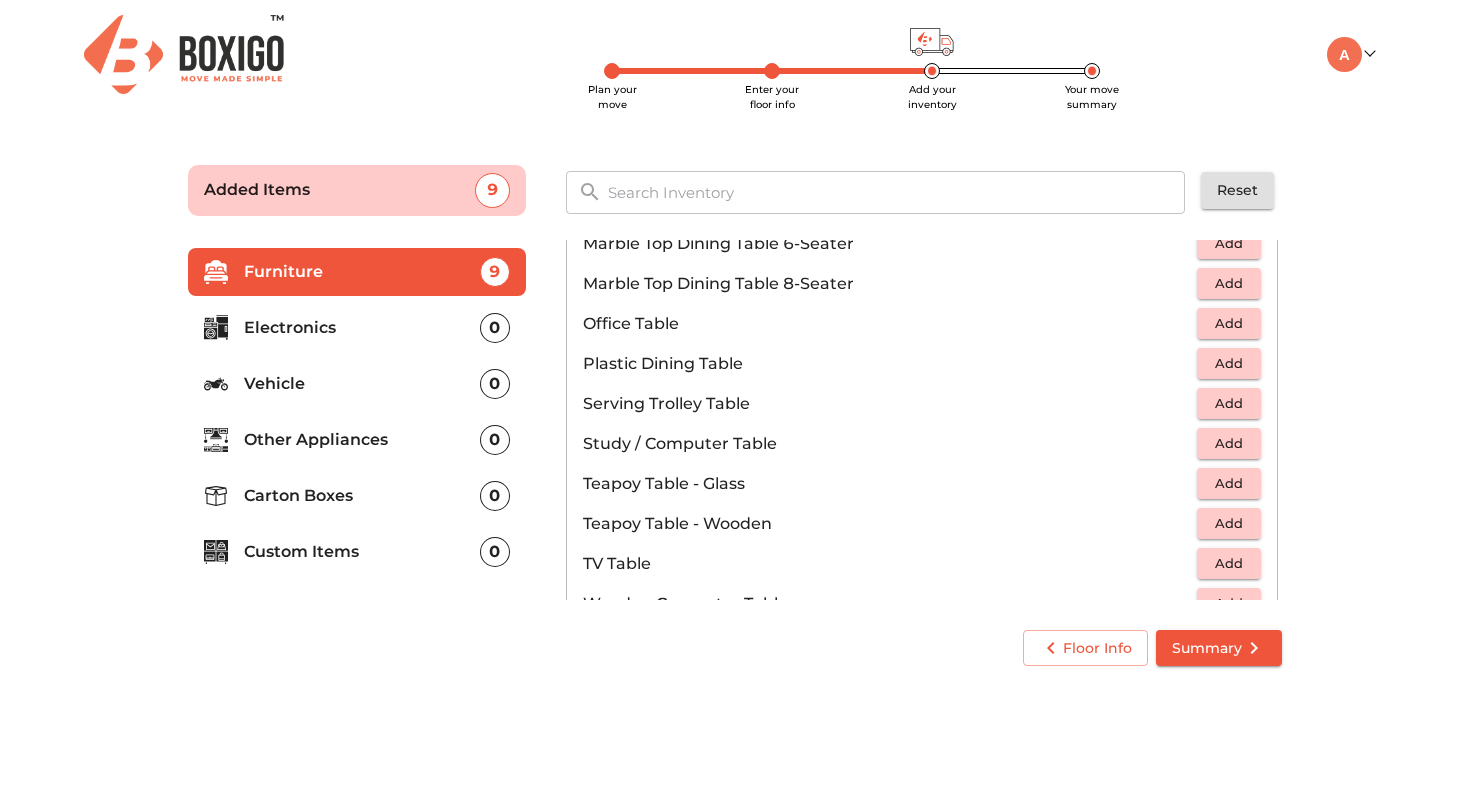 click on "Add" at bounding box center (1229, 443) 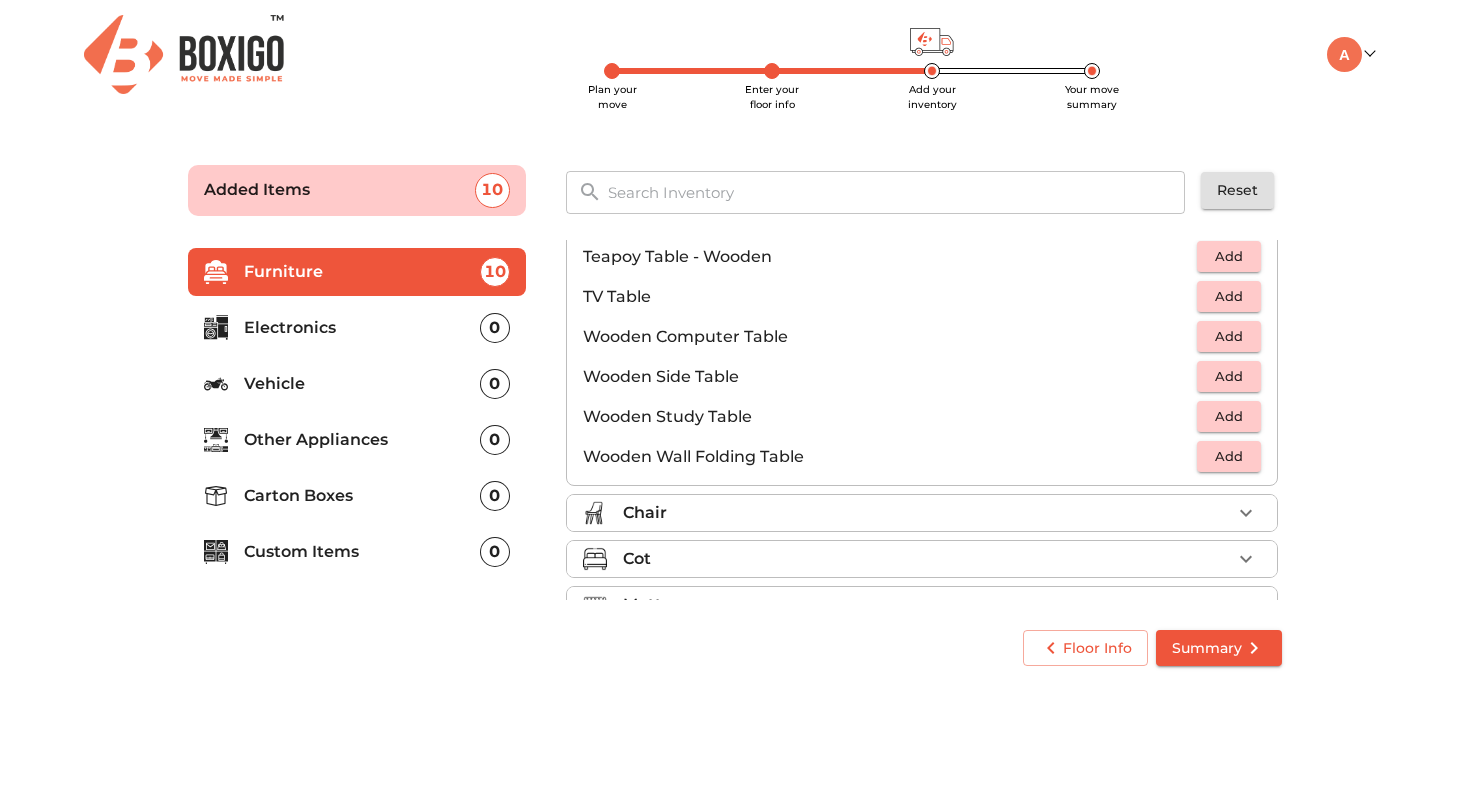scroll, scrollTop: 1265, scrollLeft: 0, axis: vertical 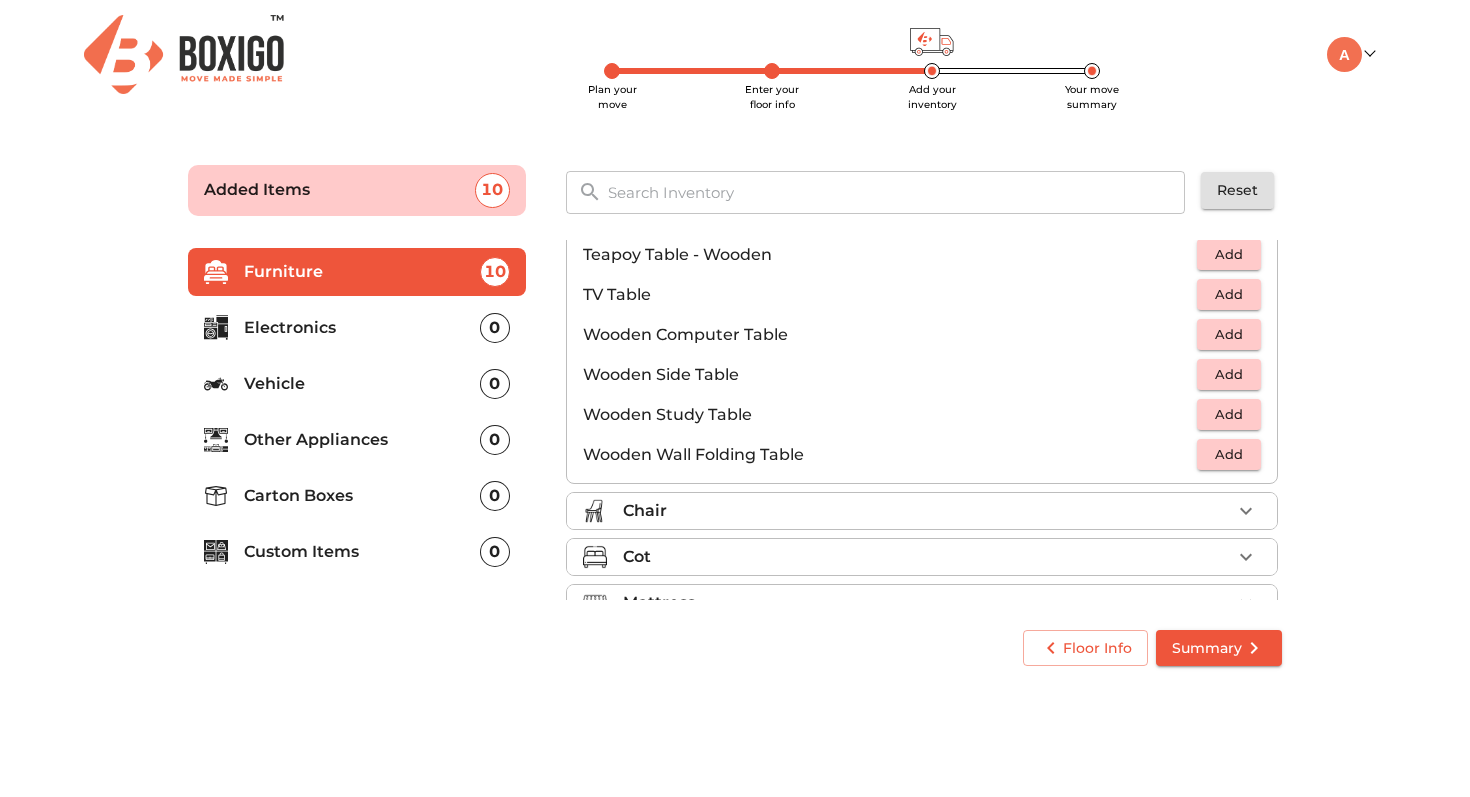 click on "Add" at bounding box center [1229, 374] 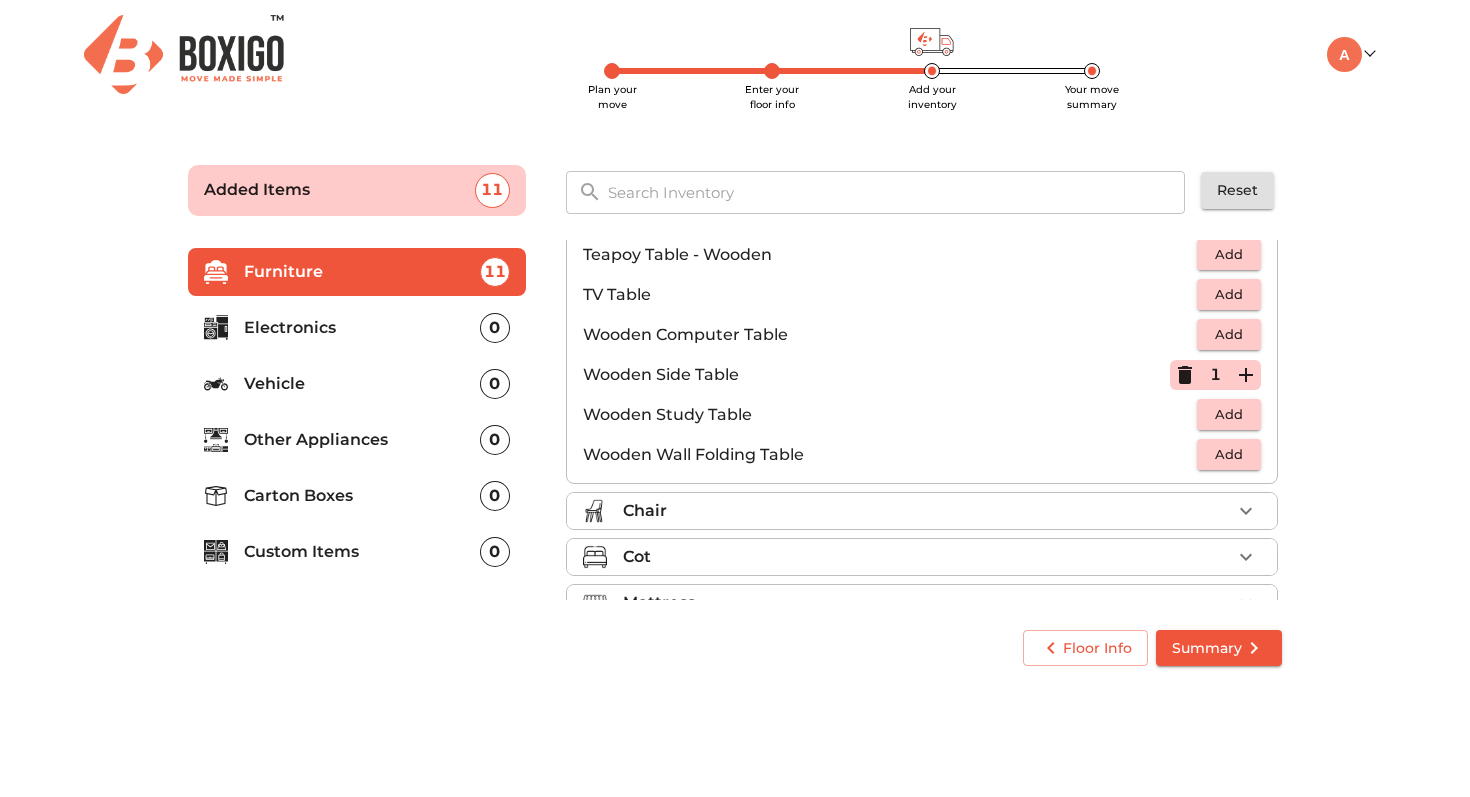 click on "Chair" at bounding box center [927, 511] 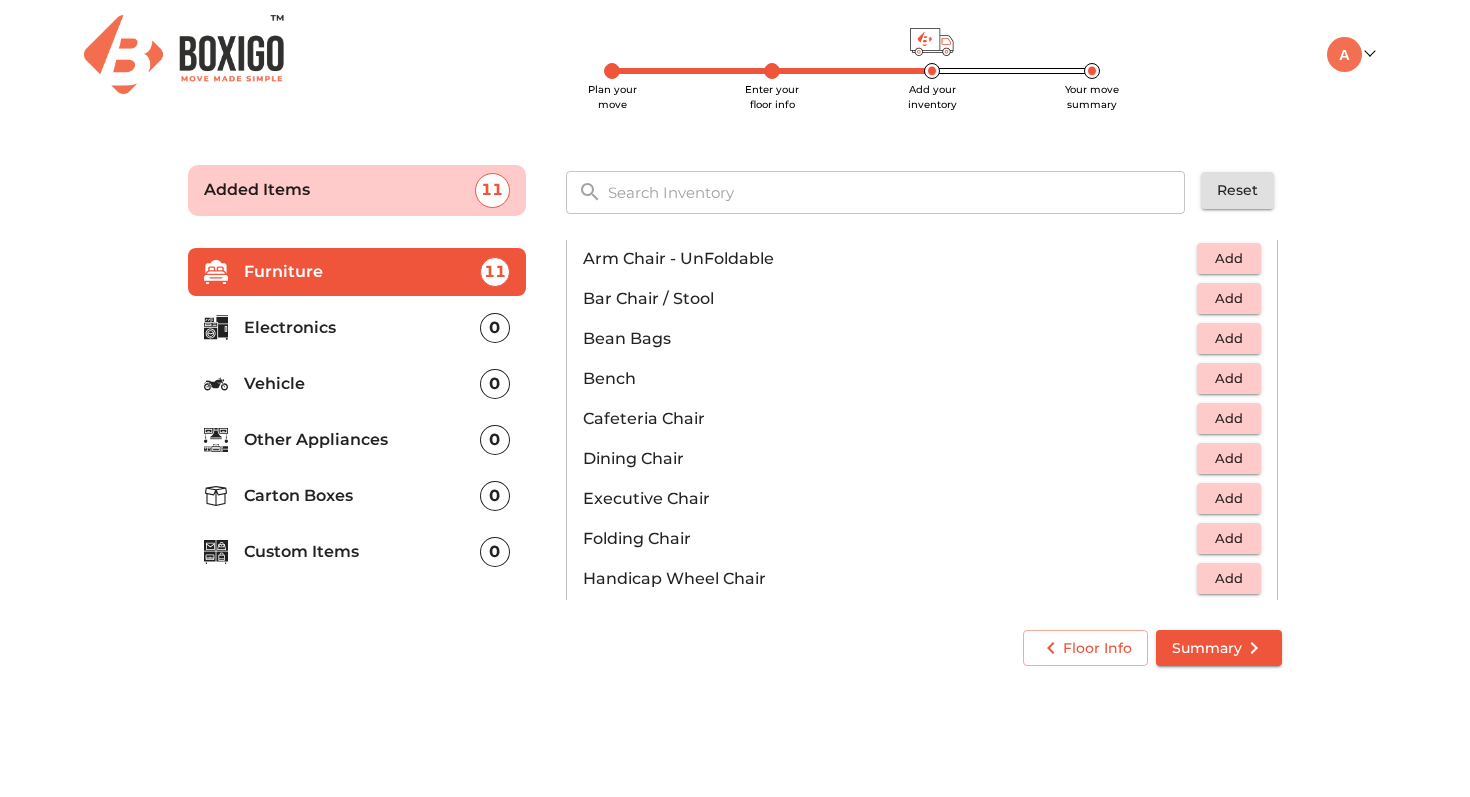 scroll, scrollTop: 192, scrollLeft: 0, axis: vertical 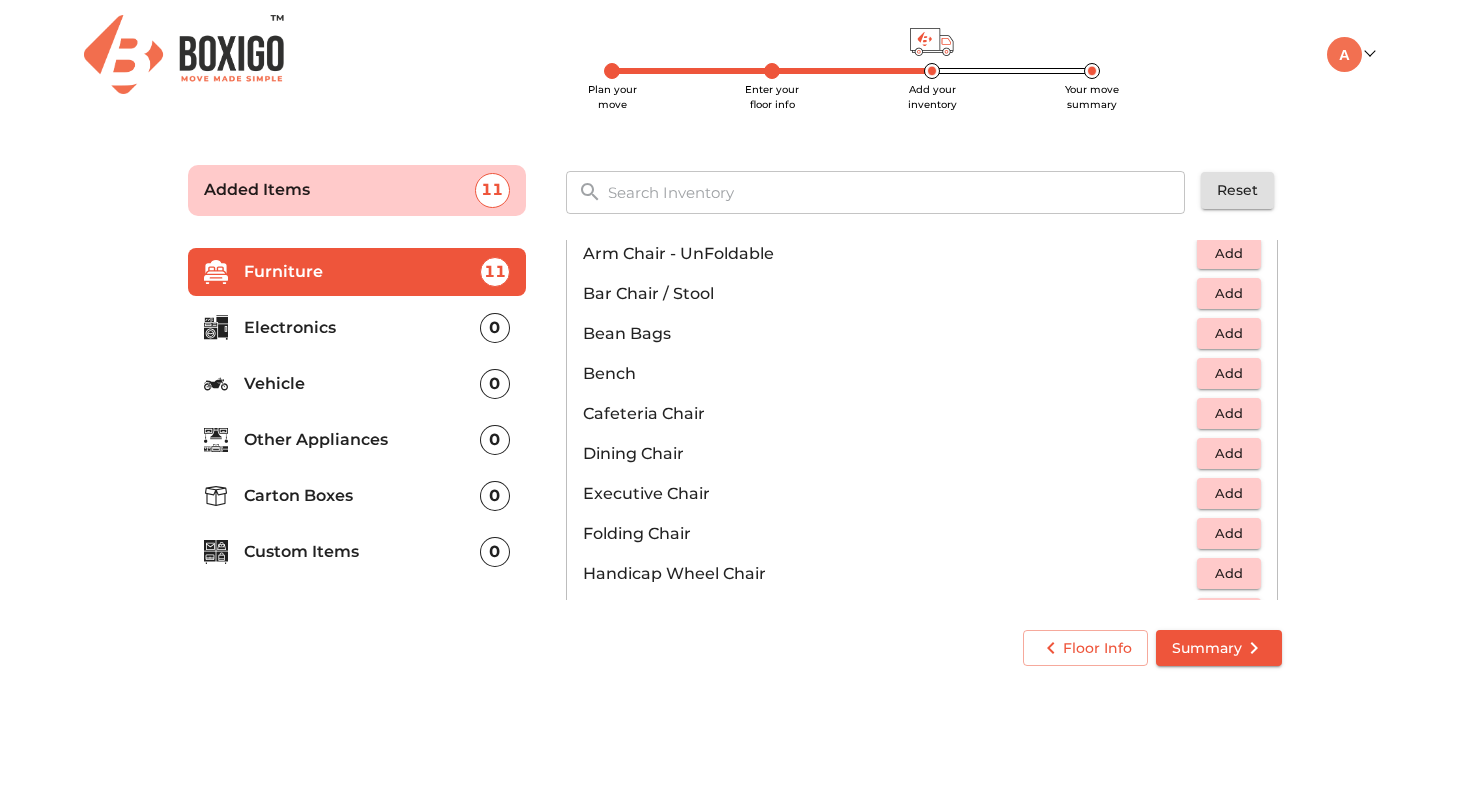 click on "Add" at bounding box center (1229, 453) 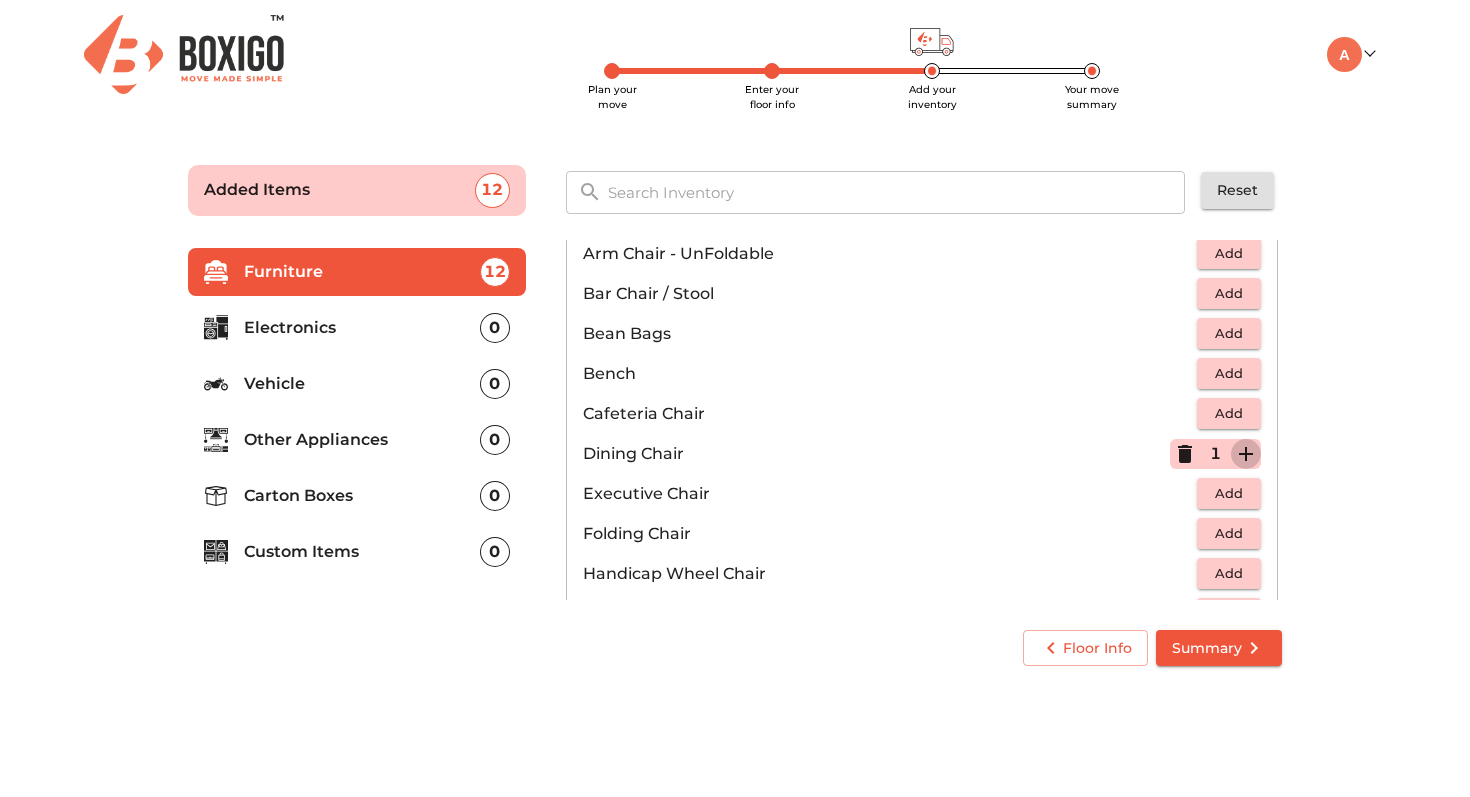 click 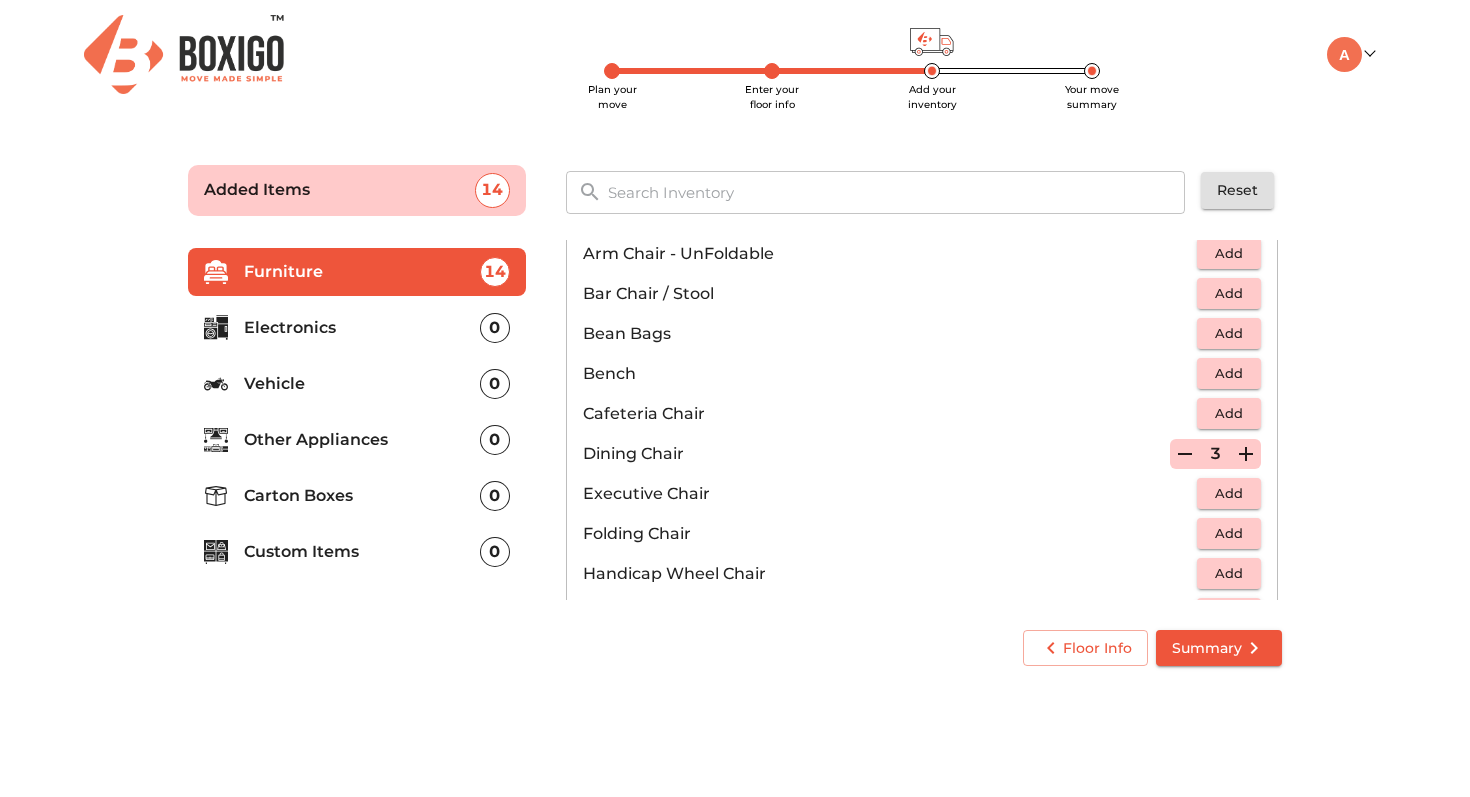 click 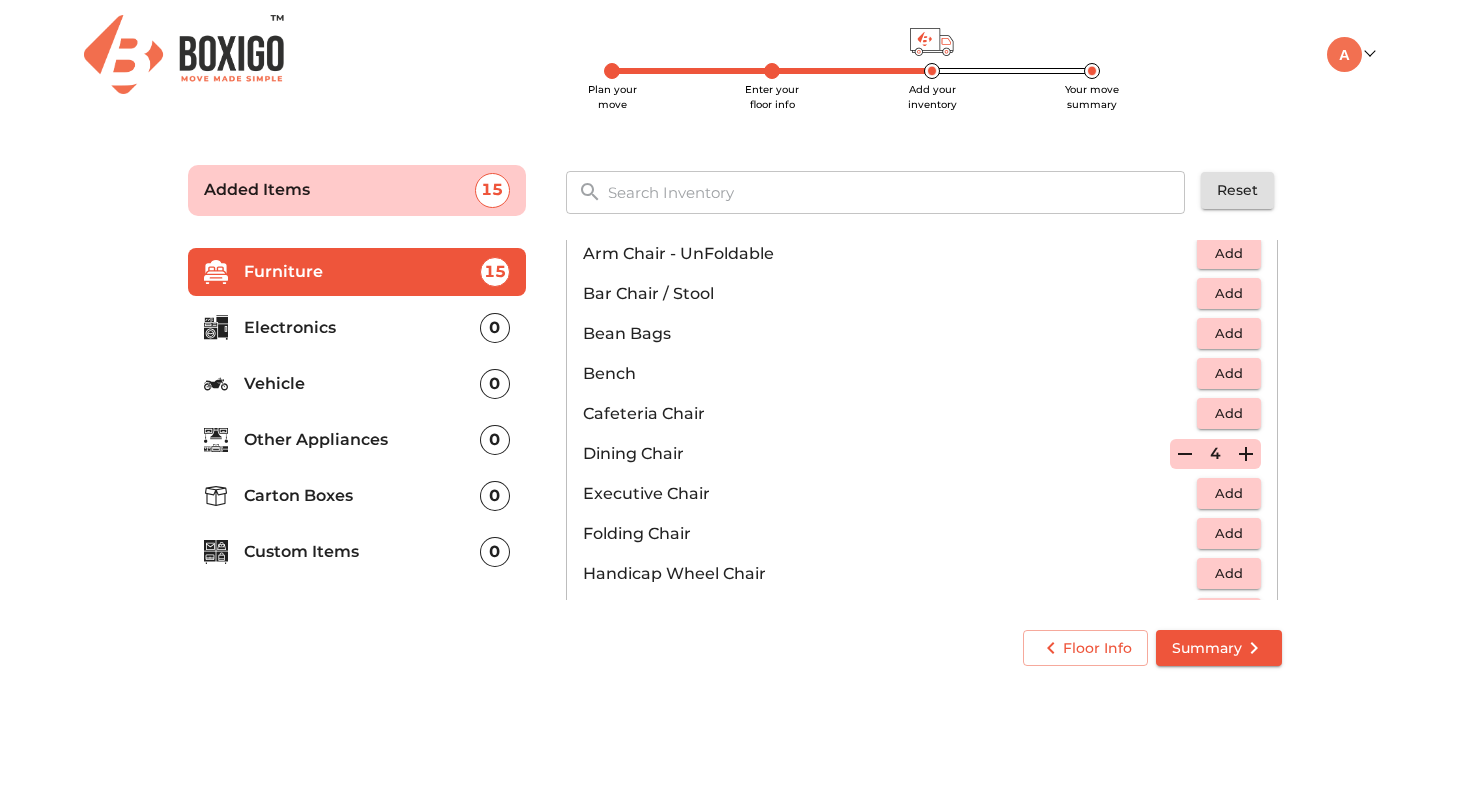 click 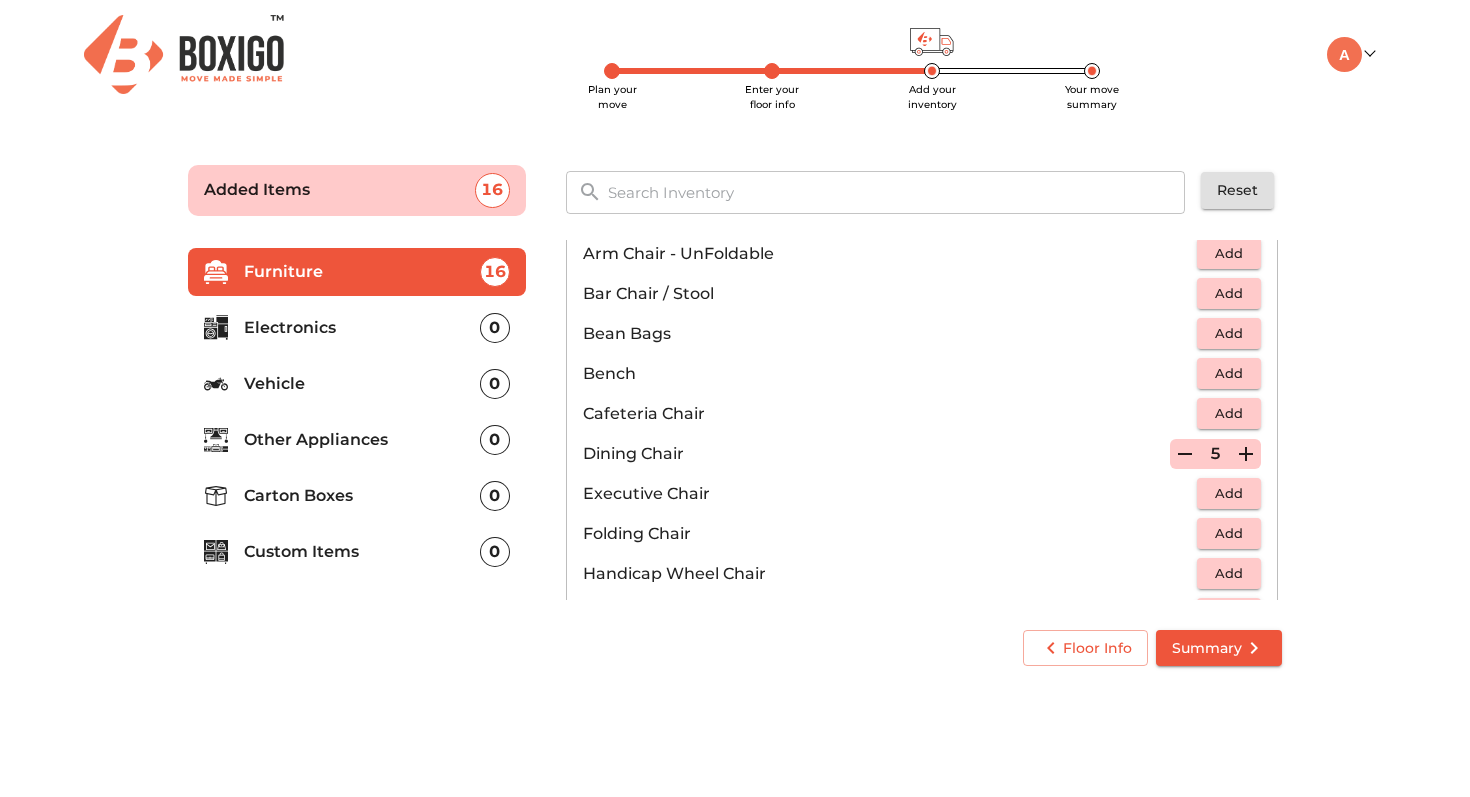 click 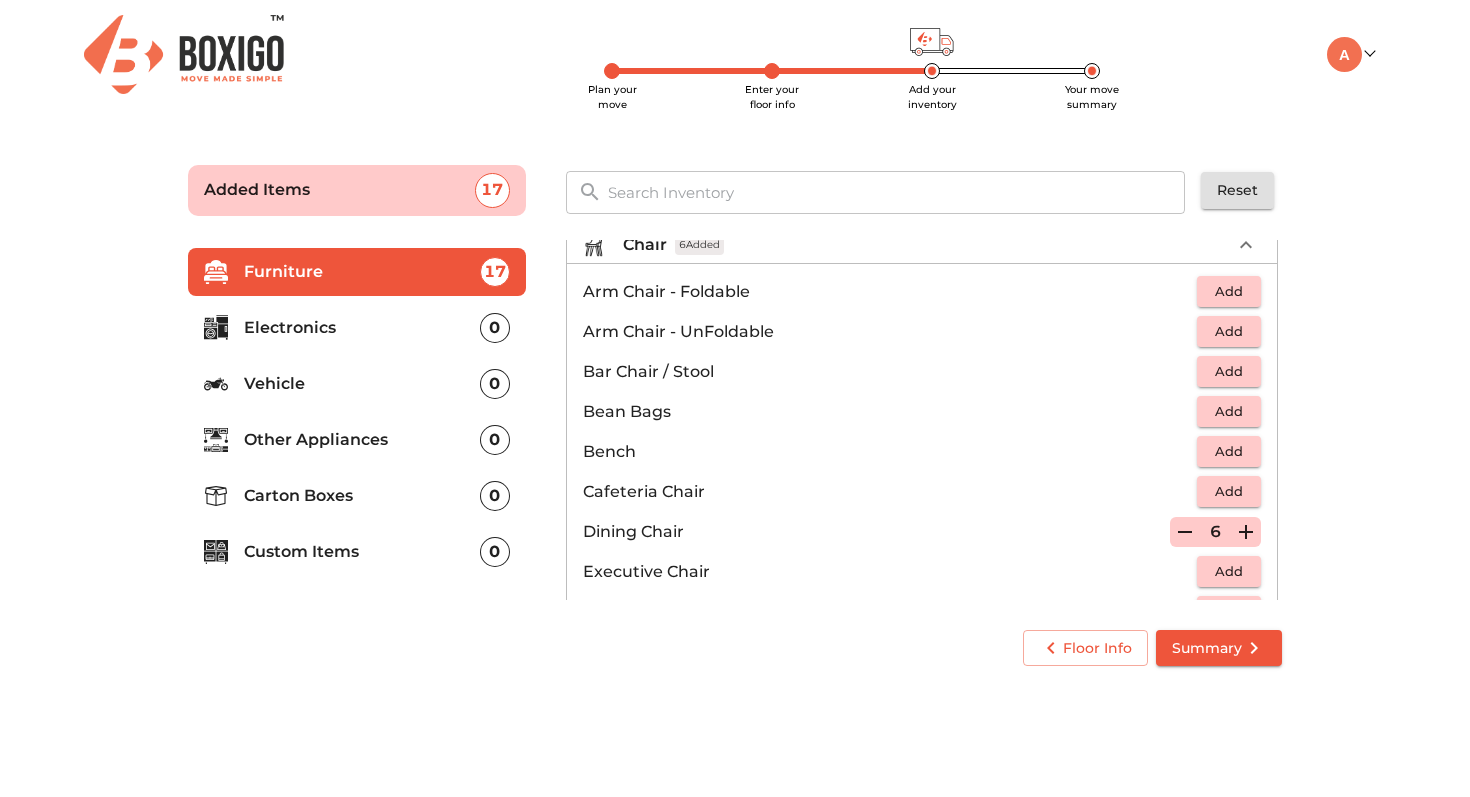 scroll, scrollTop: 116, scrollLeft: 0, axis: vertical 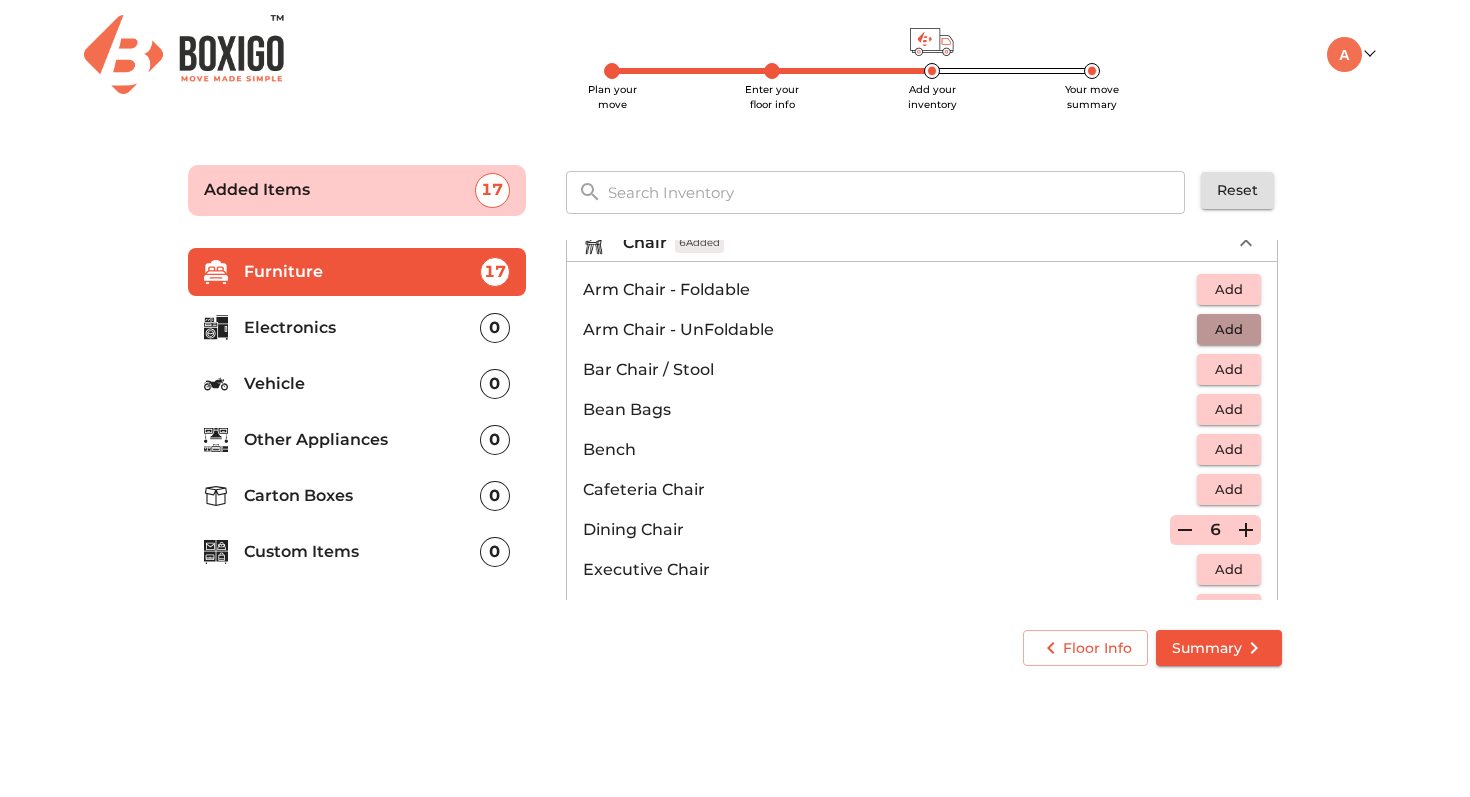 click on "Add" at bounding box center [1229, 329] 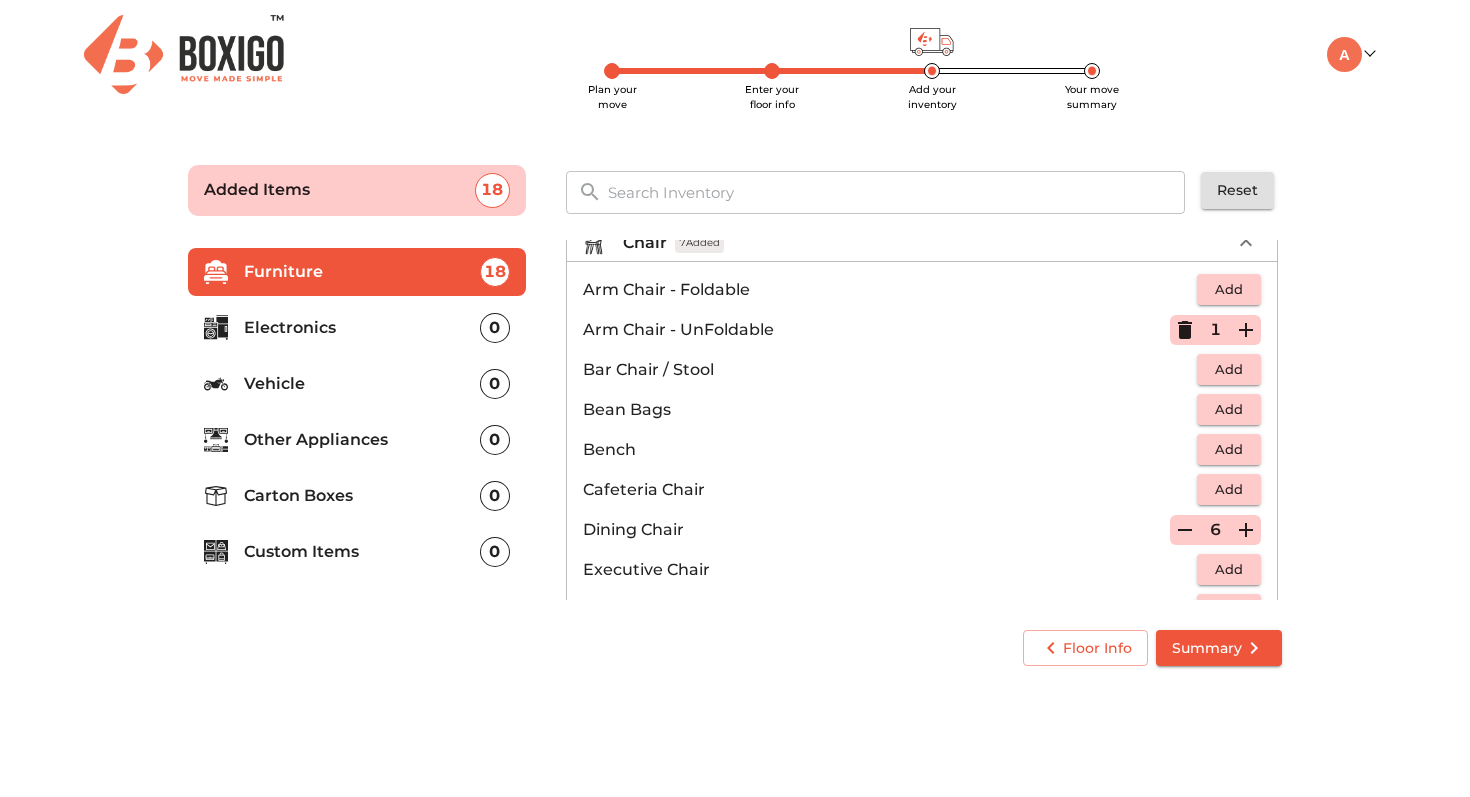 click 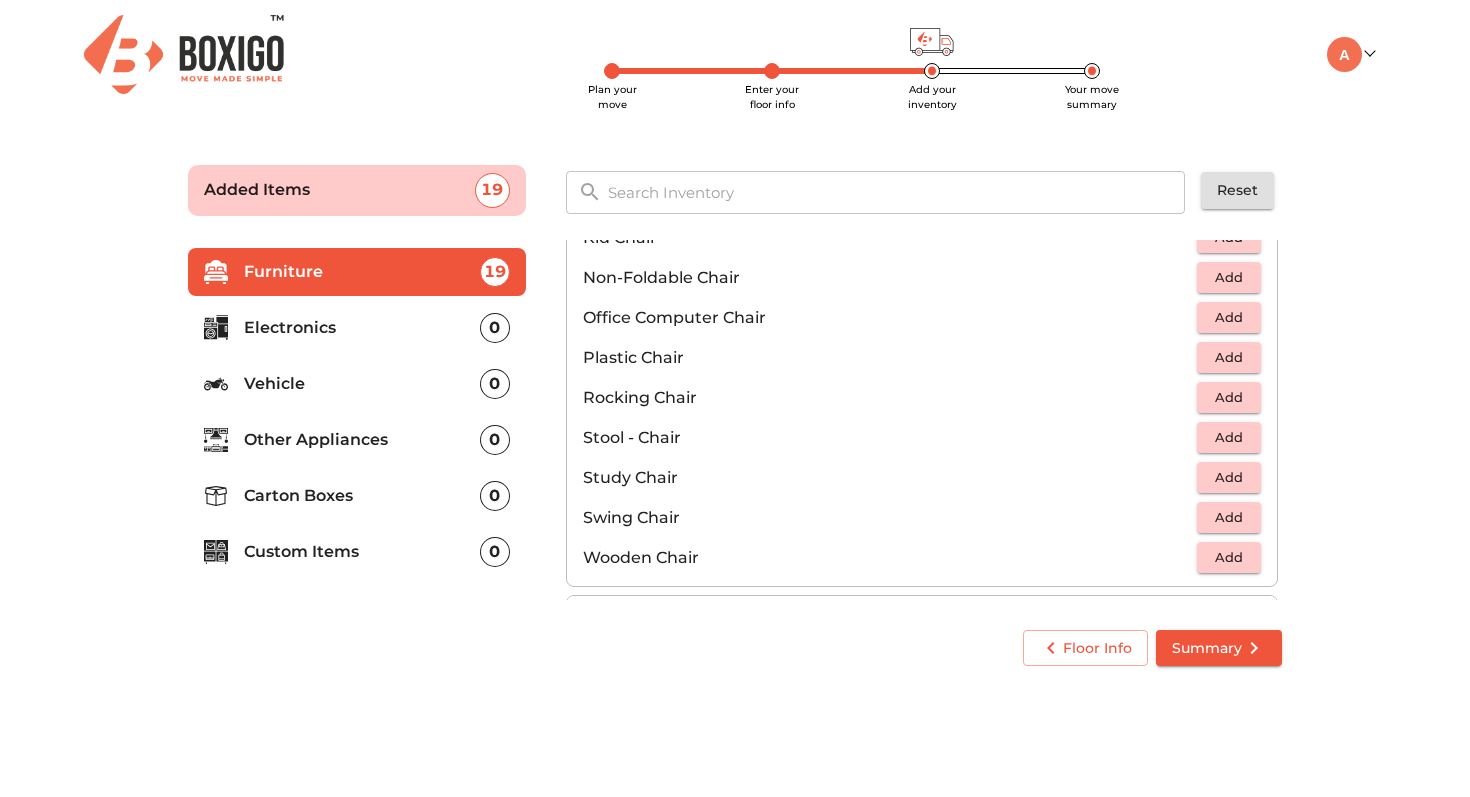 scroll, scrollTop: 654, scrollLeft: 0, axis: vertical 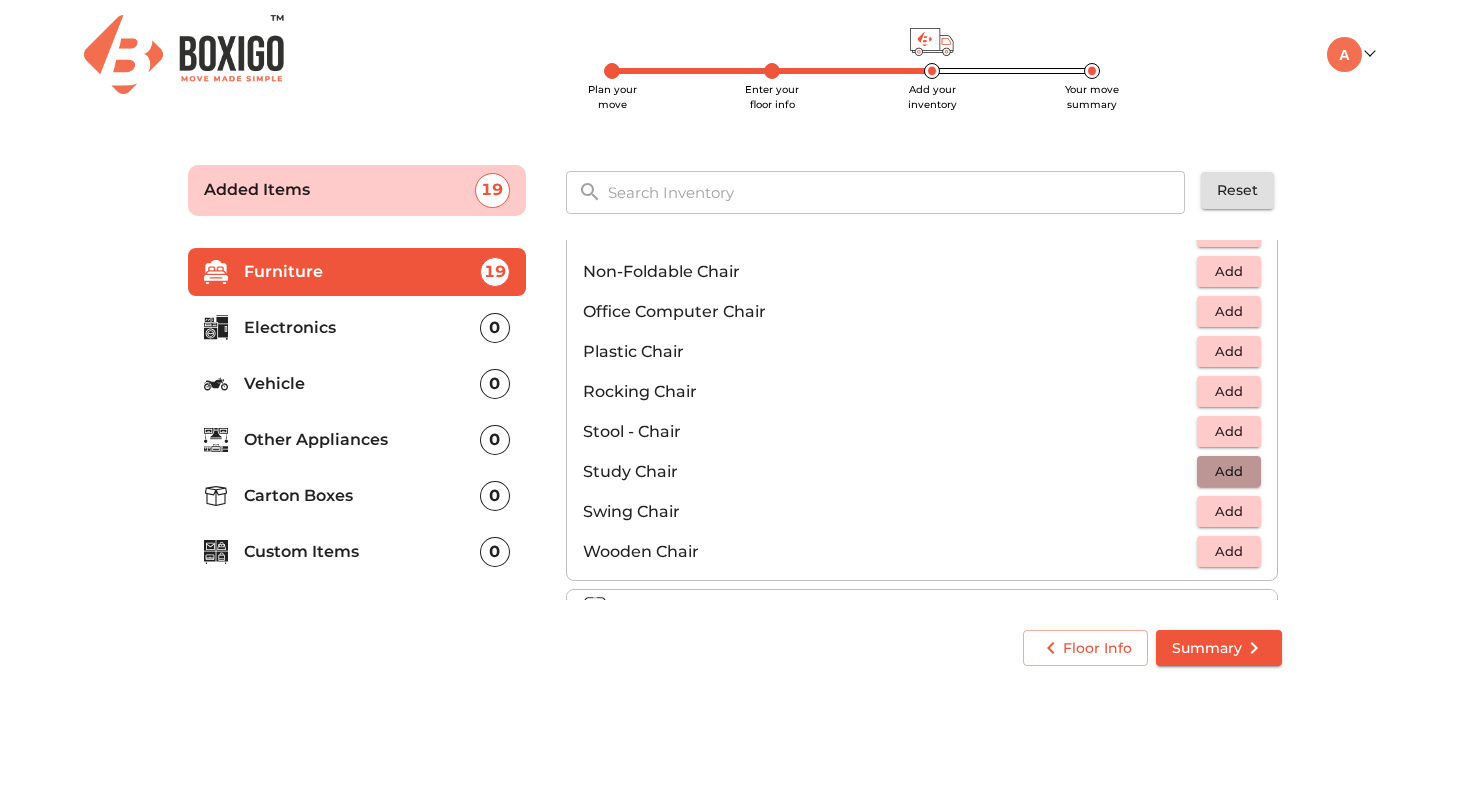 click on "Add" at bounding box center (1229, 471) 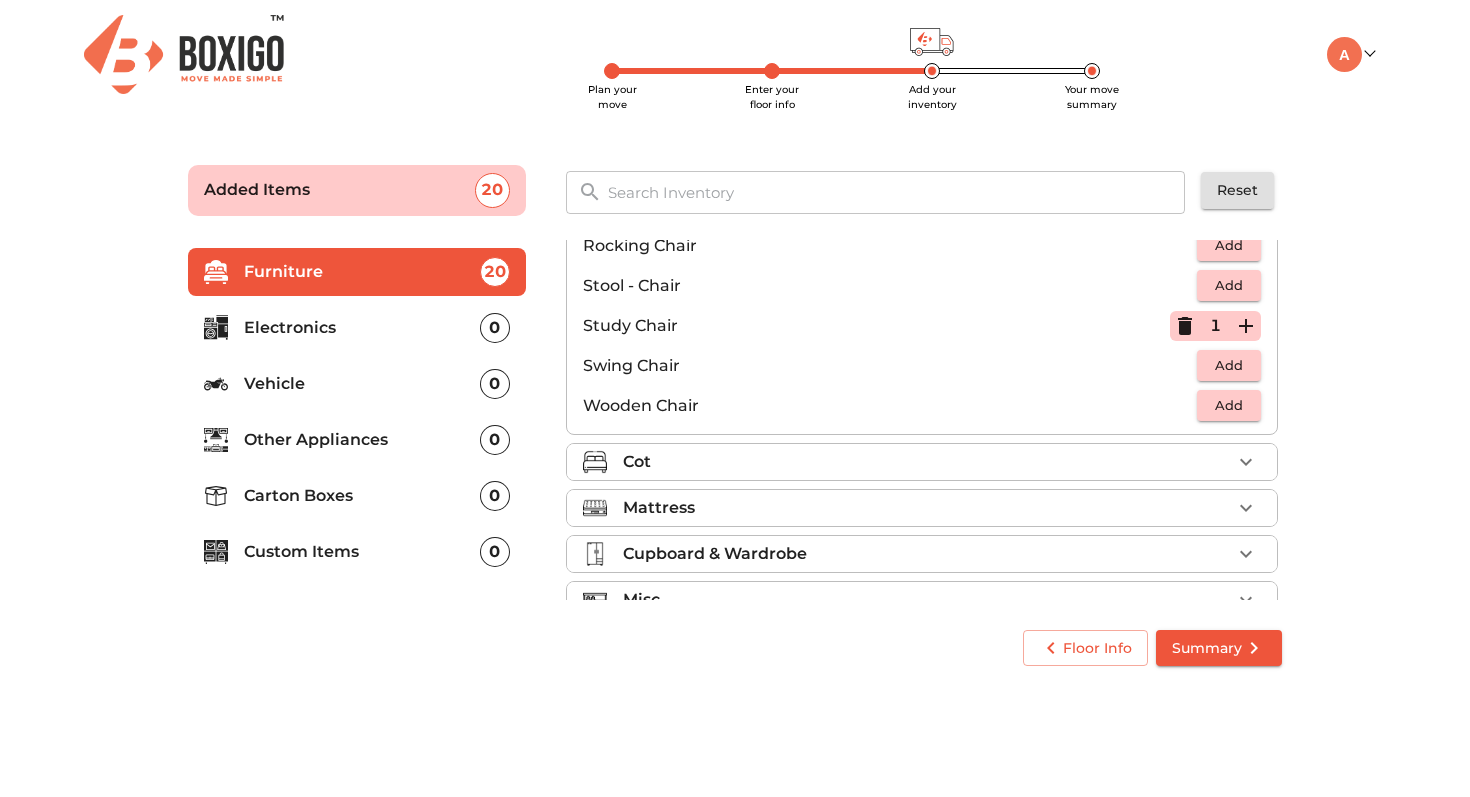 scroll, scrollTop: 804, scrollLeft: 0, axis: vertical 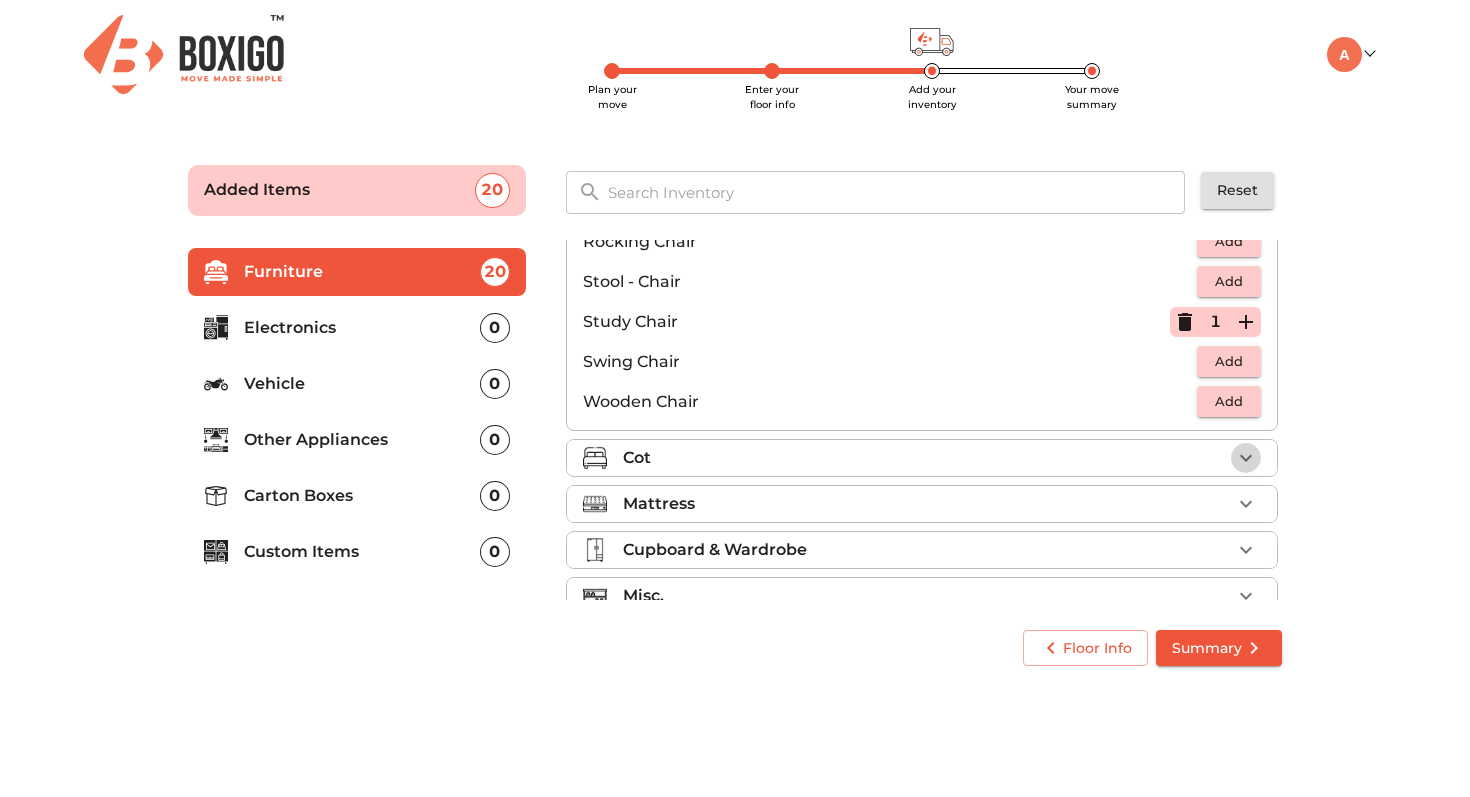 click 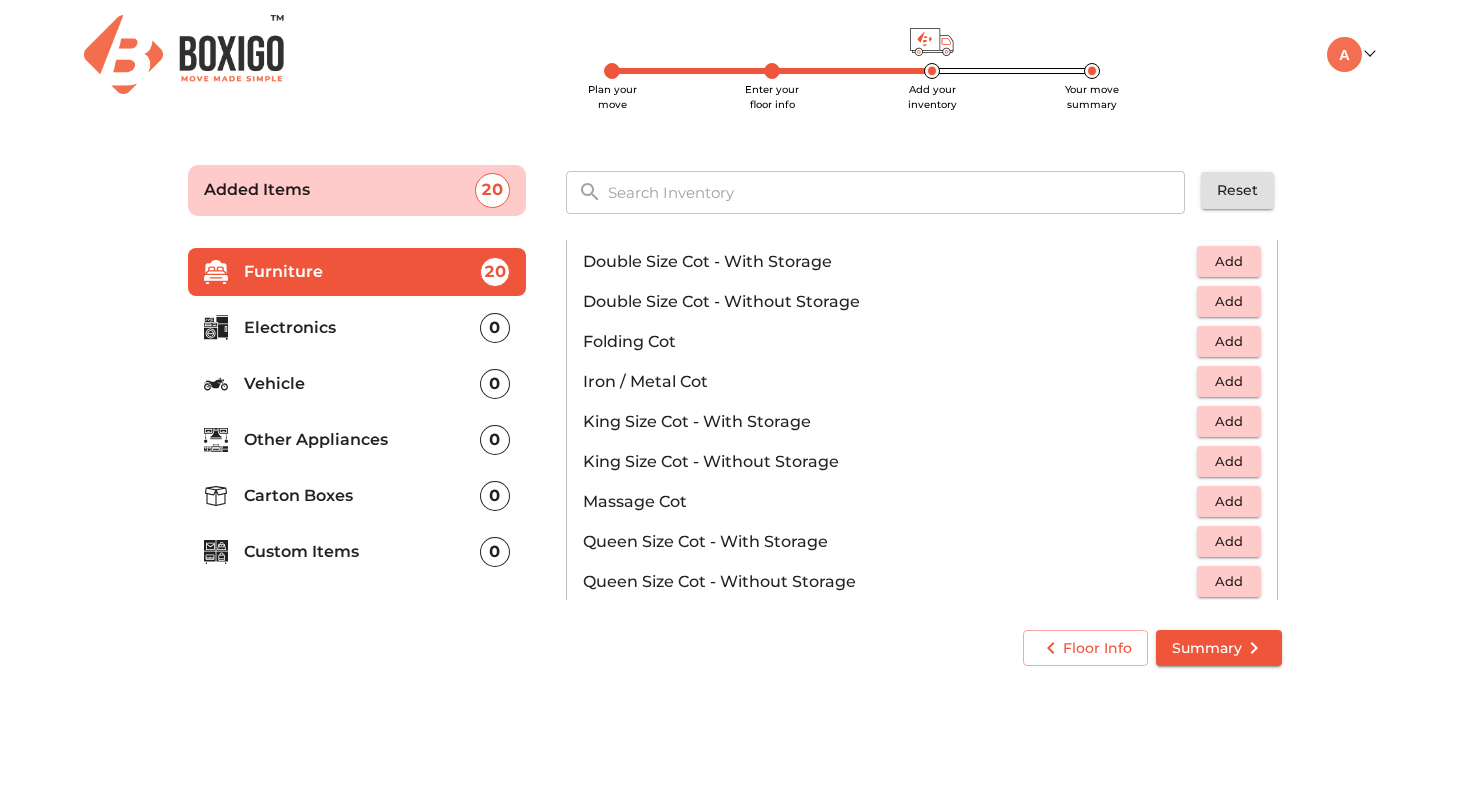 scroll, scrollTop: 394, scrollLeft: 0, axis: vertical 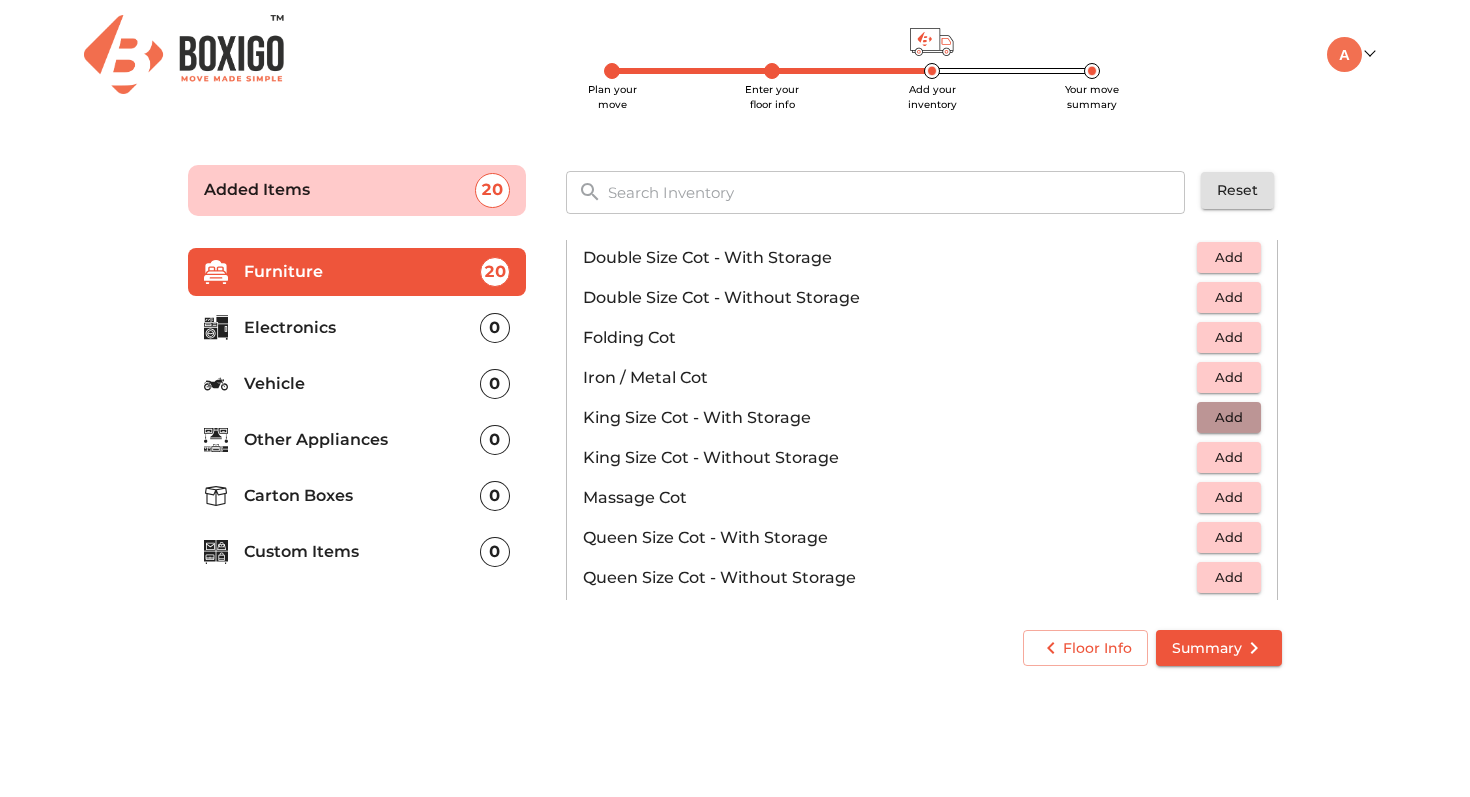 click on "Add" at bounding box center (1229, 417) 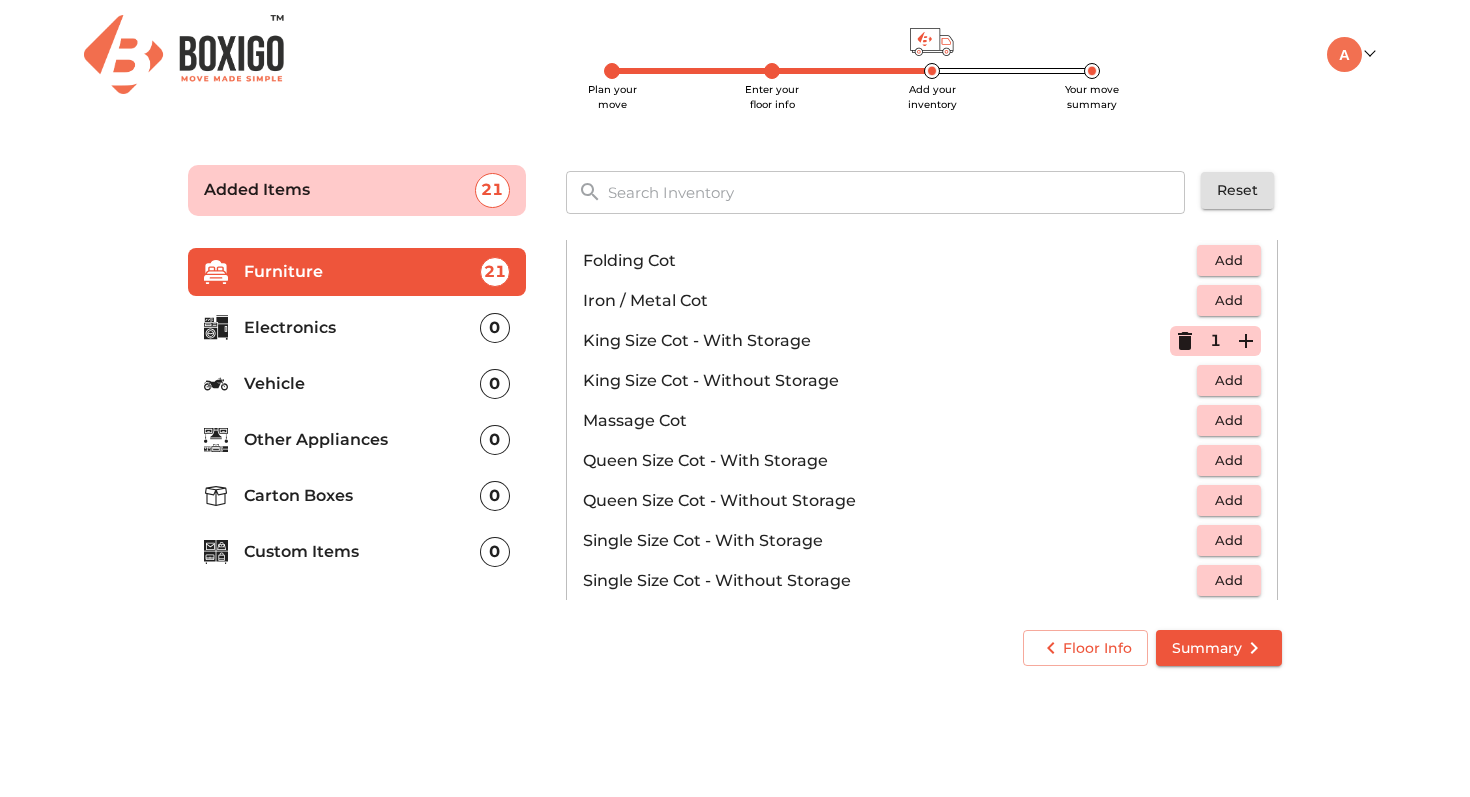 scroll, scrollTop: 475, scrollLeft: 0, axis: vertical 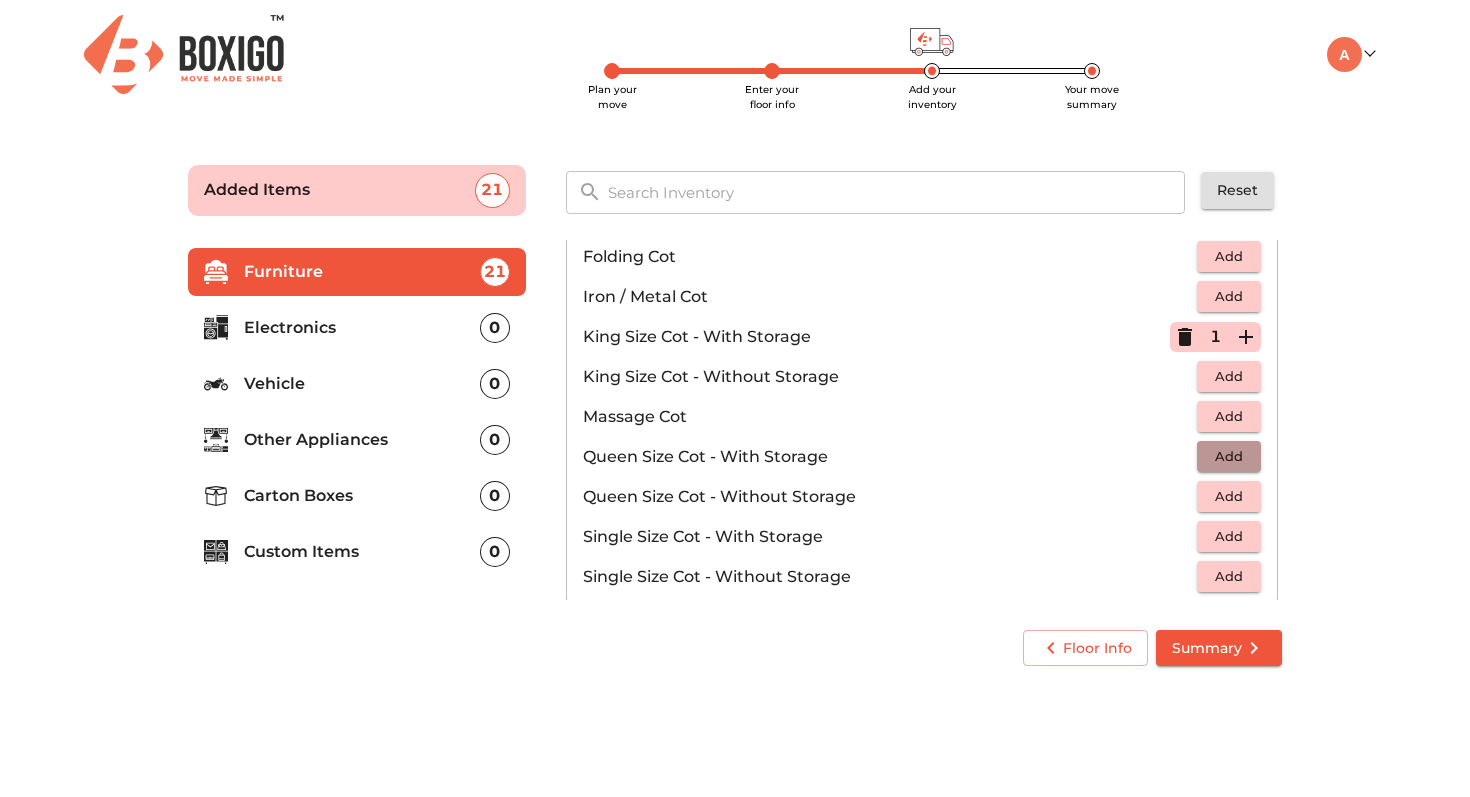 click on "Add" at bounding box center [1229, 456] 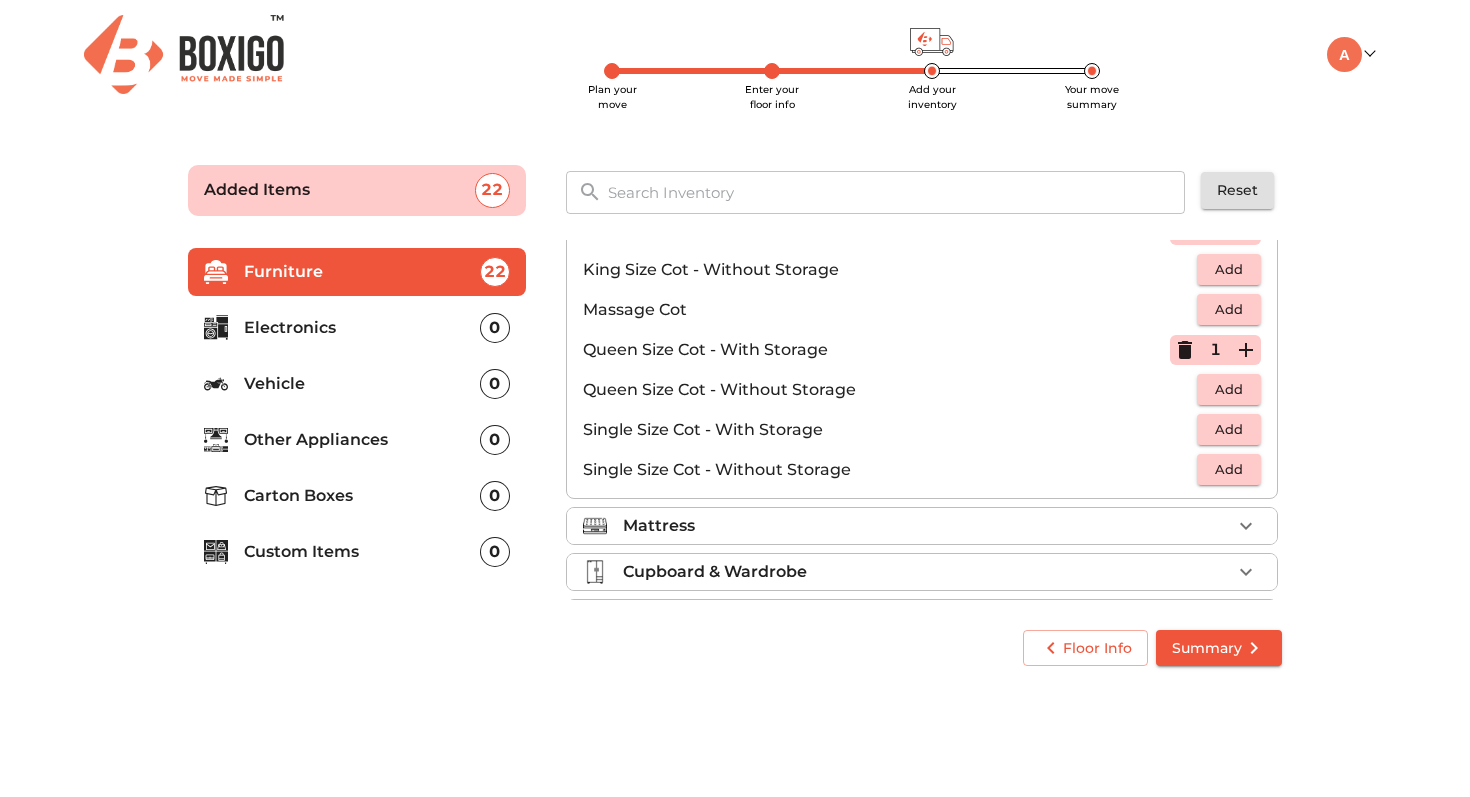 scroll, scrollTop: 586, scrollLeft: 0, axis: vertical 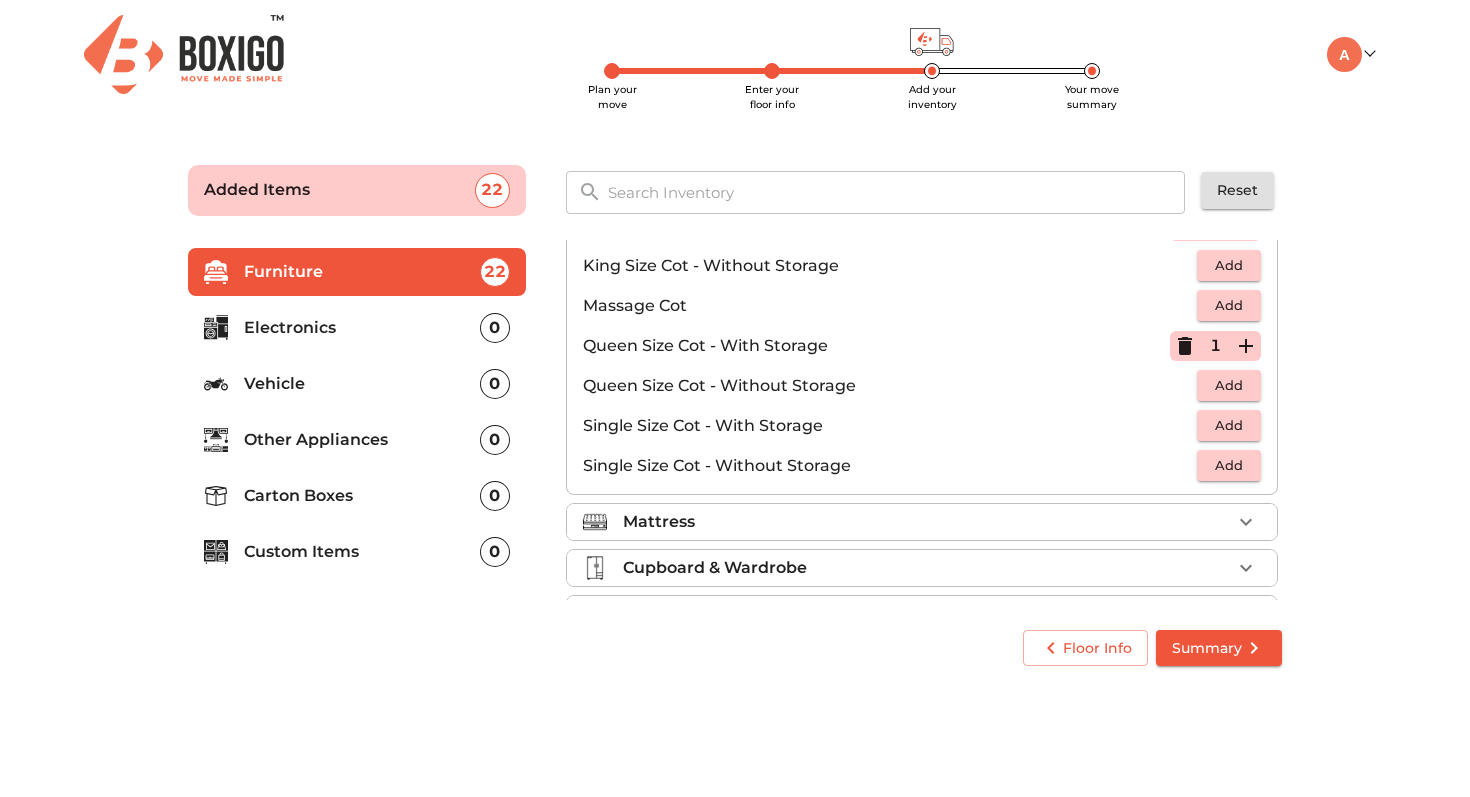click on "Mattress" at bounding box center (927, 522) 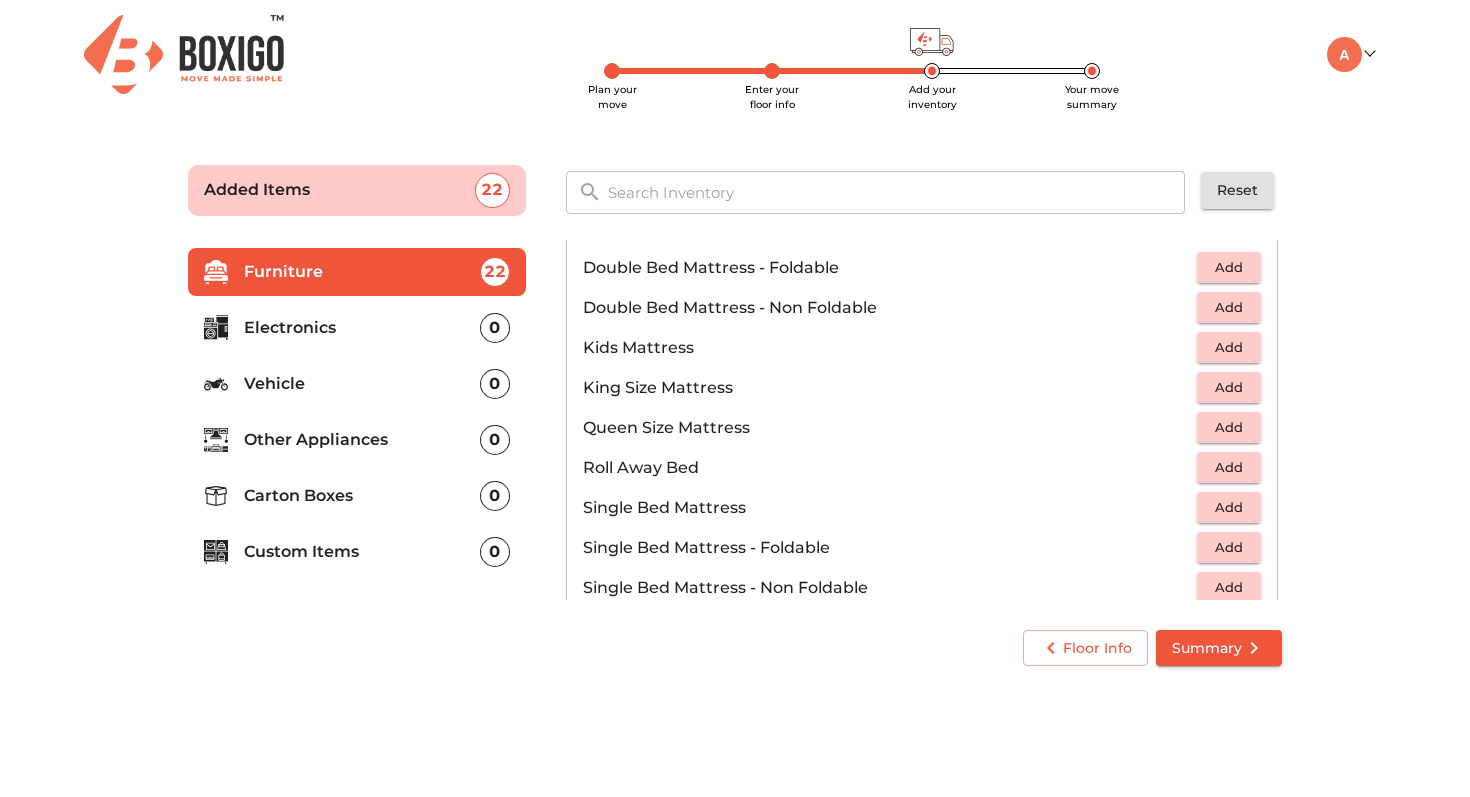 scroll, scrollTop: 227, scrollLeft: 0, axis: vertical 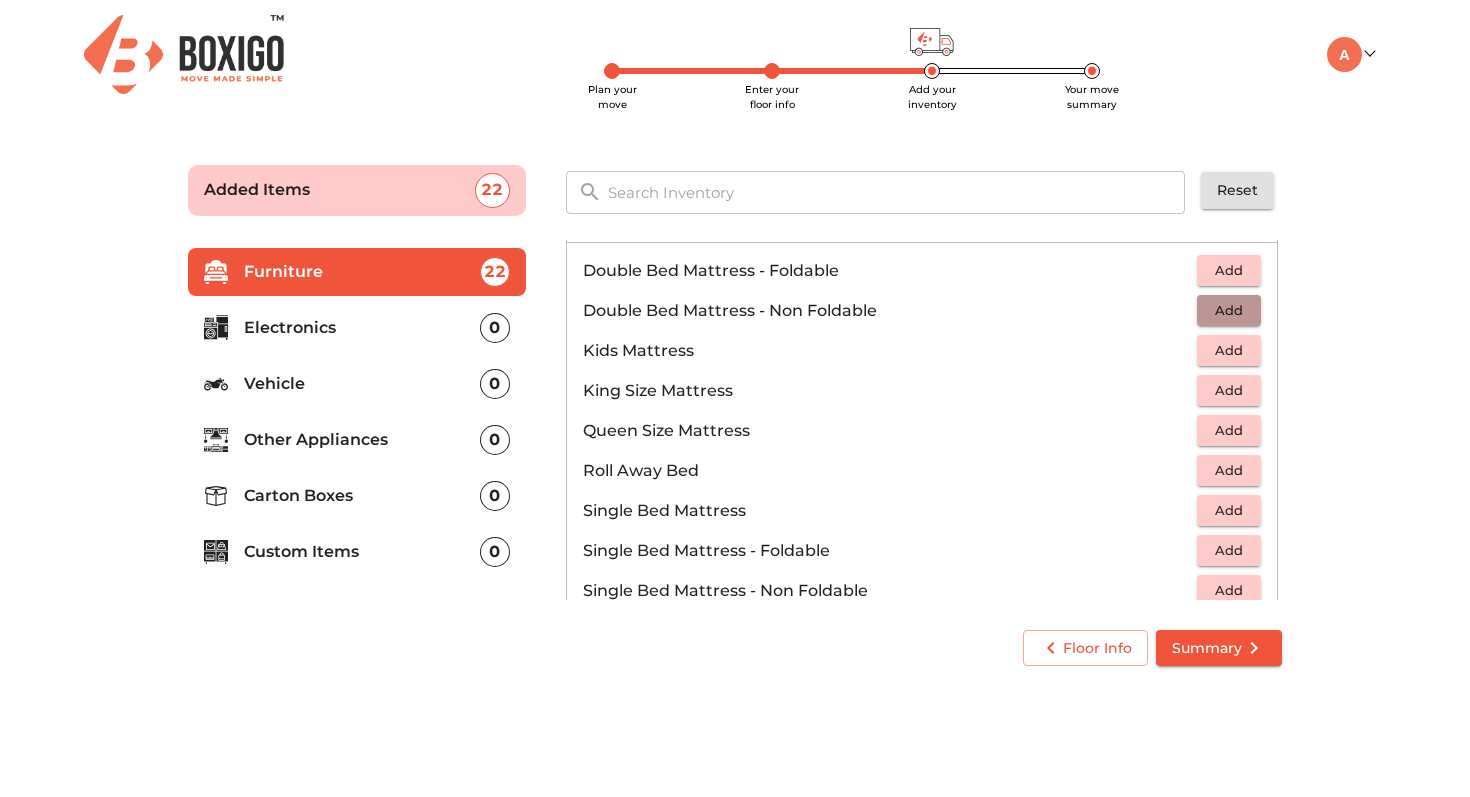 click on "Add" at bounding box center (1229, 310) 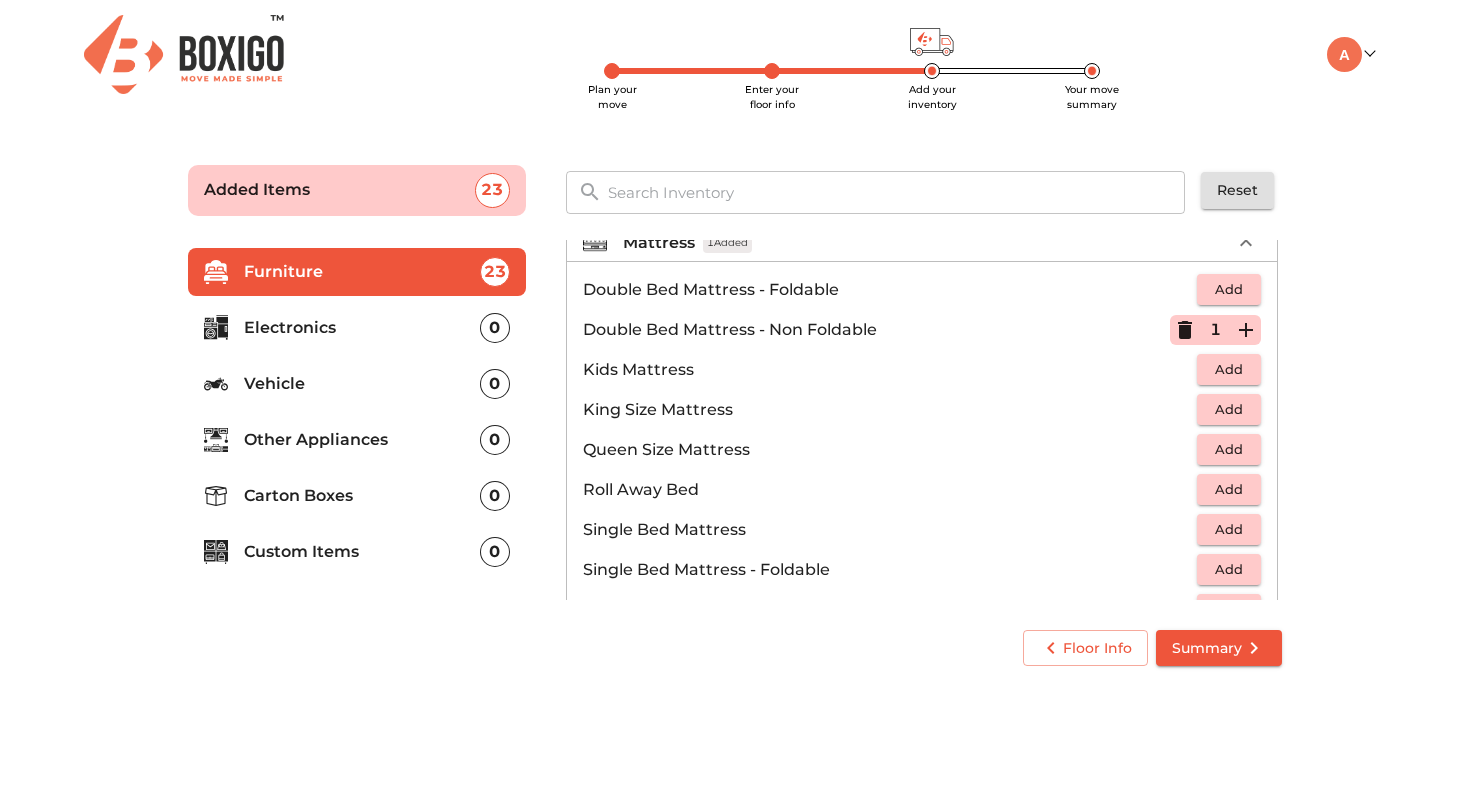 scroll, scrollTop: 201, scrollLeft: 0, axis: vertical 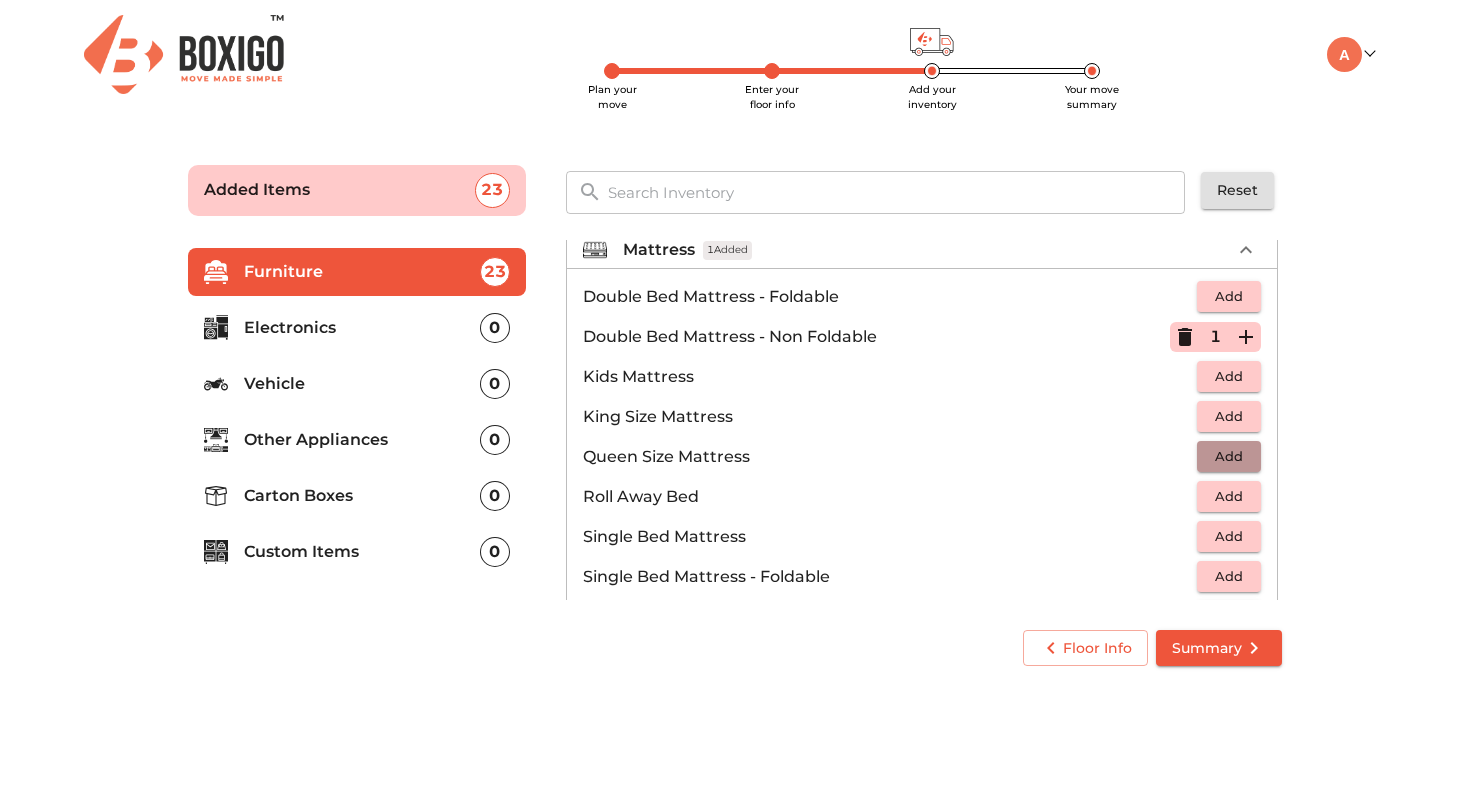 click on "Add" at bounding box center (1229, 456) 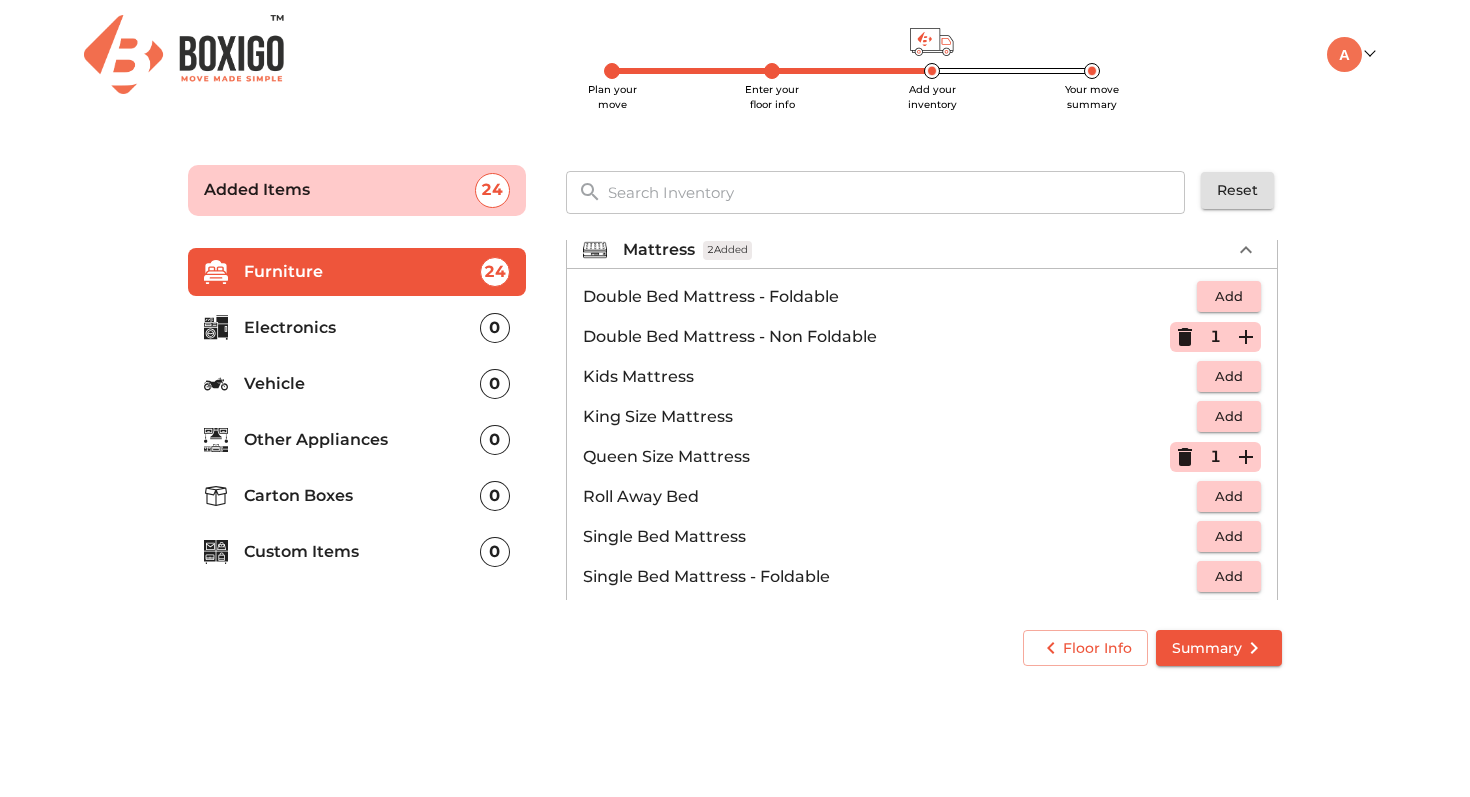 click on "Add" at bounding box center (1229, 416) 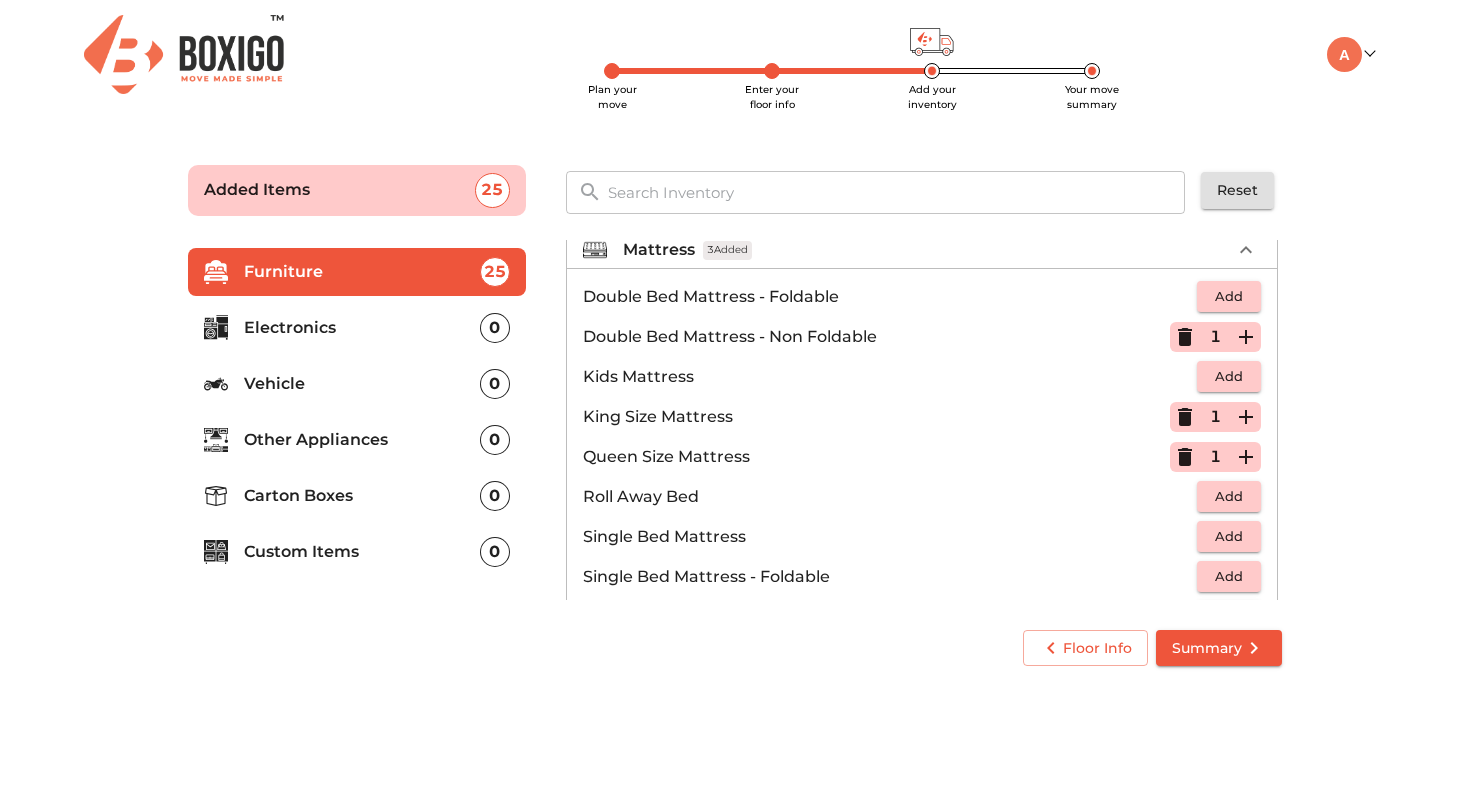 click 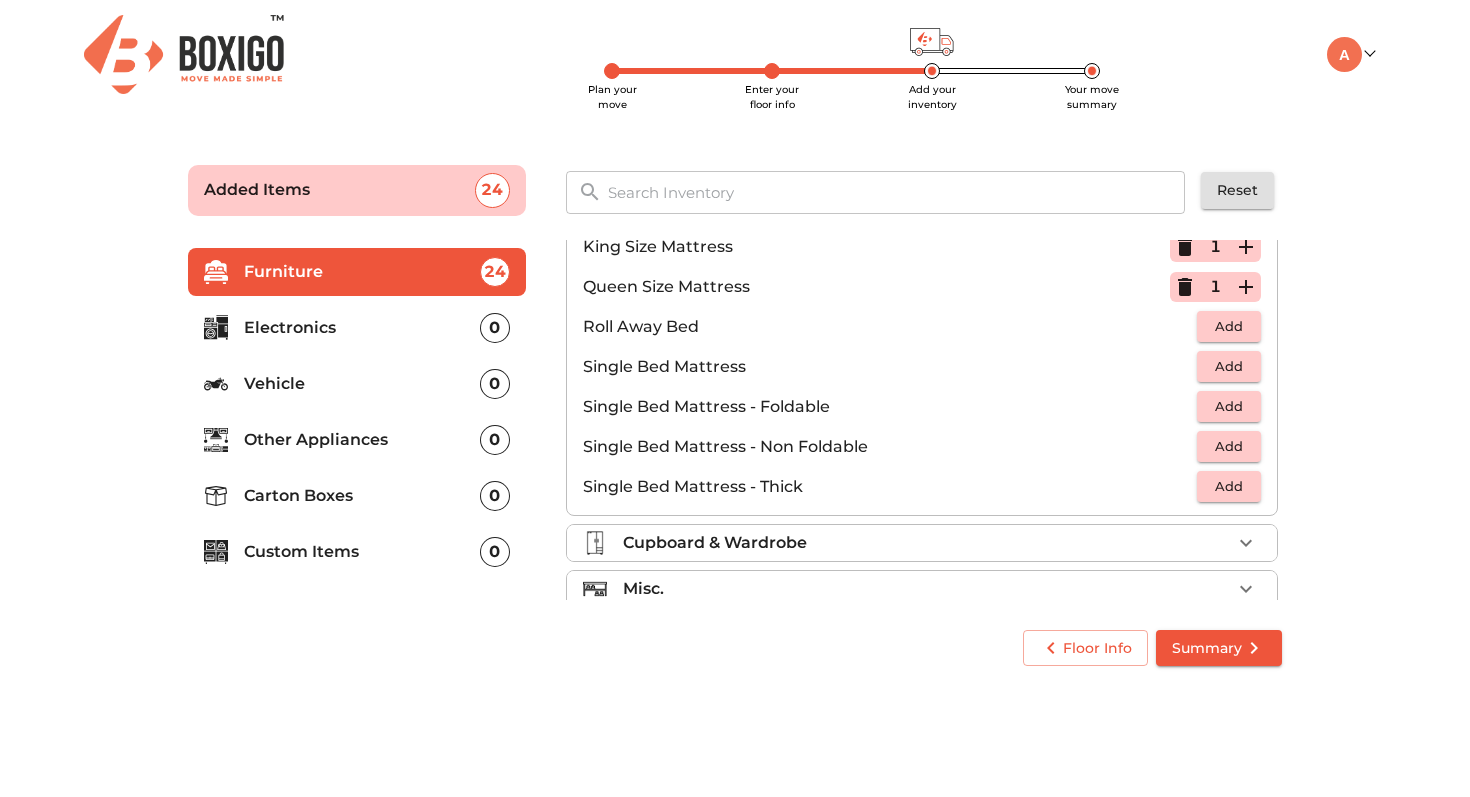 scroll, scrollTop: 395, scrollLeft: 0, axis: vertical 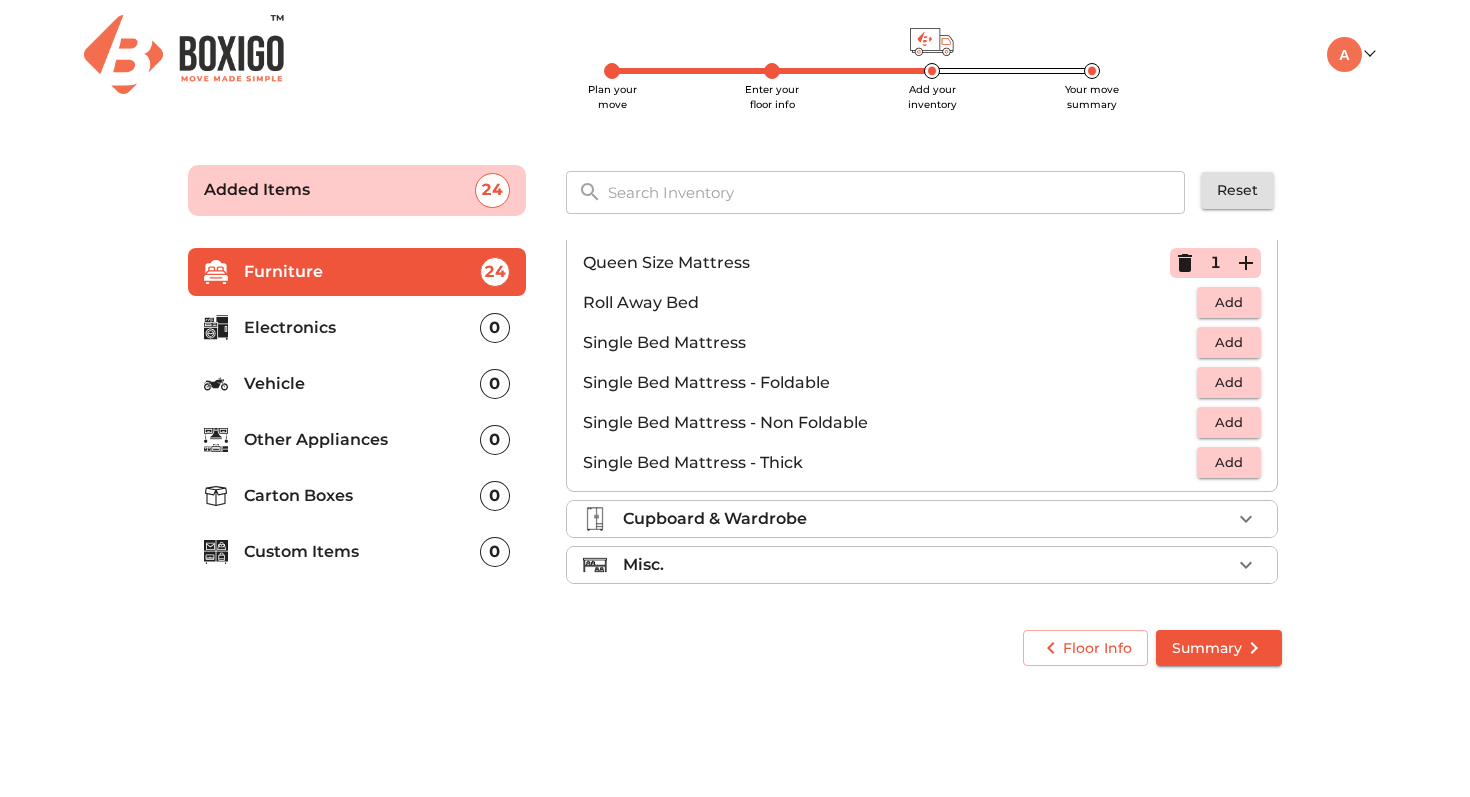 click on "Cupboard & Wardrobe" at bounding box center [927, 519] 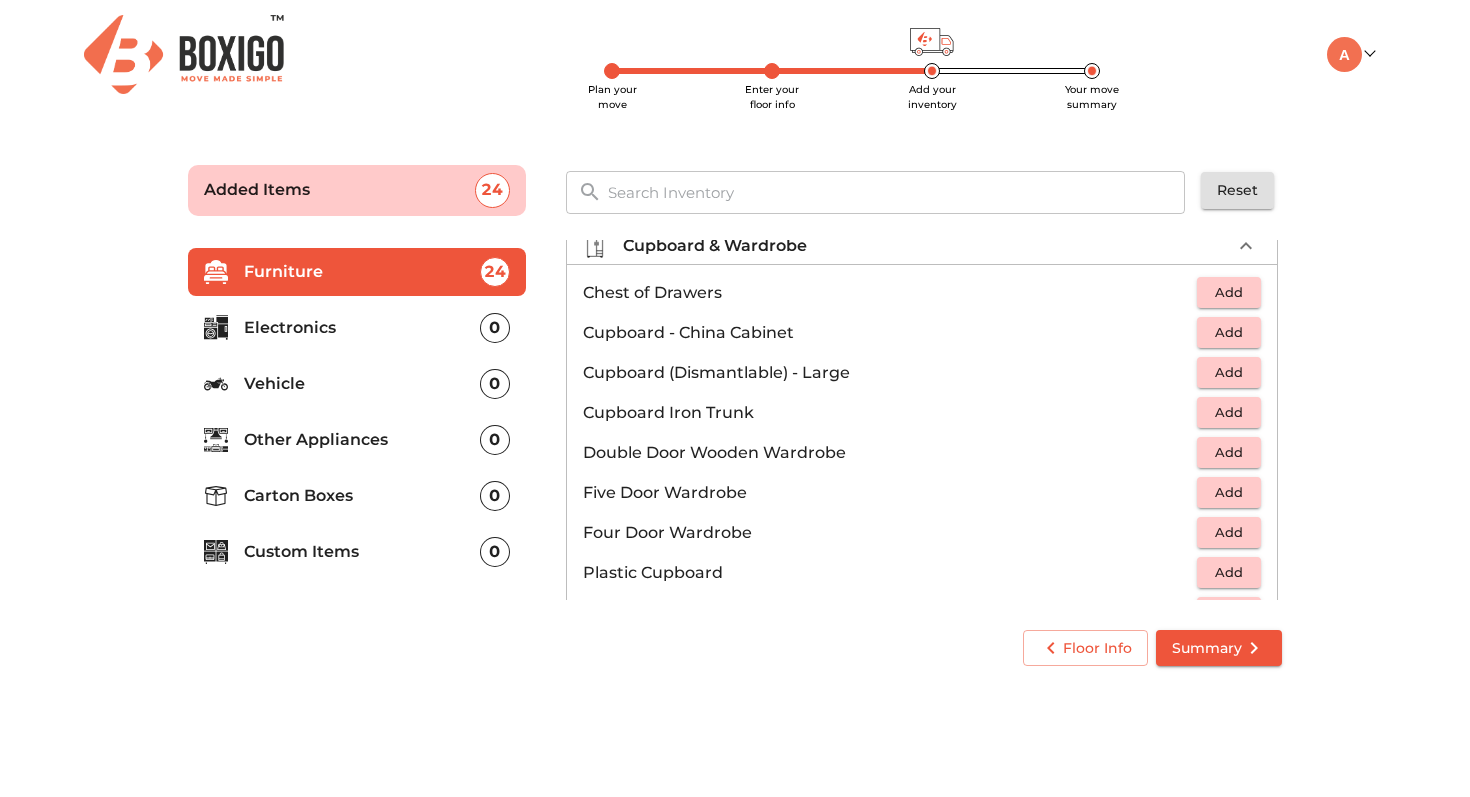 scroll, scrollTop: 243, scrollLeft: 0, axis: vertical 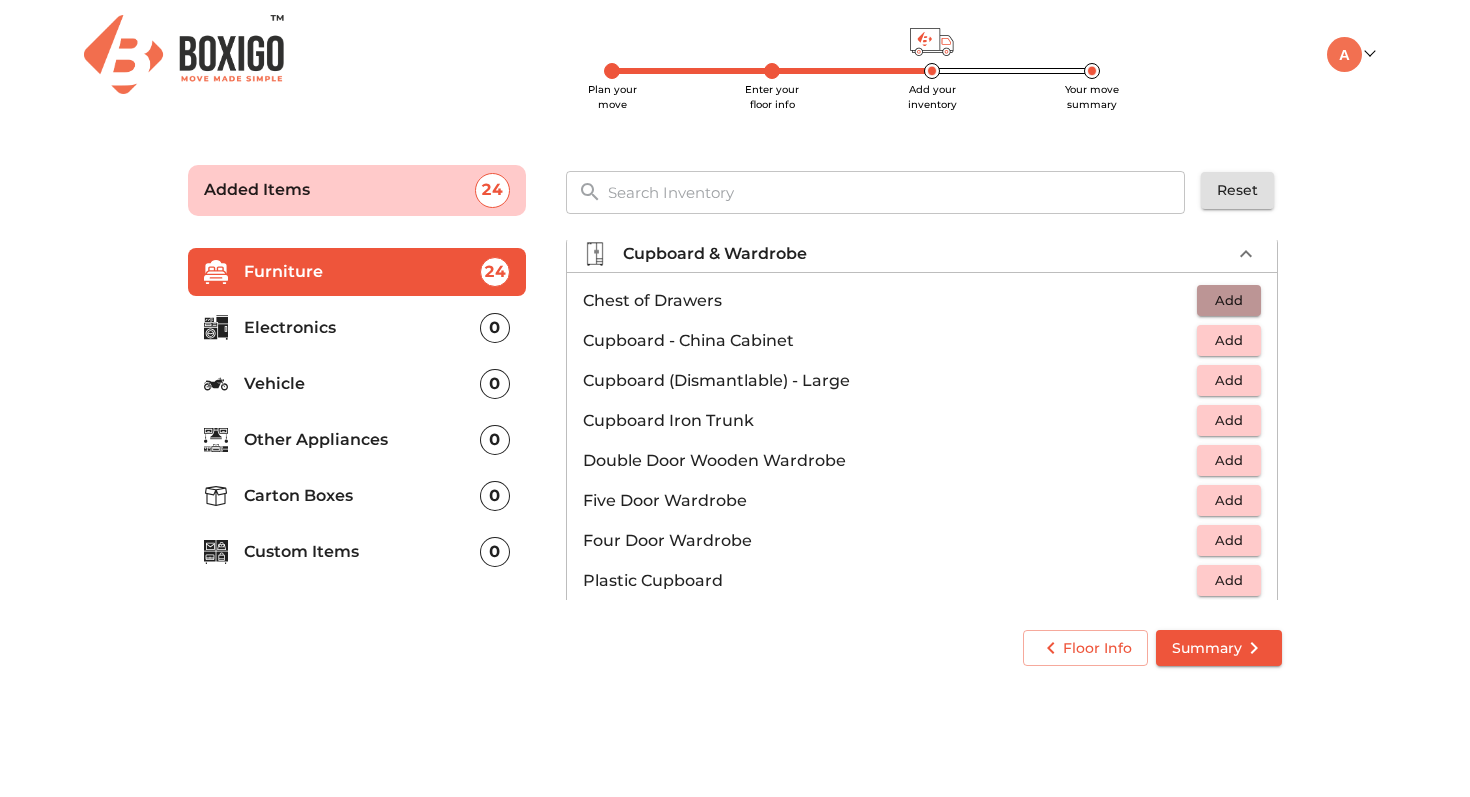 click on "Add" at bounding box center [1229, 300] 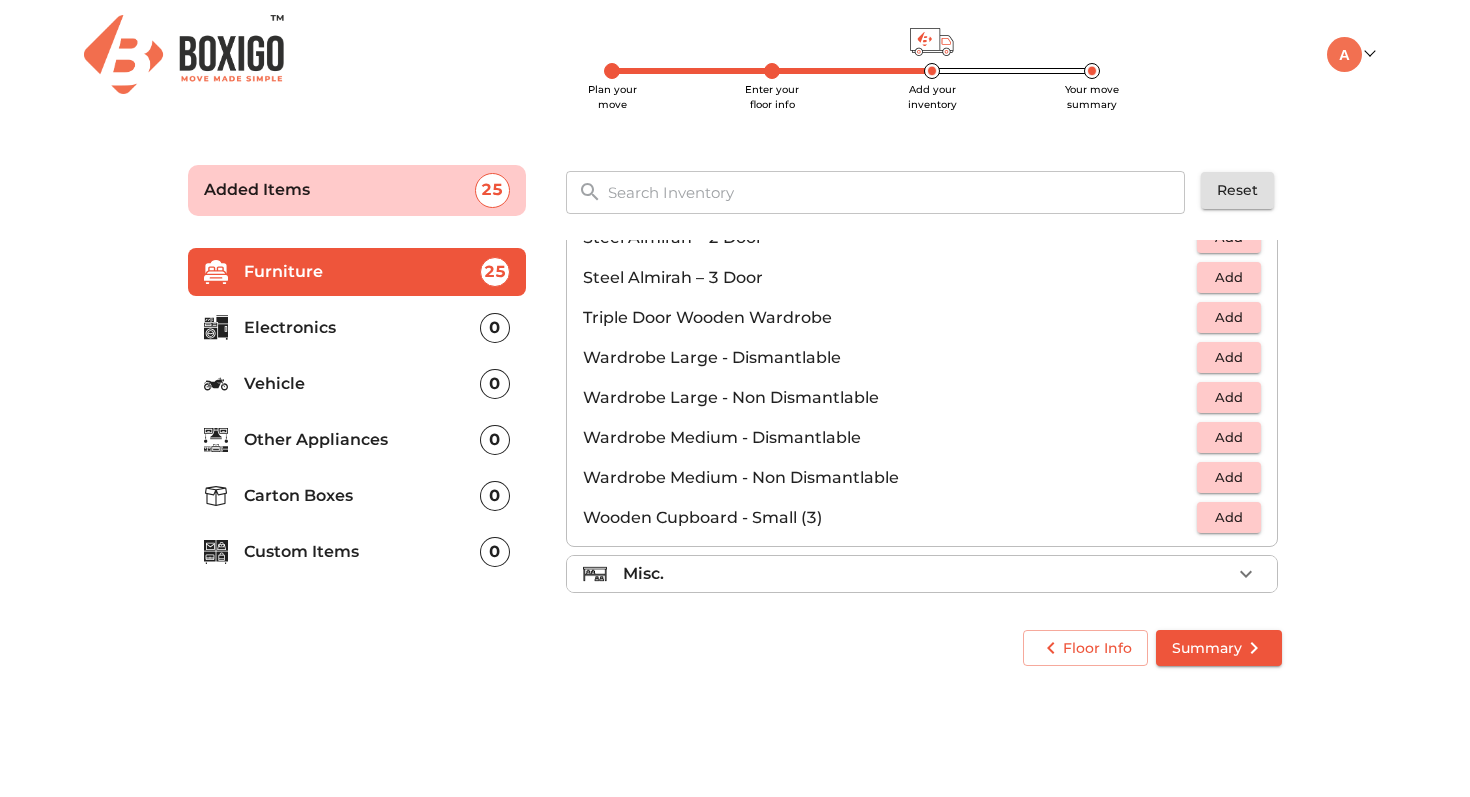 scroll, scrollTop: 675, scrollLeft: 0, axis: vertical 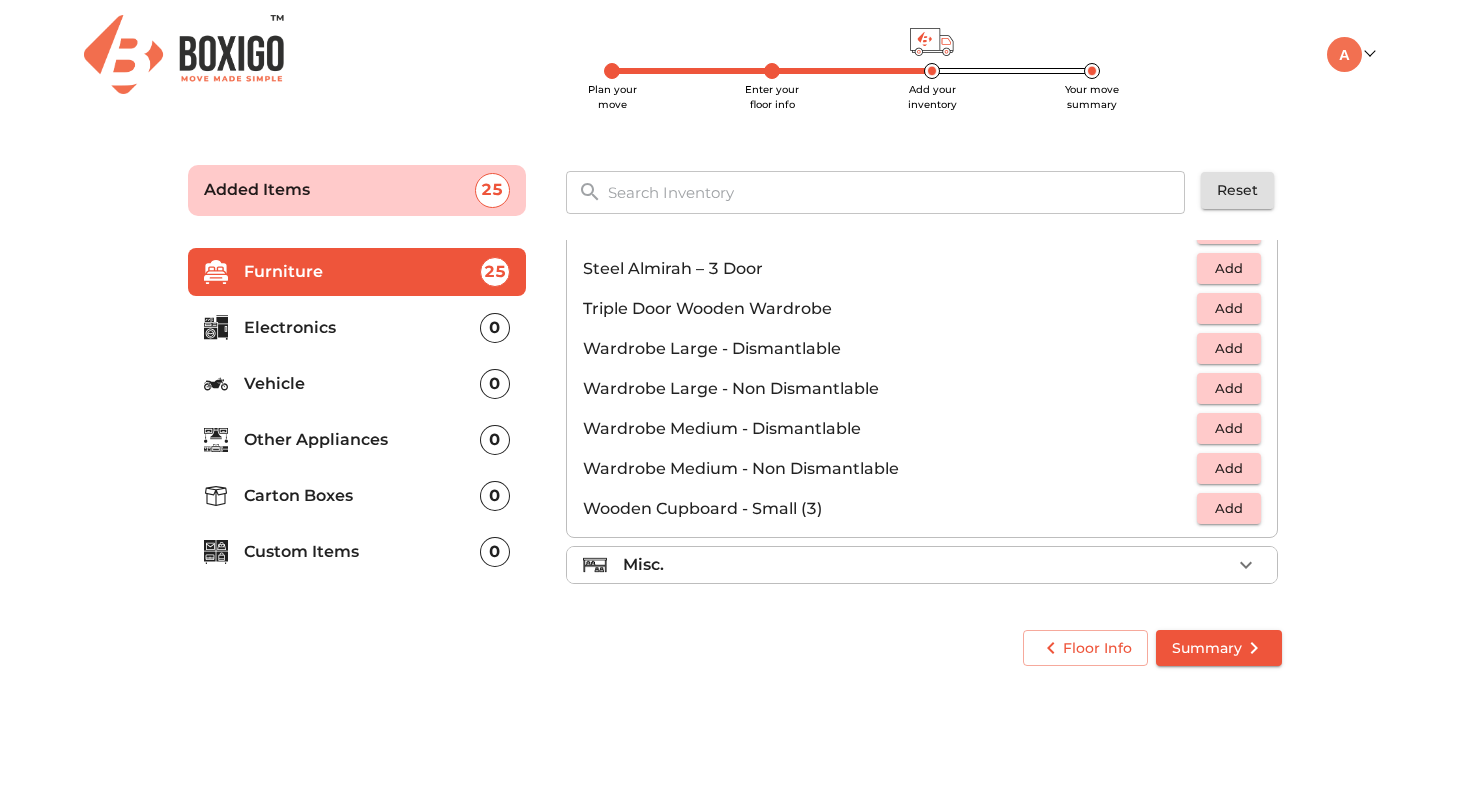 click on "Misc." at bounding box center [927, 565] 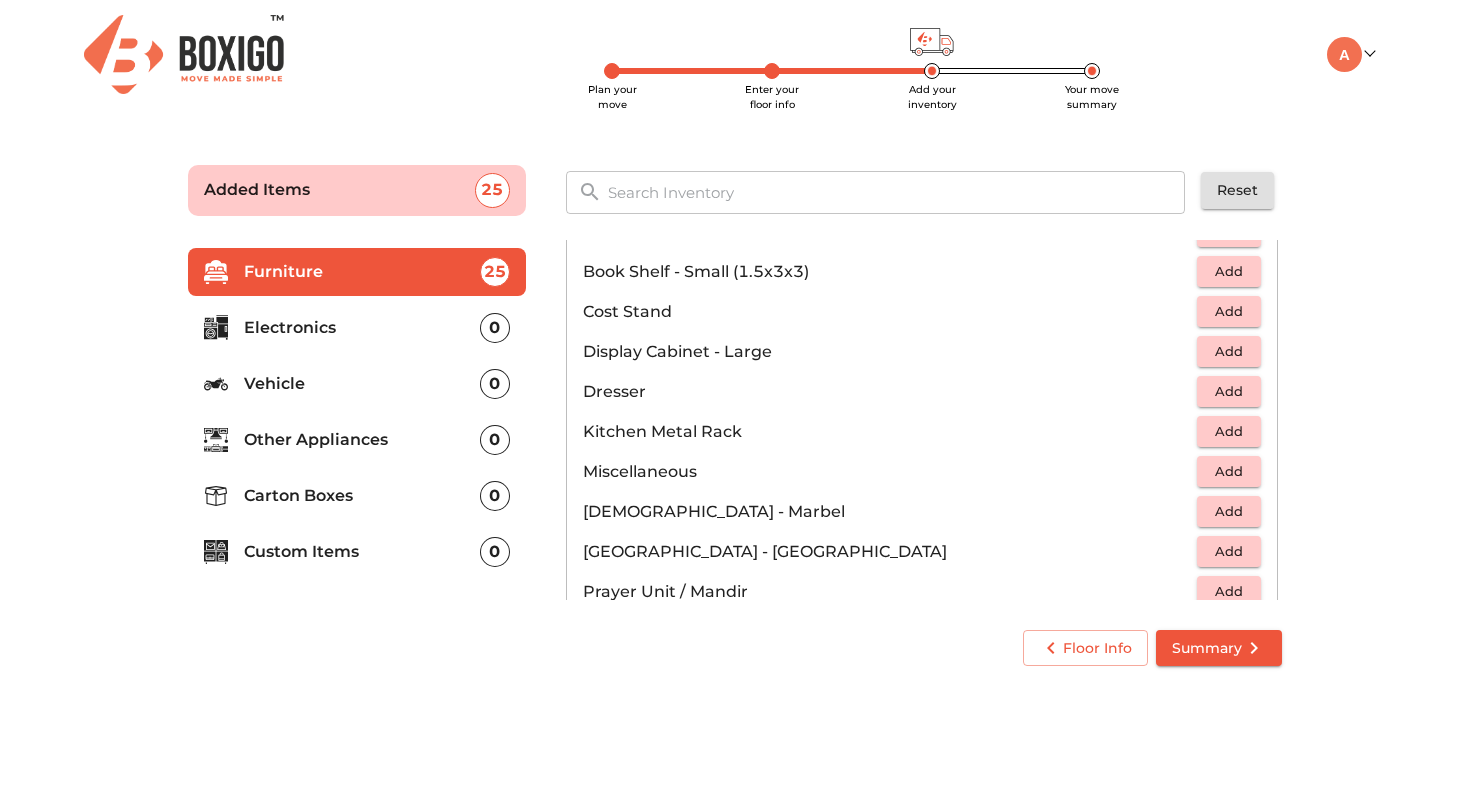 scroll, scrollTop: 559, scrollLeft: 0, axis: vertical 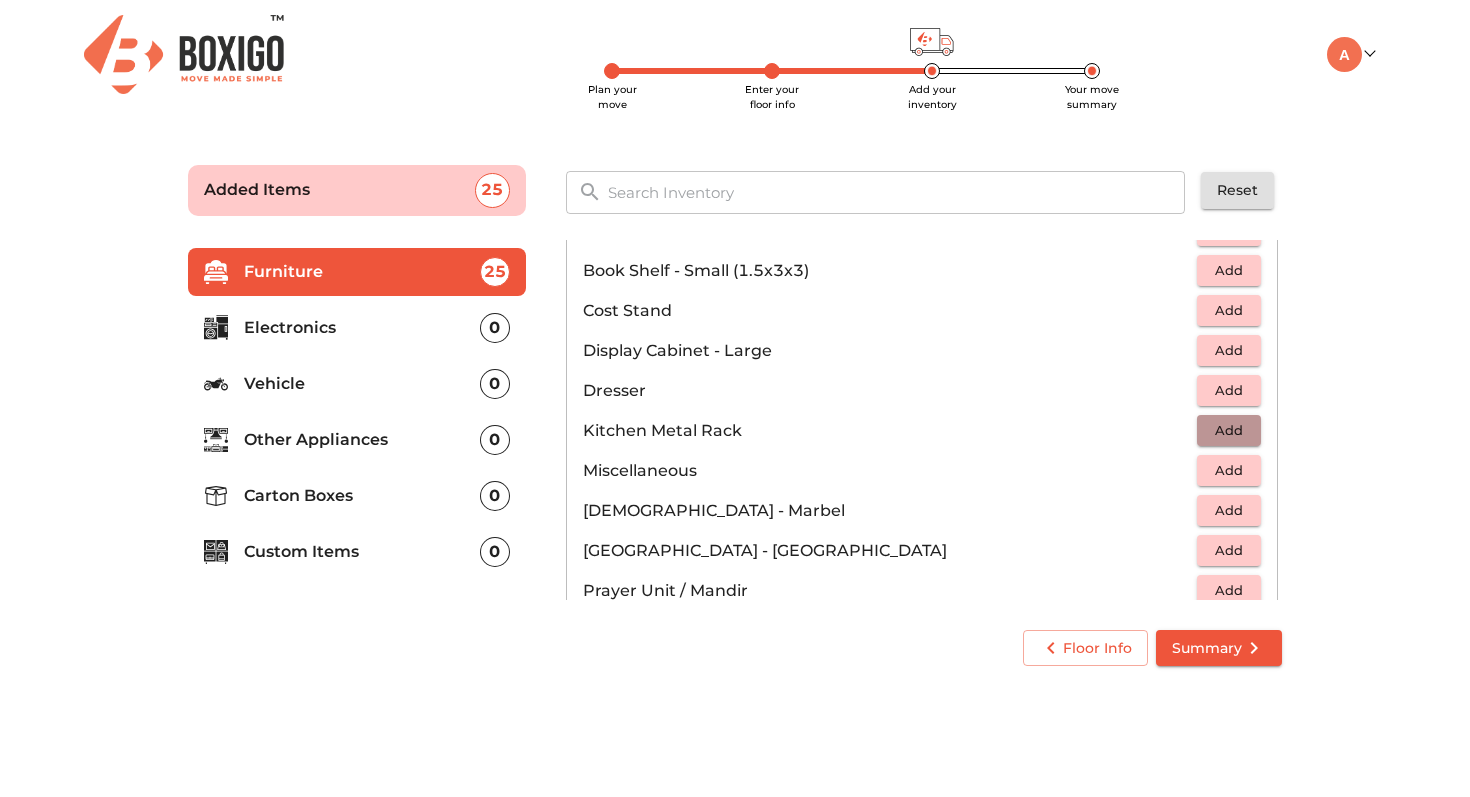 click on "Add" at bounding box center (1229, 430) 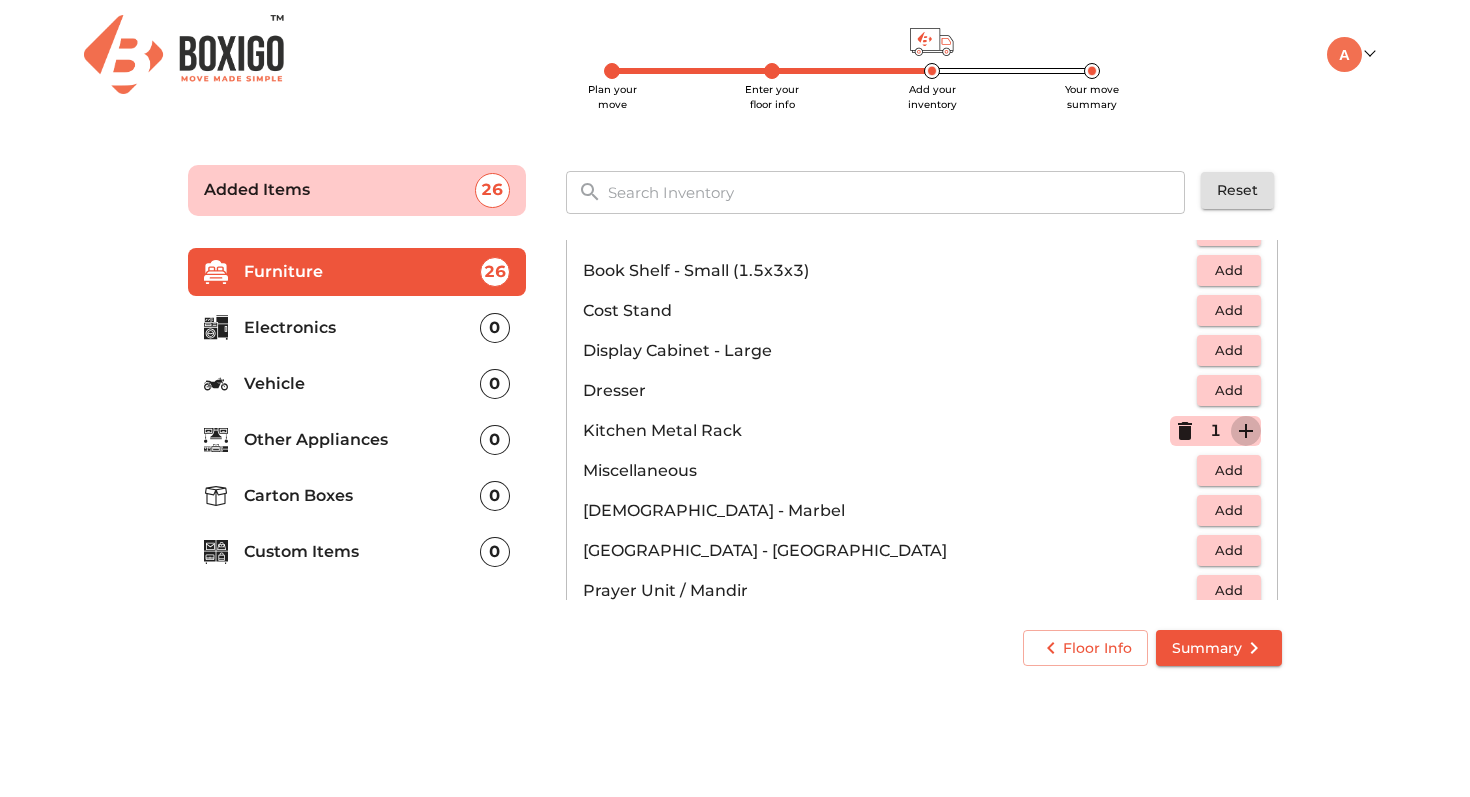 click 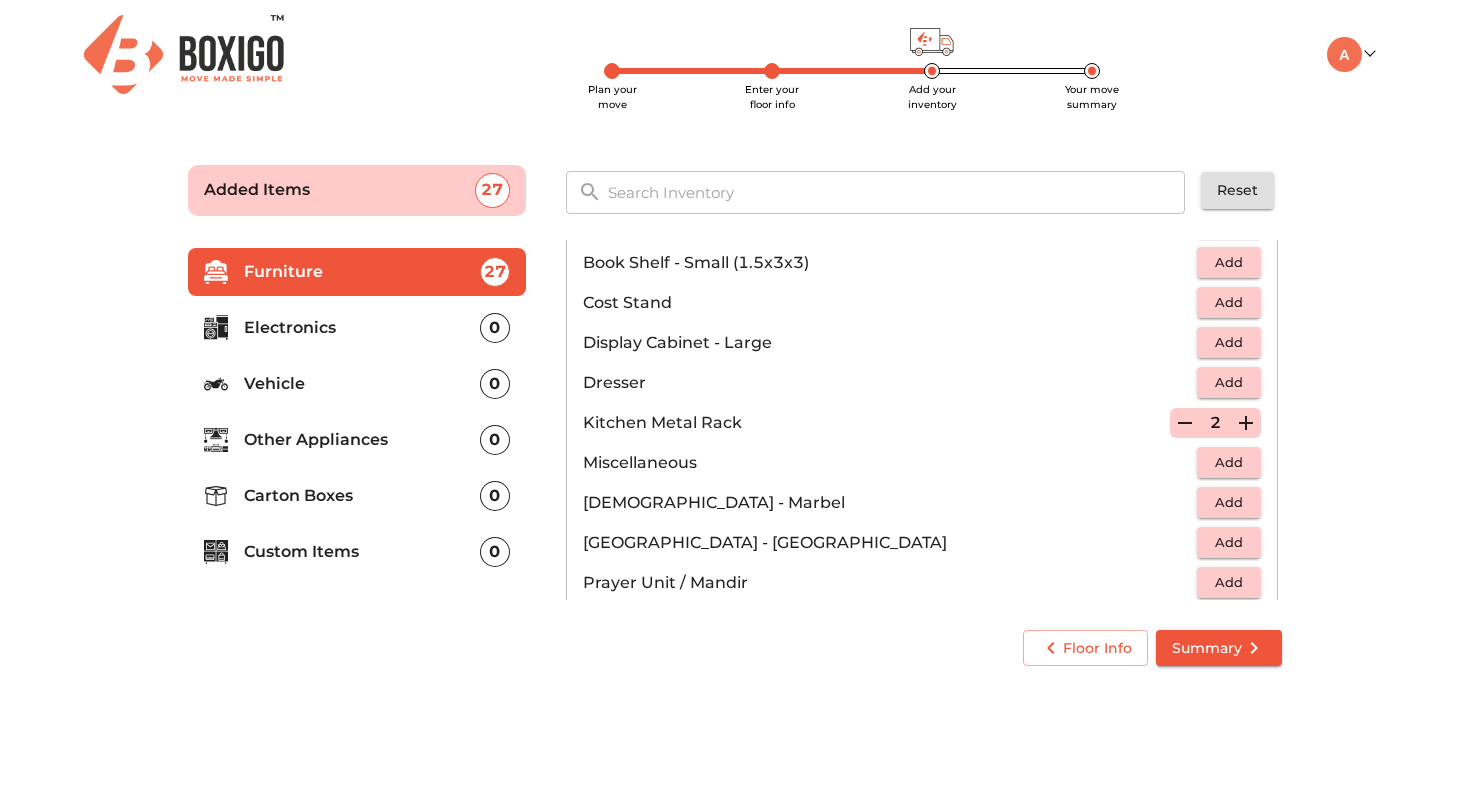 scroll, scrollTop: 569, scrollLeft: 0, axis: vertical 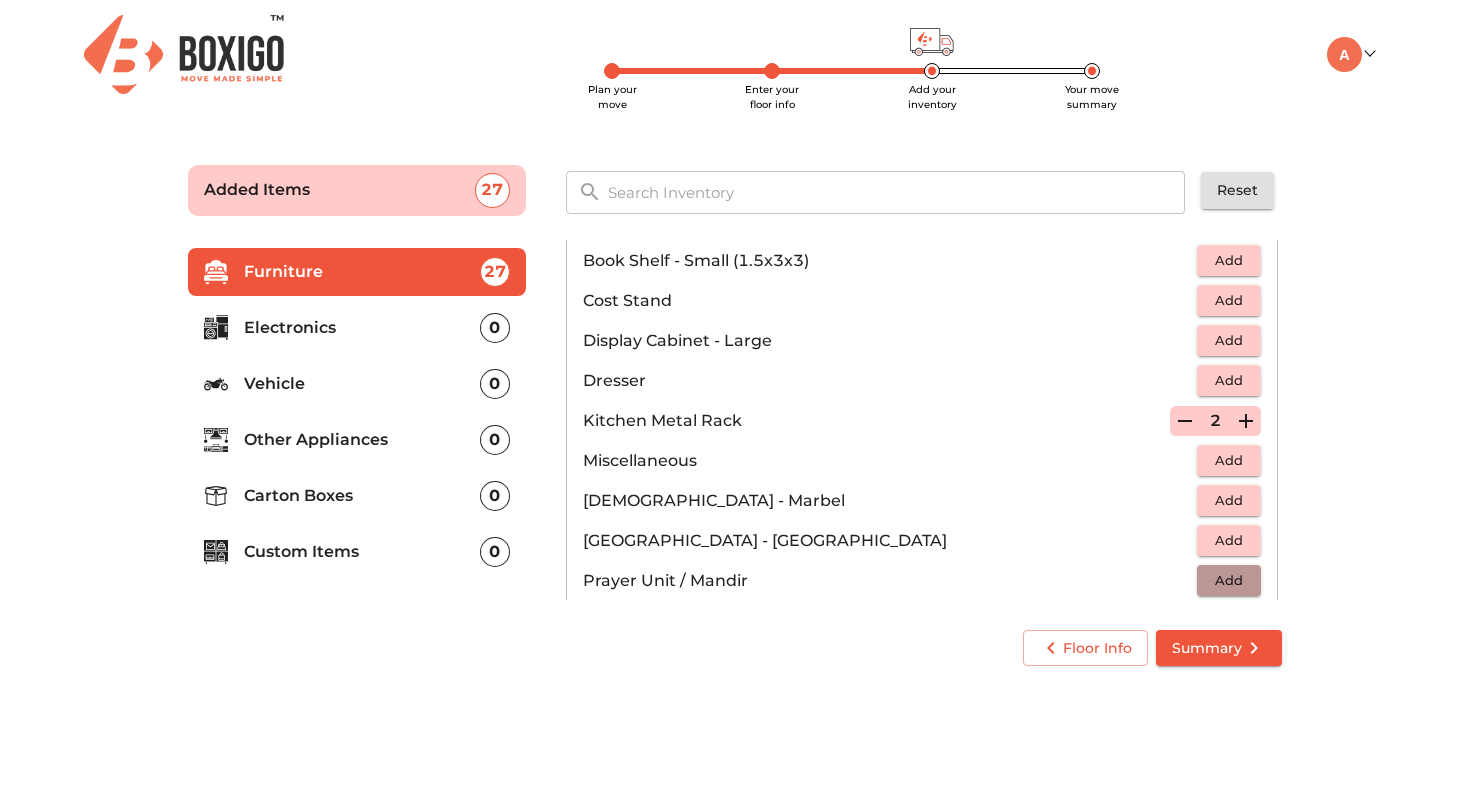 click on "Add" at bounding box center [1229, 580] 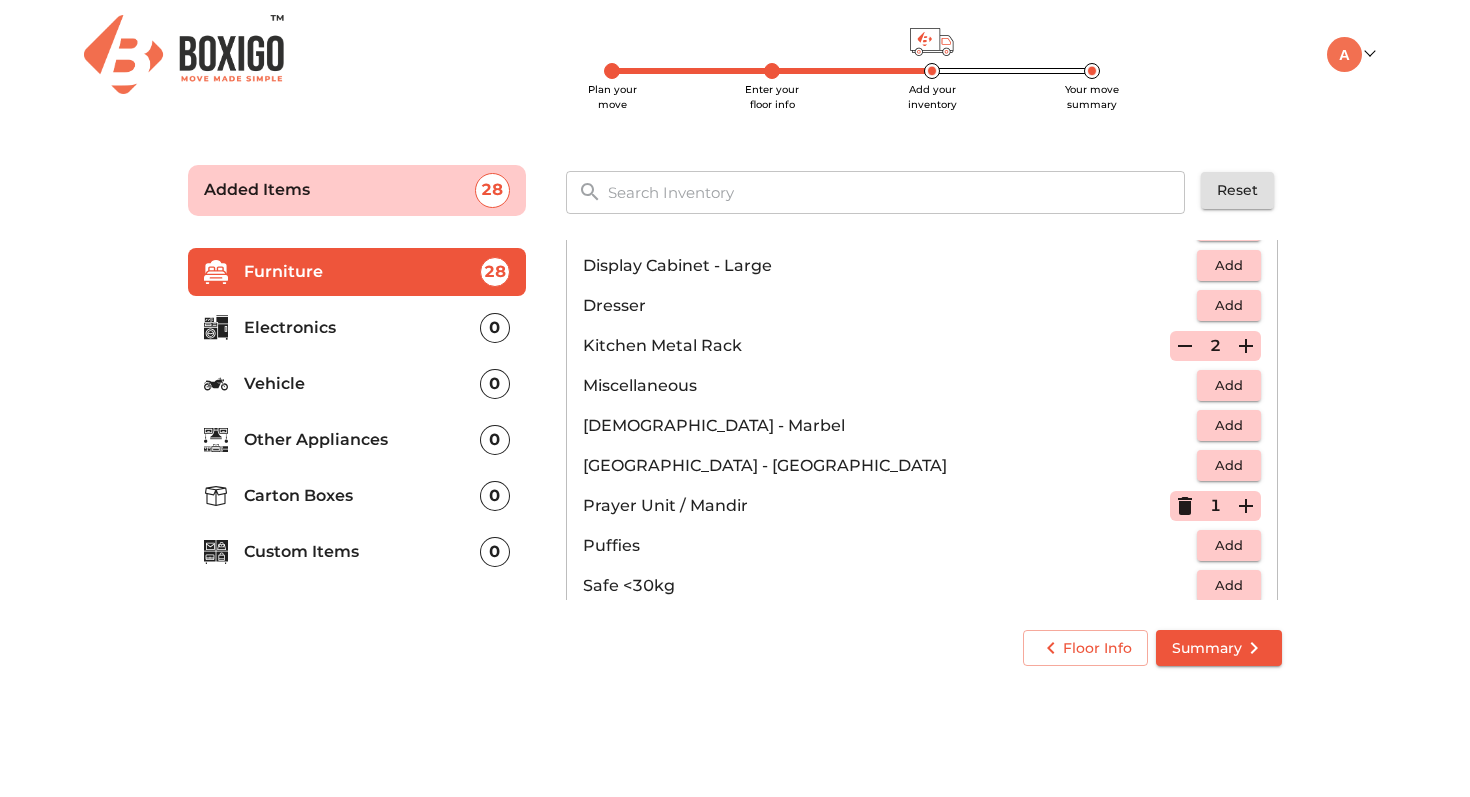 scroll, scrollTop: 646, scrollLeft: 0, axis: vertical 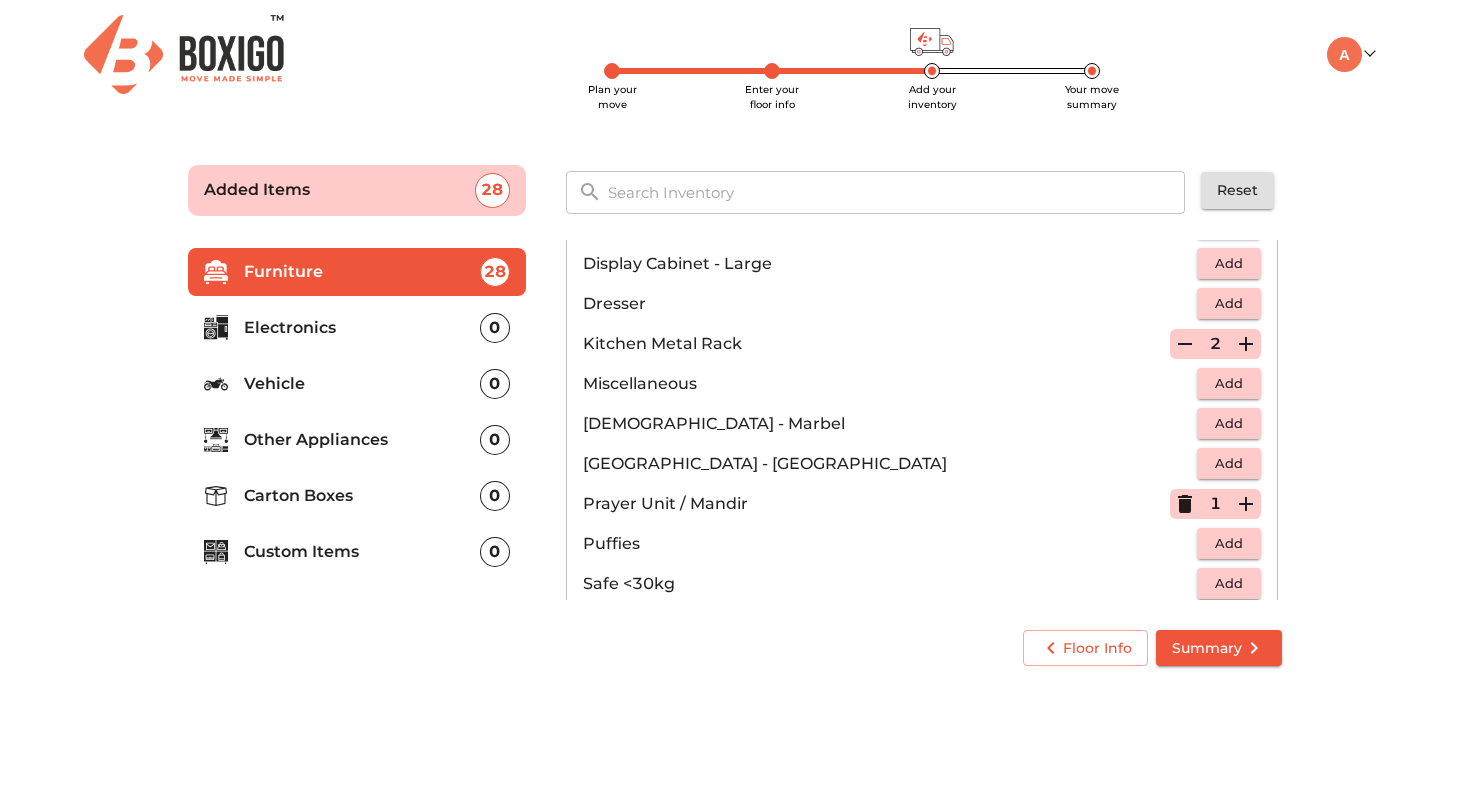 click on "Add" at bounding box center (1229, 463) 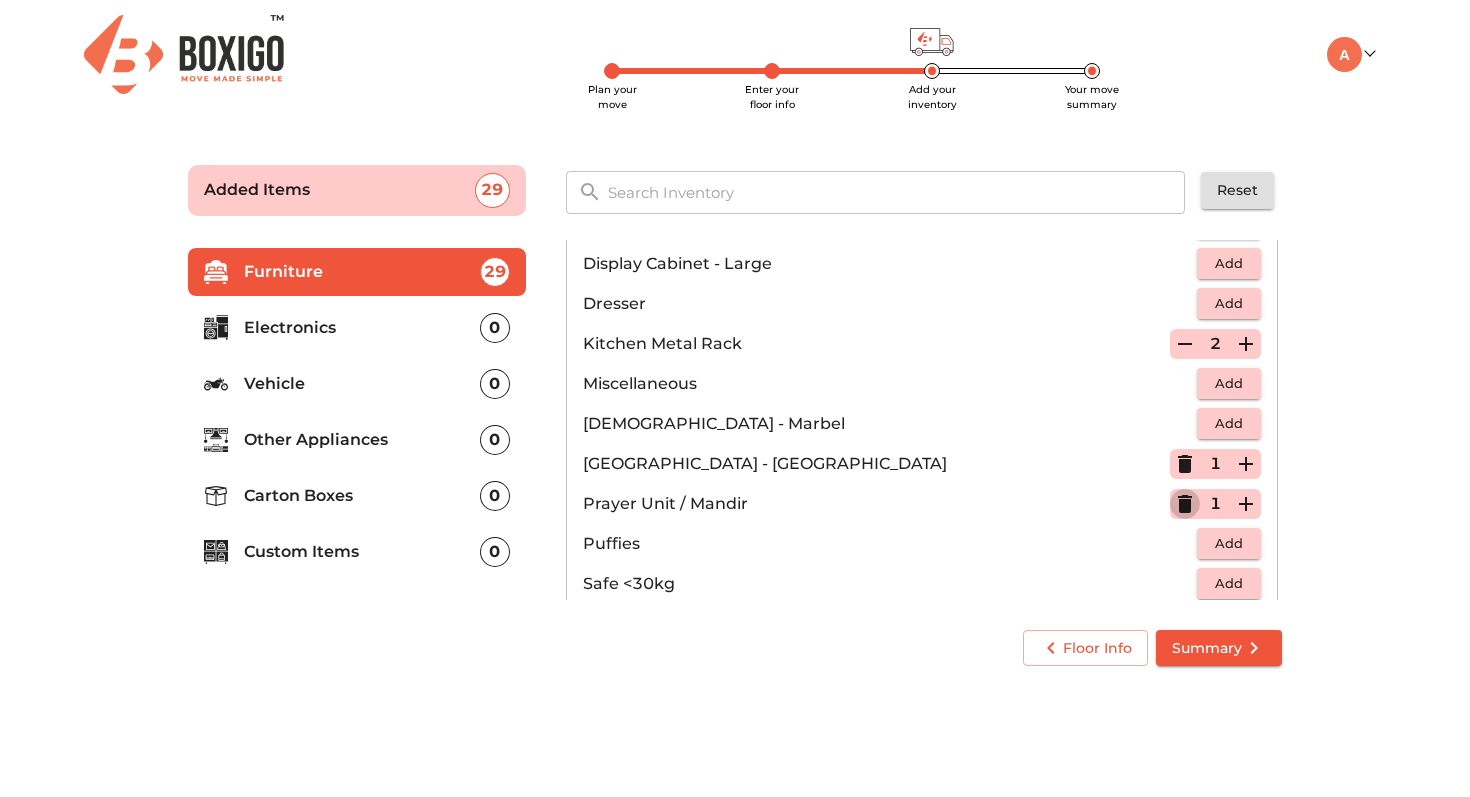 click 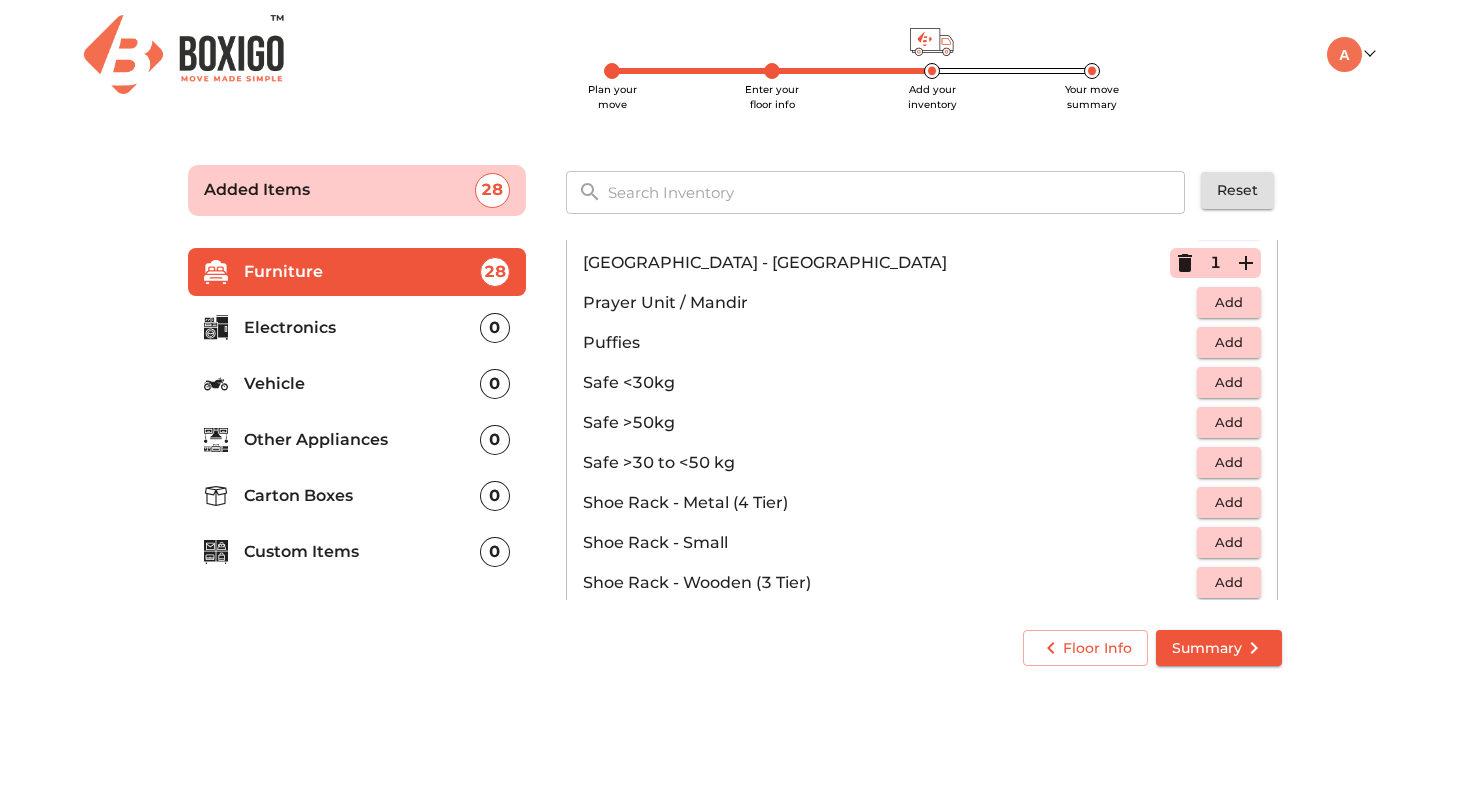 scroll, scrollTop: 856, scrollLeft: 0, axis: vertical 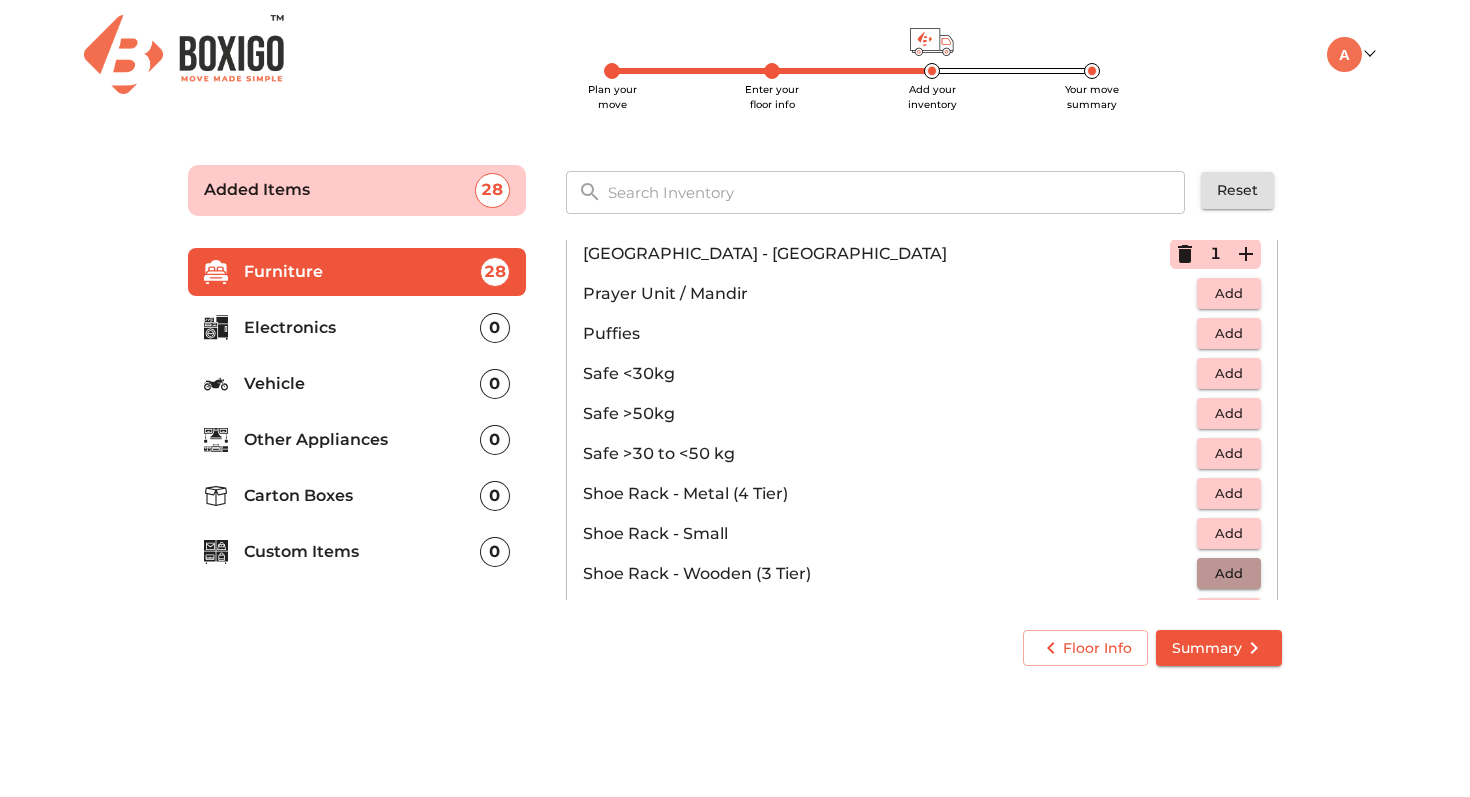 click on "Add" at bounding box center (1229, 573) 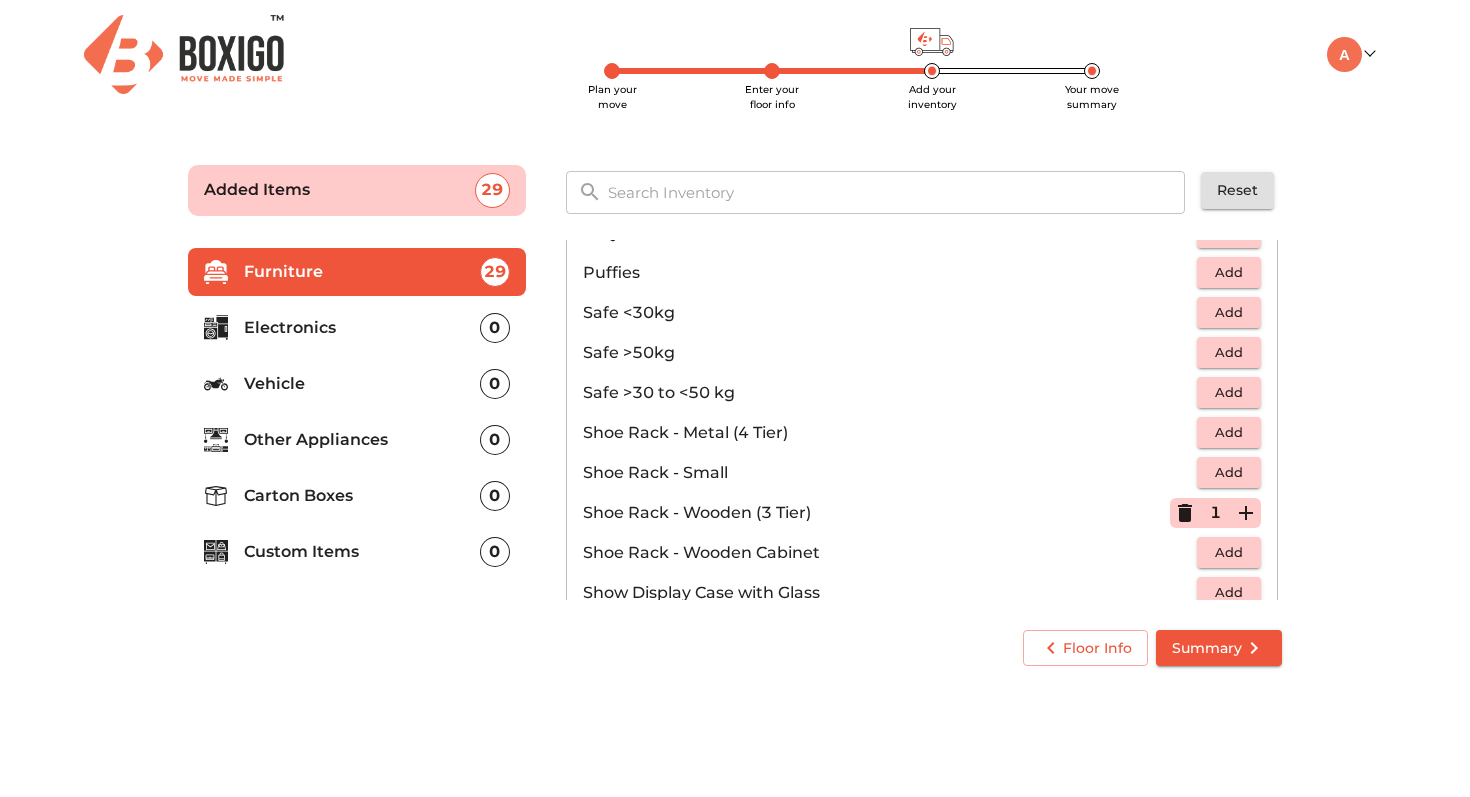 scroll, scrollTop: 926, scrollLeft: 0, axis: vertical 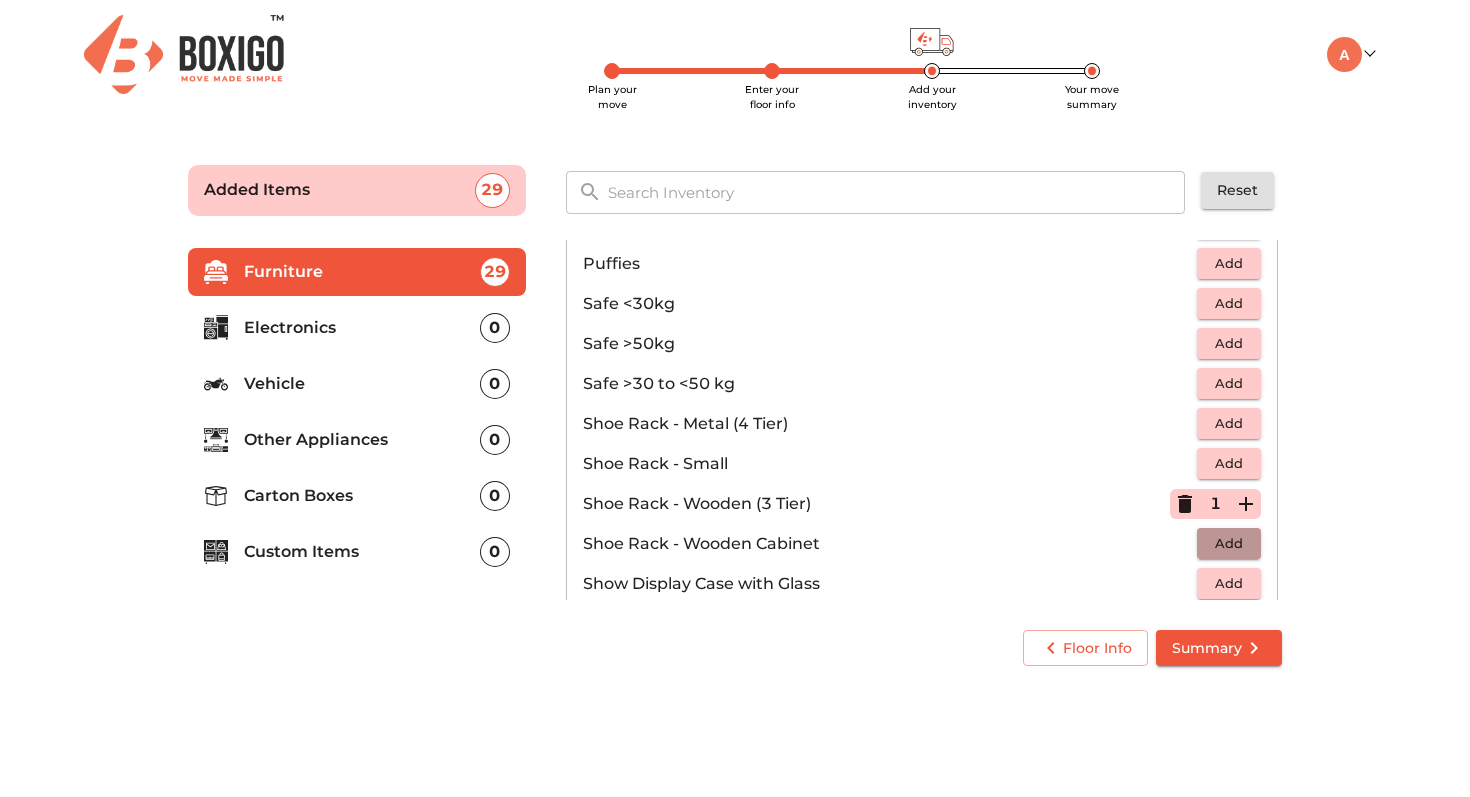 click on "Add" at bounding box center (1229, 543) 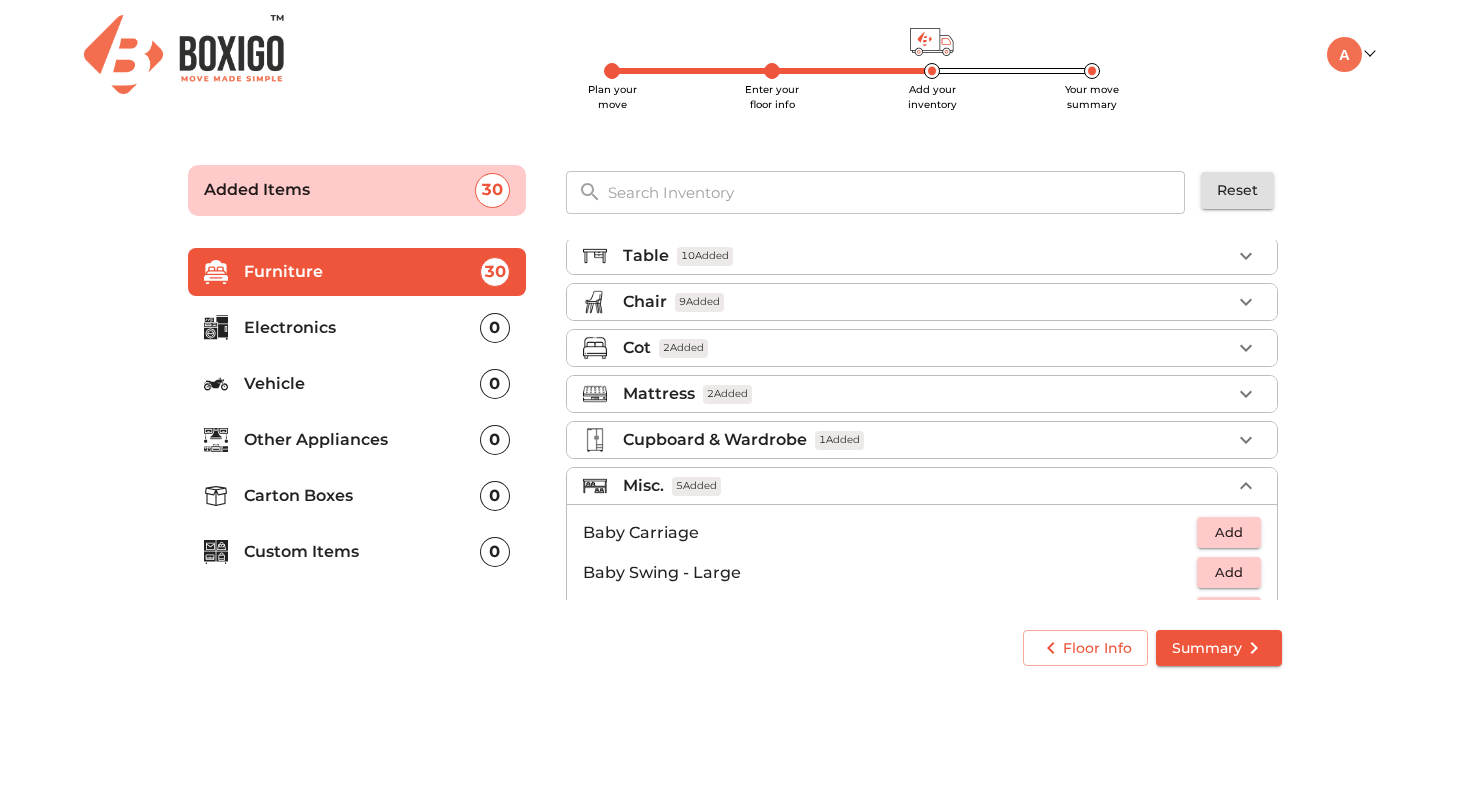 scroll, scrollTop: 50, scrollLeft: 0, axis: vertical 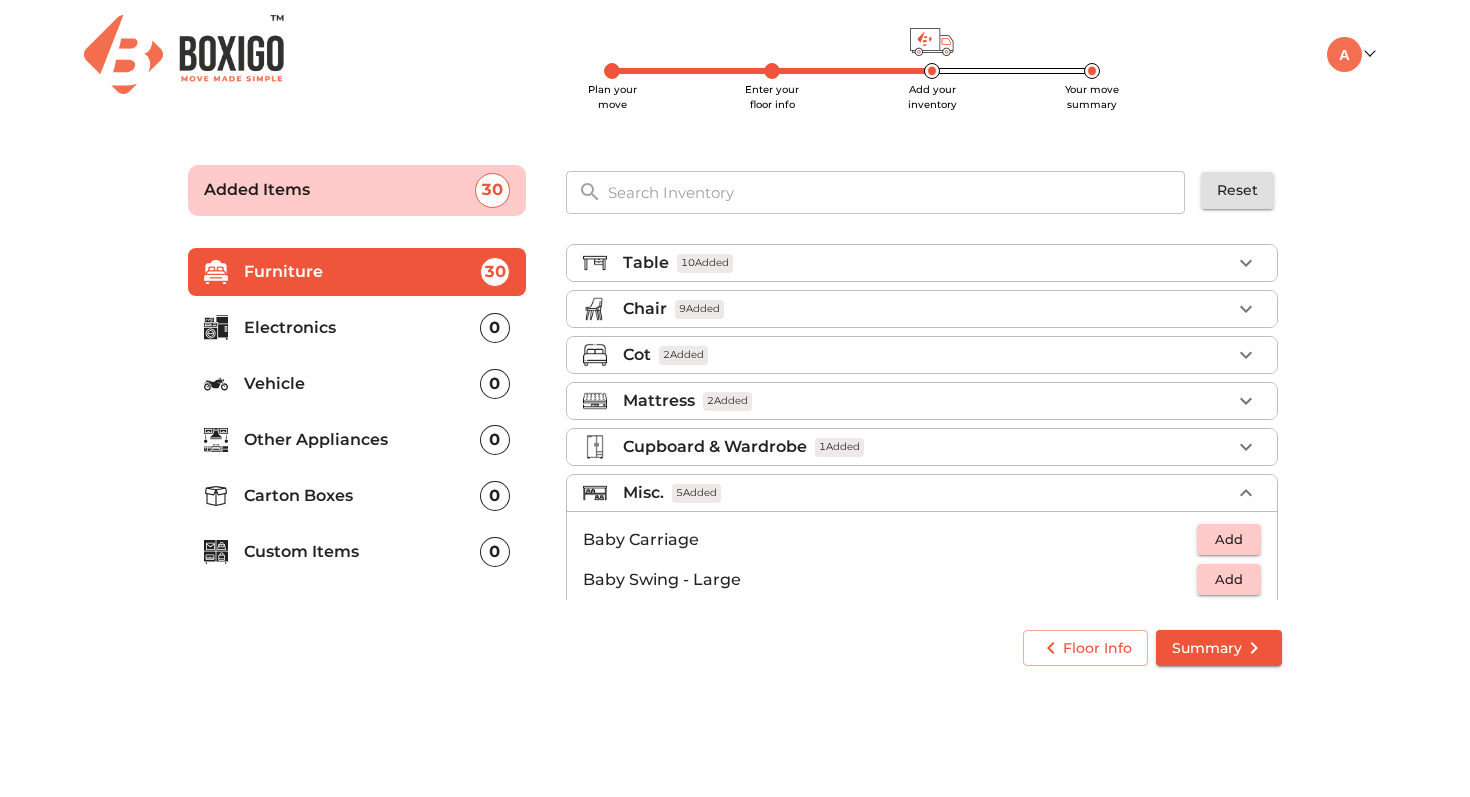 click 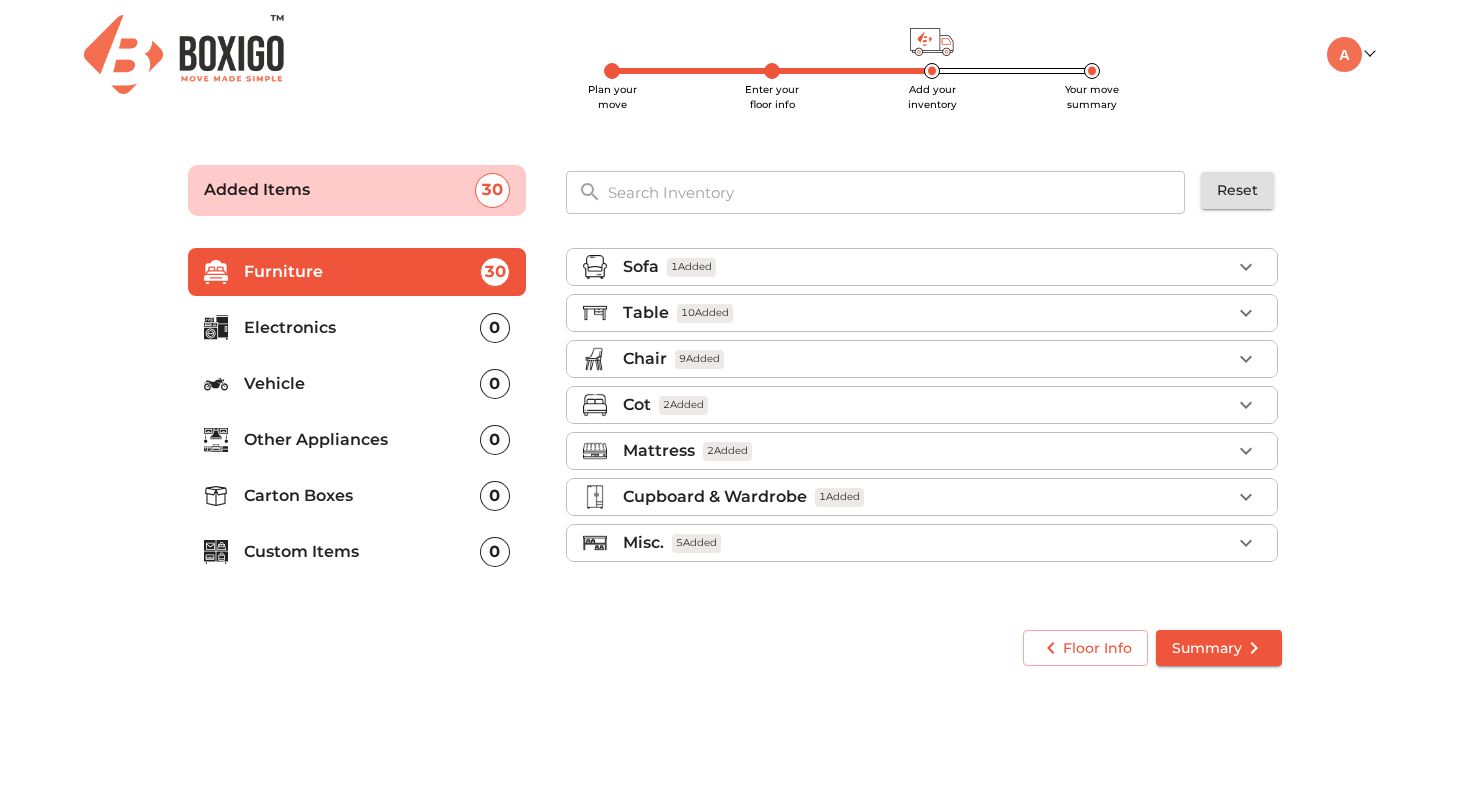 scroll, scrollTop: 0, scrollLeft: 0, axis: both 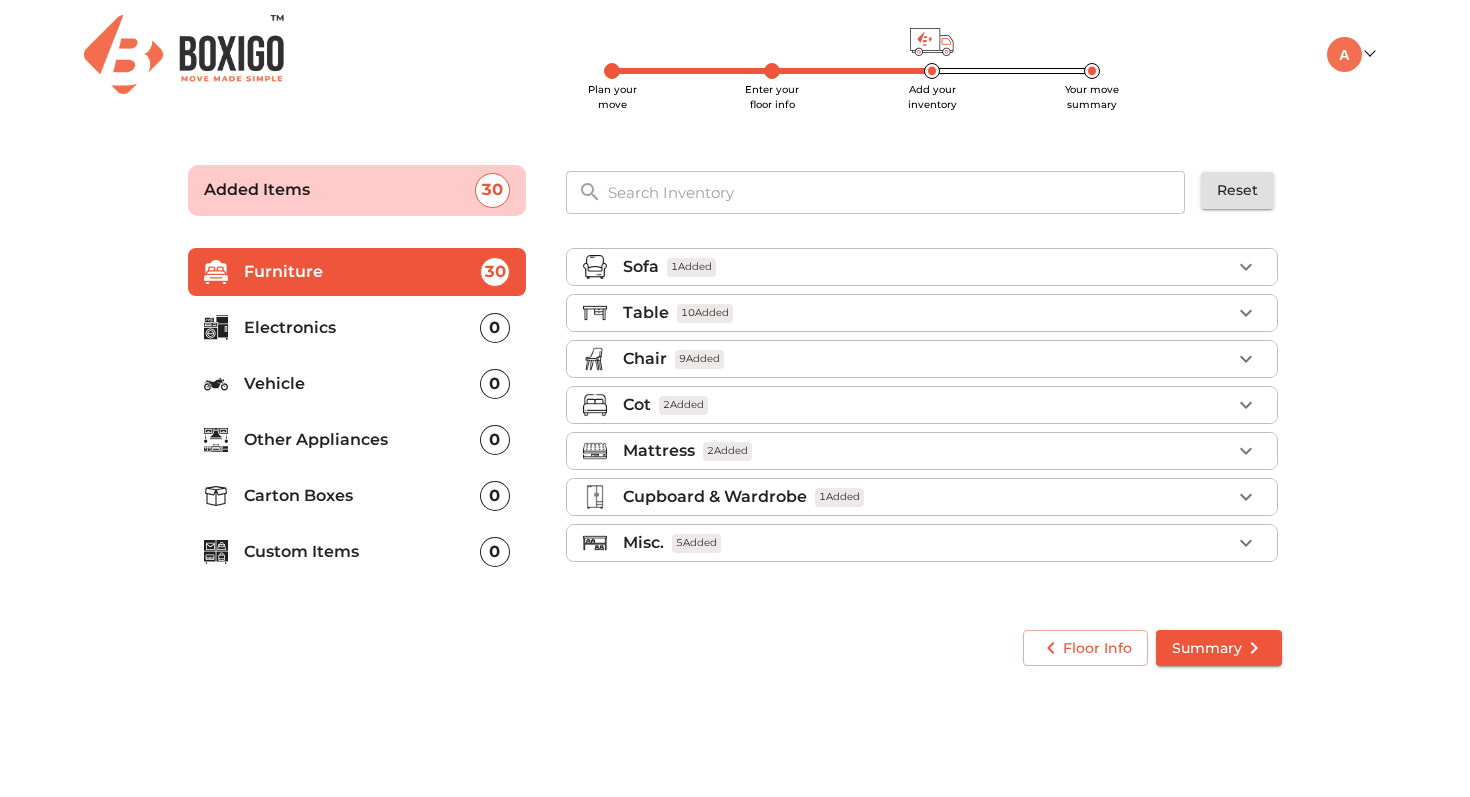 click 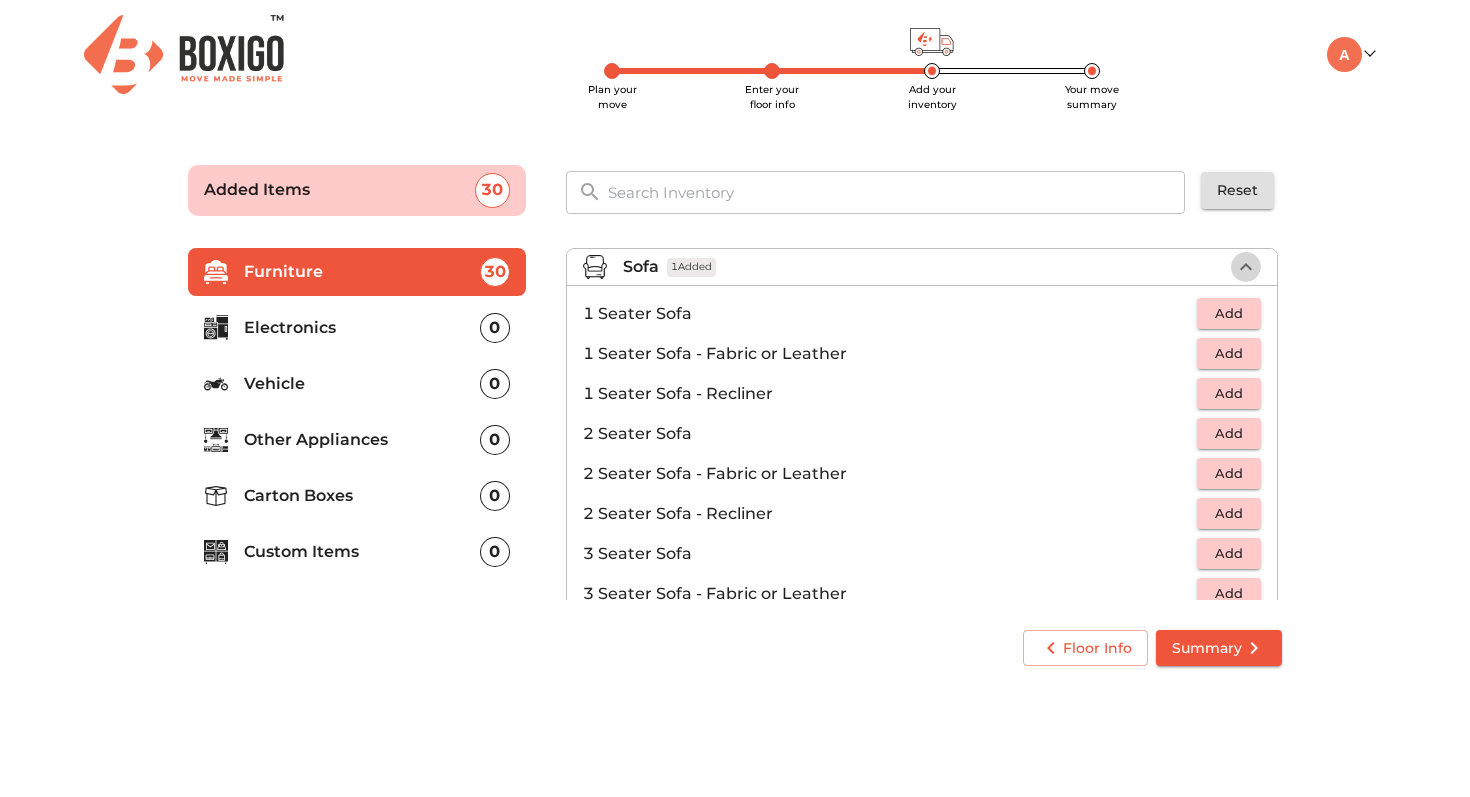 click 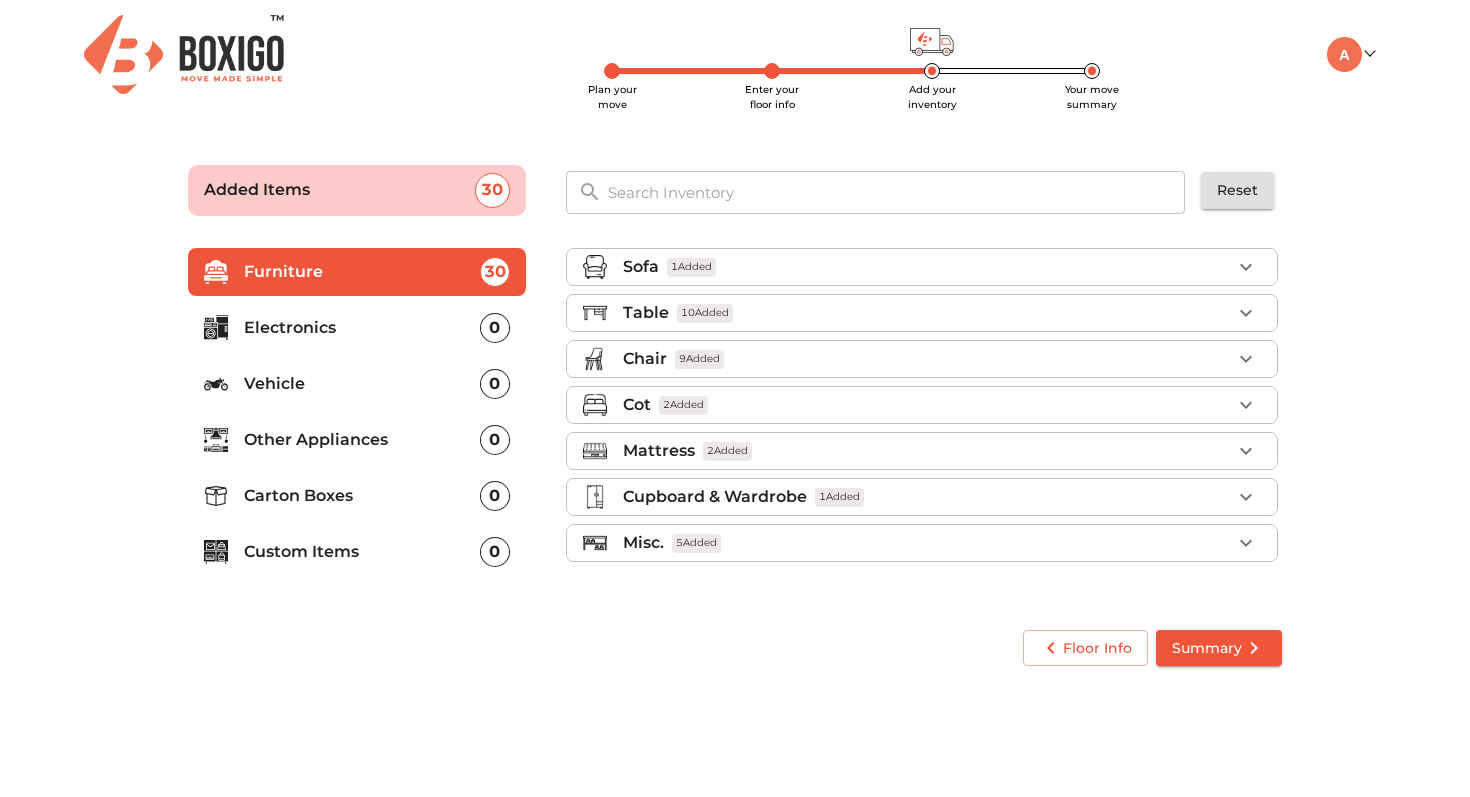 click on "0" at bounding box center [495, 328] 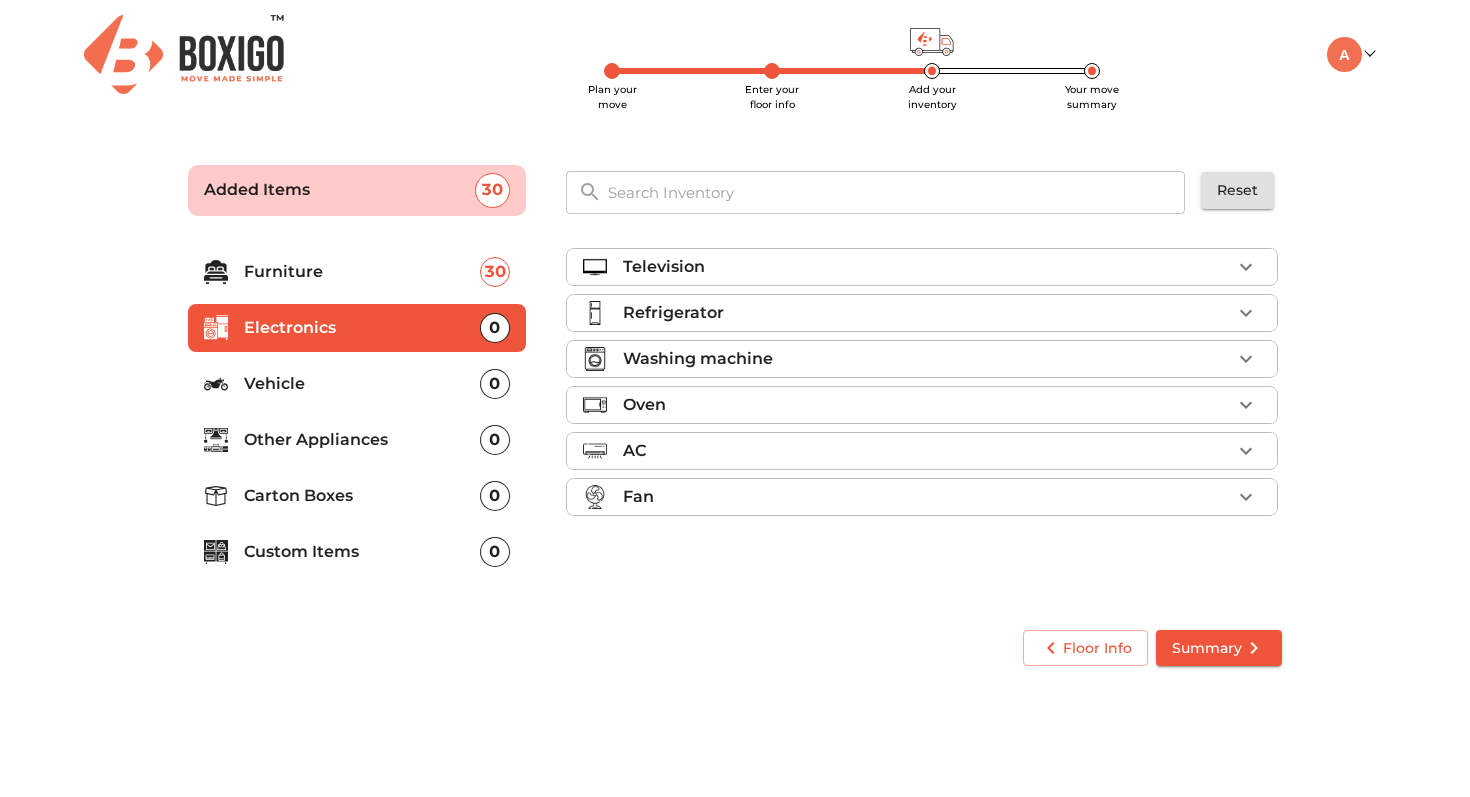 click 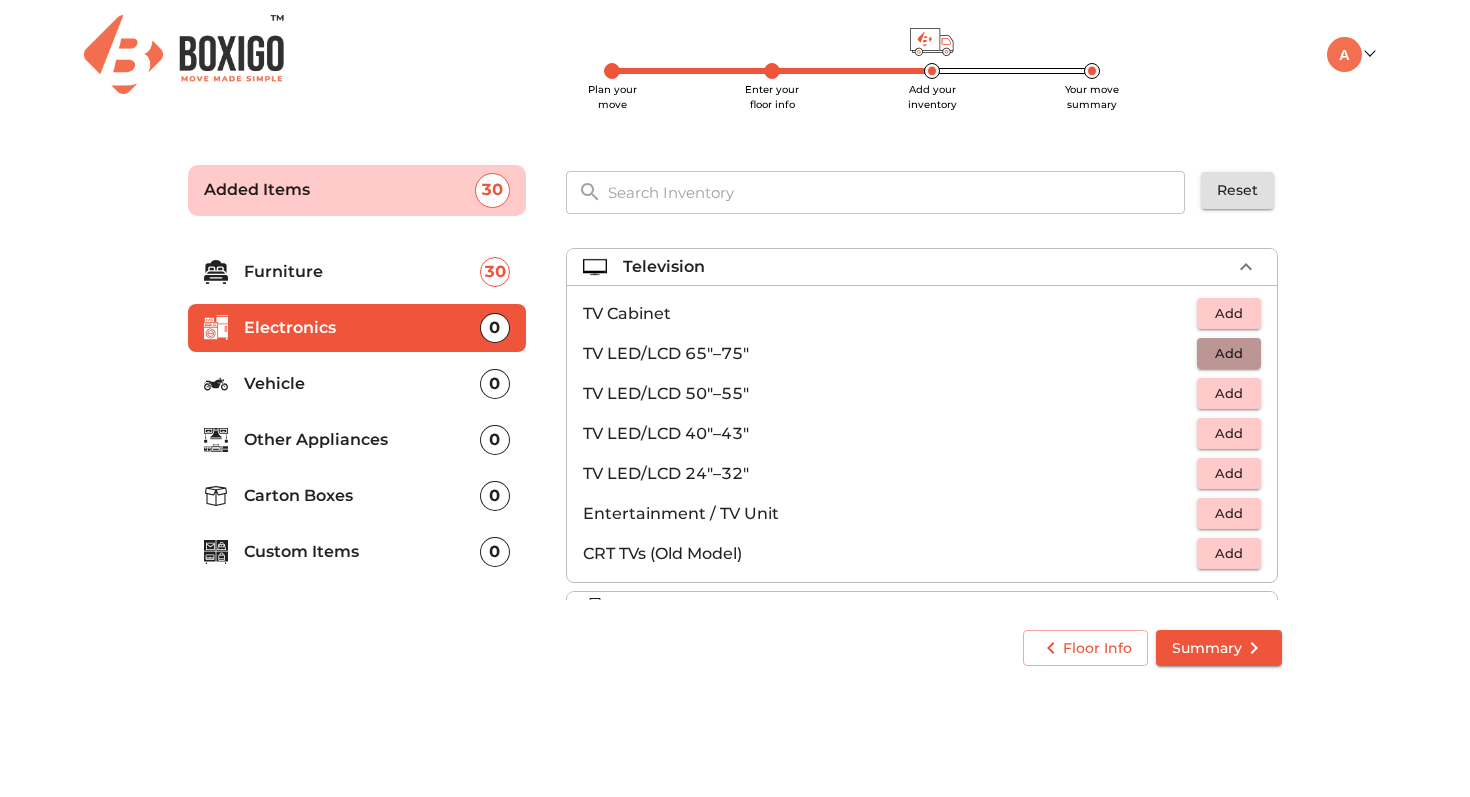 click on "Add" at bounding box center [1229, 353] 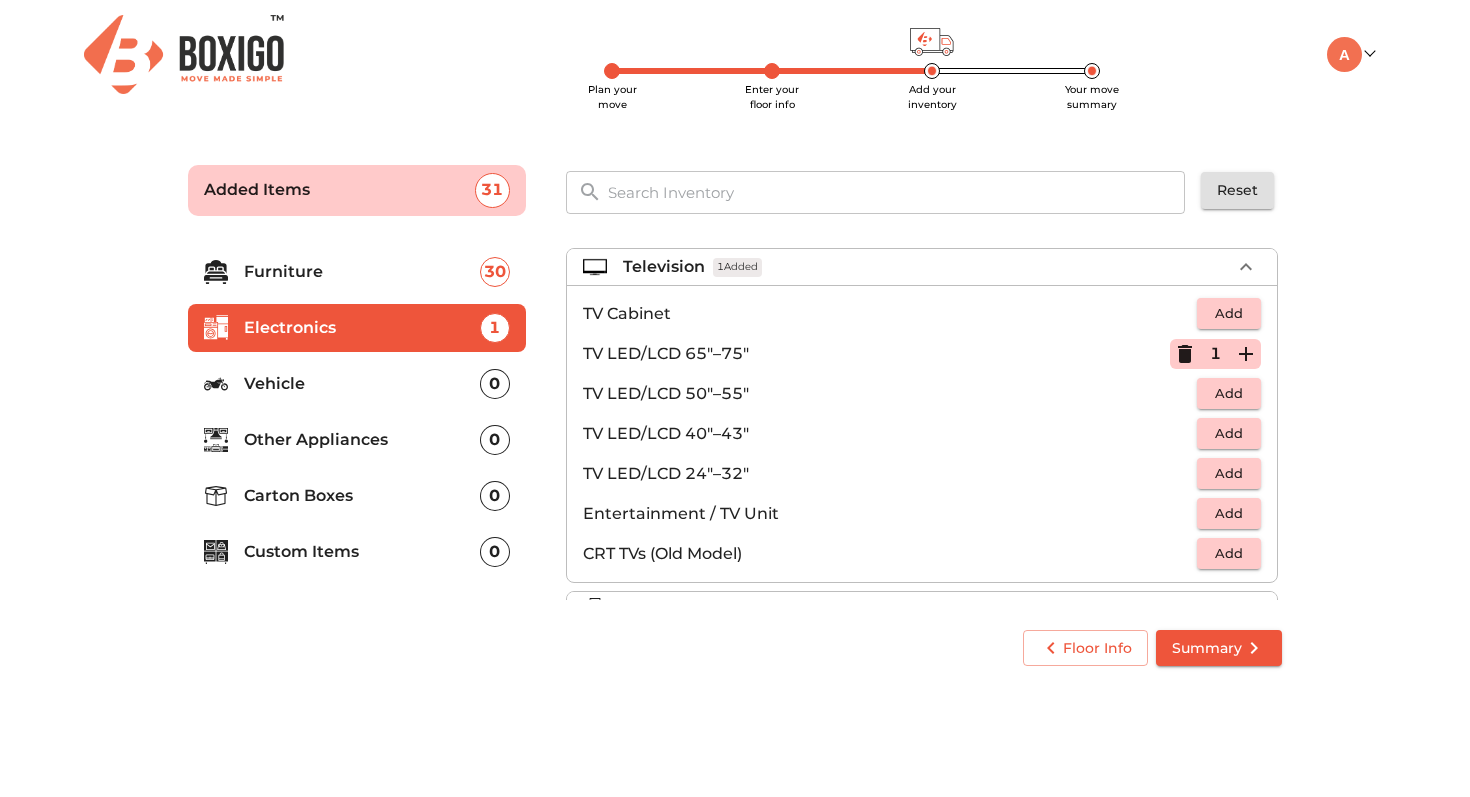 click on "Add" at bounding box center [1229, 393] 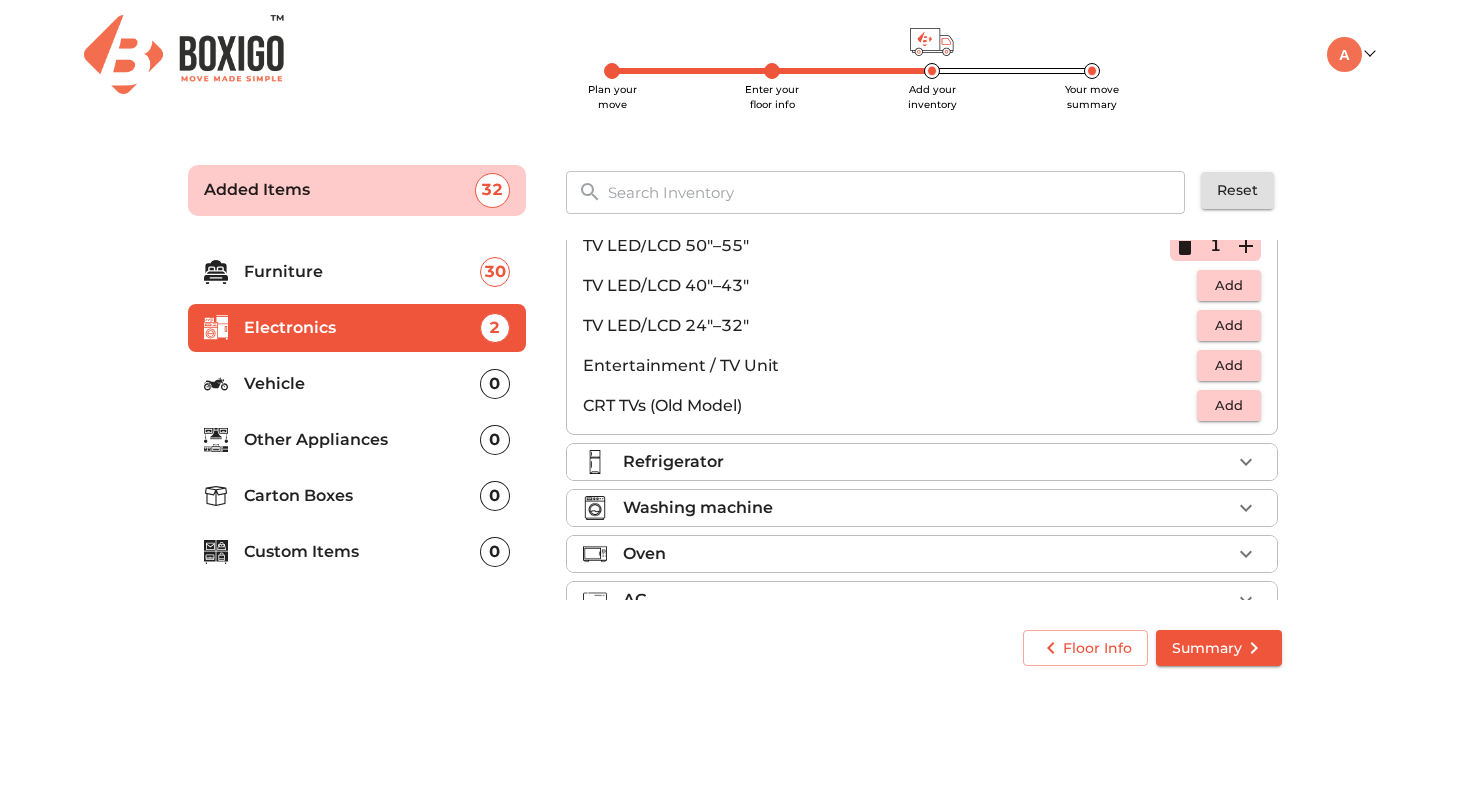 scroll, scrollTop: 166, scrollLeft: 0, axis: vertical 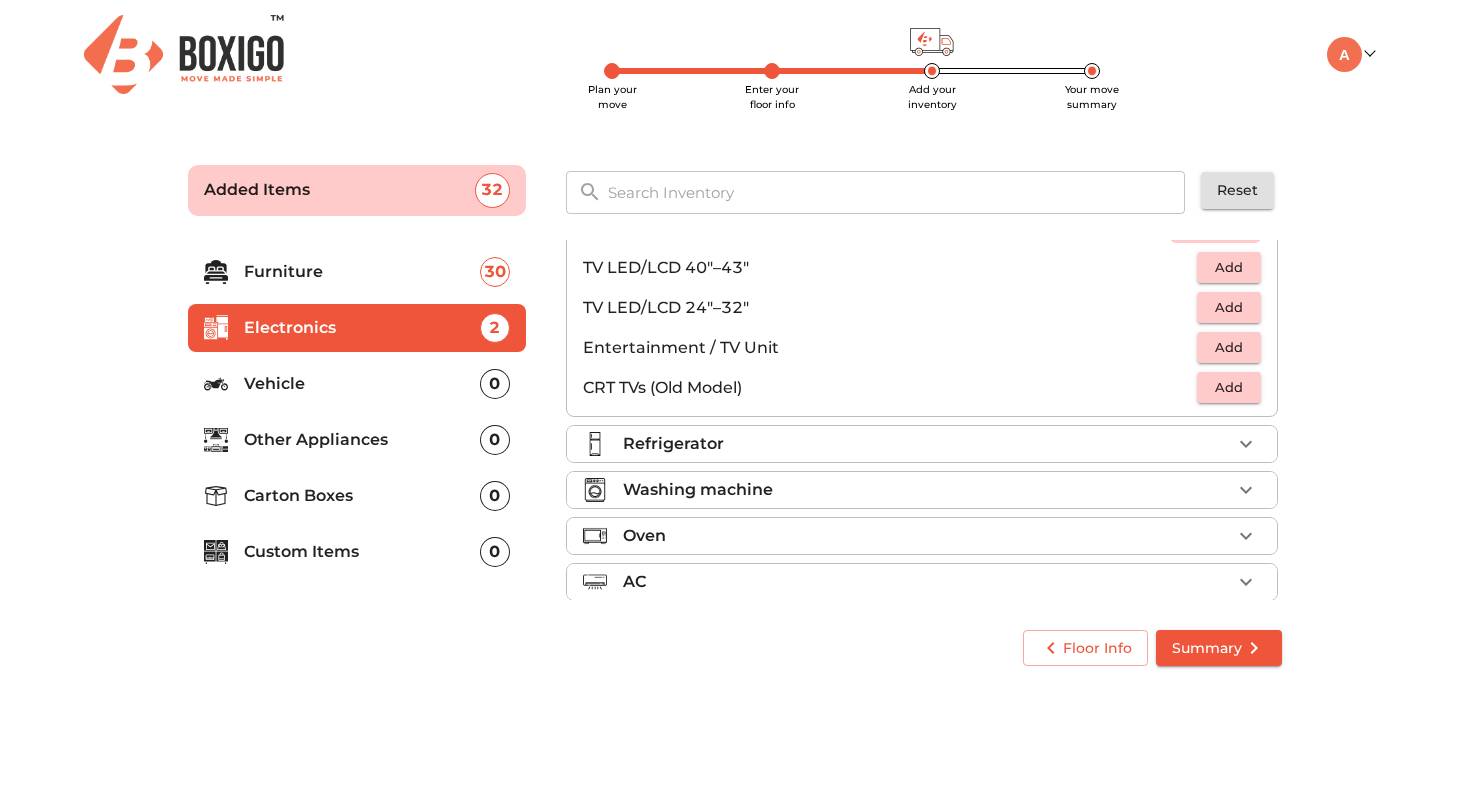 click on "Refrigerator" at bounding box center [922, 444] 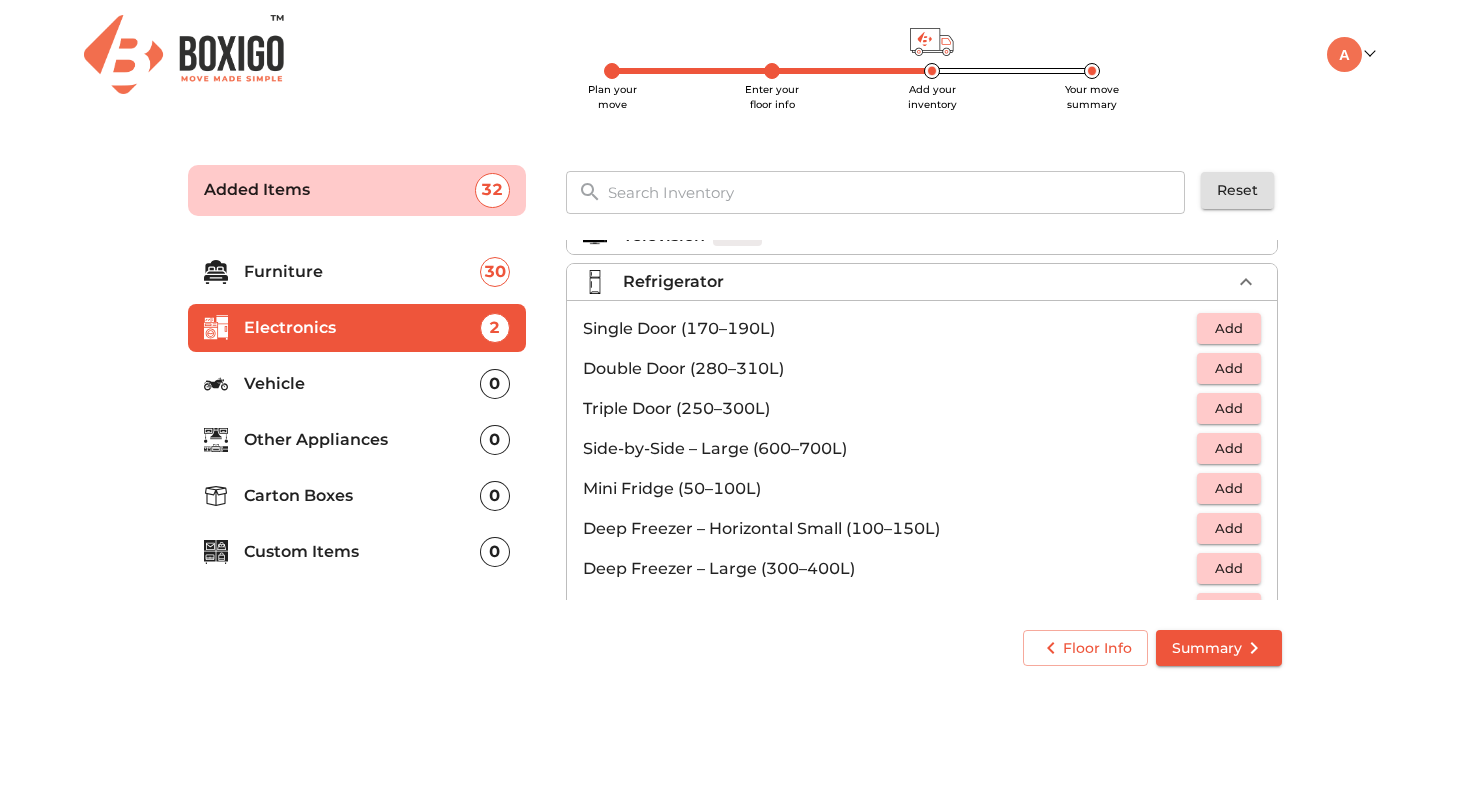 scroll, scrollTop: 25, scrollLeft: 0, axis: vertical 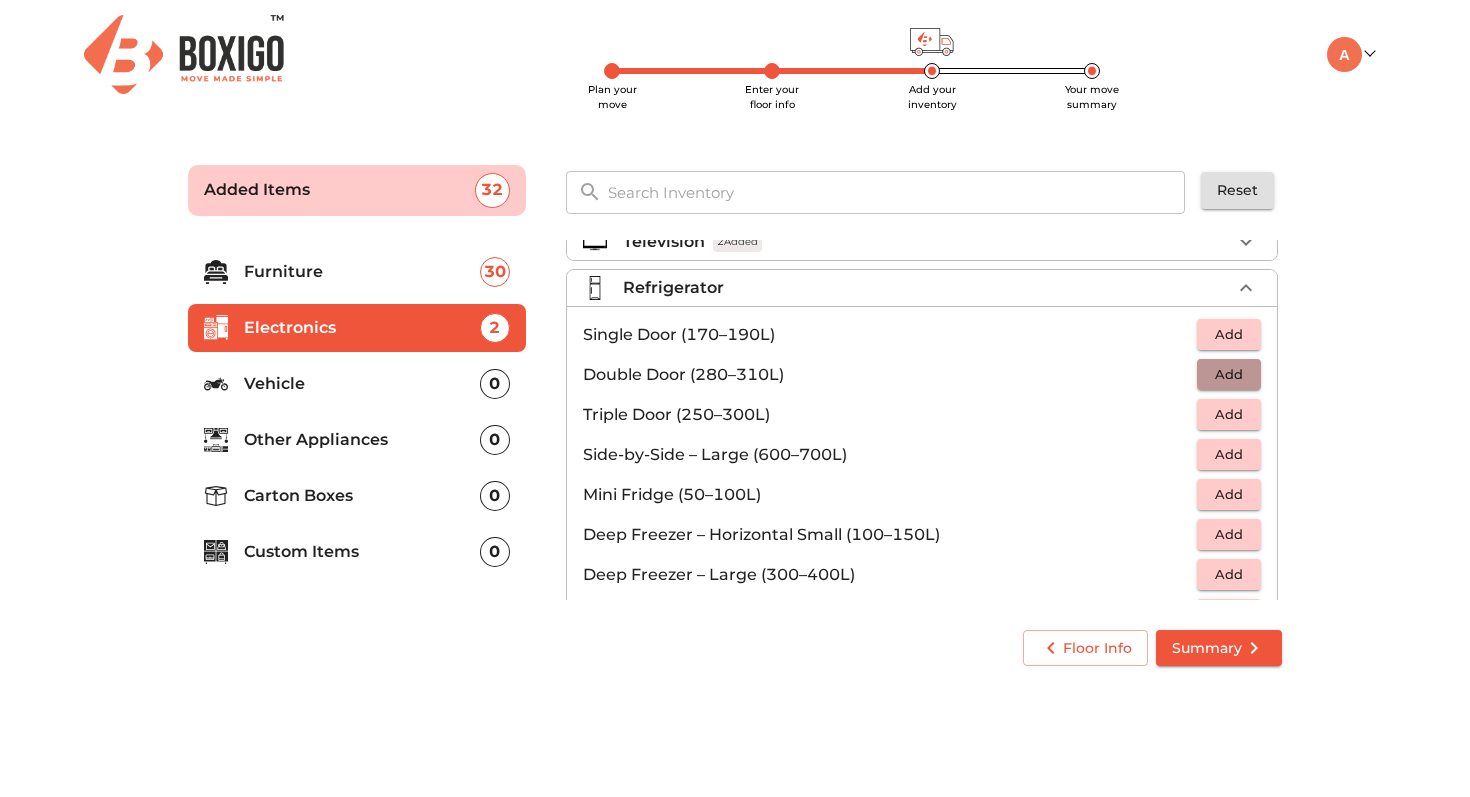 click on "Add" at bounding box center [1229, 374] 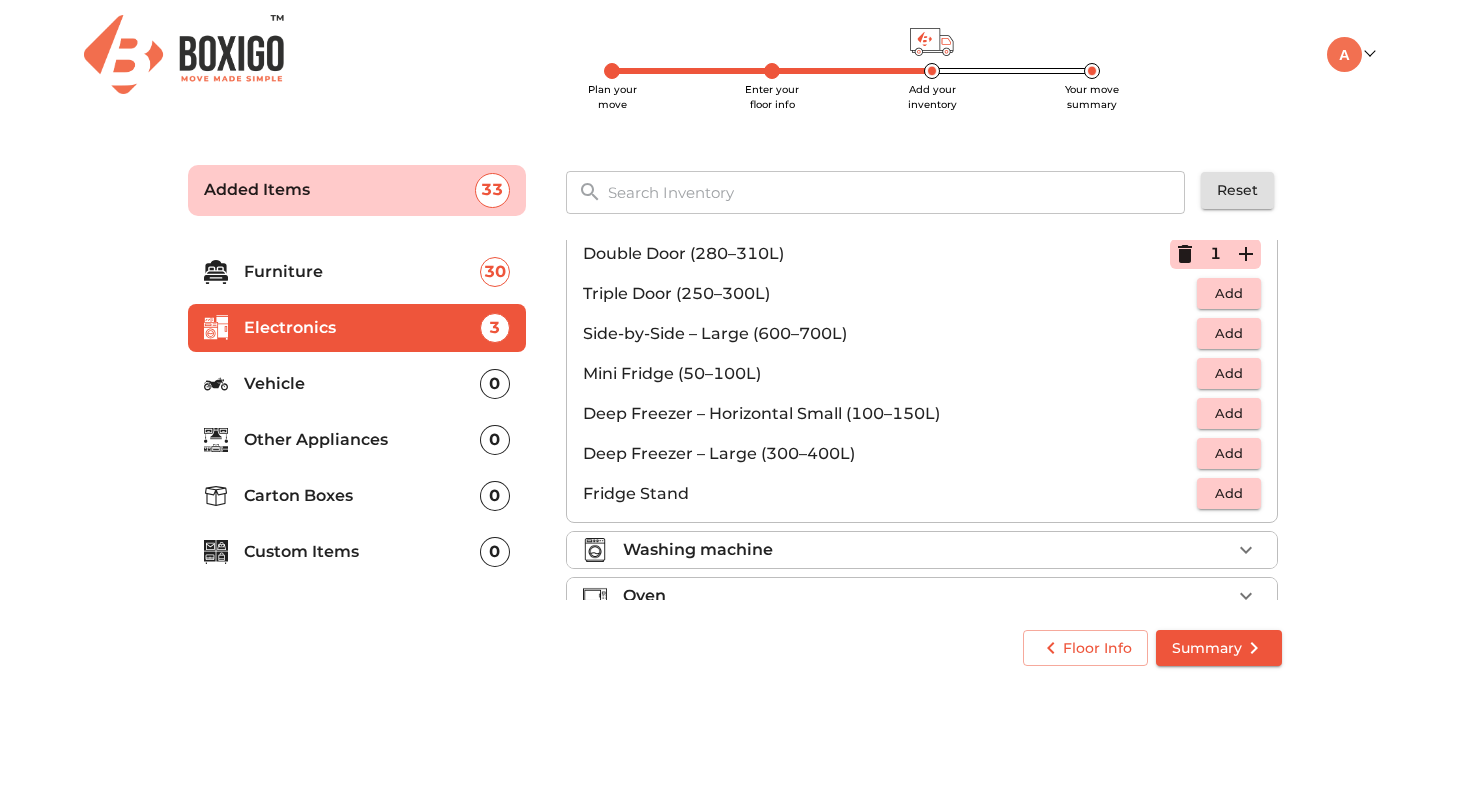 scroll, scrollTop: 180, scrollLeft: 0, axis: vertical 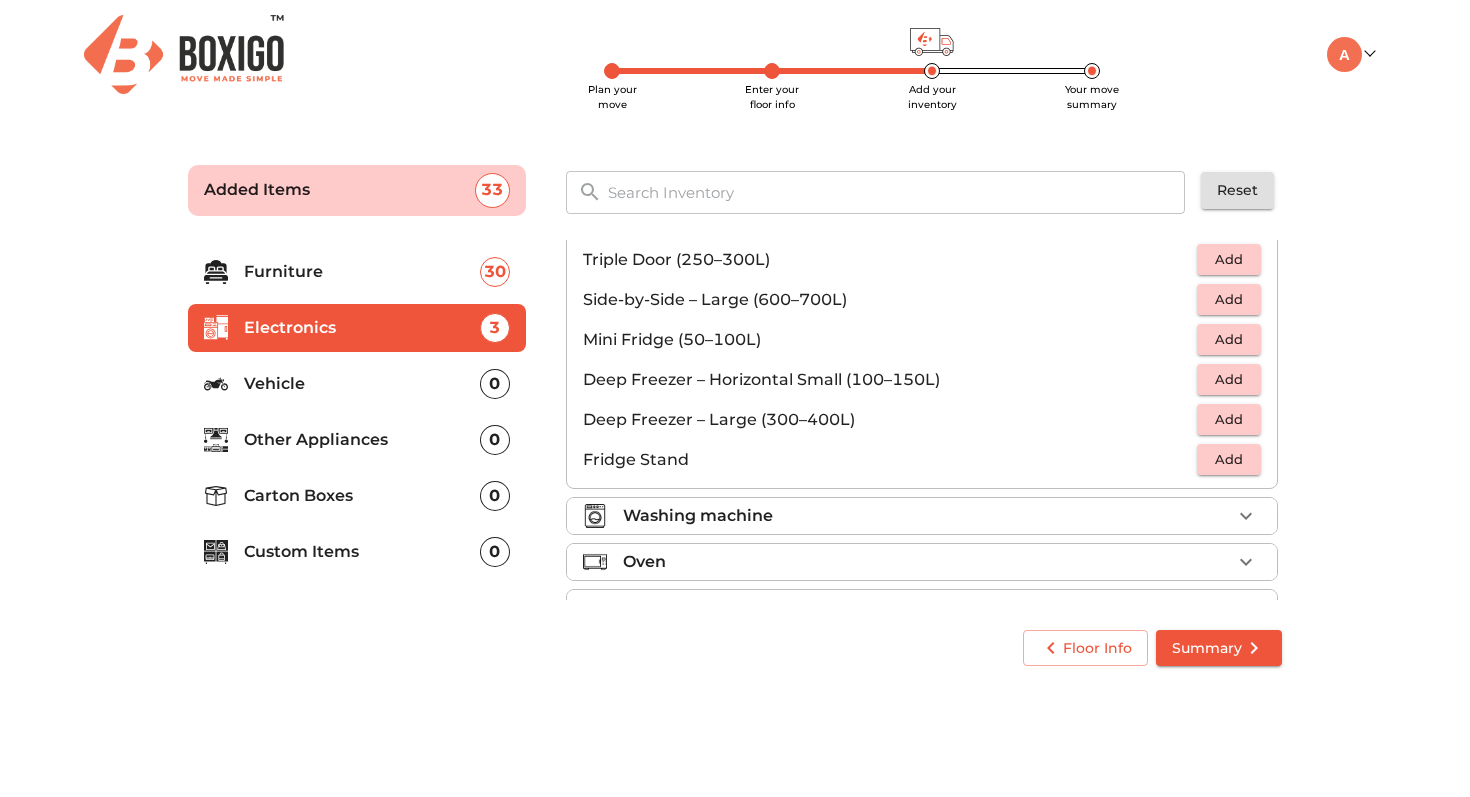 click on "Washing machine" at bounding box center [927, 516] 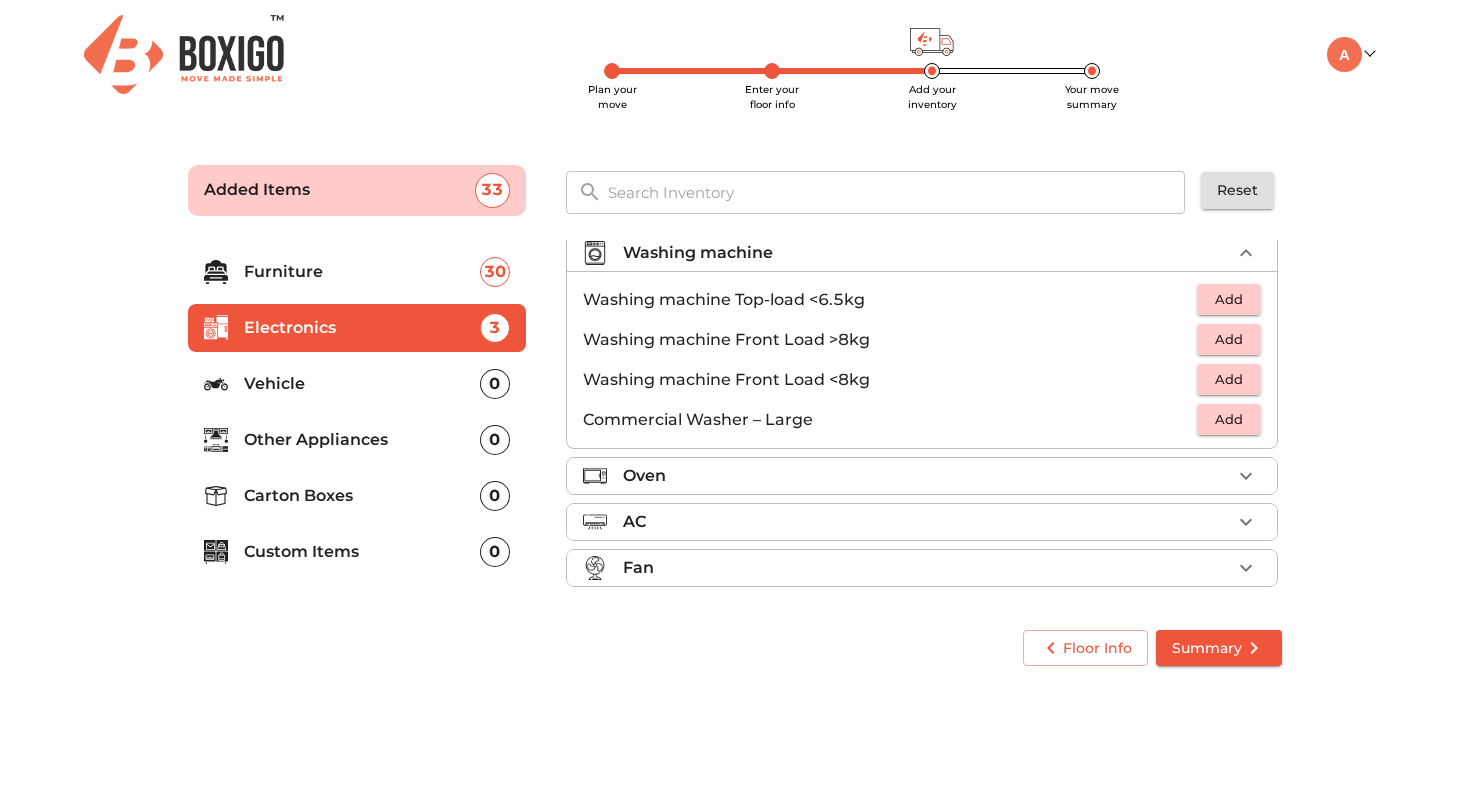 scroll, scrollTop: 95, scrollLeft: 0, axis: vertical 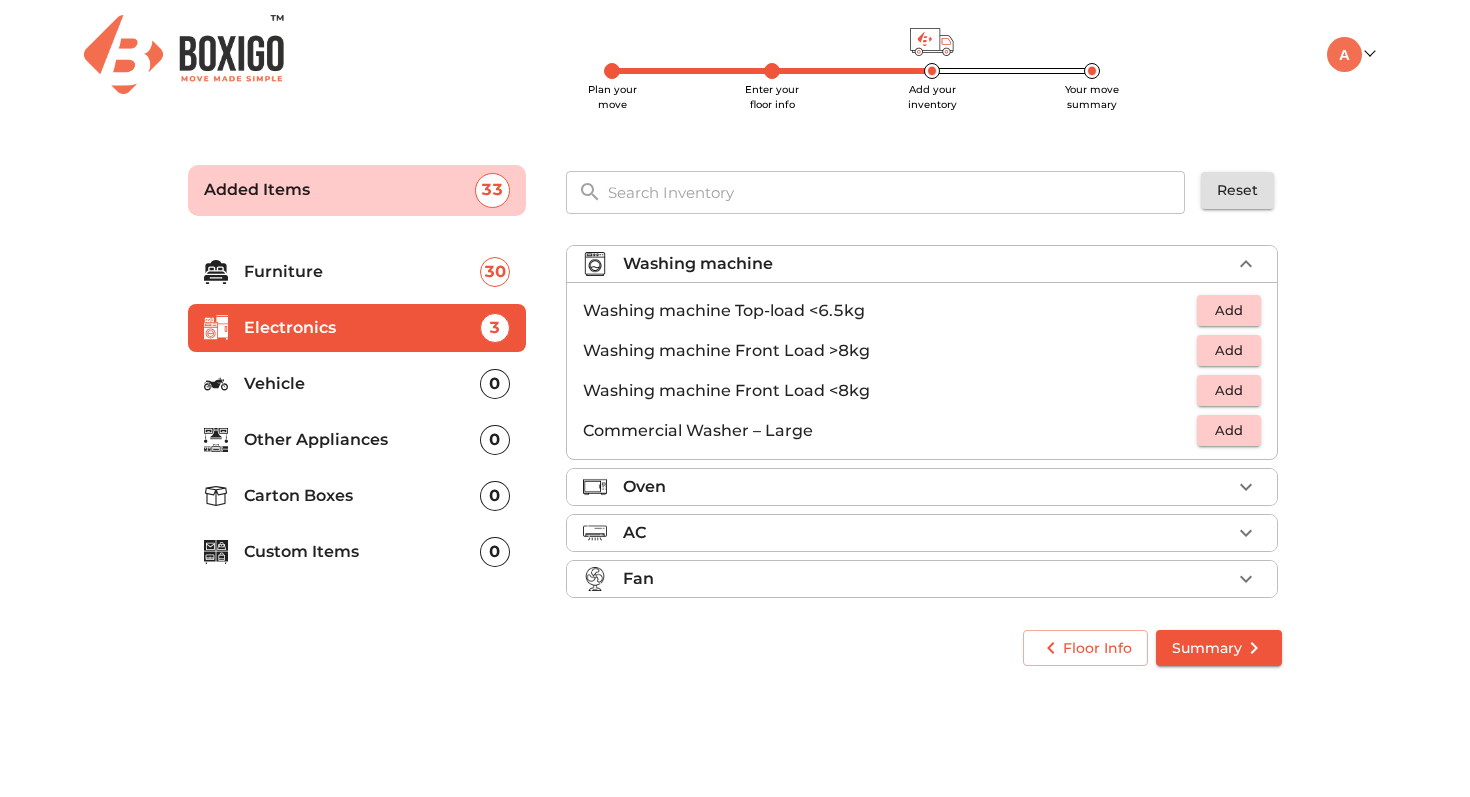 click on "Add" at bounding box center (1229, 310) 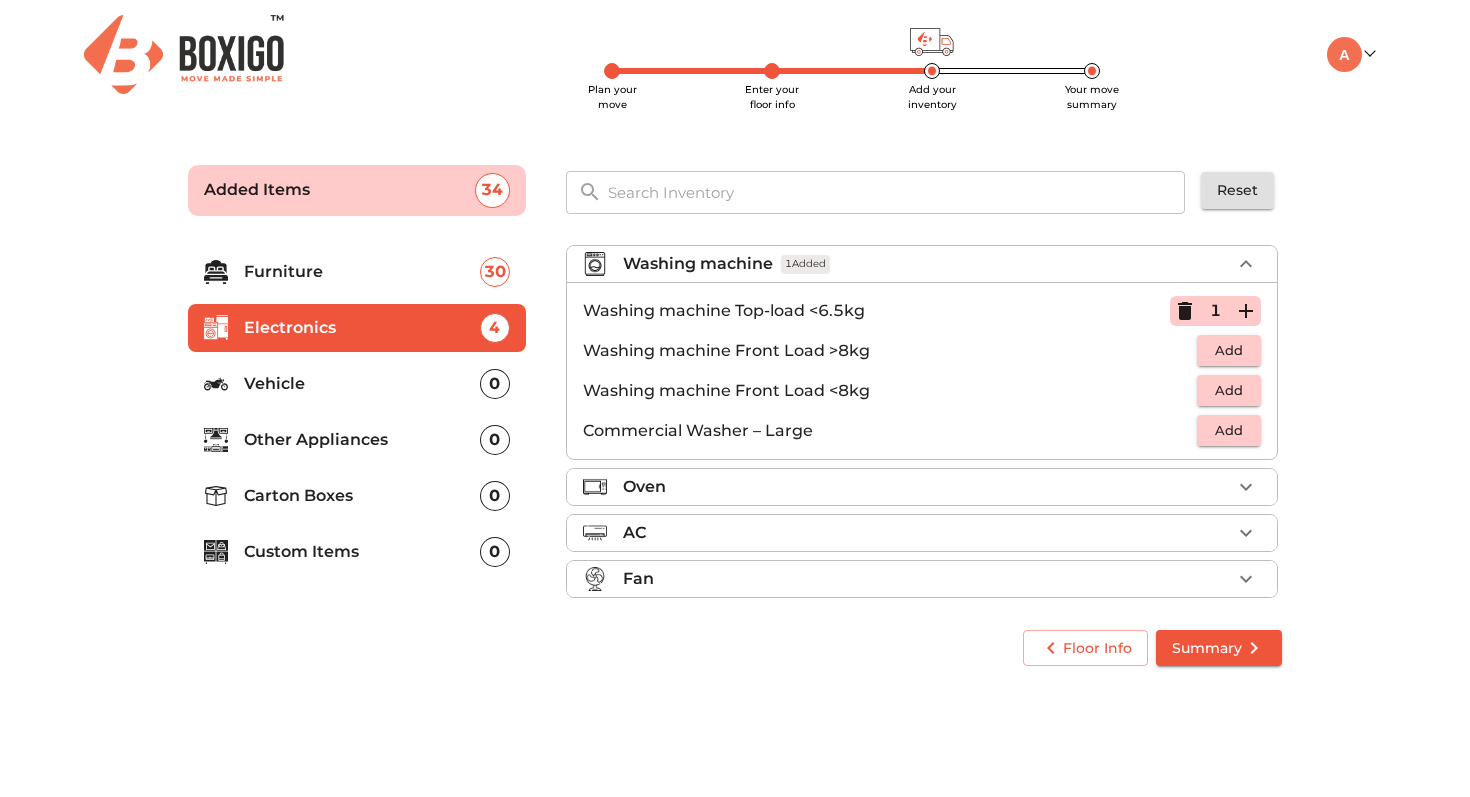 click on "Oven" at bounding box center (927, 487) 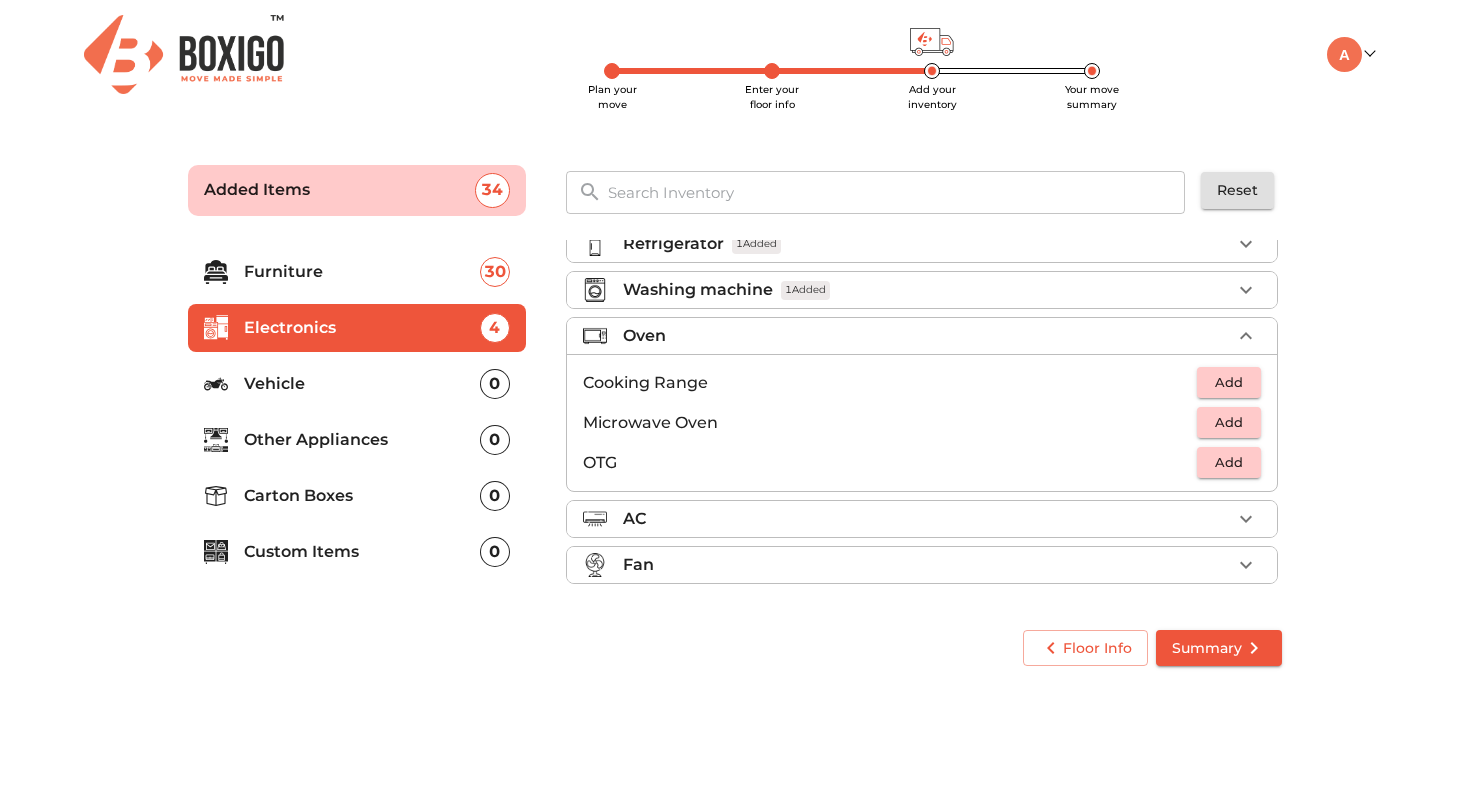 scroll, scrollTop: 69, scrollLeft: 0, axis: vertical 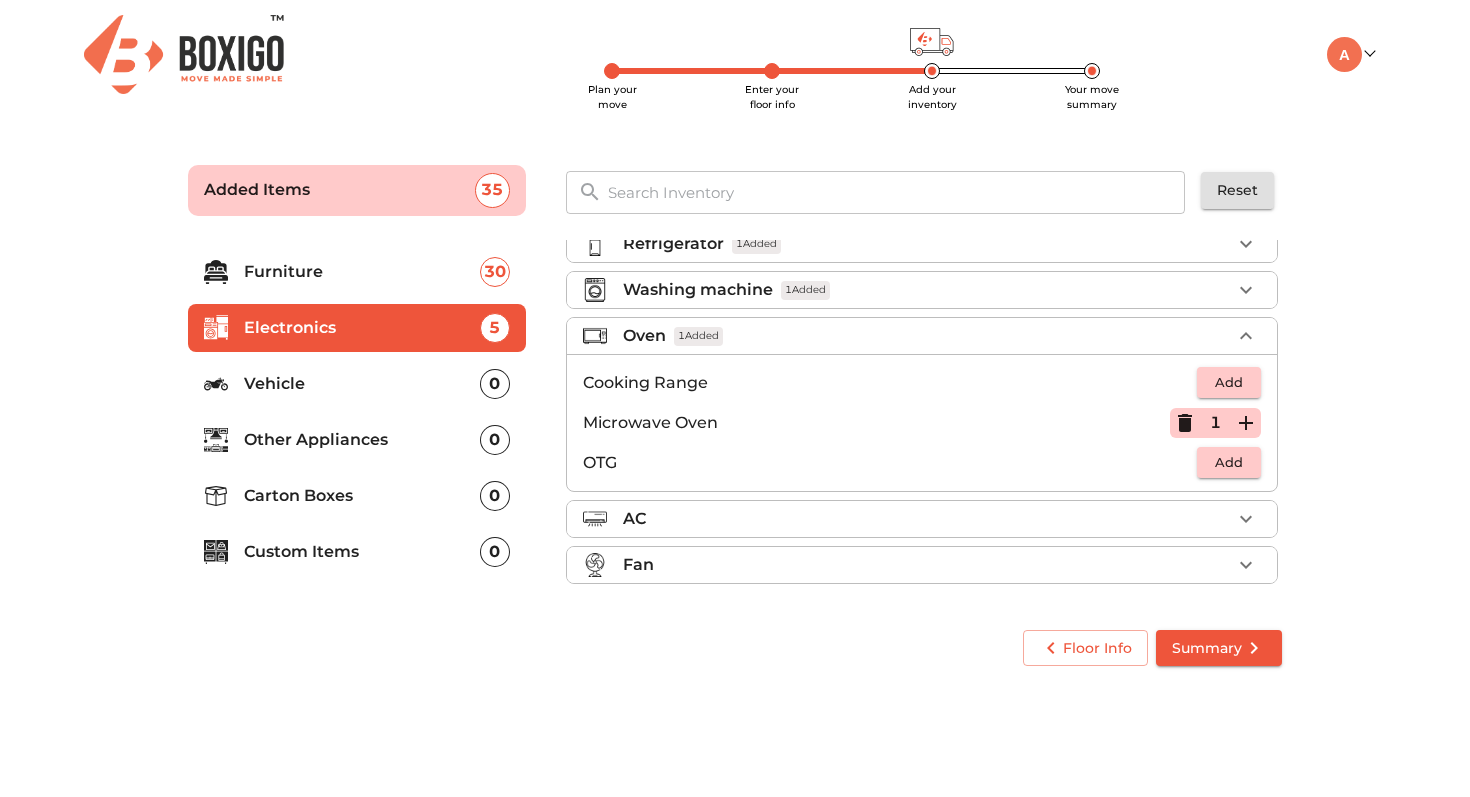 click on "AC" at bounding box center (927, 519) 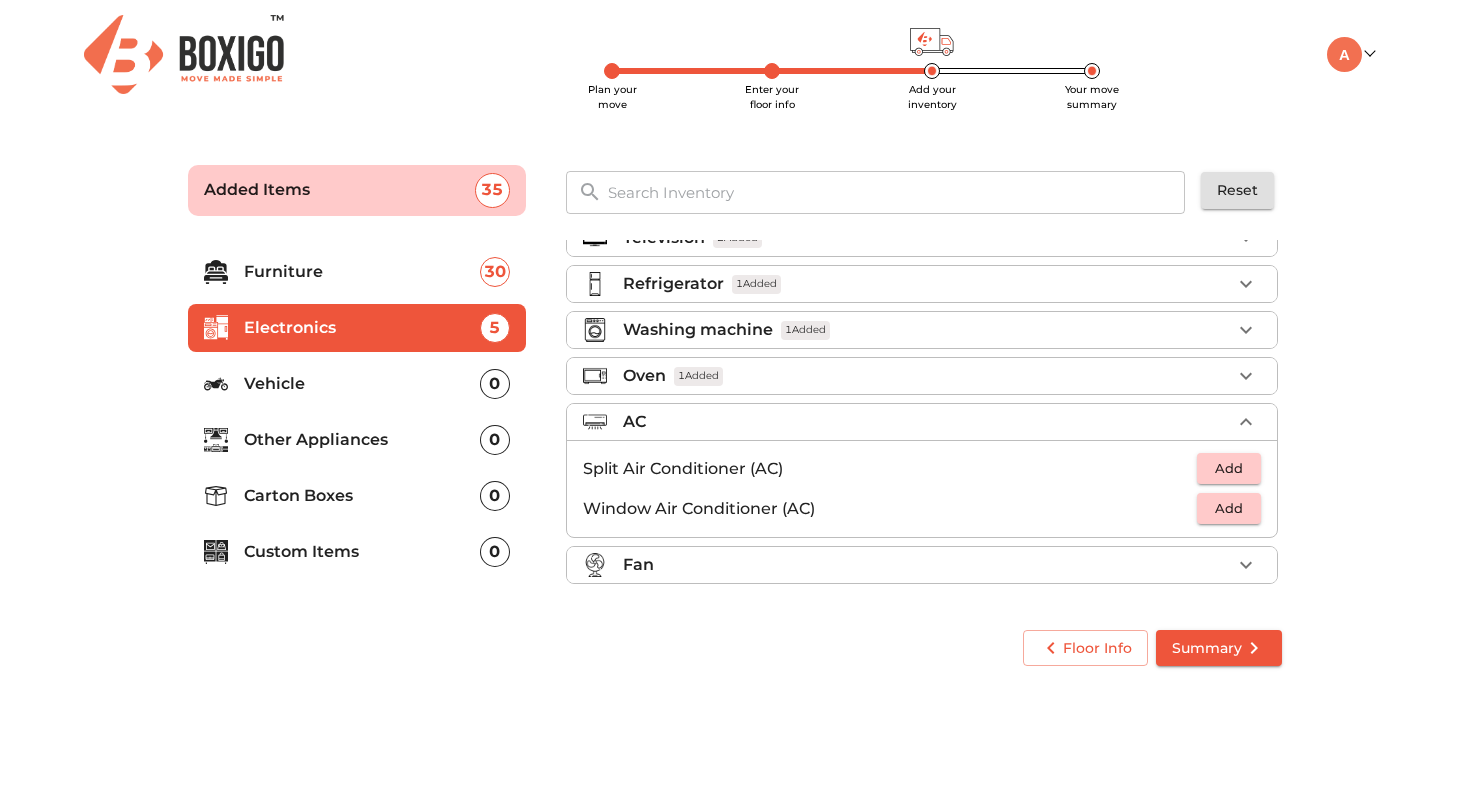 scroll, scrollTop: 29, scrollLeft: 0, axis: vertical 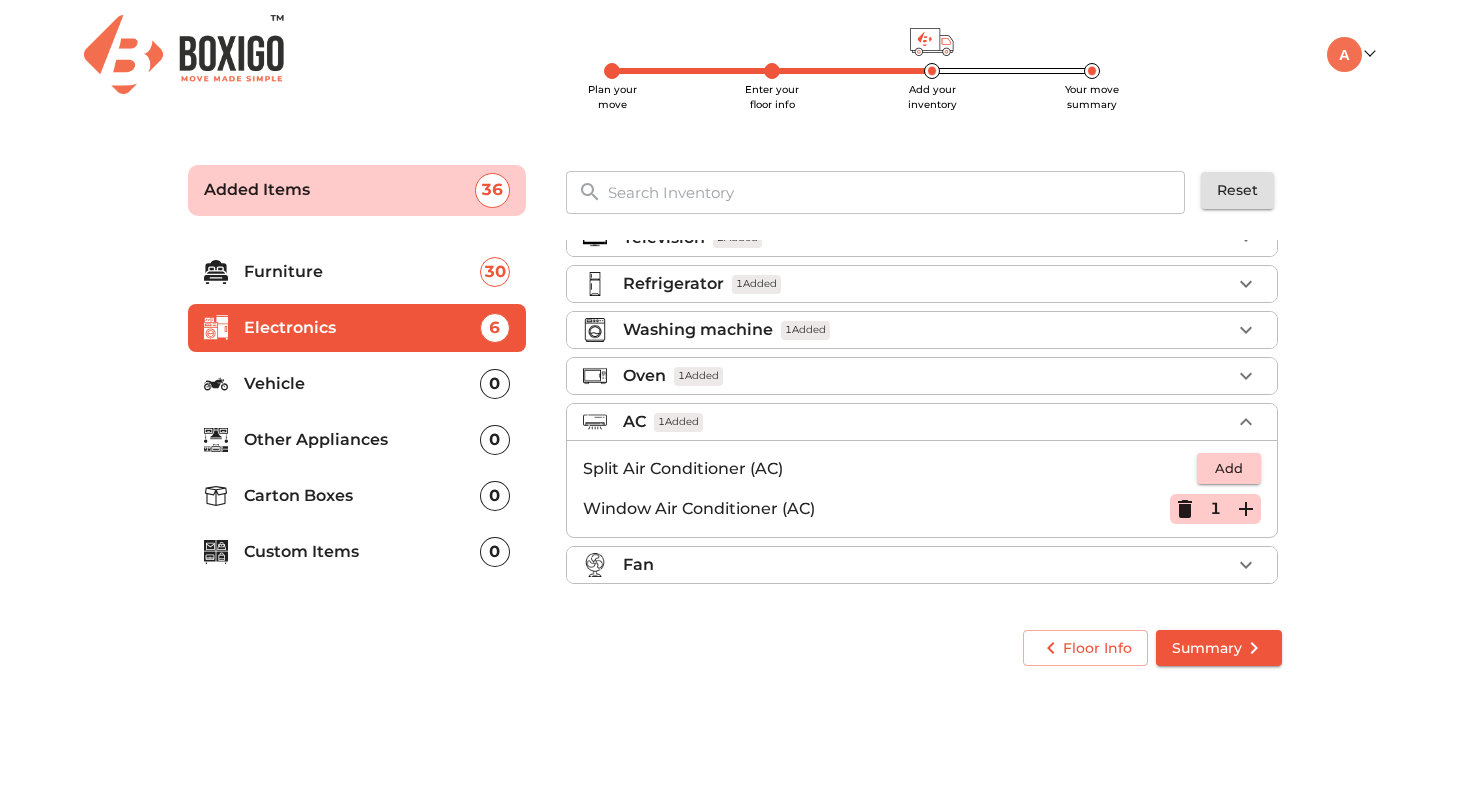 click 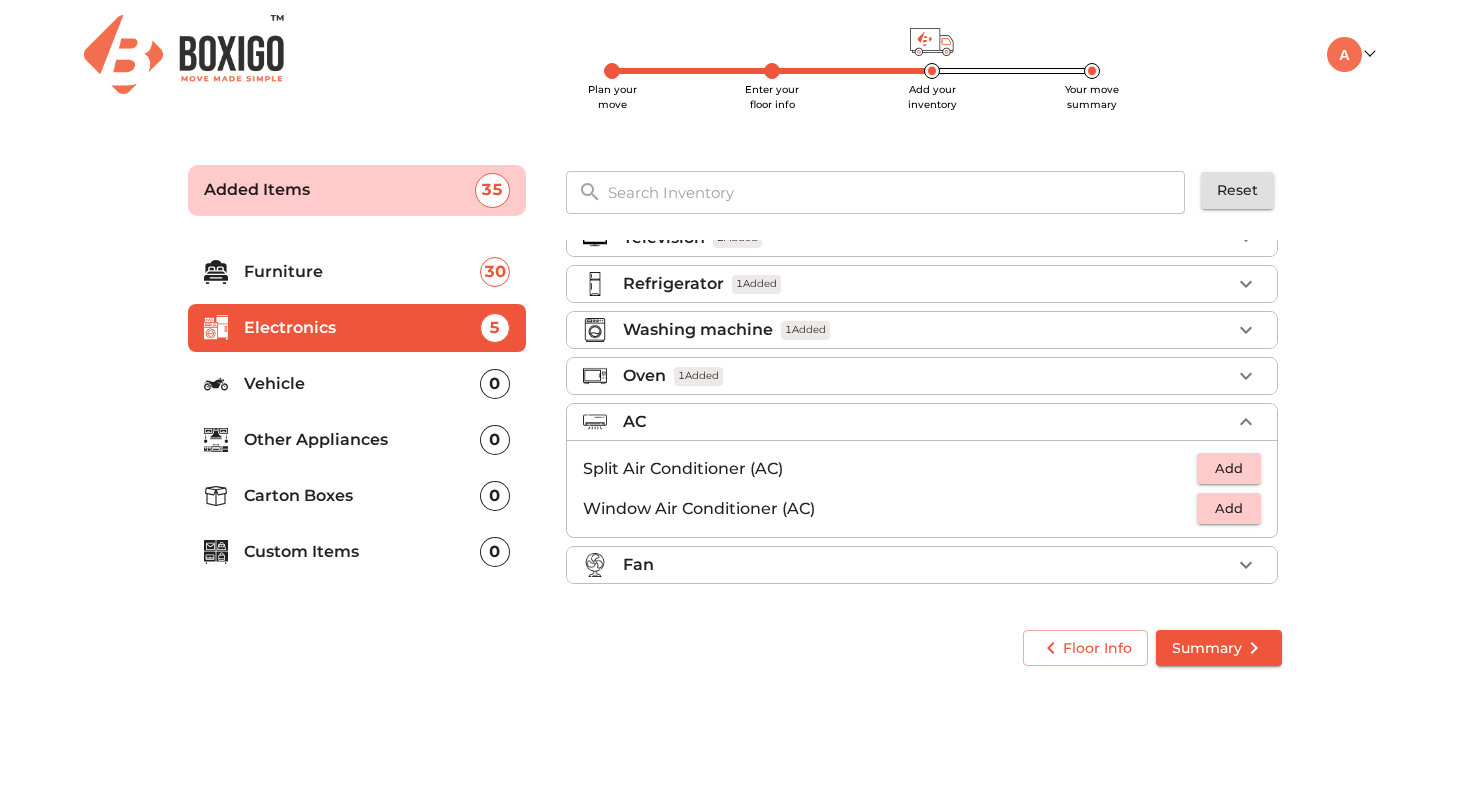 click on "Add" at bounding box center [1229, 468] 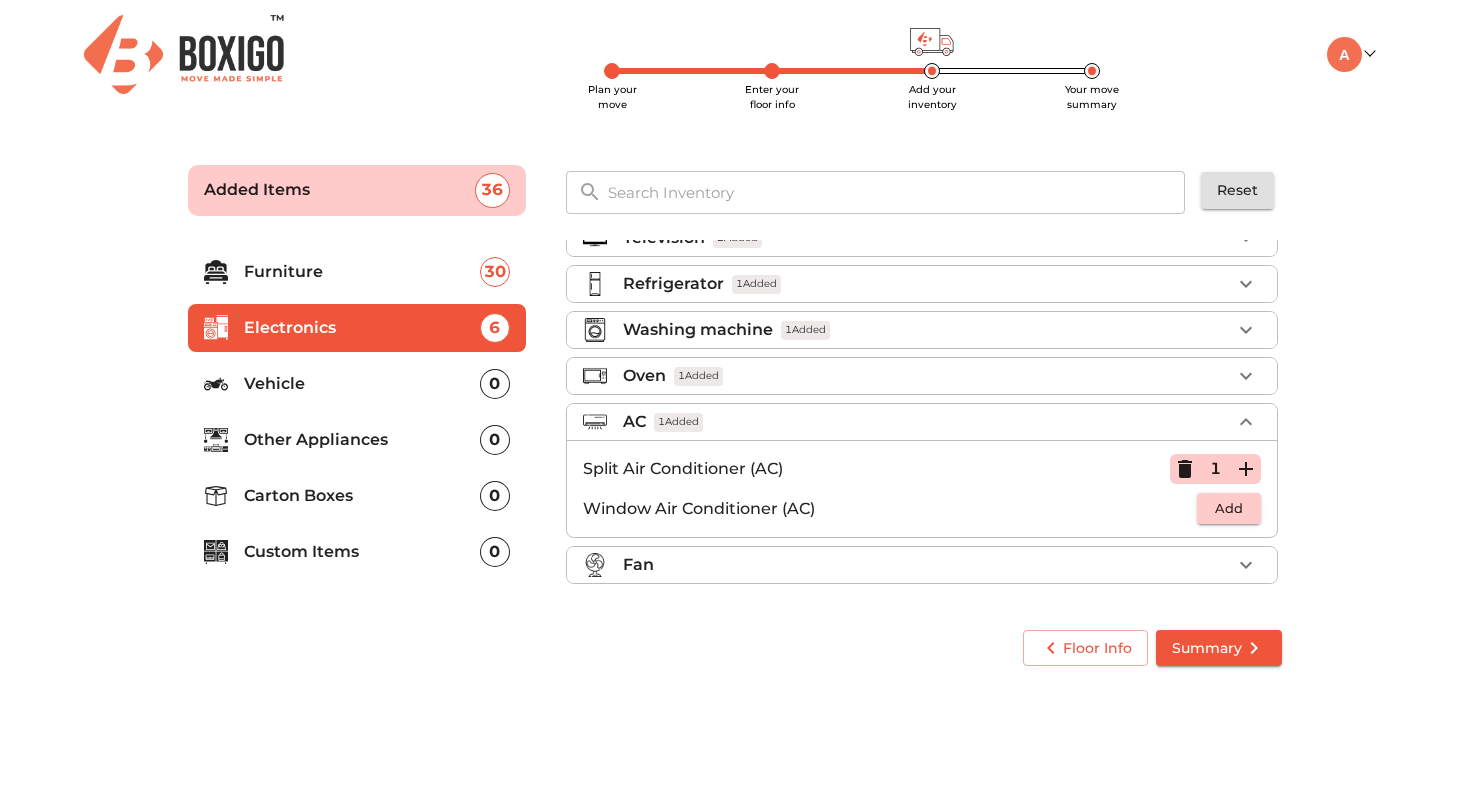 click on "Fan" at bounding box center (927, 565) 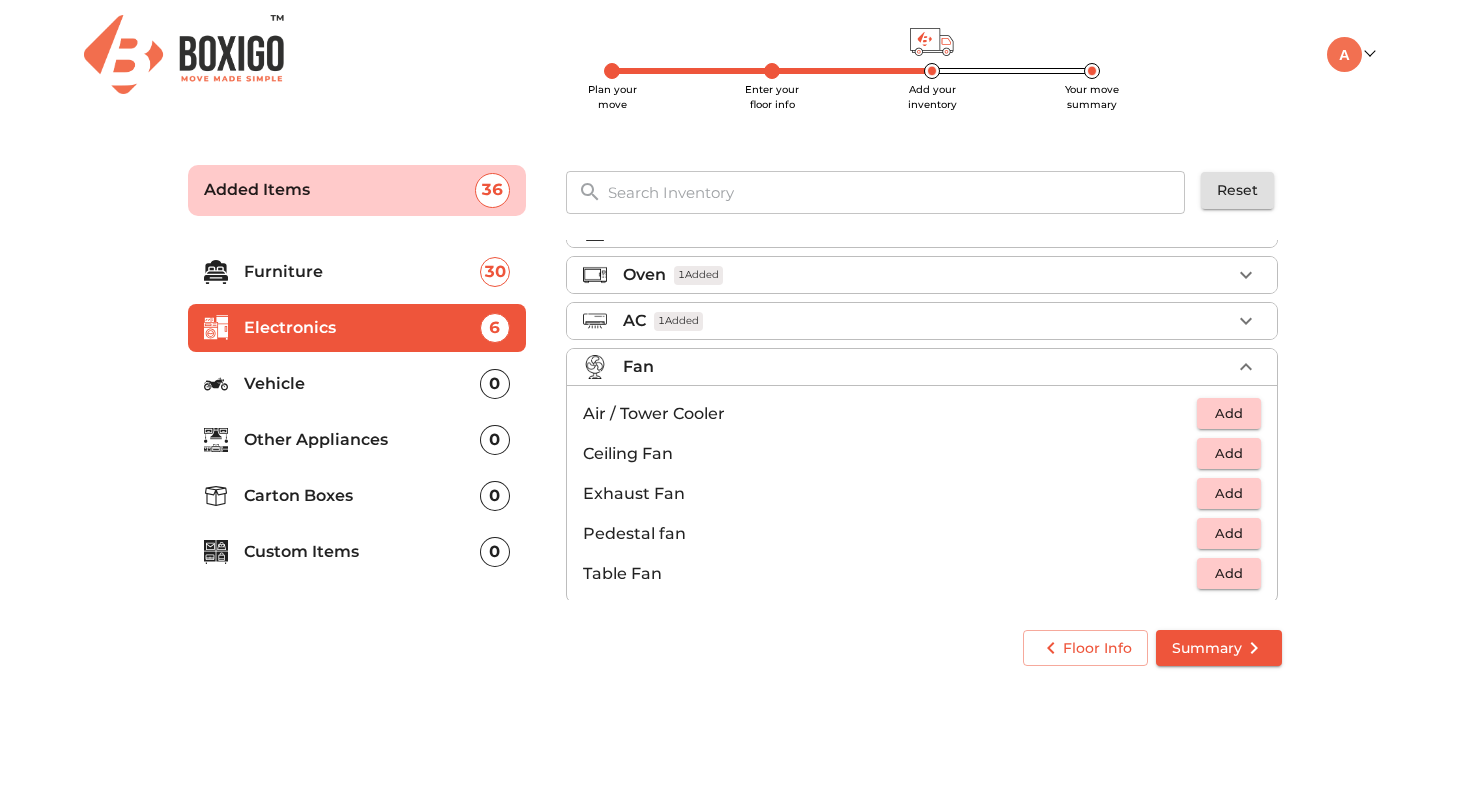 scroll, scrollTop: 149, scrollLeft: 0, axis: vertical 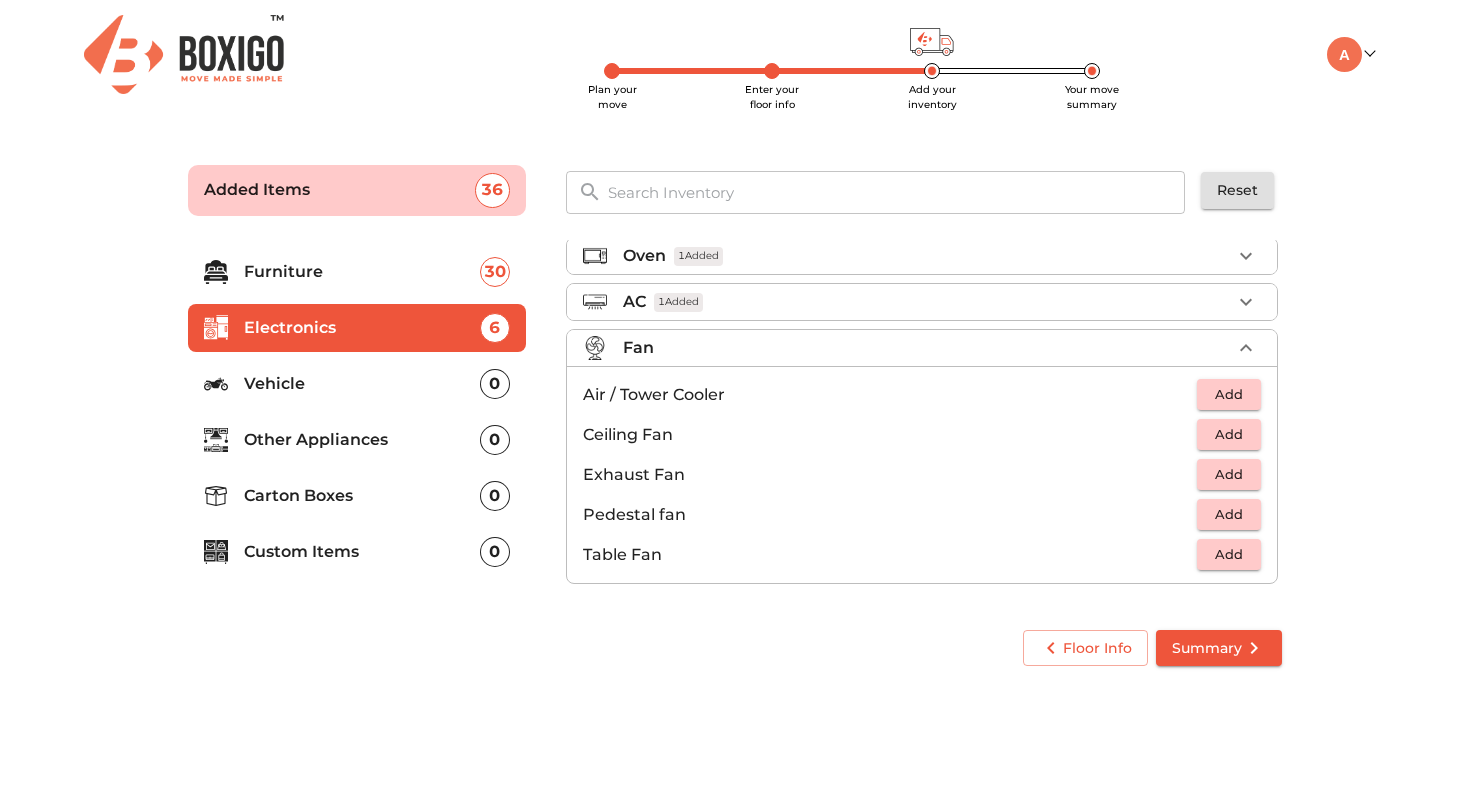 click on "Add" at bounding box center [1229, 474] 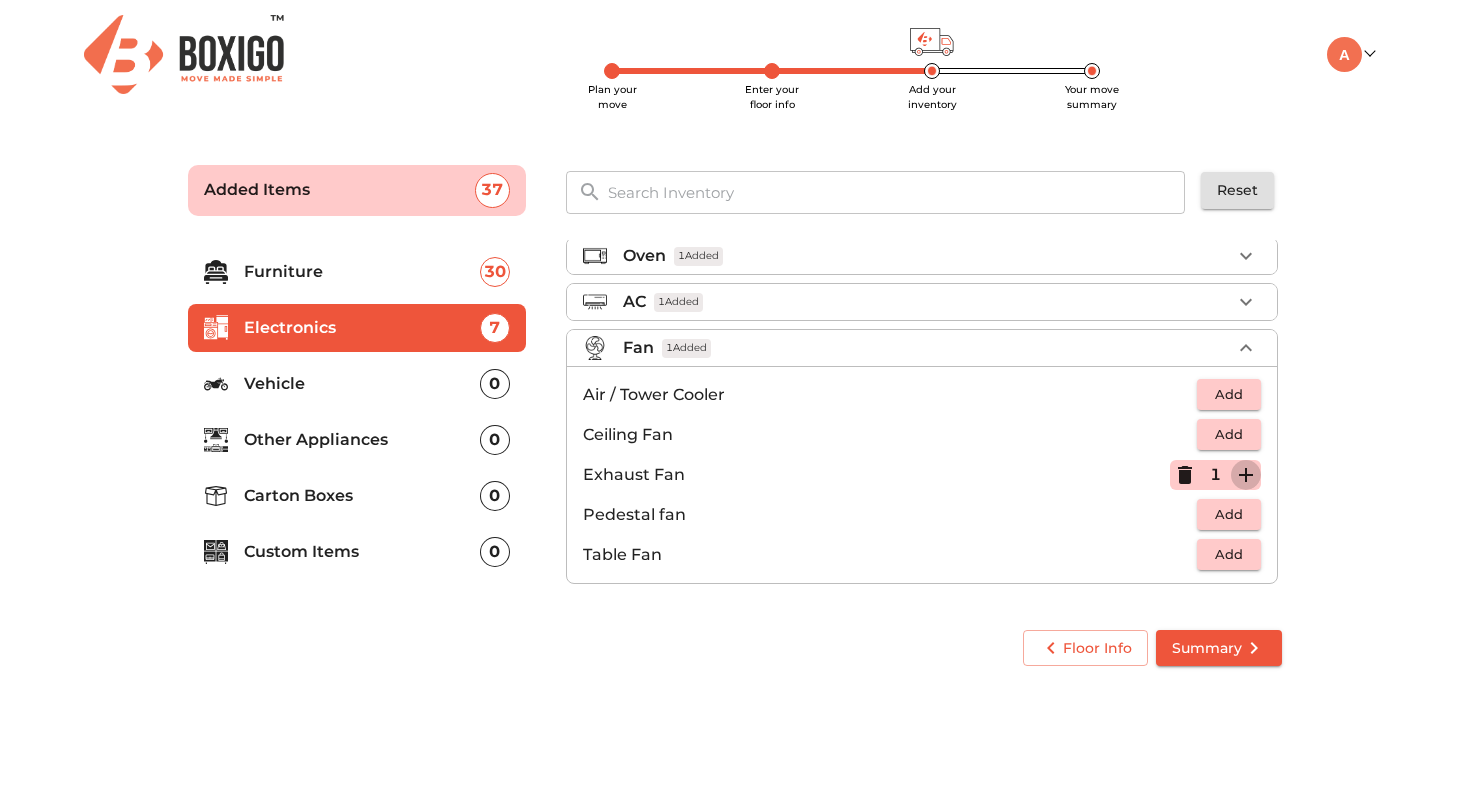 click 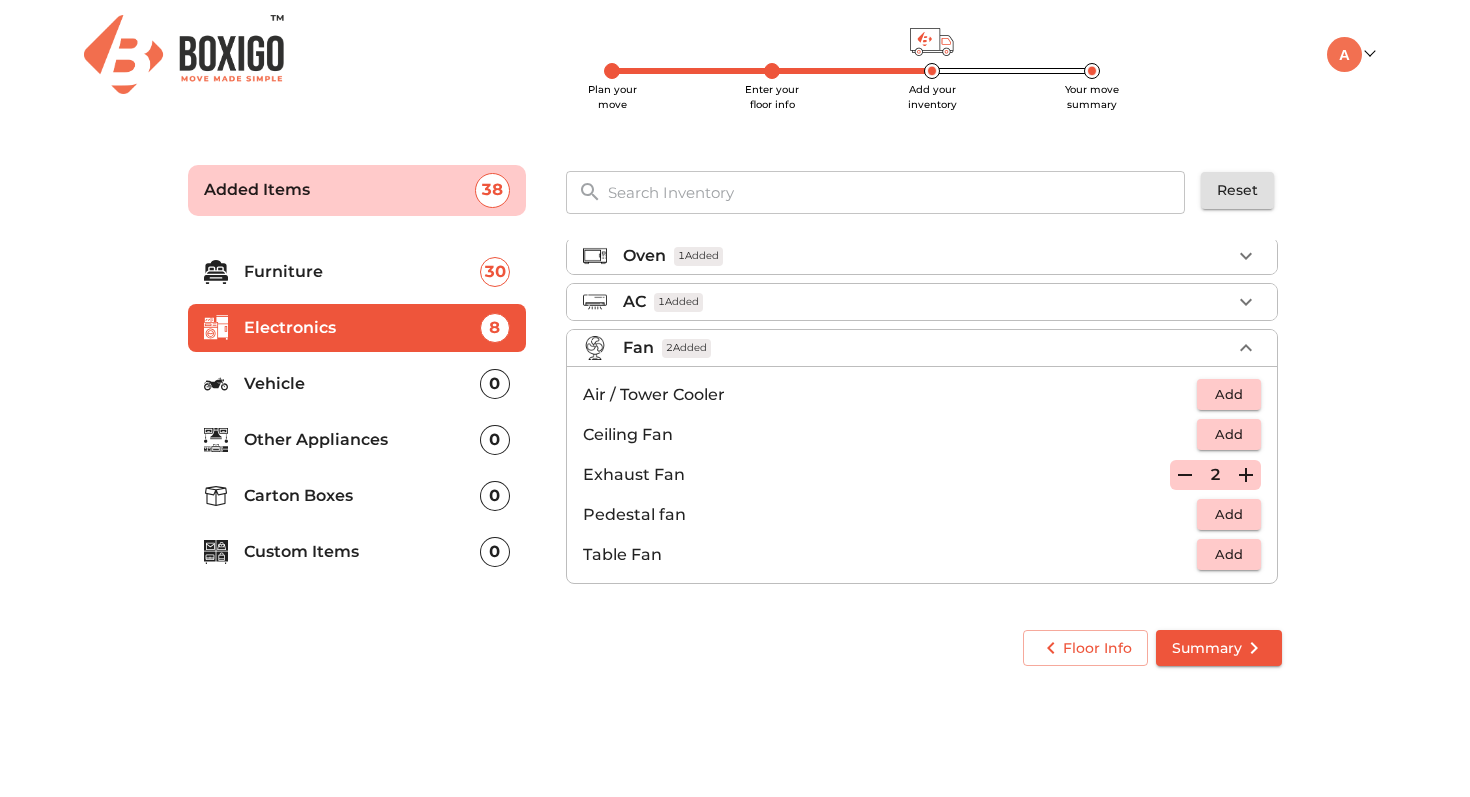 click 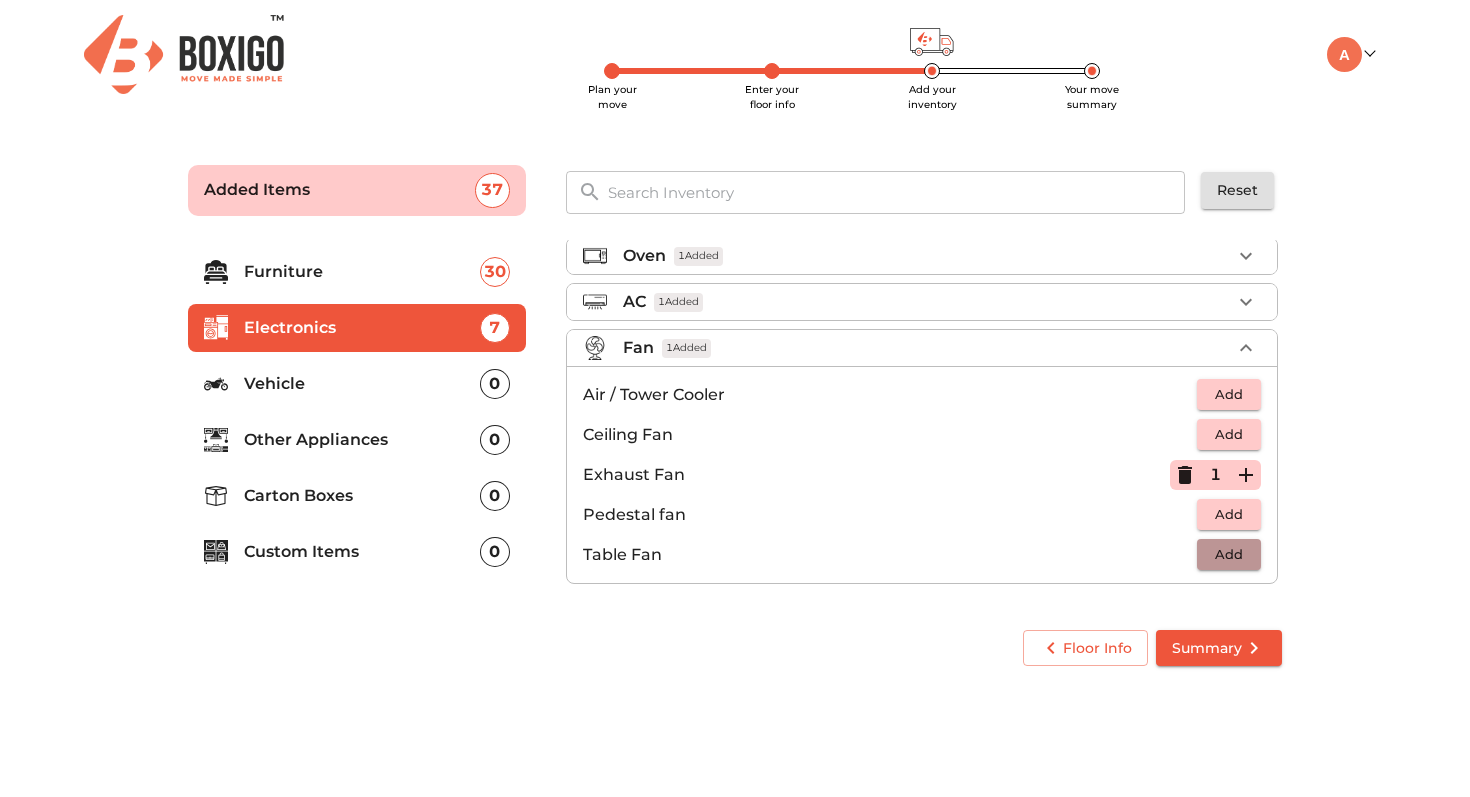 click on "Add" at bounding box center [1229, 554] 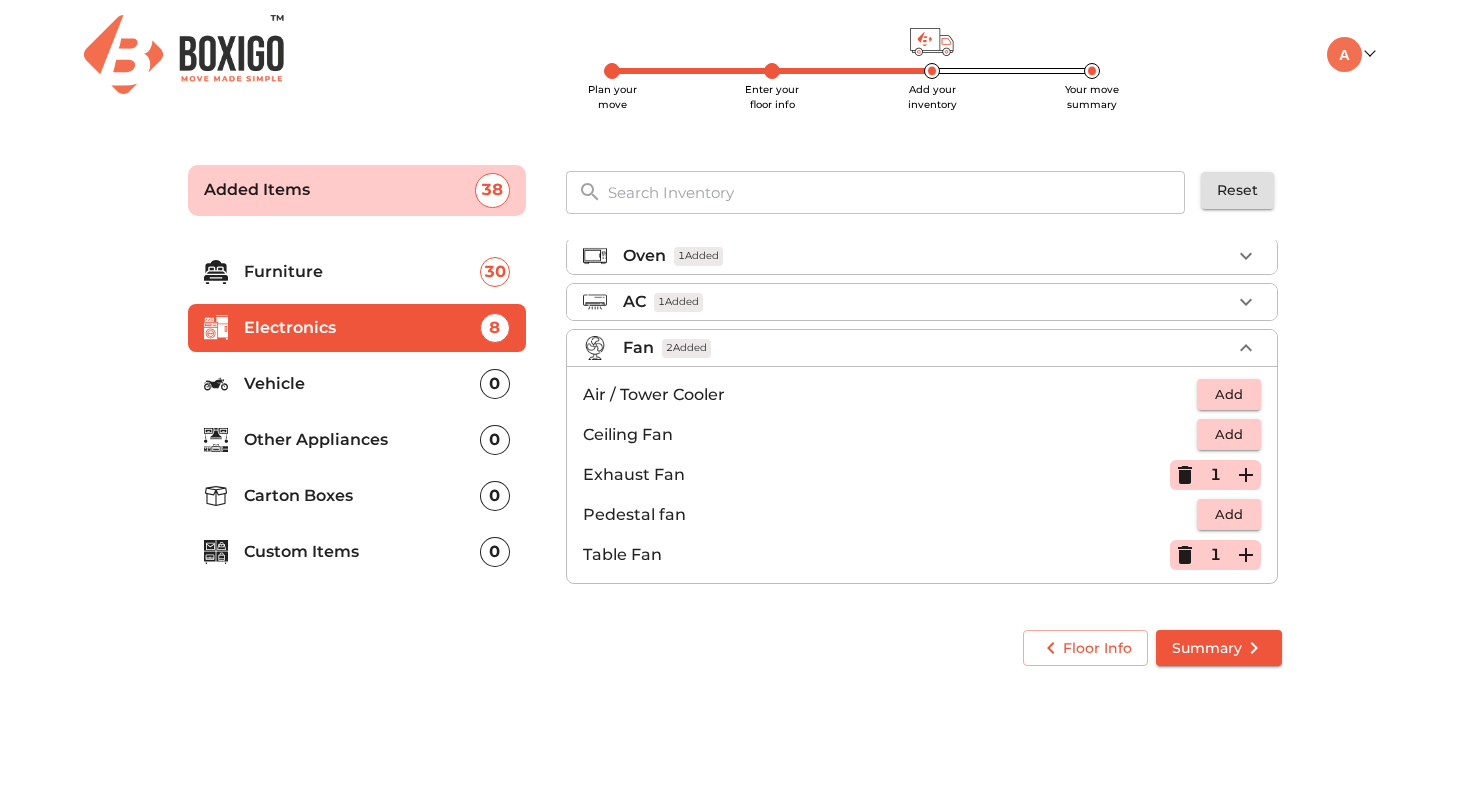 click 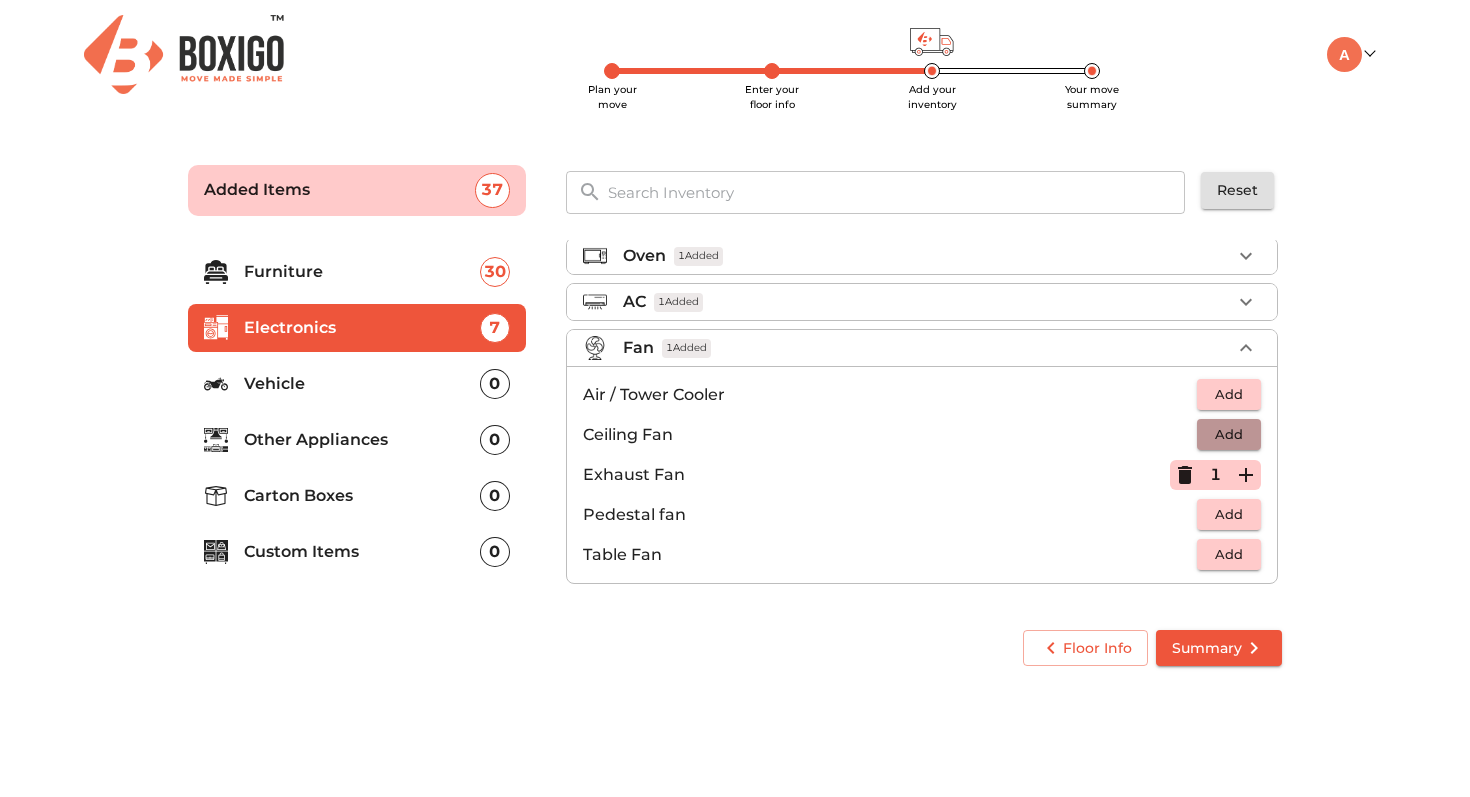 click on "Add" at bounding box center [1229, 434] 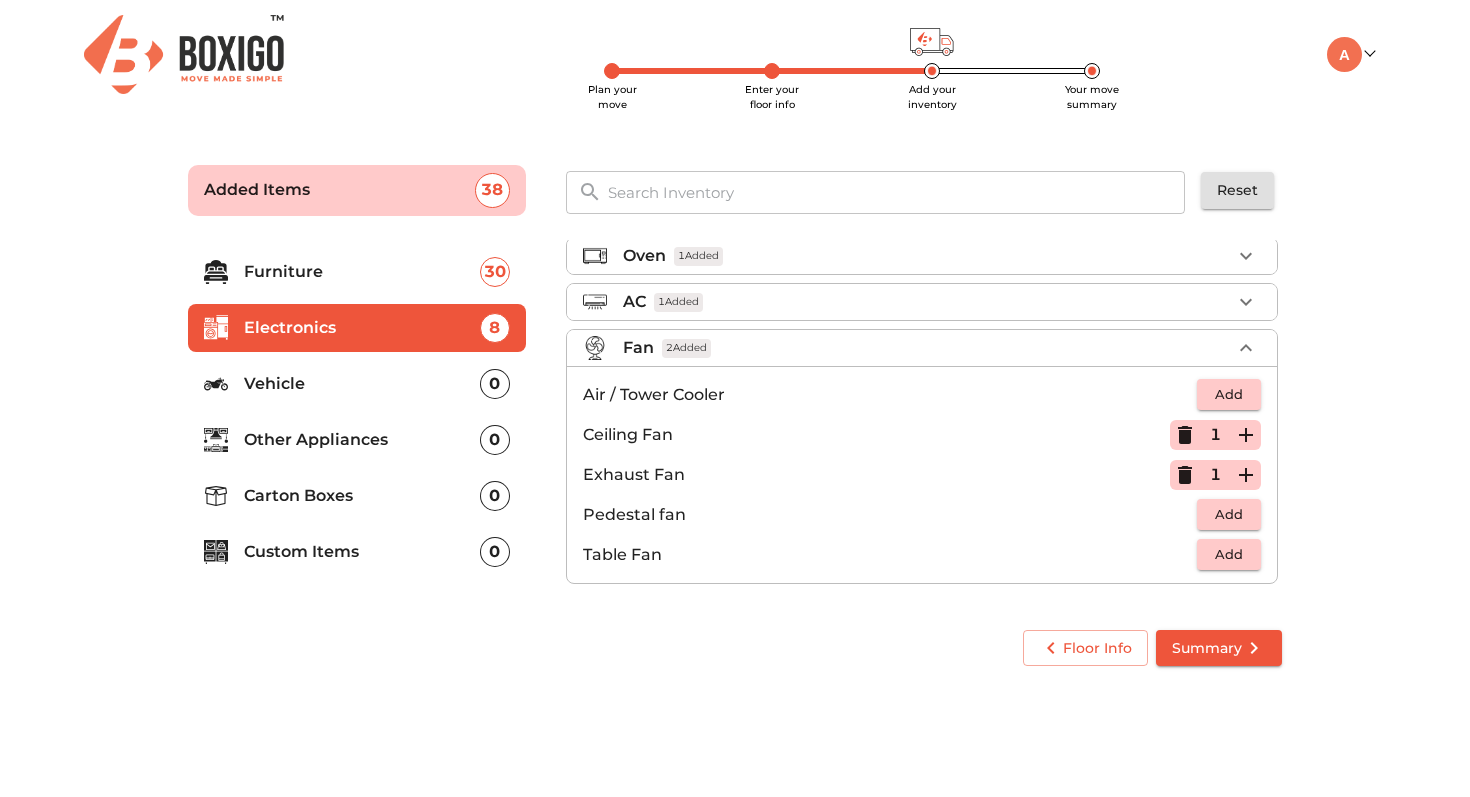 click on "Vehicle" at bounding box center (362, 384) 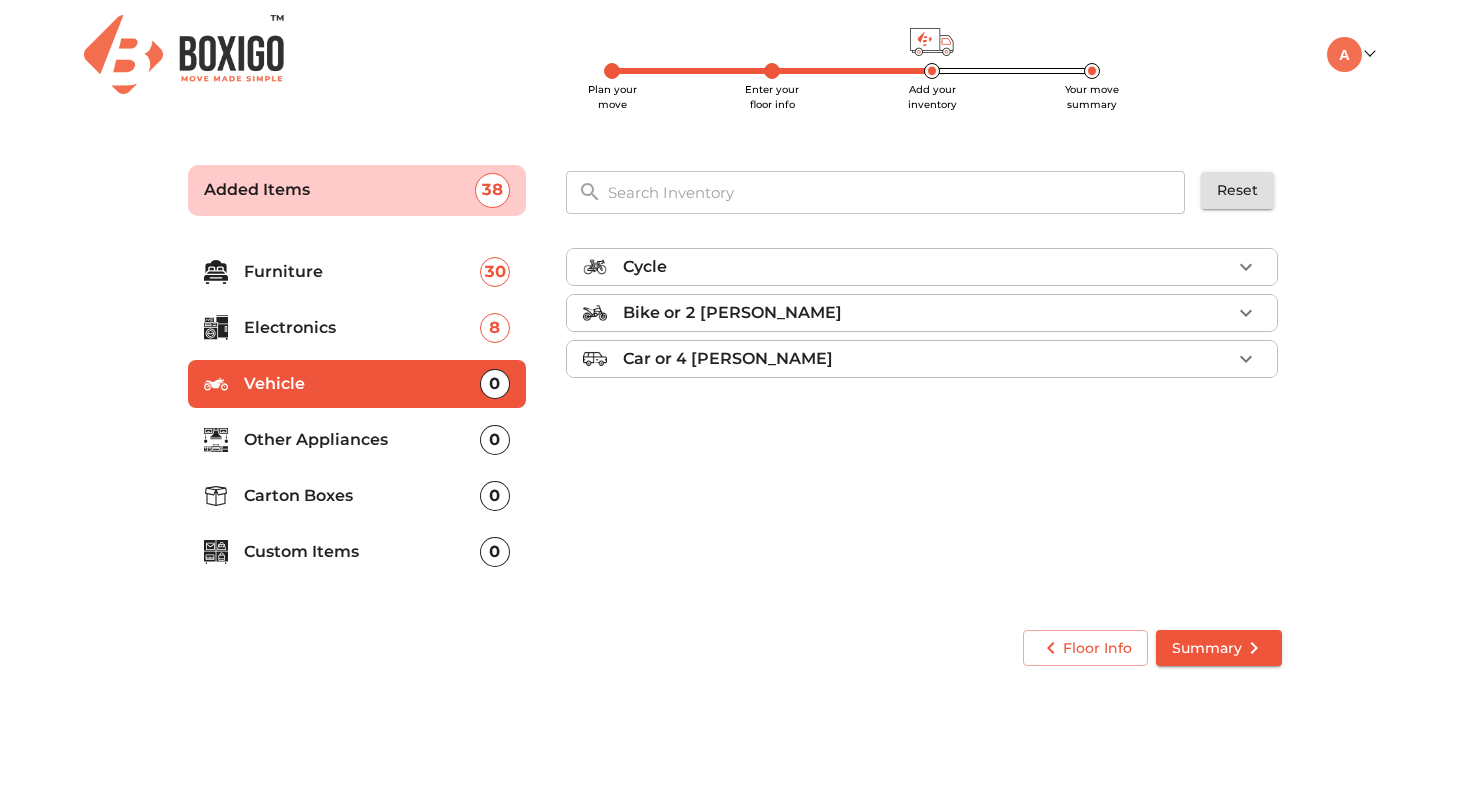 click on "Bike or 2 wheeler" at bounding box center [927, 313] 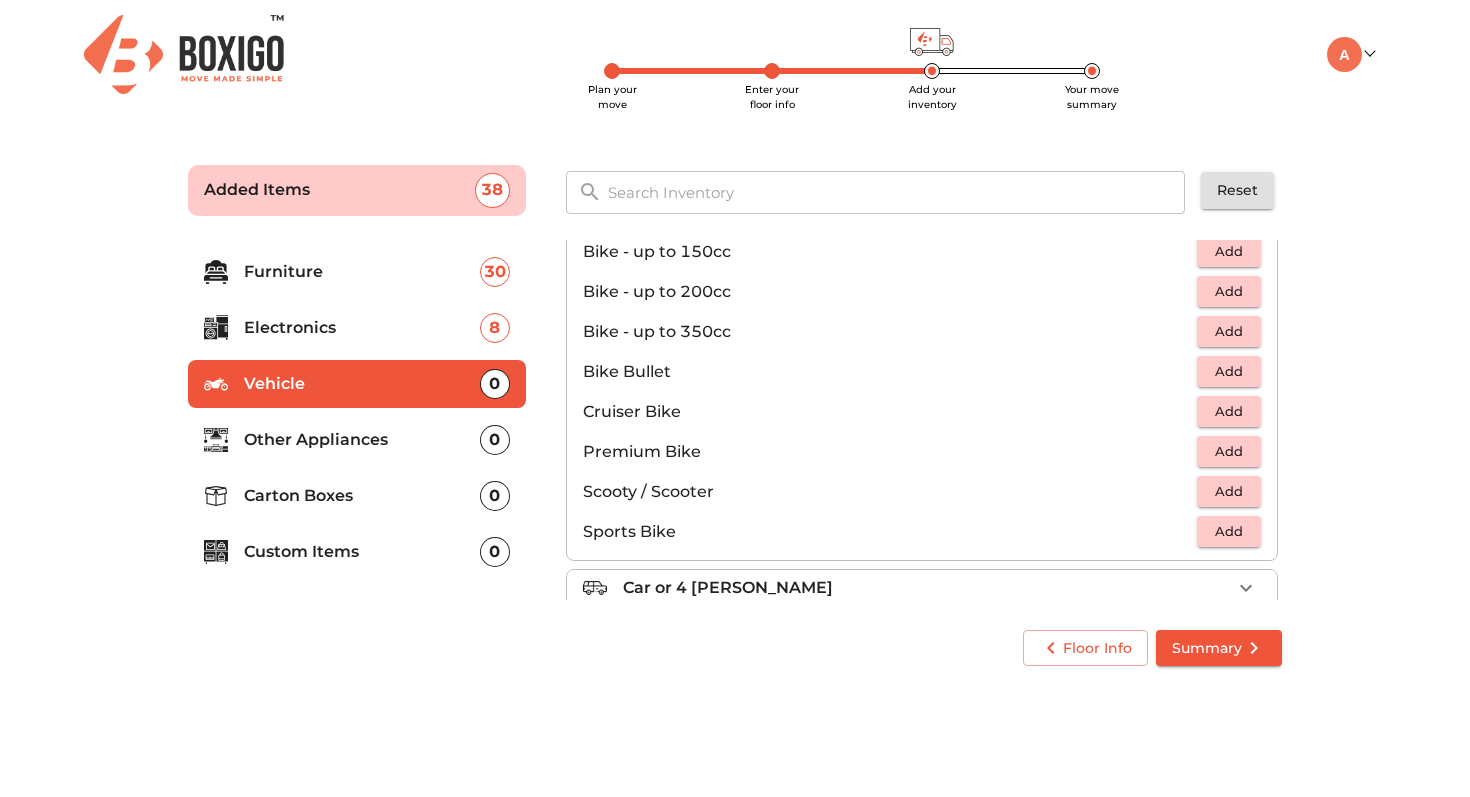 scroll, scrollTop: 122, scrollLeft: 0, axis: vertical 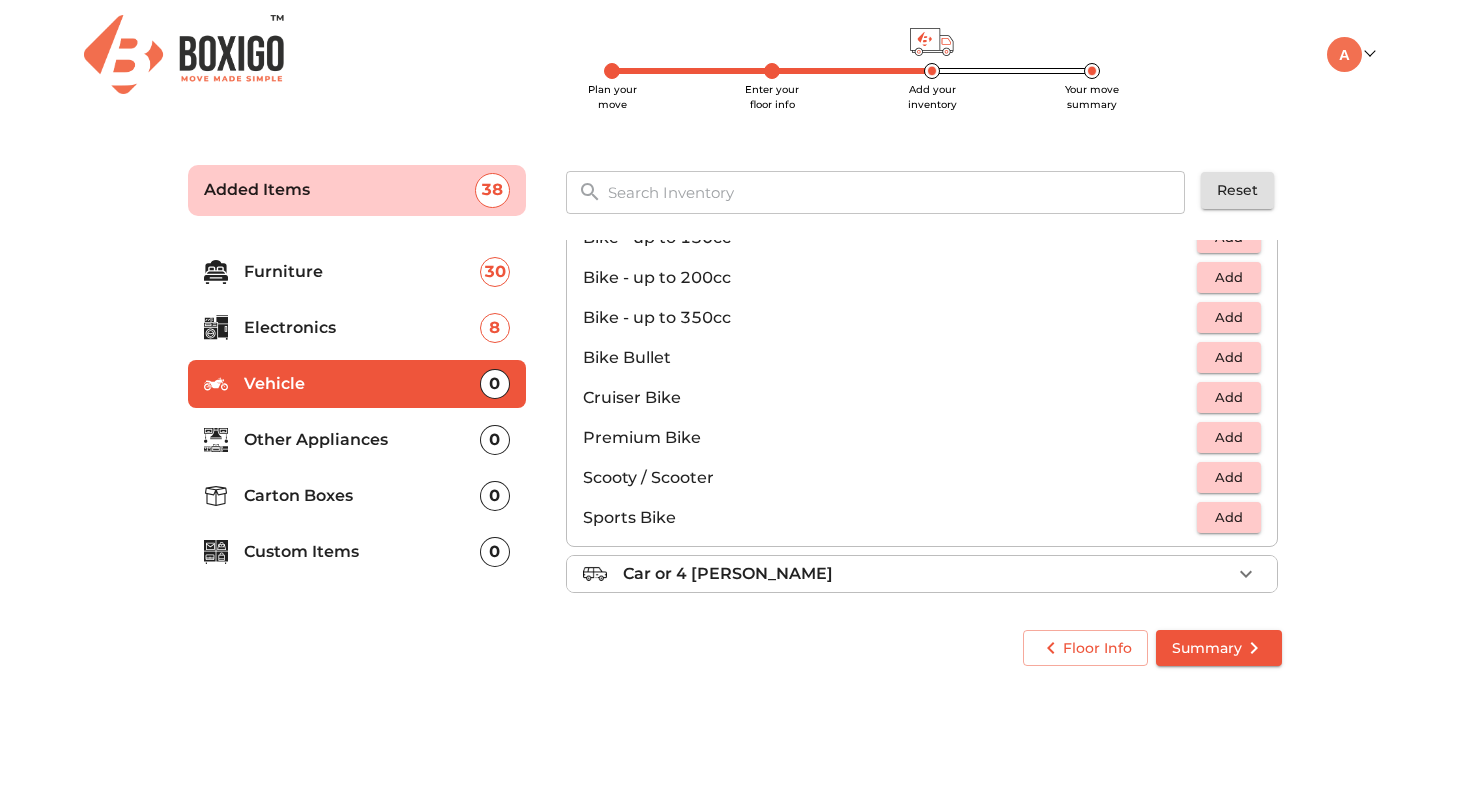click on "Add" at bounding box center (1229, 477) 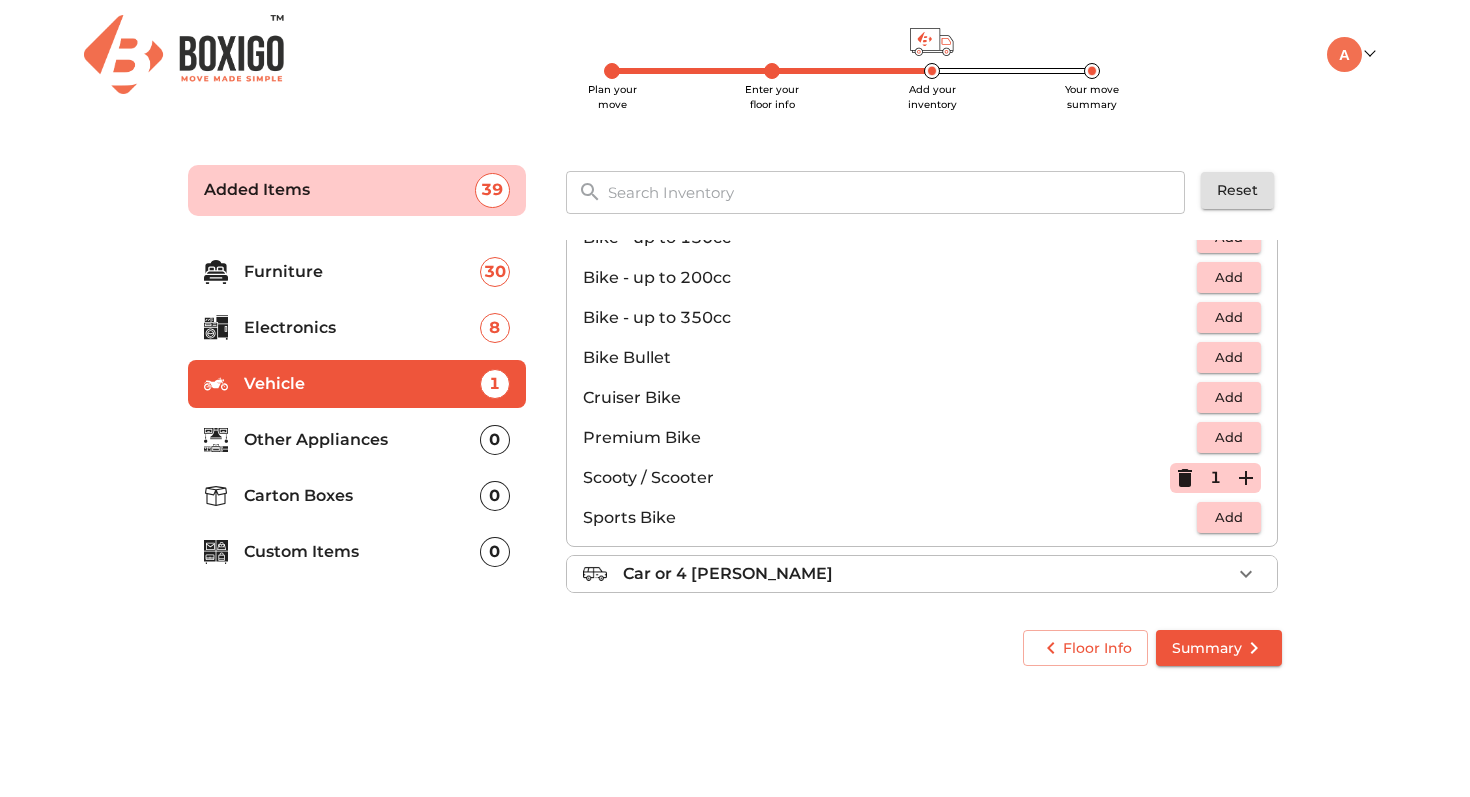 click on "Other Appliances" at bounding box center (362, 440) 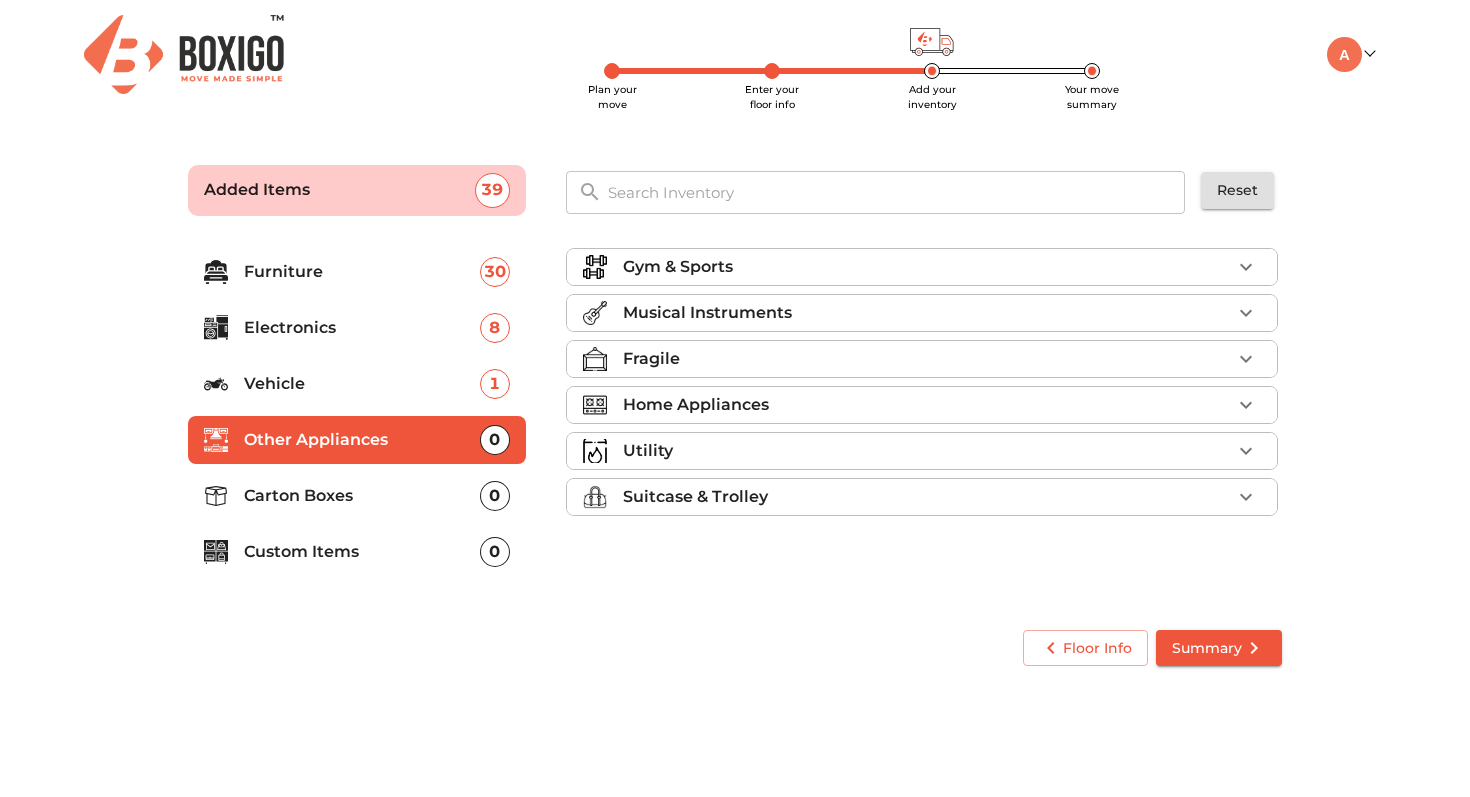 scroll, scrollTop: 0, scrollLeft: 0, axis: both 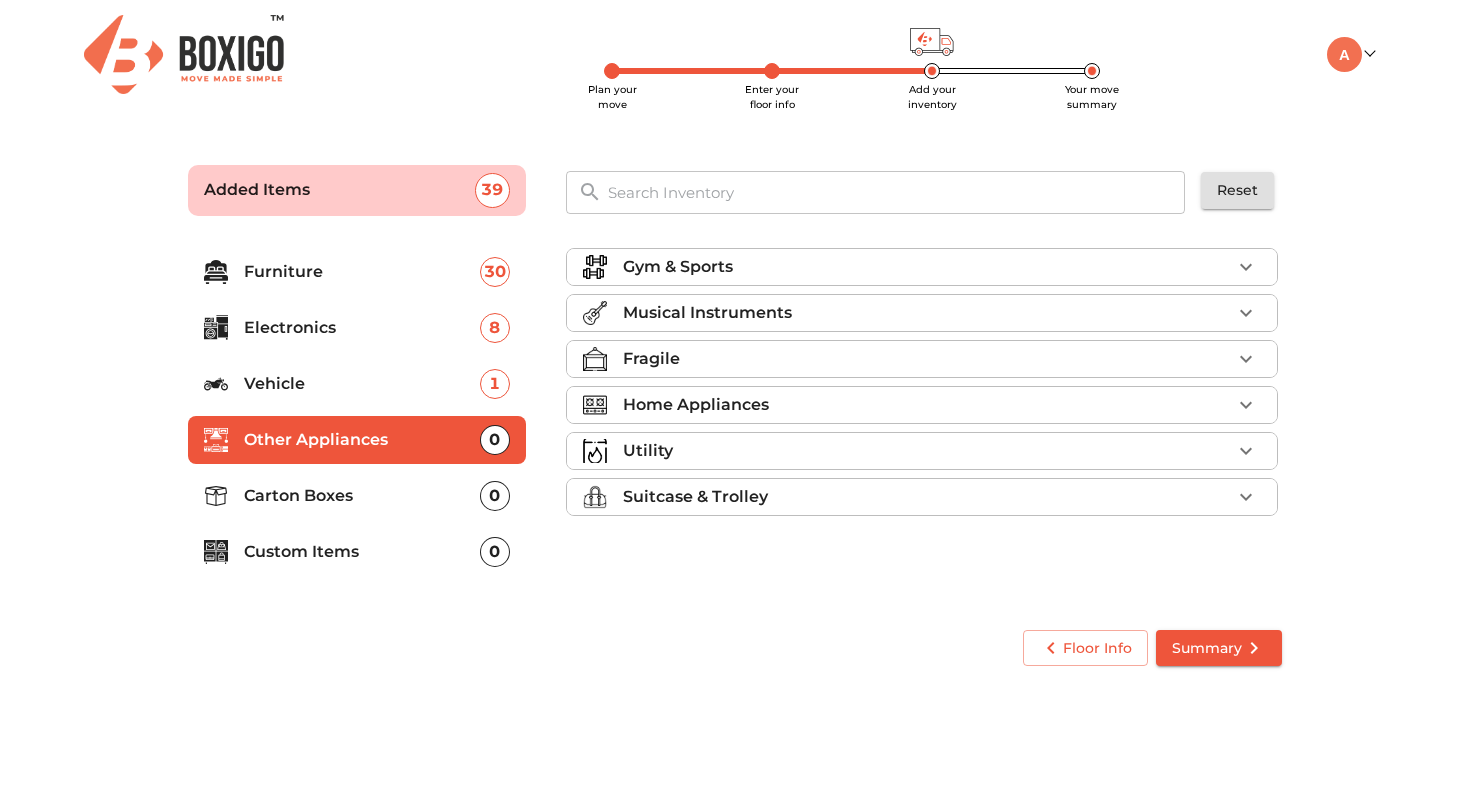 click on "Gym & Sports" at bounding box center [678, 267] 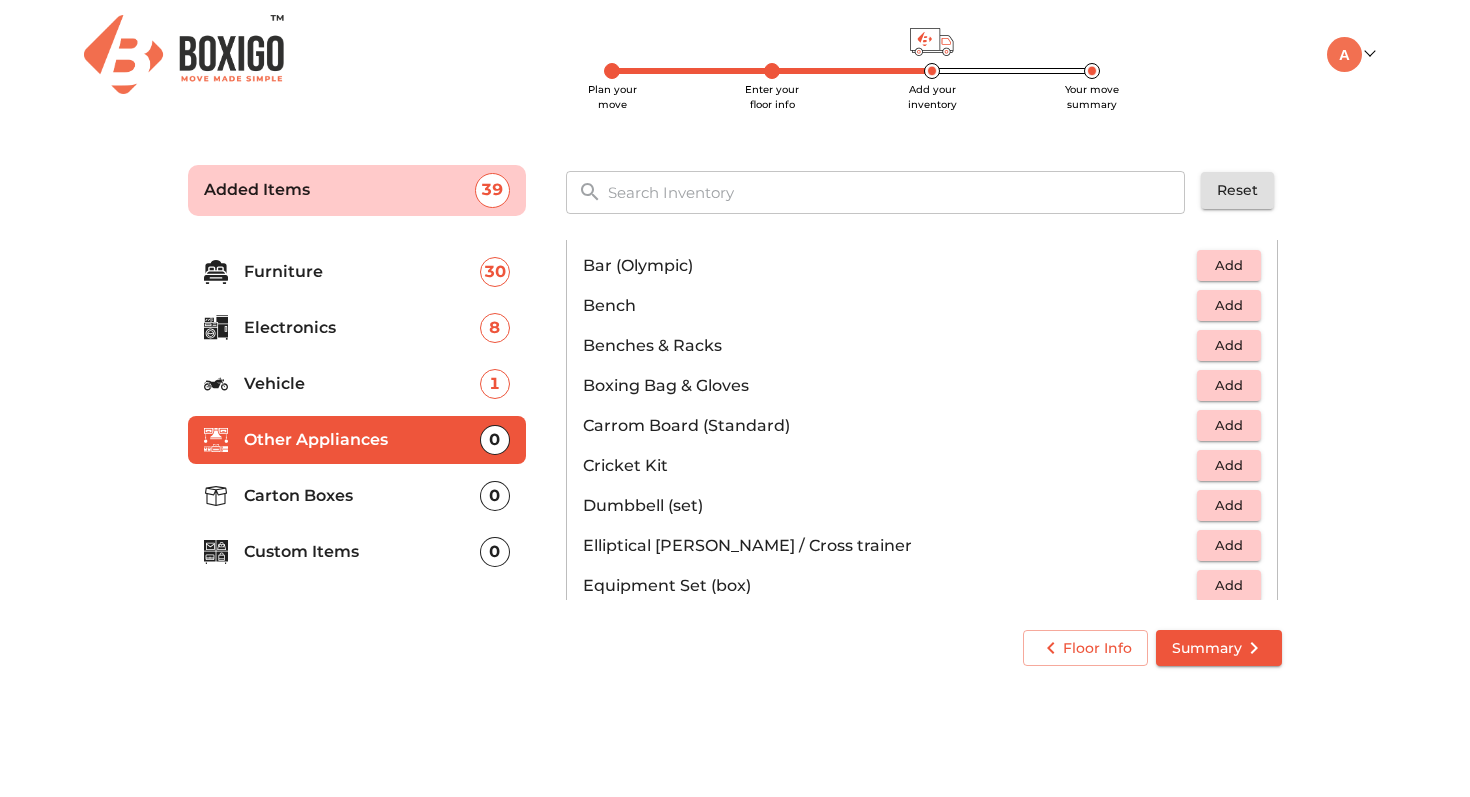 scroll, scrollTop: 62, scrollLeft: 0, axis: vertical 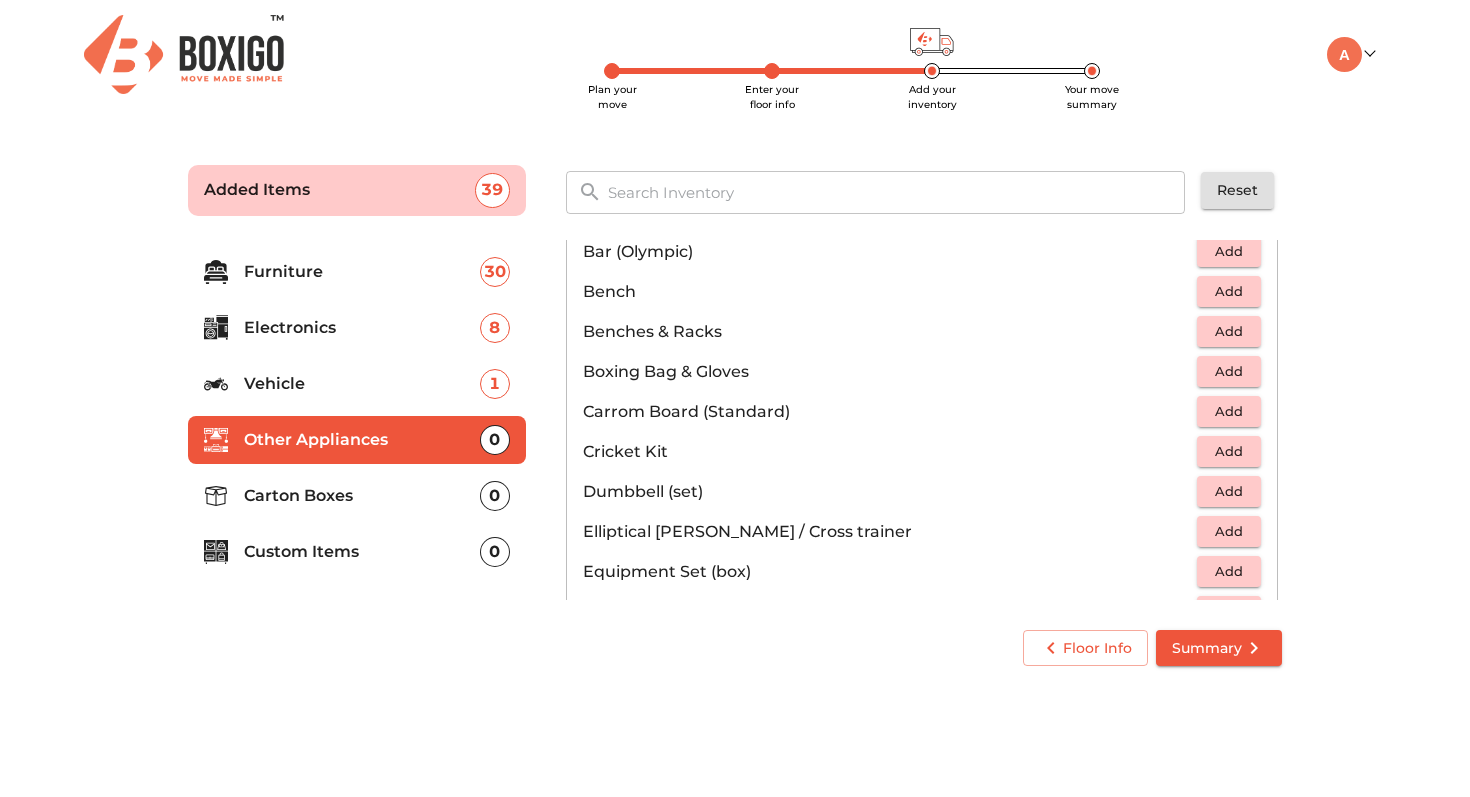 click on "Add" at bounding box center (1229, 491) 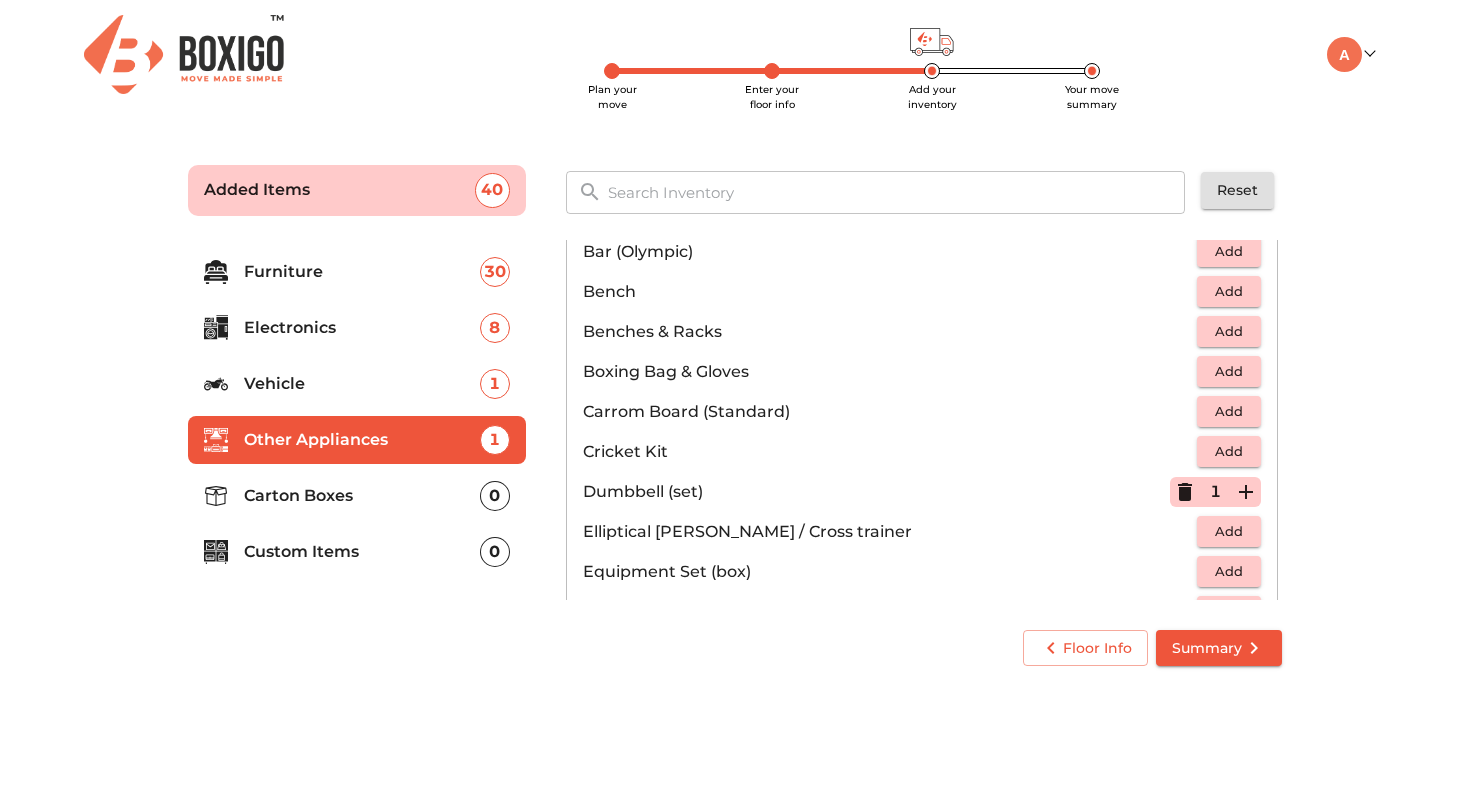 click 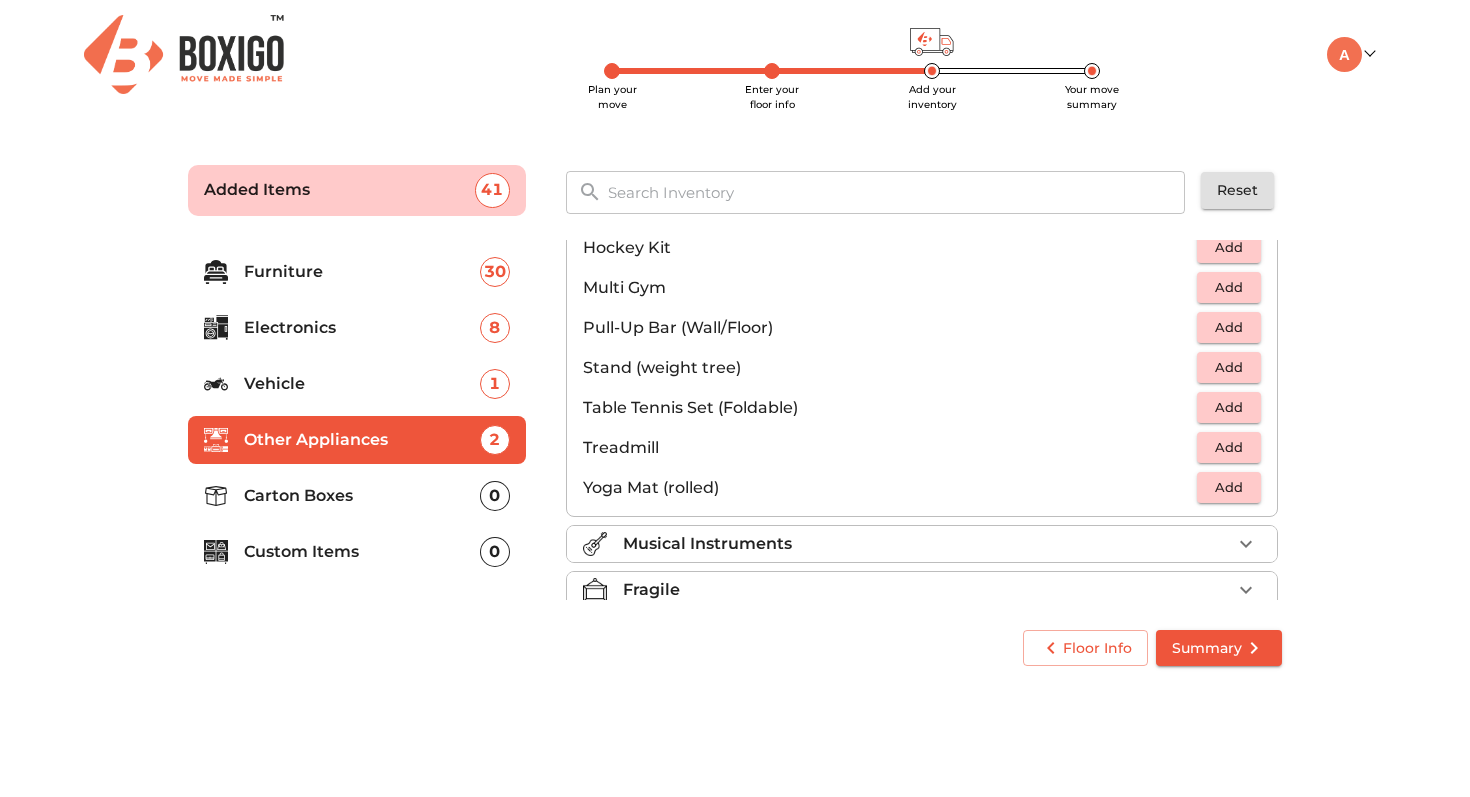scroll, scrollTop: 508, scrollLeft: 0, axis: vertical 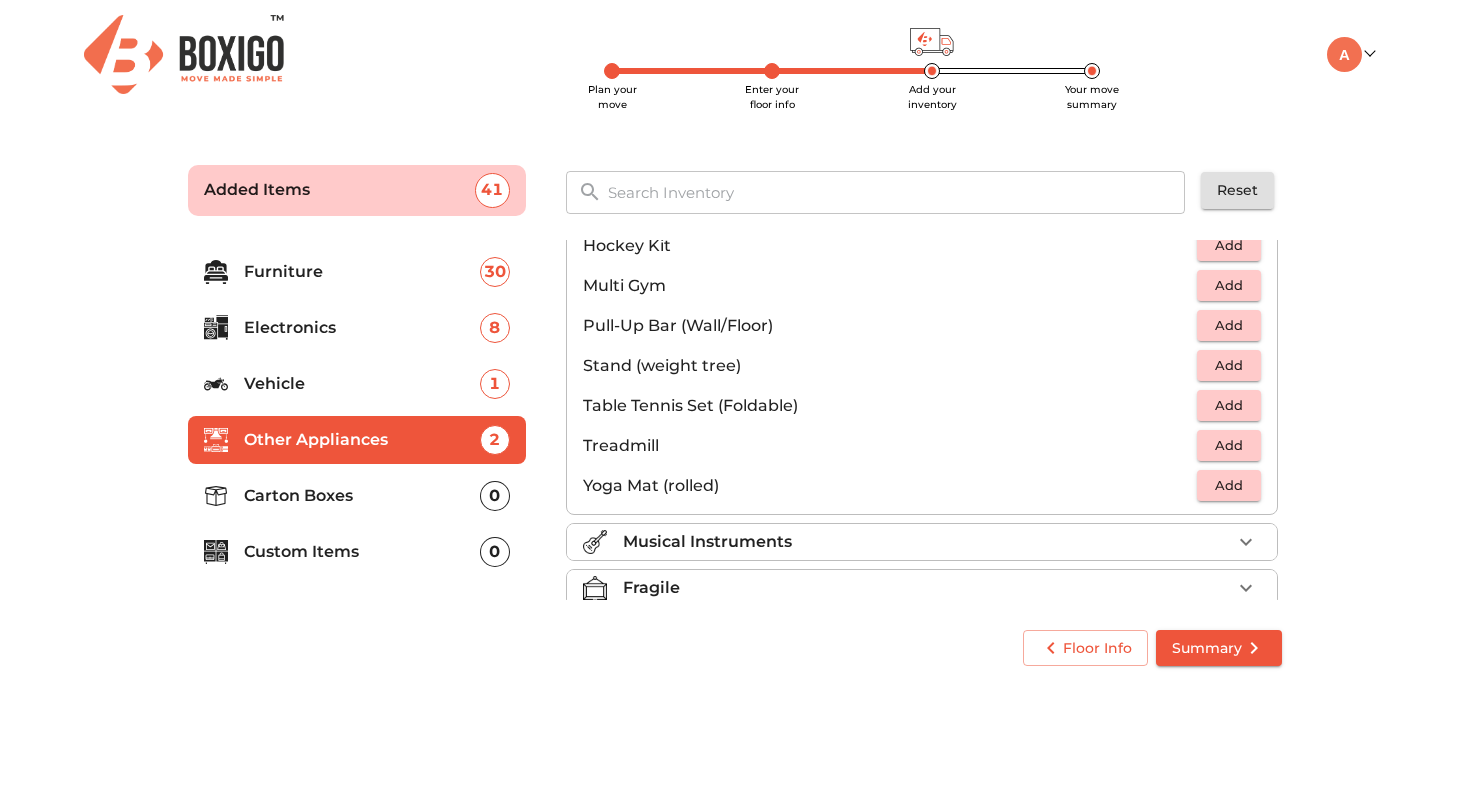 click on "Add" at bounding box center [1229, 485] 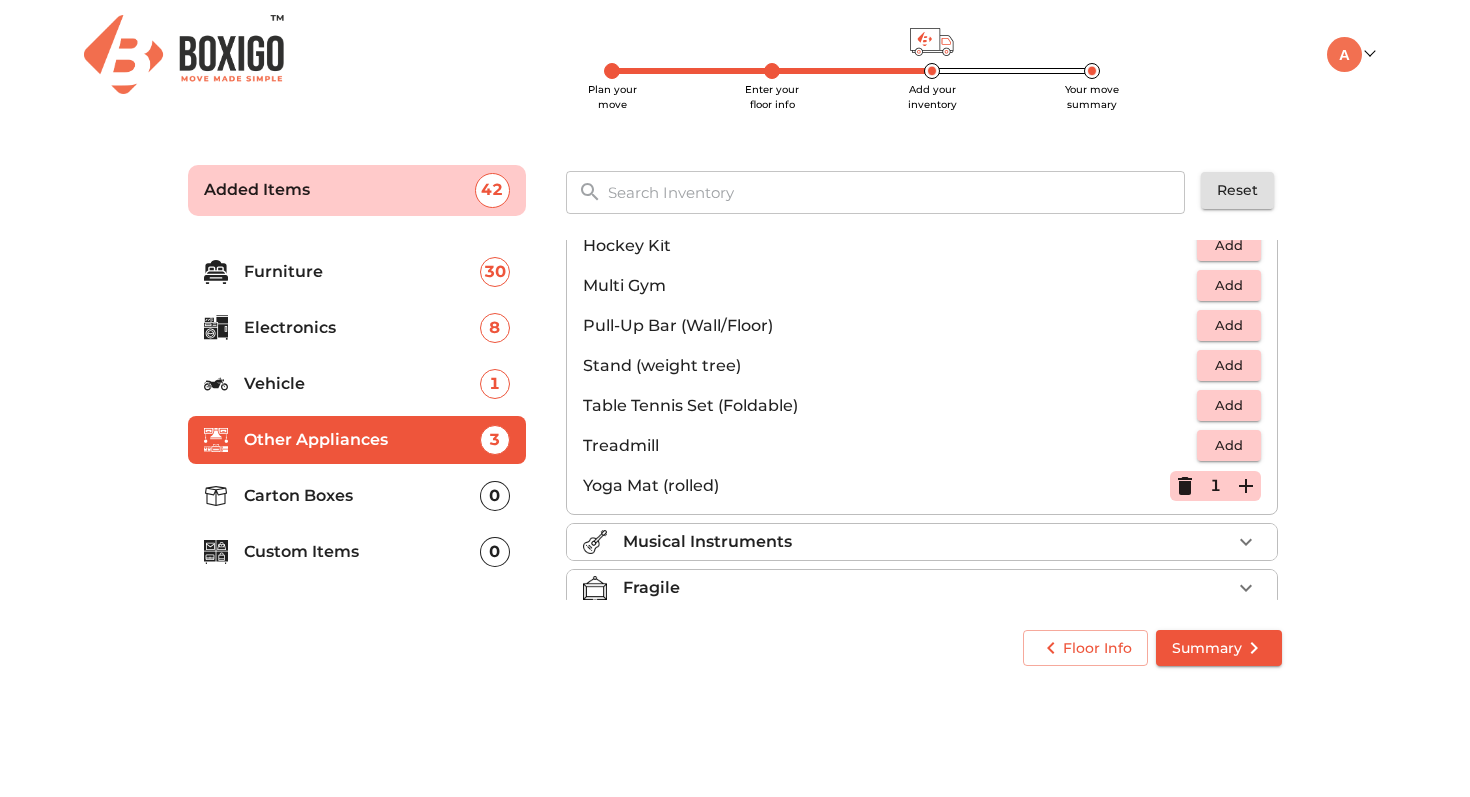 click 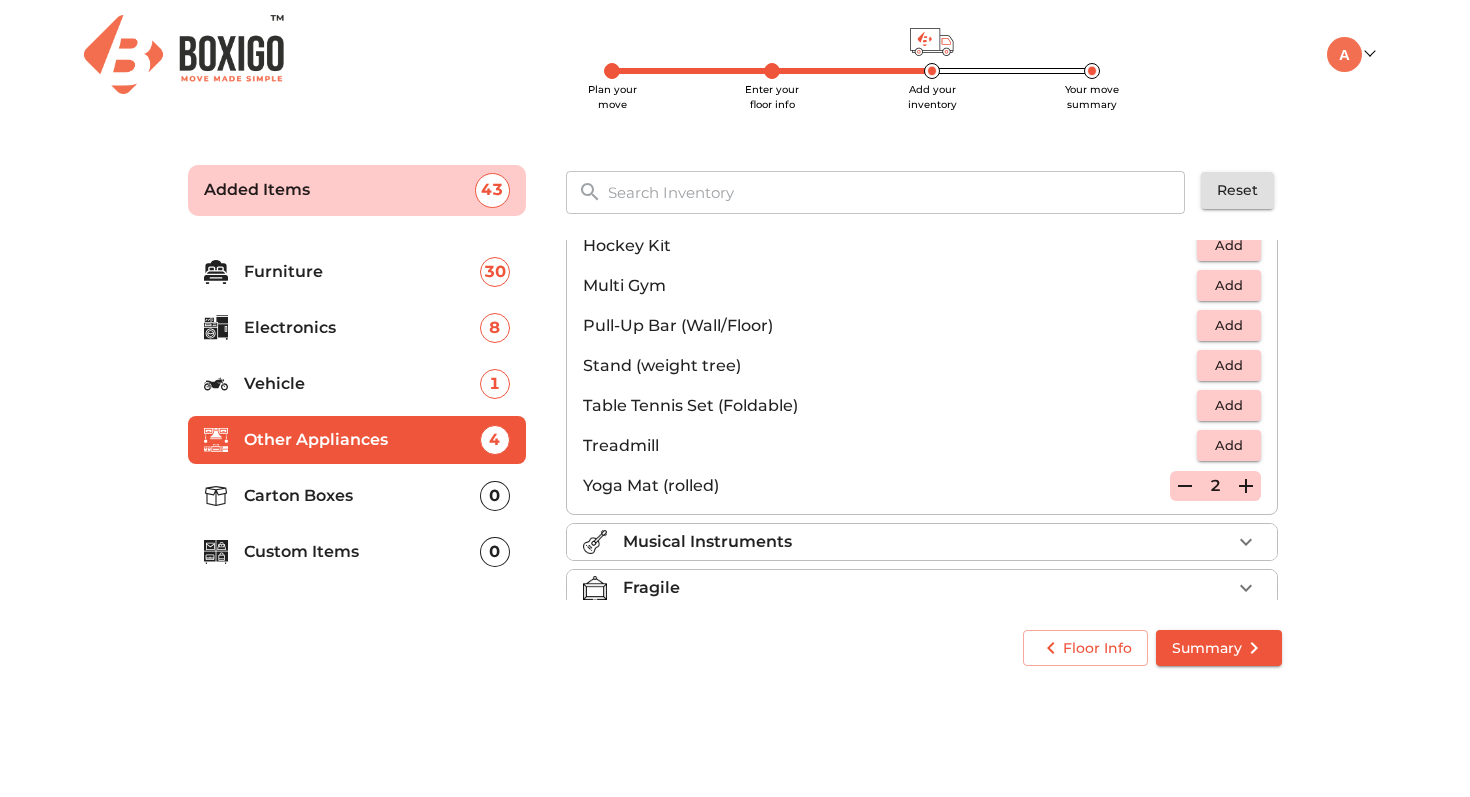 click 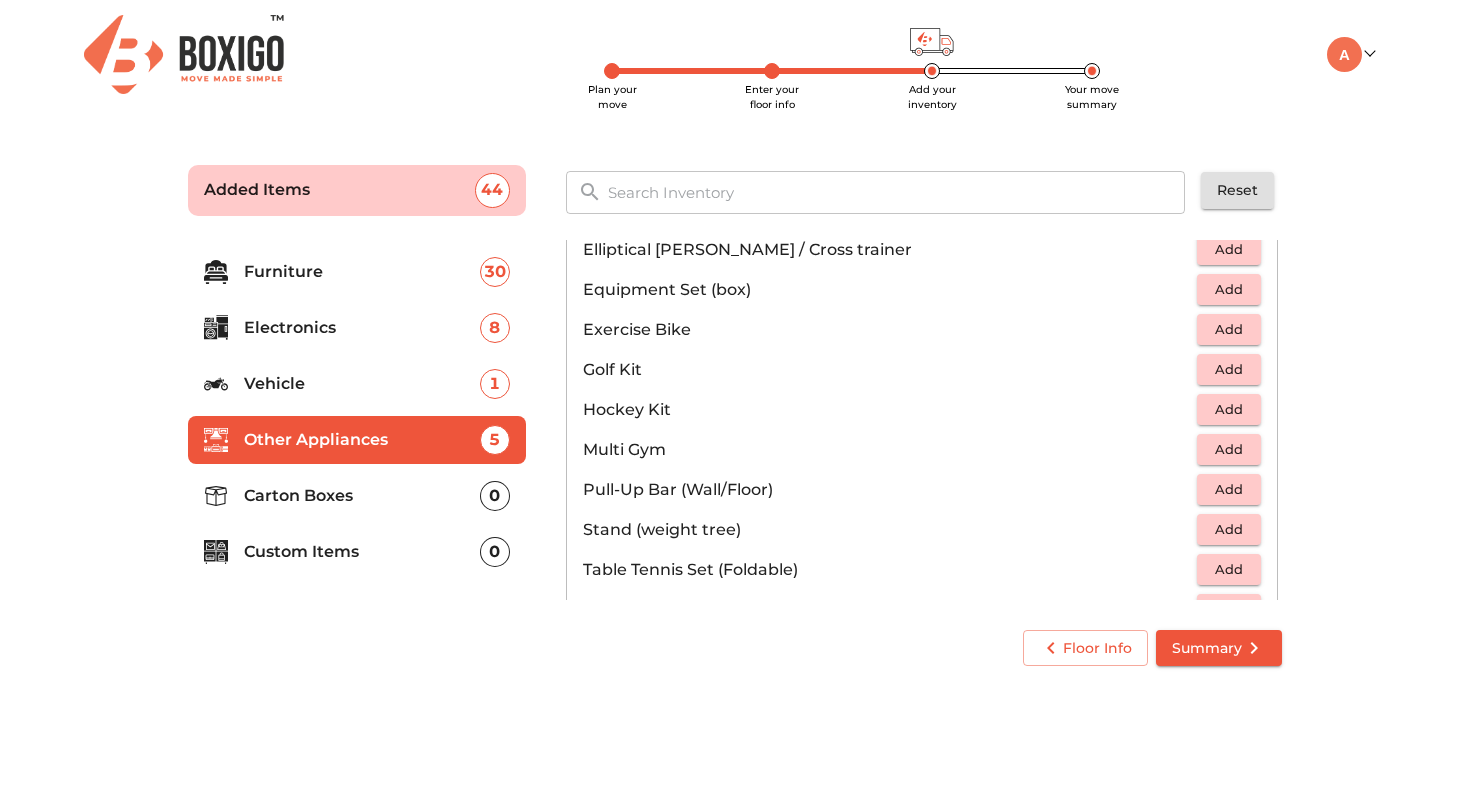 scroll, scrollTop: 669, scrollLeft: 0, axis: vertical 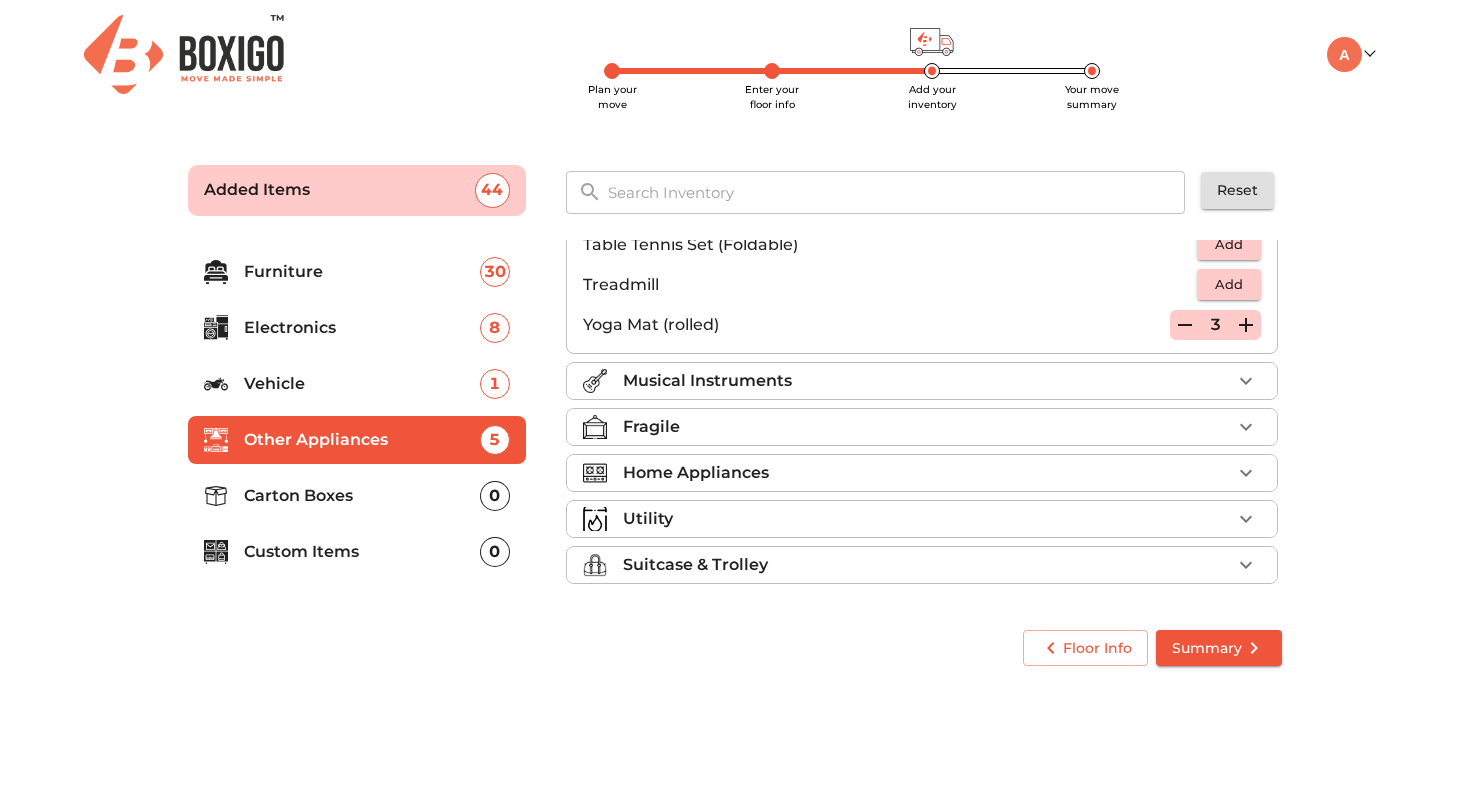 click on "Musical Instruments" at bounding box center [922, 381] 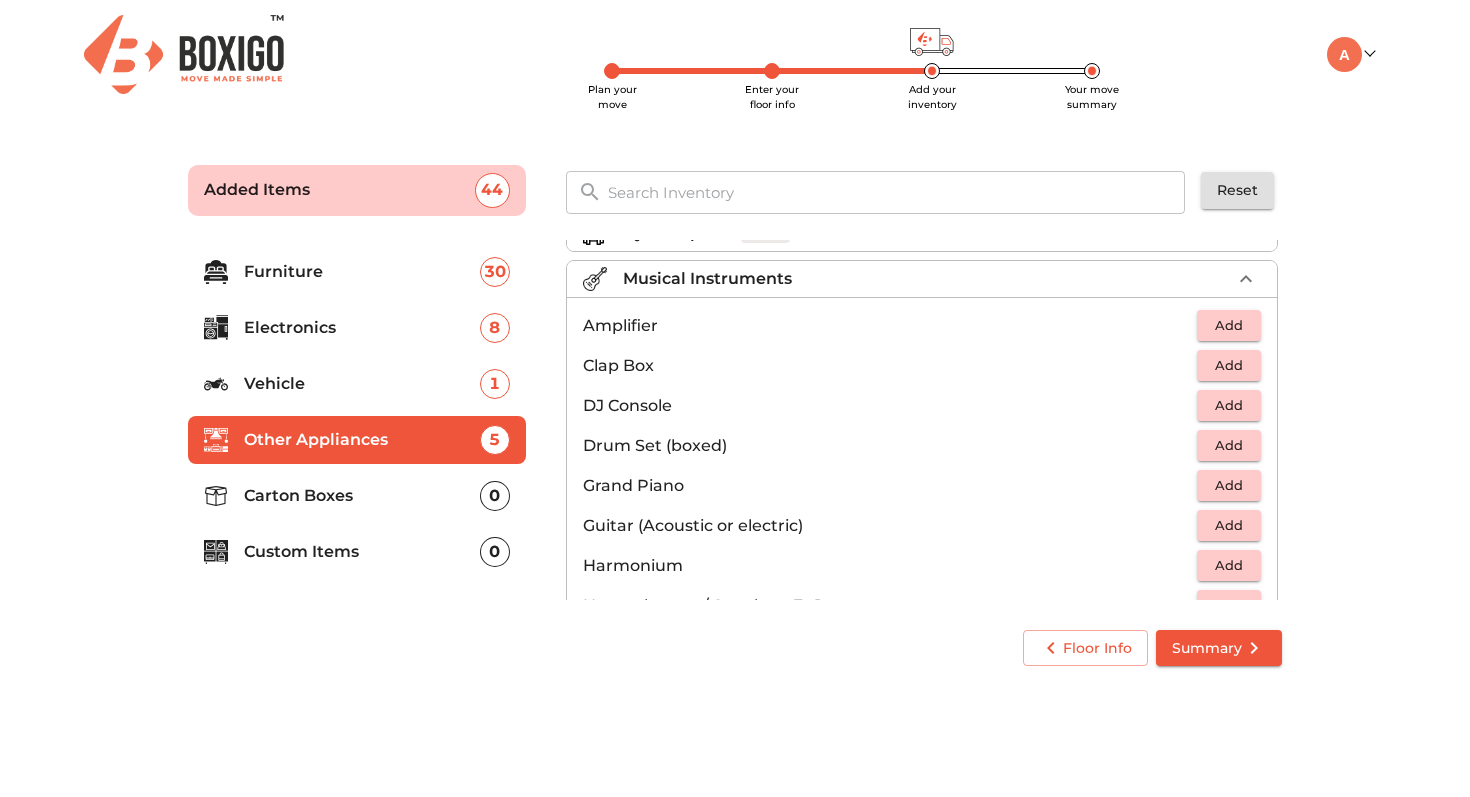 scroll, scrollTop: 15, scrollLeft: 0, axis: vertical 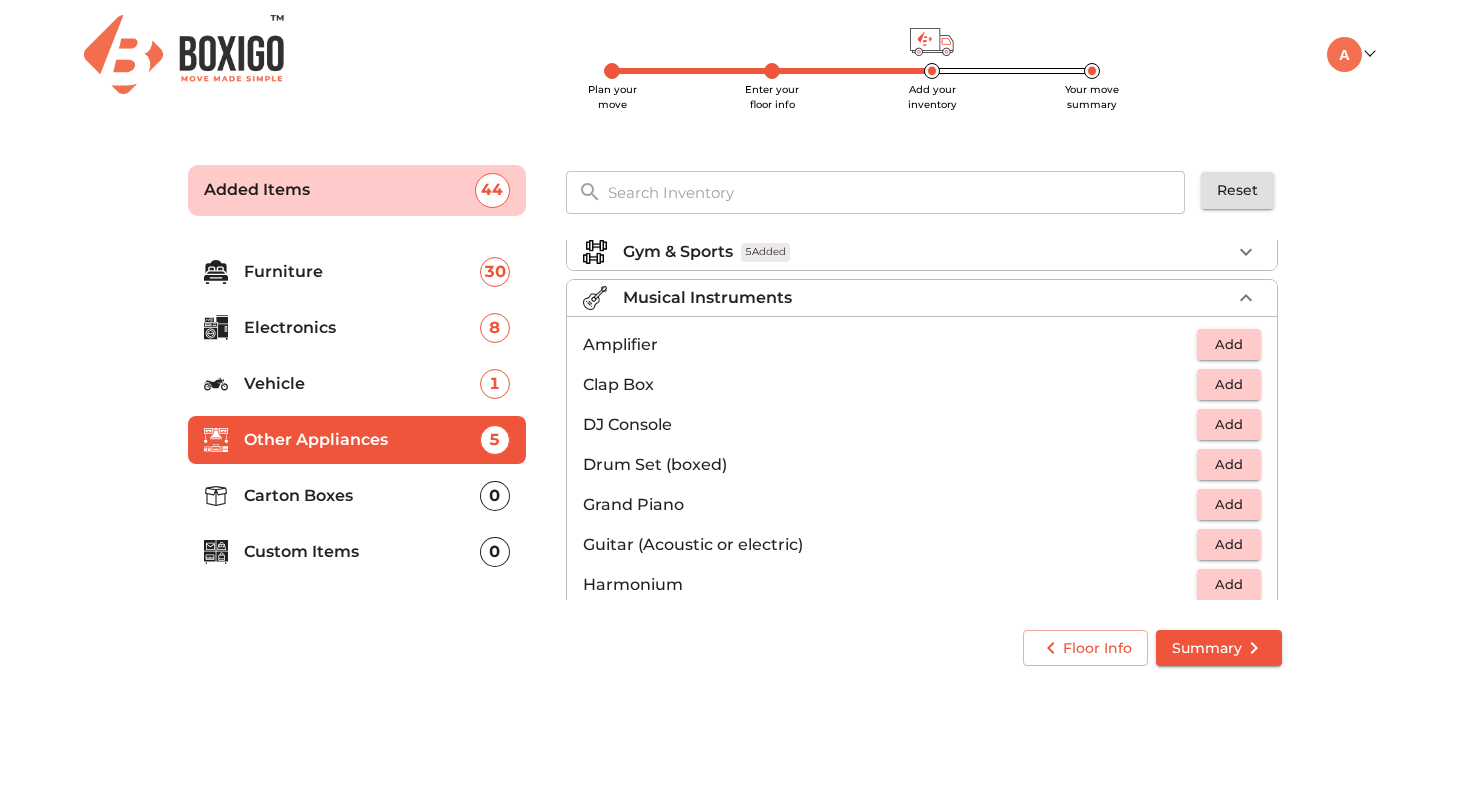 click on "Musical Instruments" at bounding box center (927, 298) 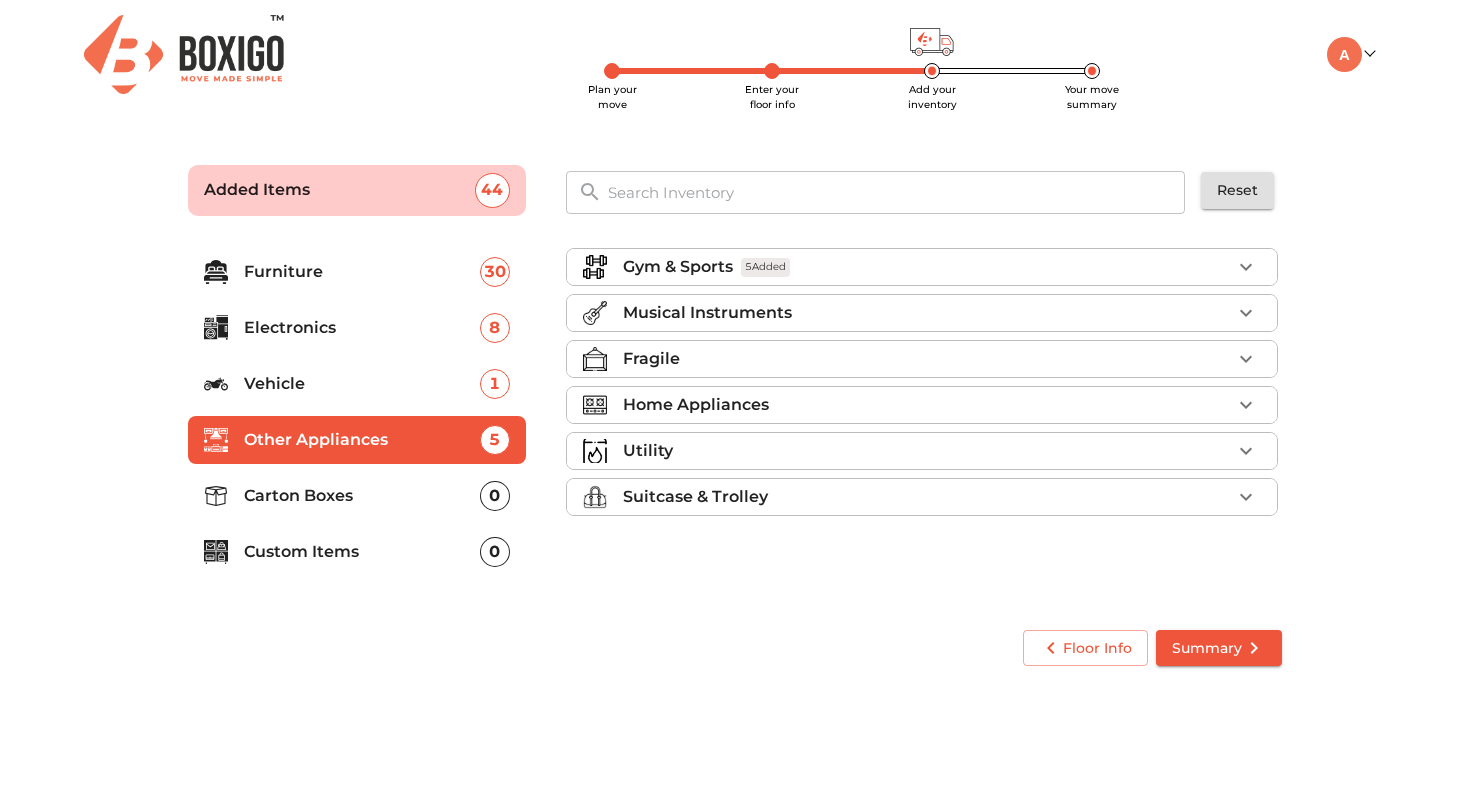 scroll, scrollTop: 0, scrollLeft: 0, axis: both 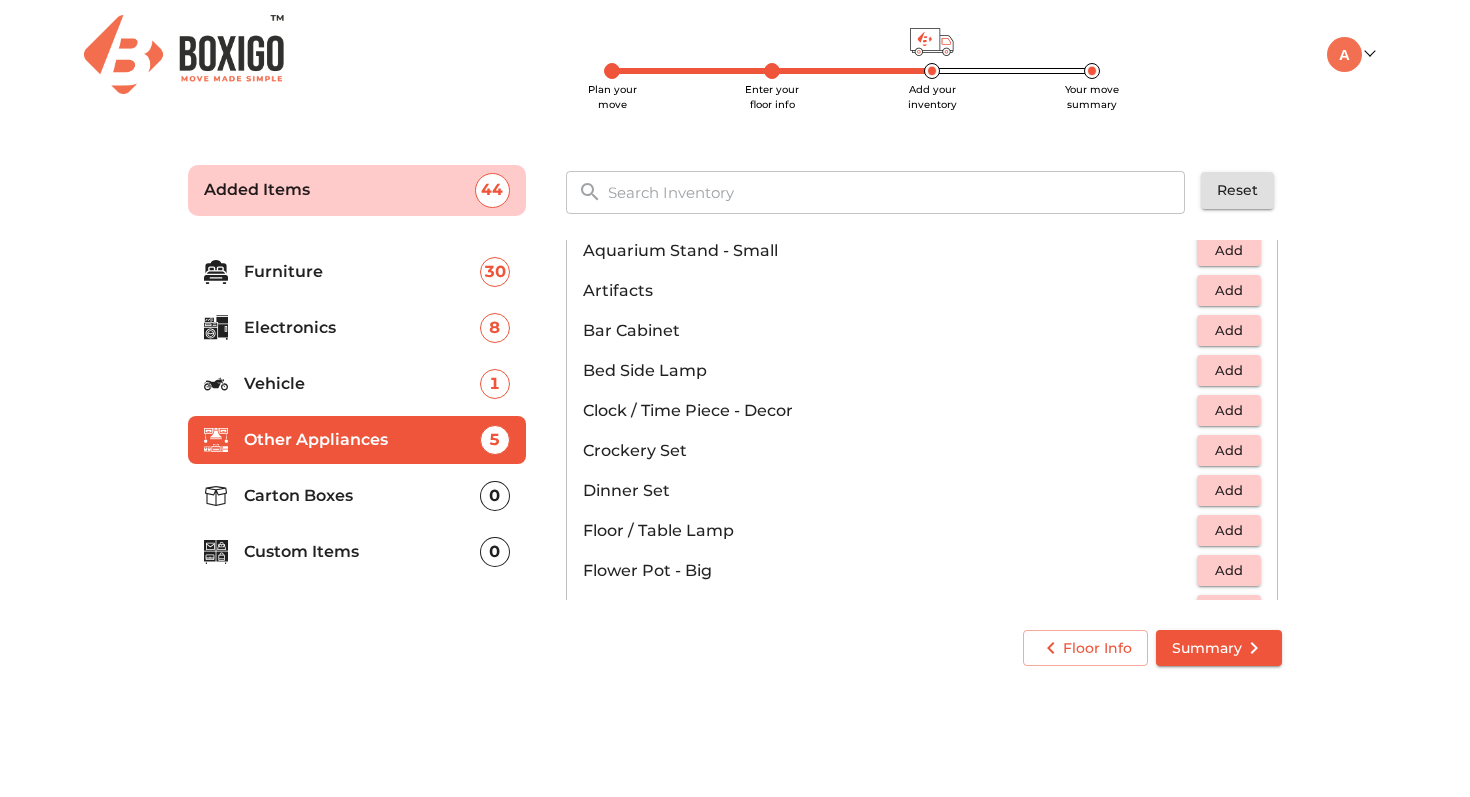 click on "Add" at bounding box center (1229, 370) 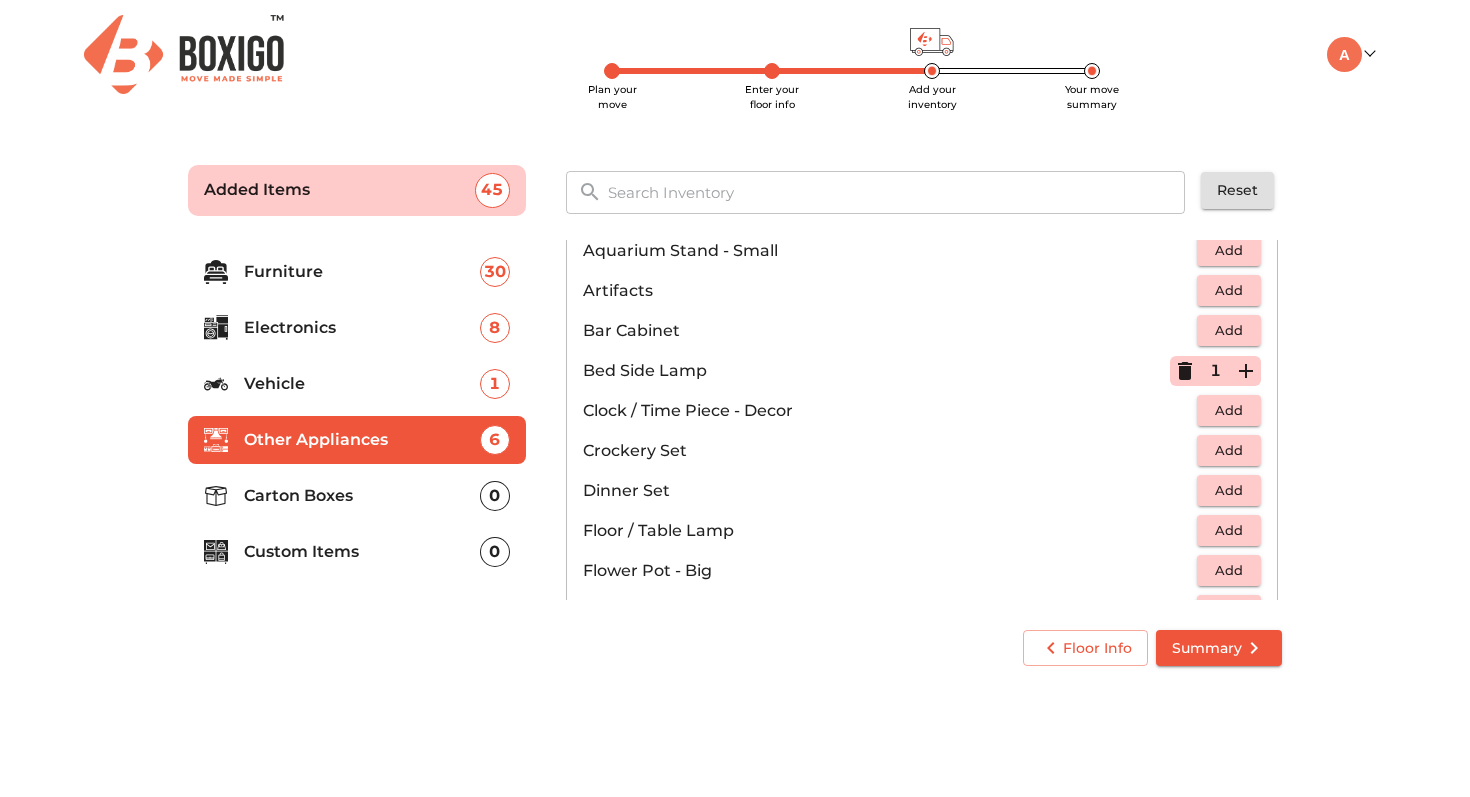 click 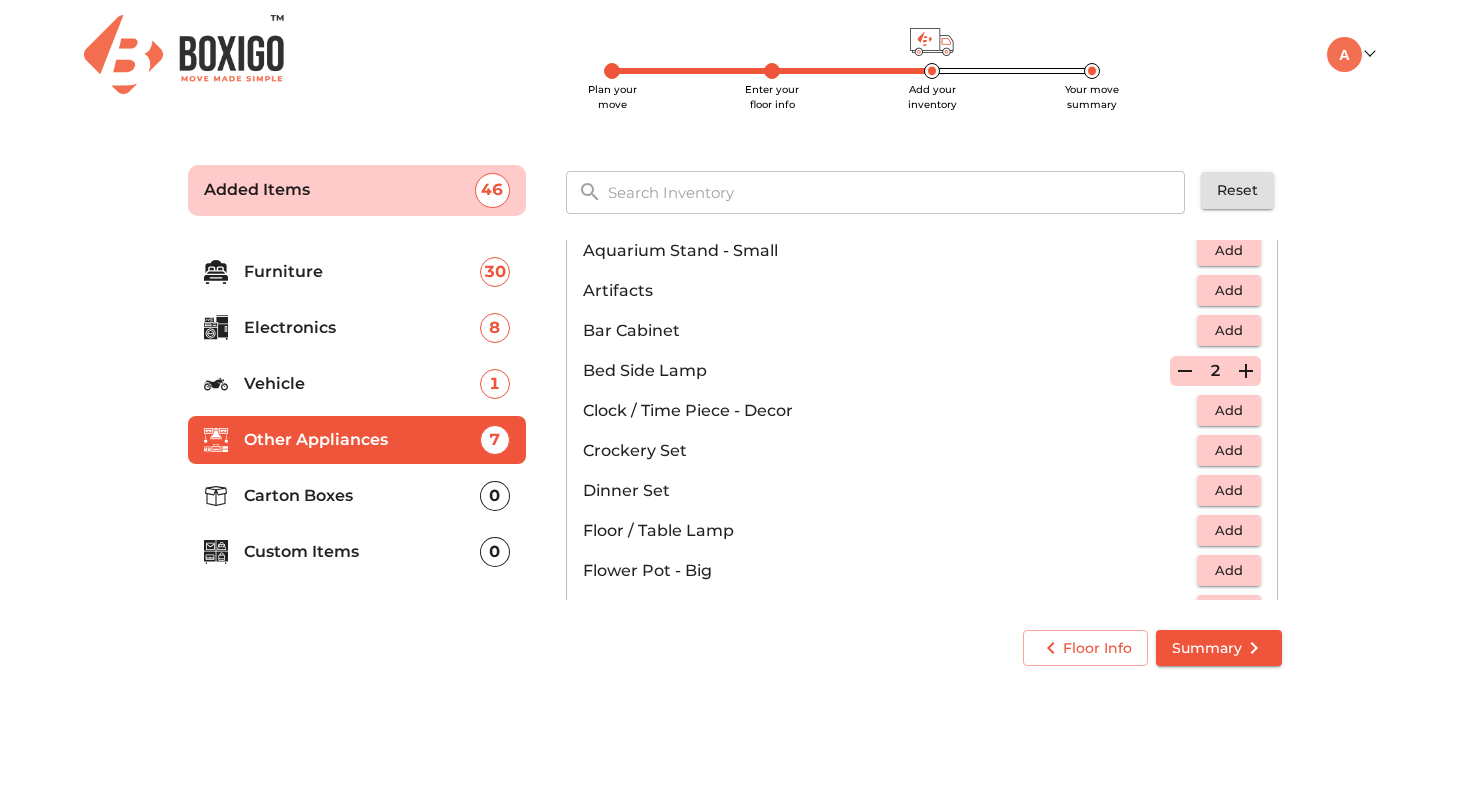 click 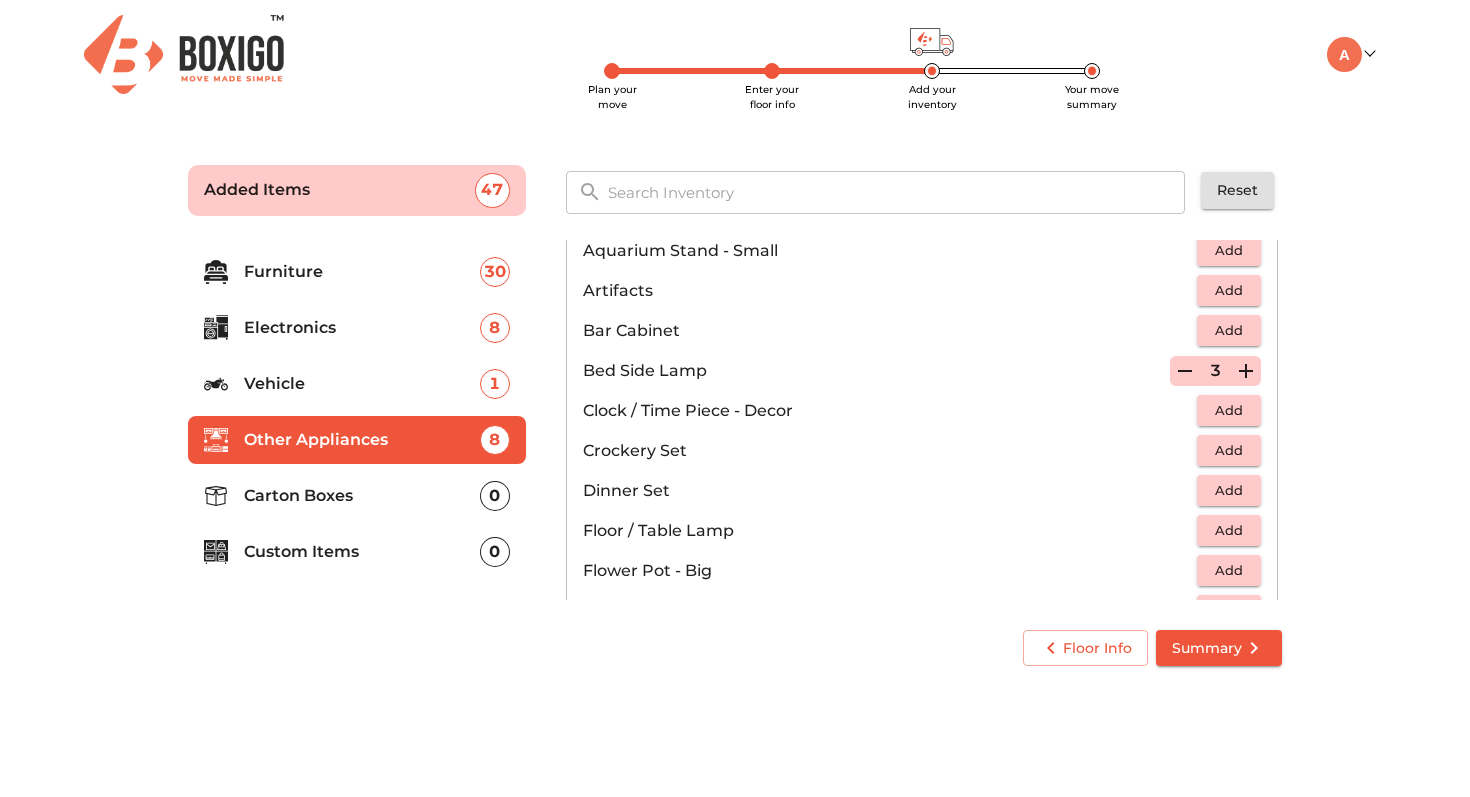 click on "Add" at bounding box center (1229, 490) 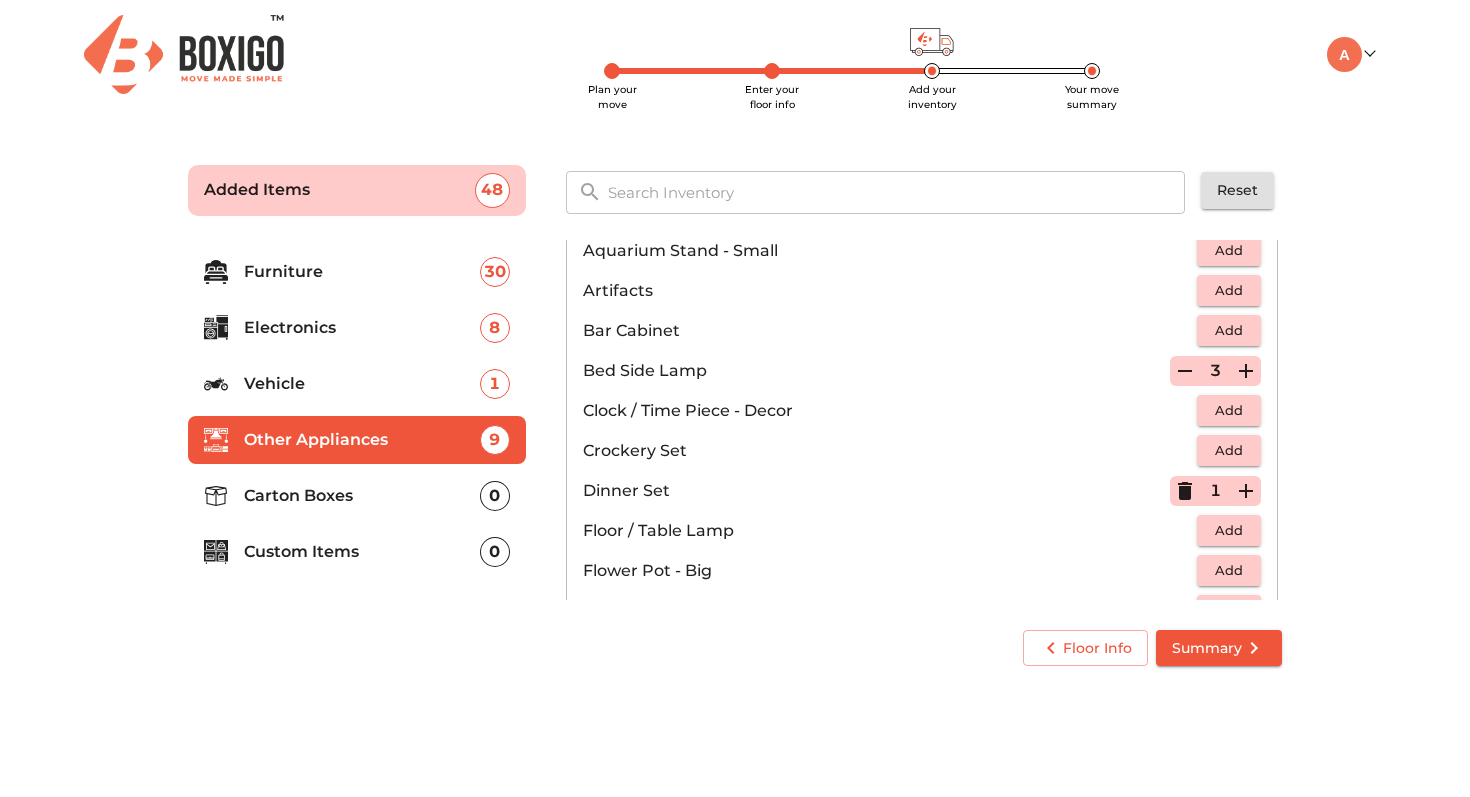 click on "Add" at bounding box center [1229, 450] 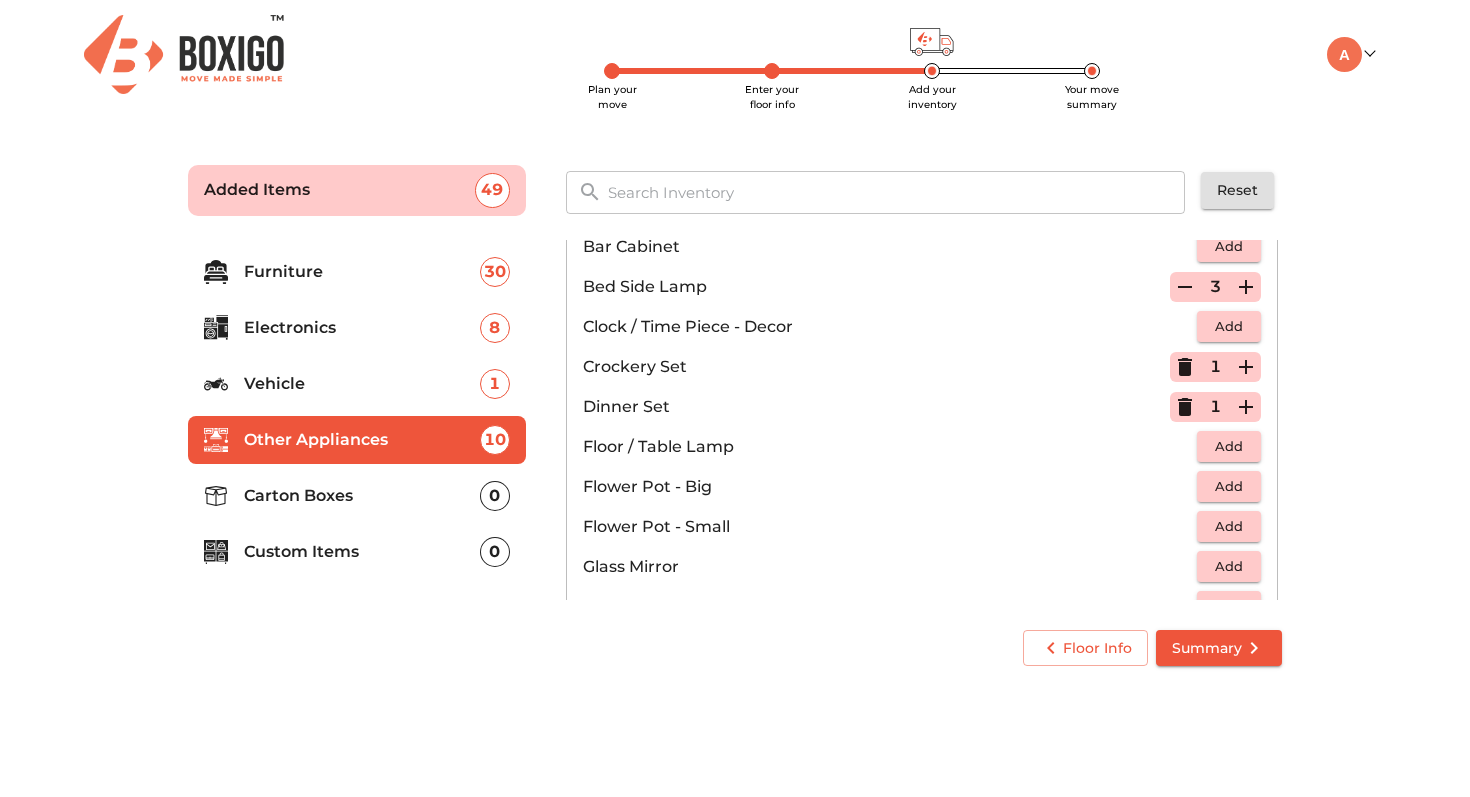 scroll, scrollTop: 365, scrollLeft: 0, axis: vertical 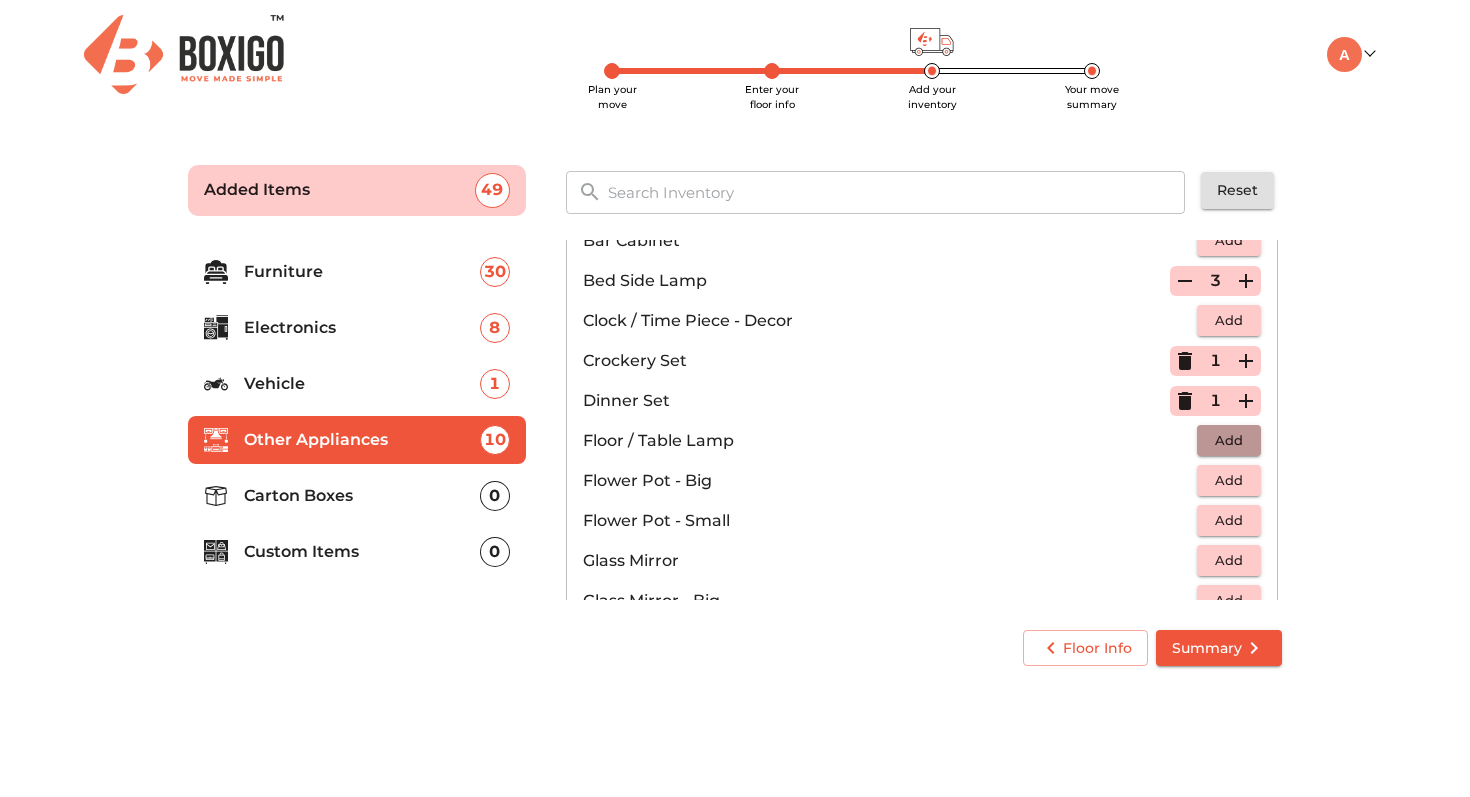 click on "Add" at bounding box center [1229, 440] 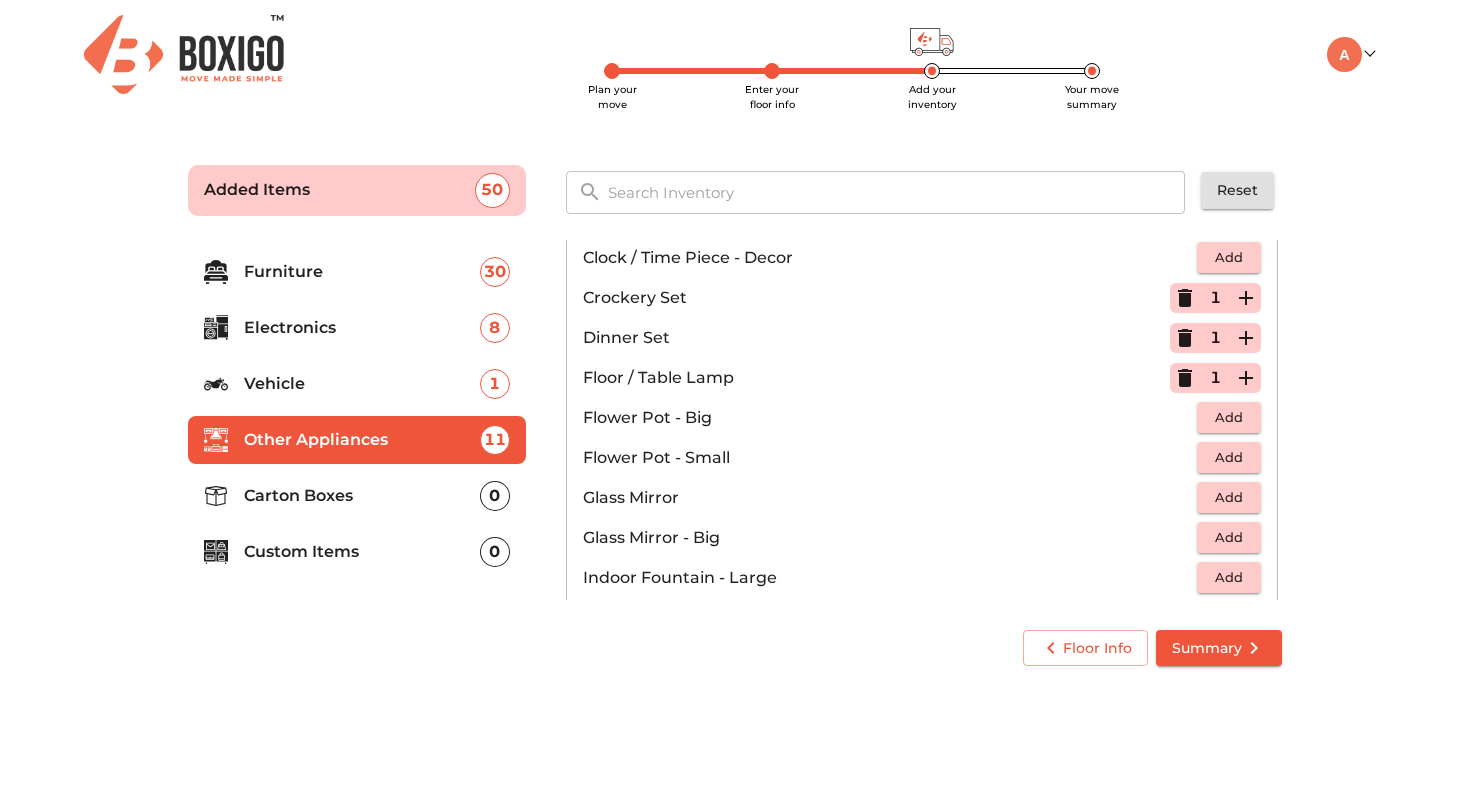 scroll, scrollTop: 432, scrollLeft: 0, axis: vertical 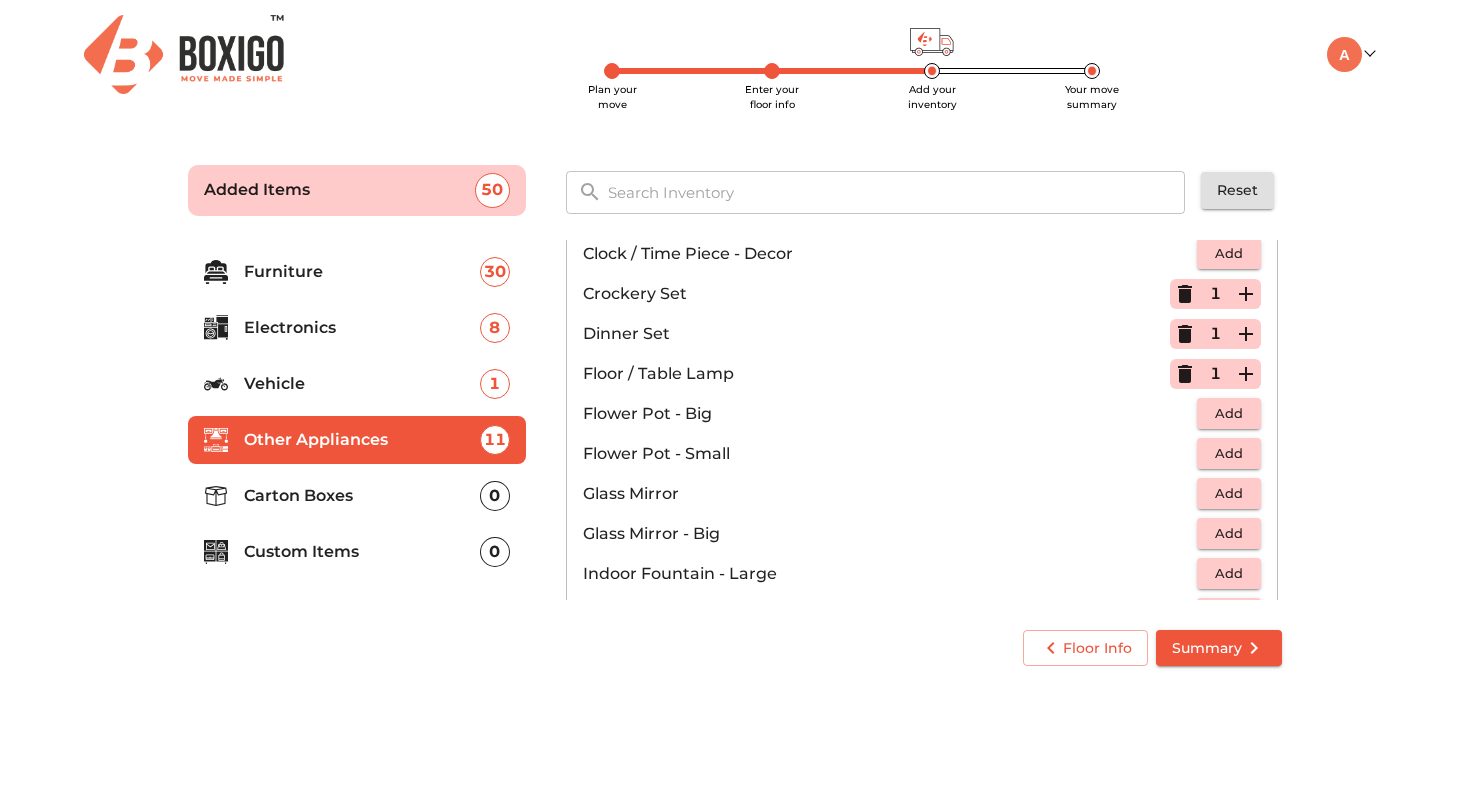 click on "Add" at bounding box center [1229, 533] 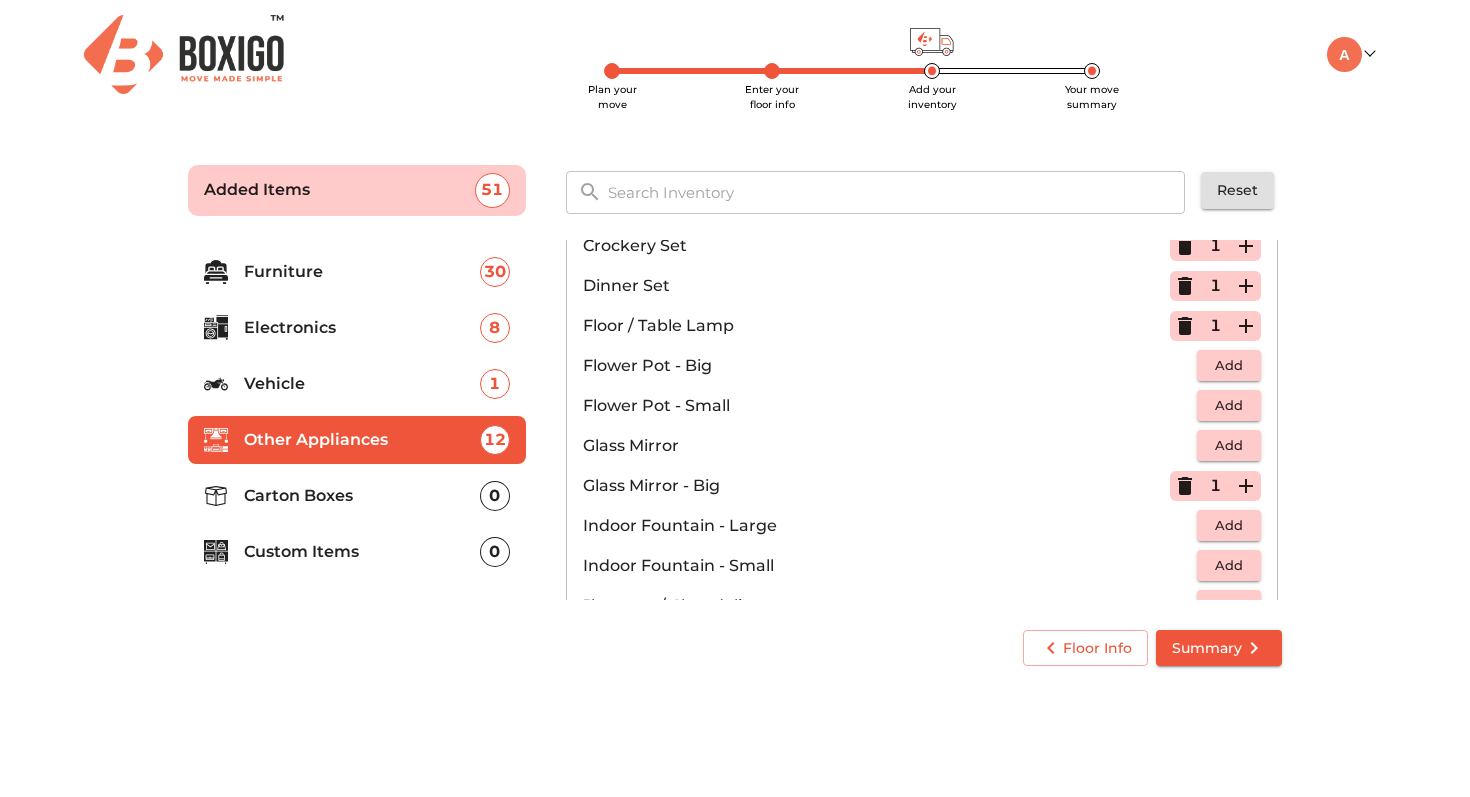 scroll, scrollTop: 481, scrollLeft: 0, axis: vertical 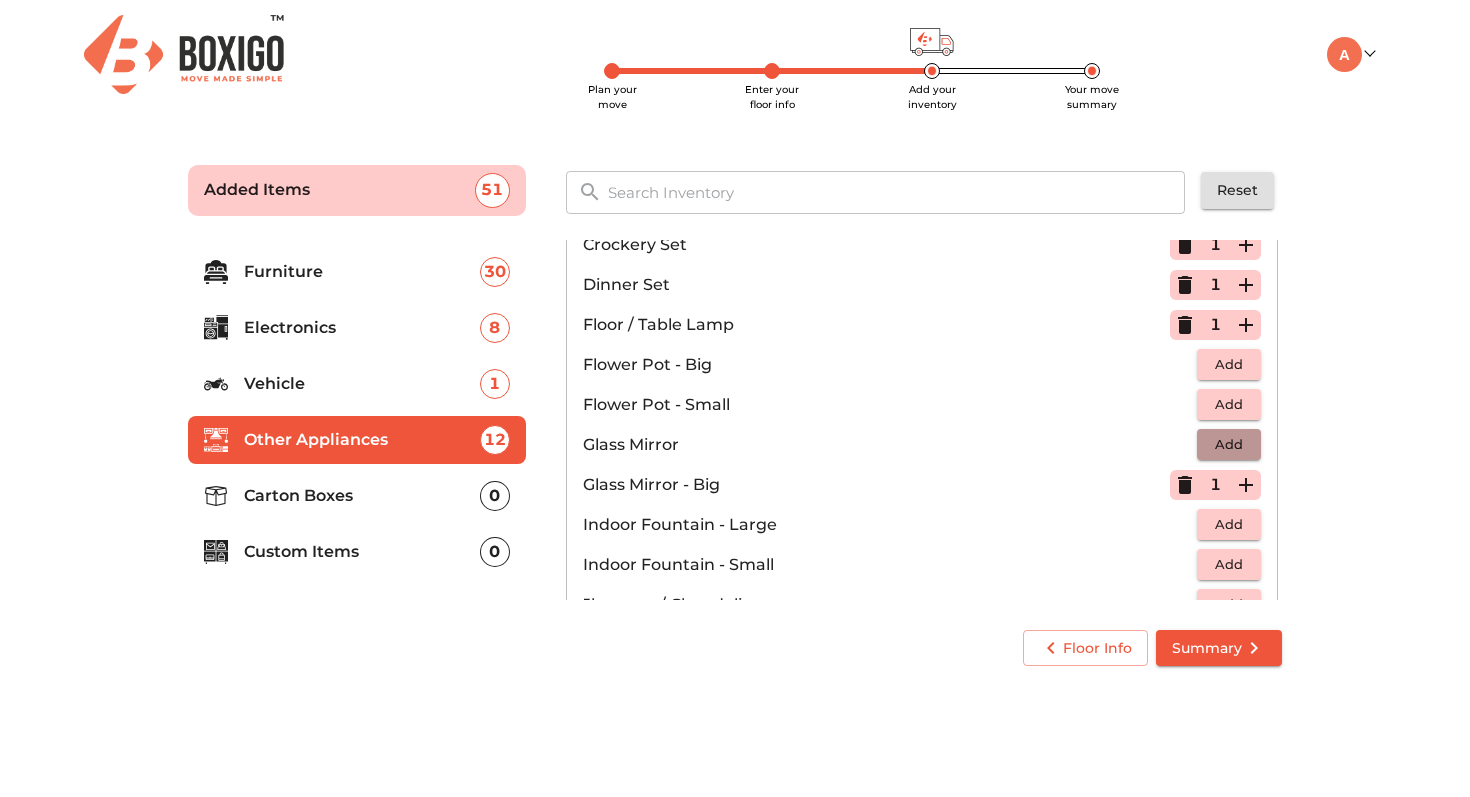 click on "Add" at bounding box center (1229, 444) 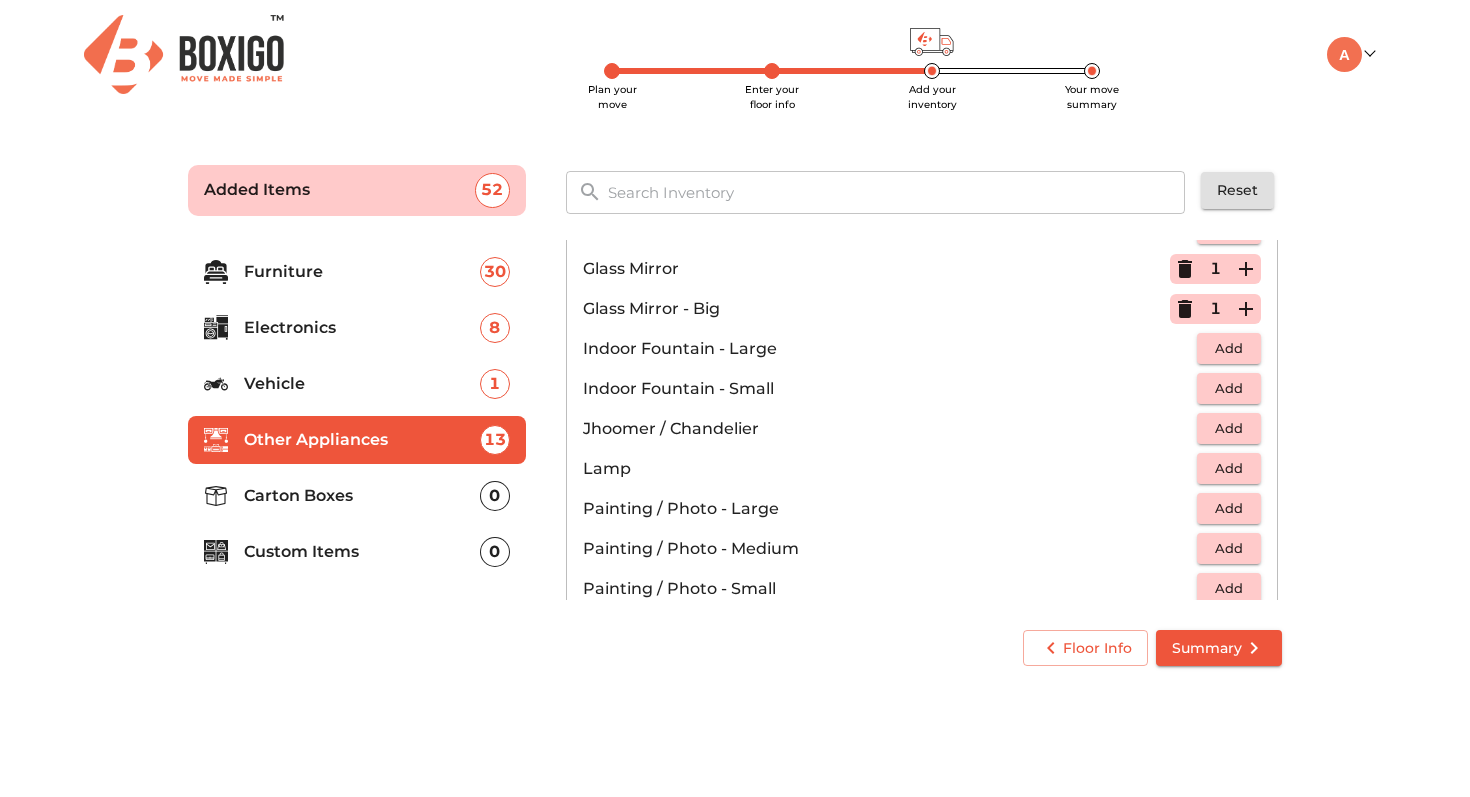 scroll, scrollTop: 661, scrollLeft: 0, axis: vertical 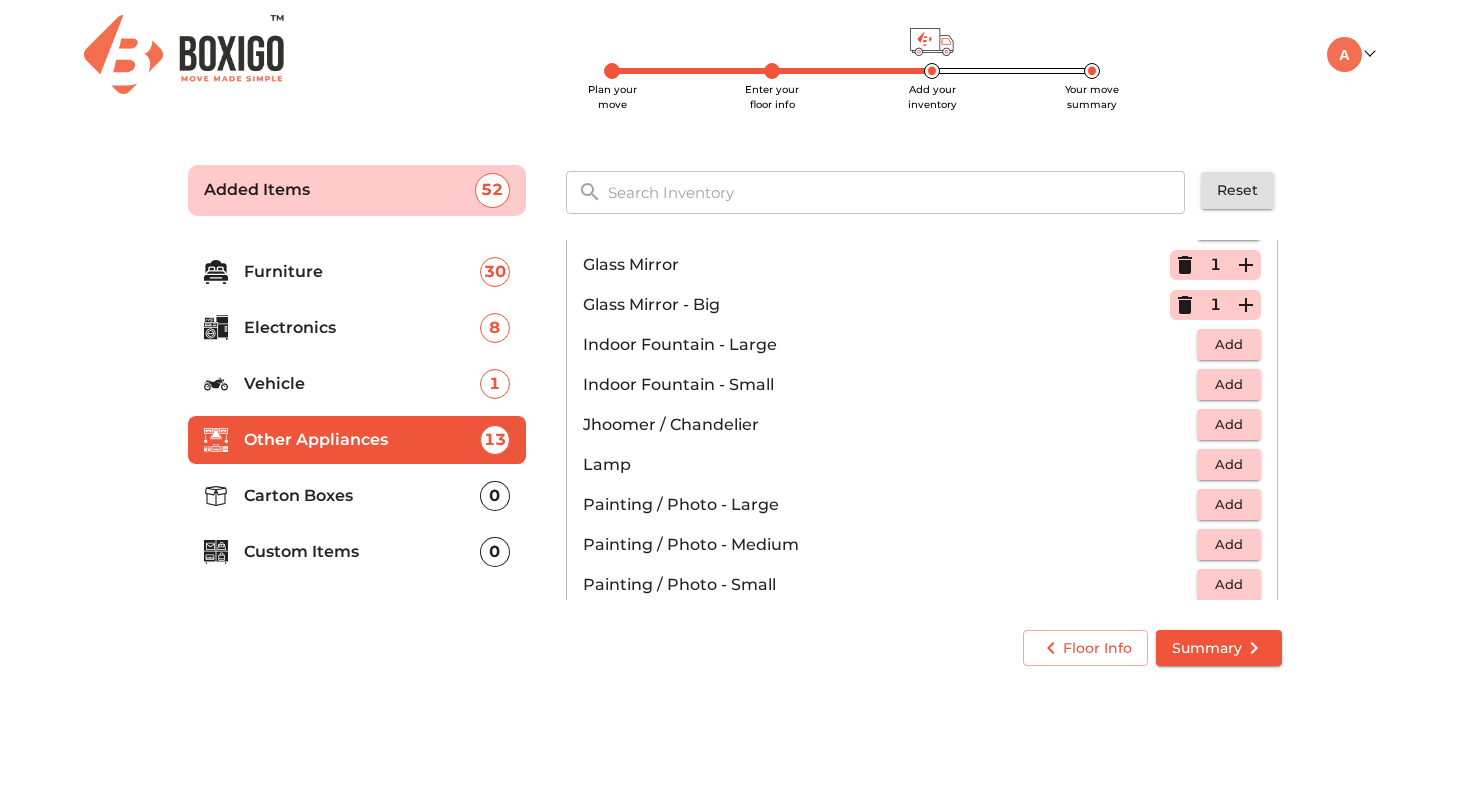 click on "Add" at bounding box center [1229, 464] 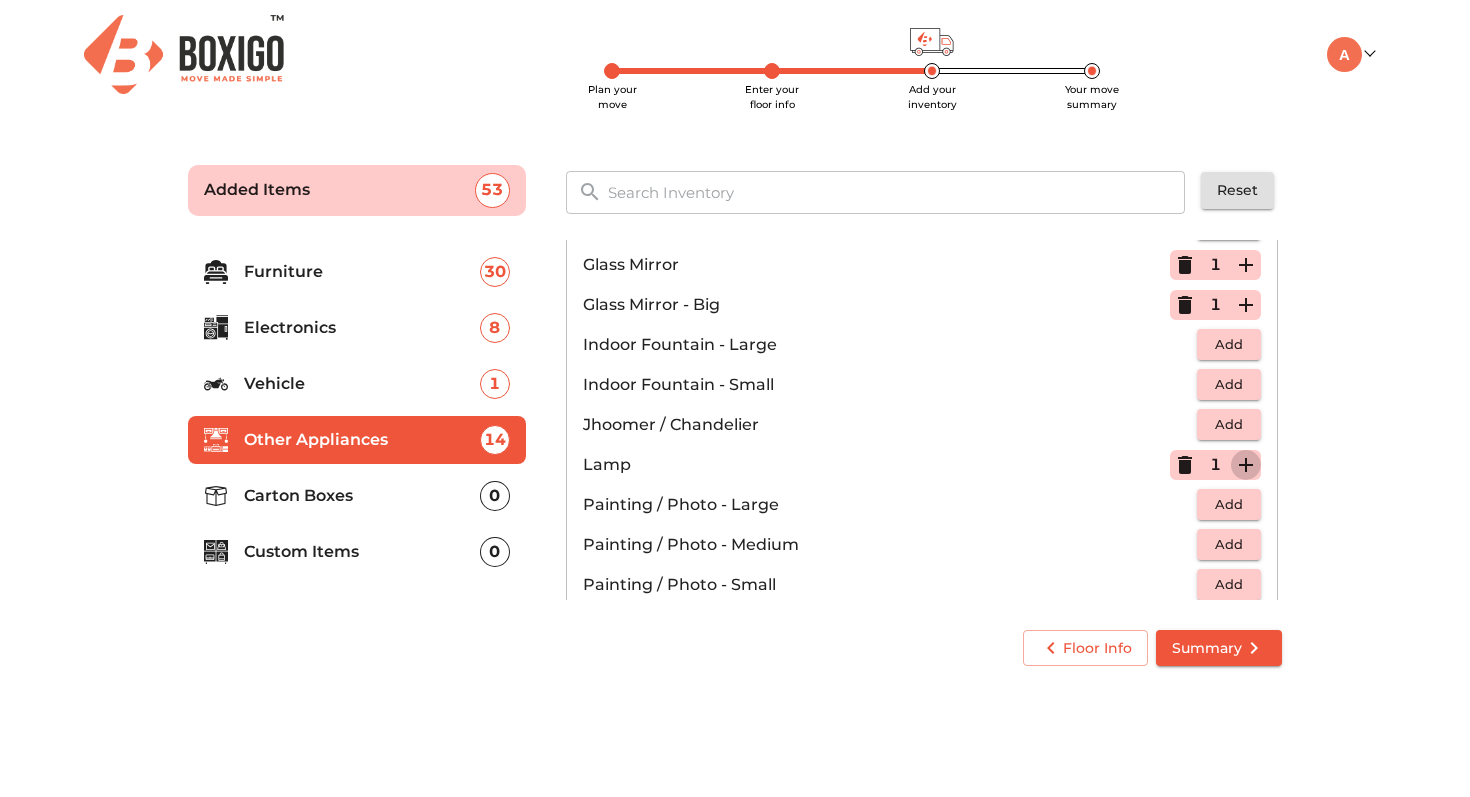 click 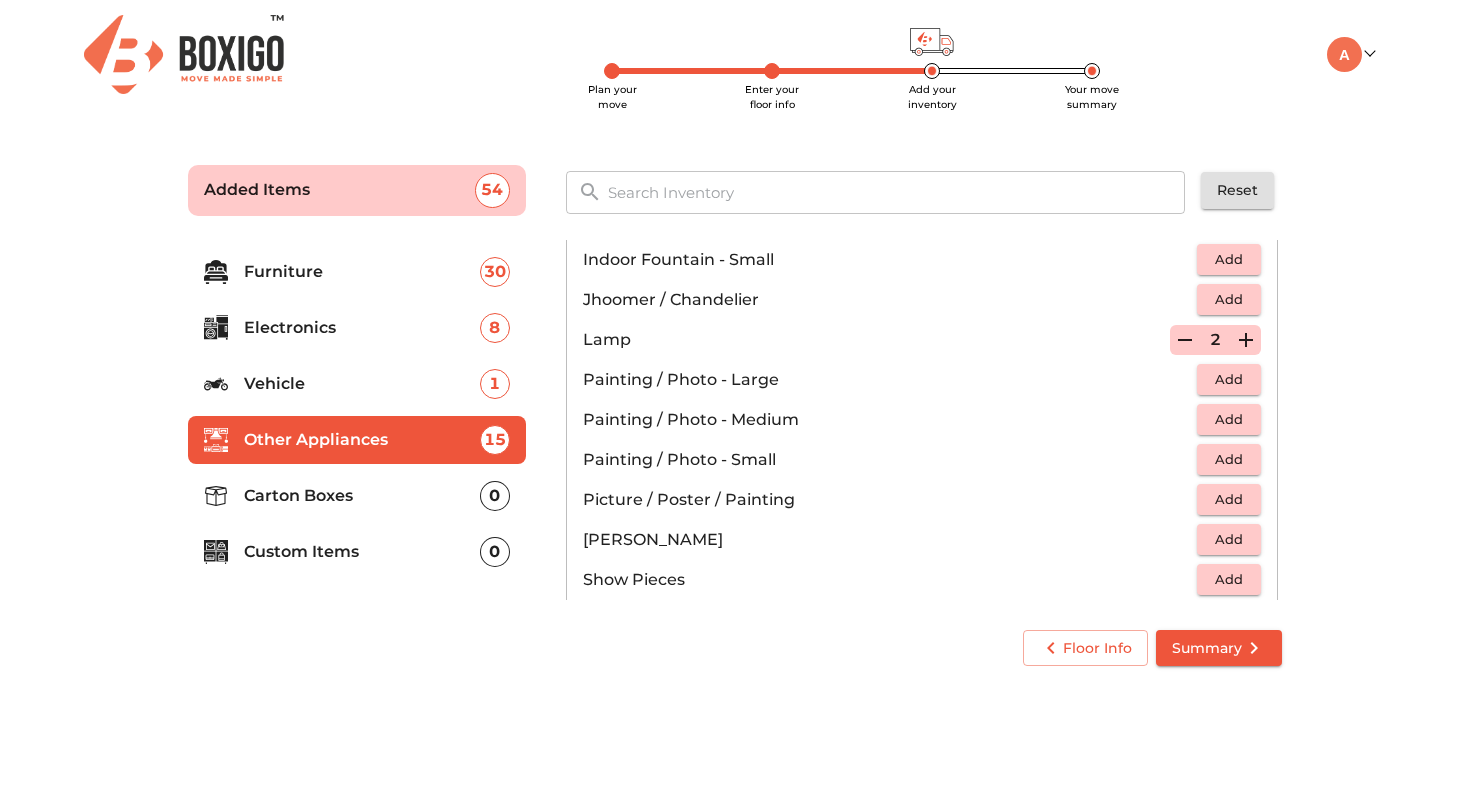 scroll, scrollTop: 790, scrollLeft: 0, axis: vertical 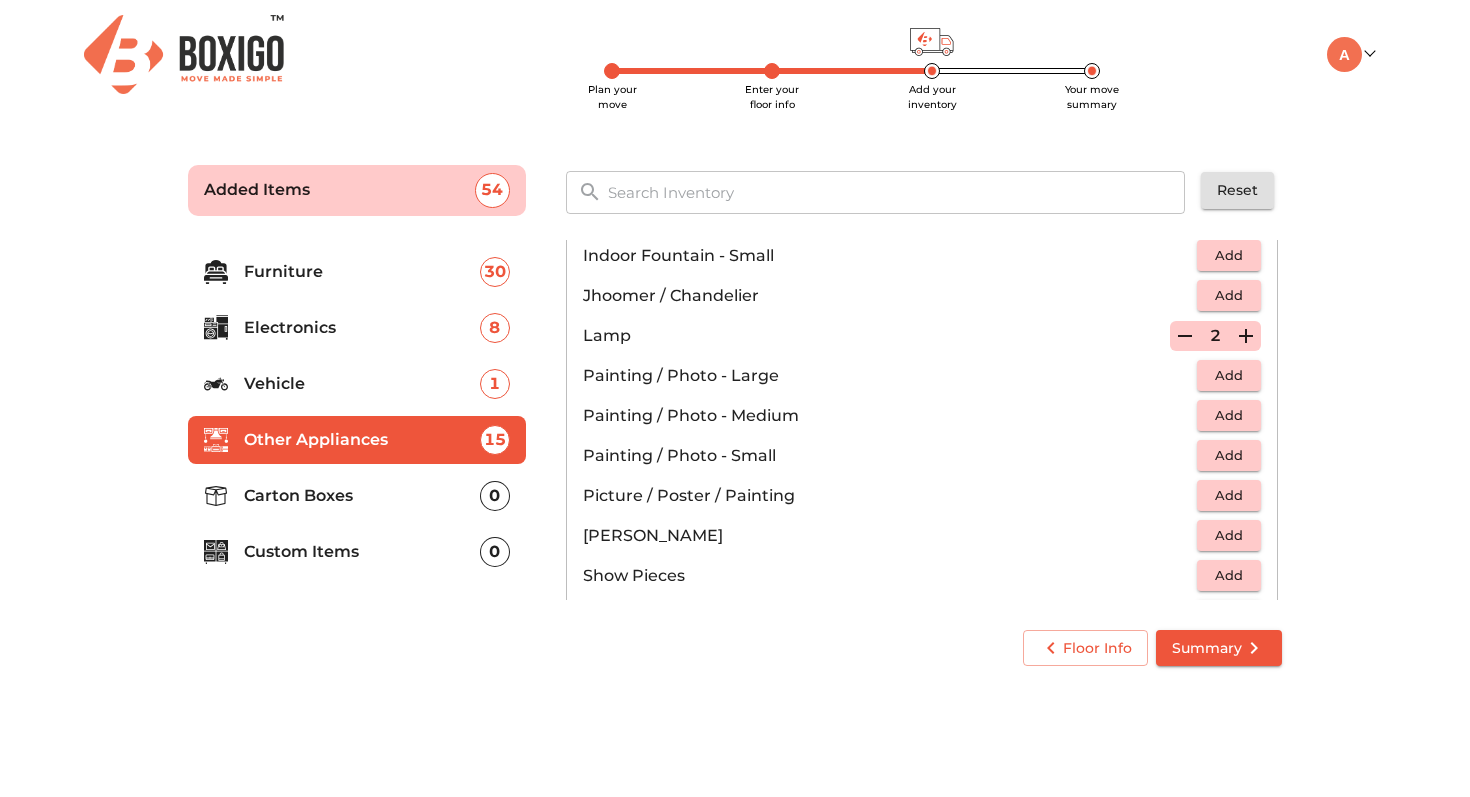 click on "Add" at bounding box center (1229, 375) 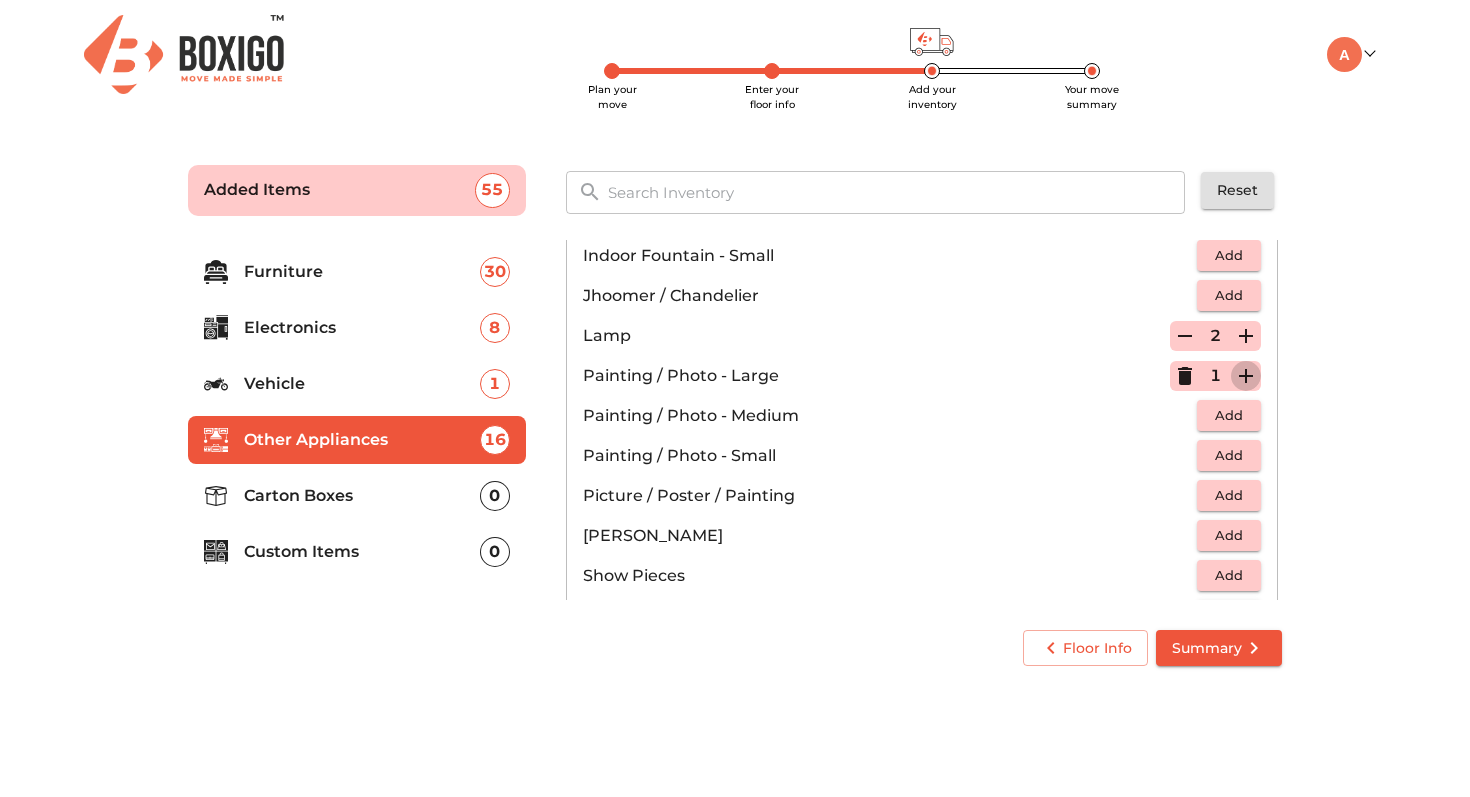 click 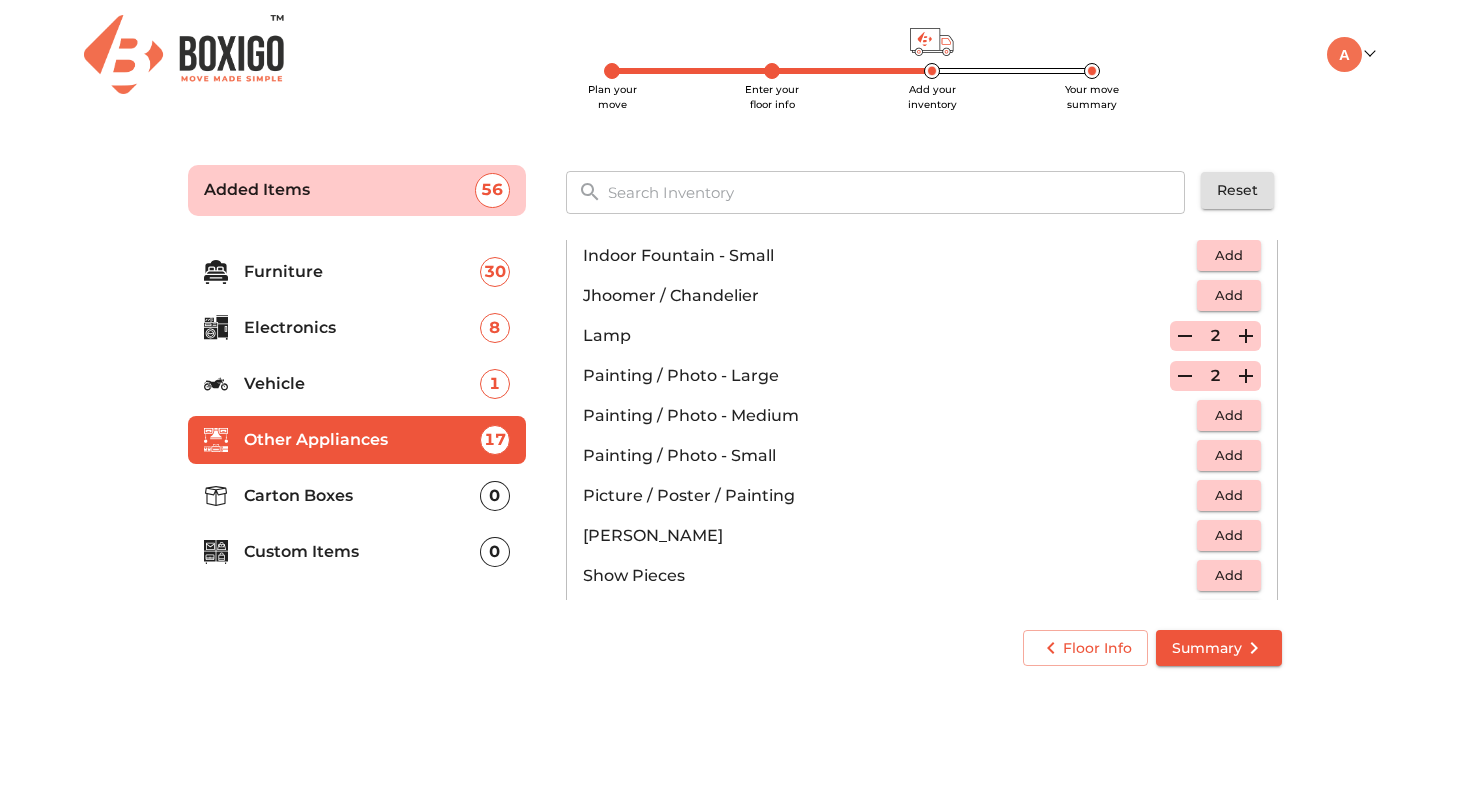 click on "Add" at bounding box center (1229, 415) 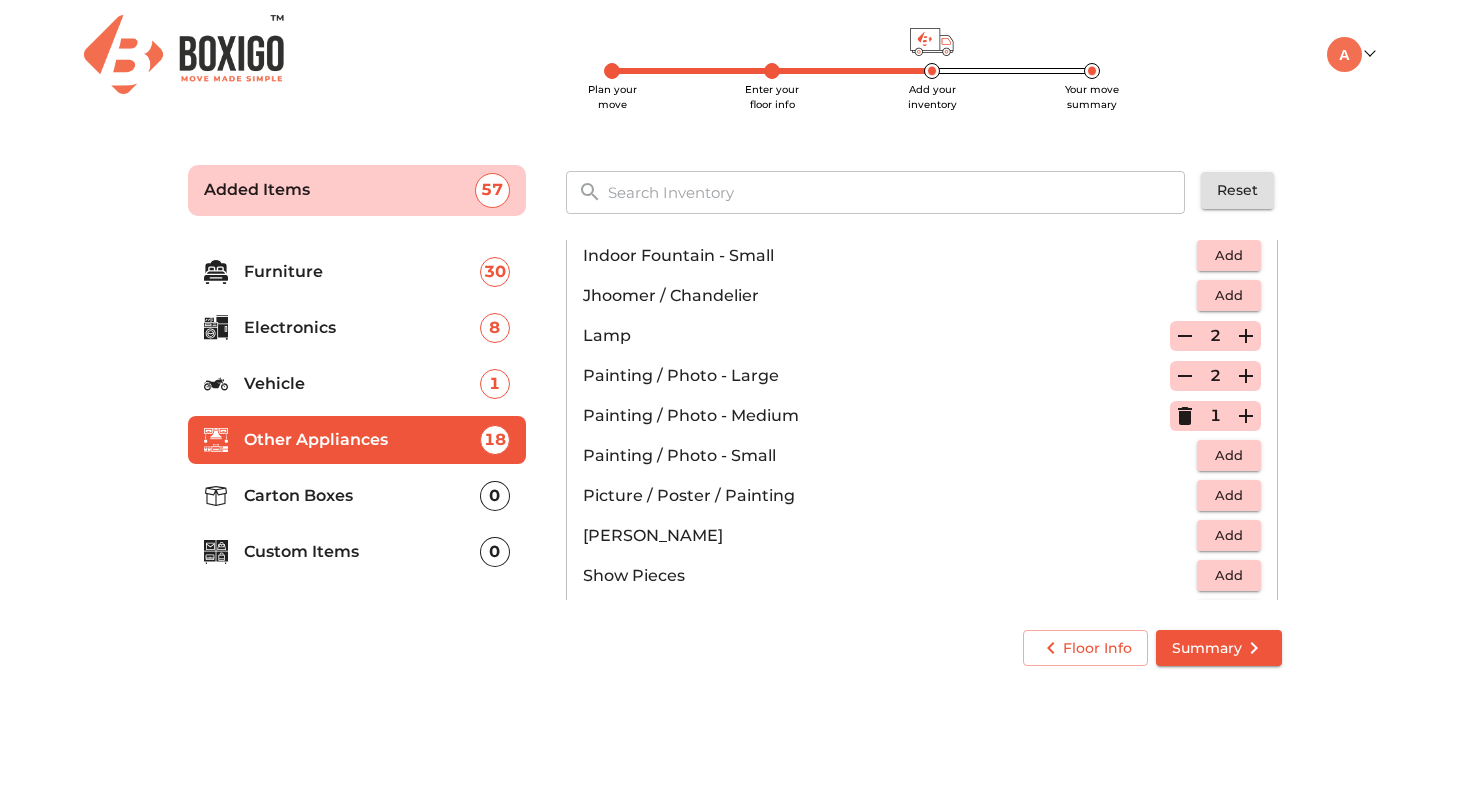 click 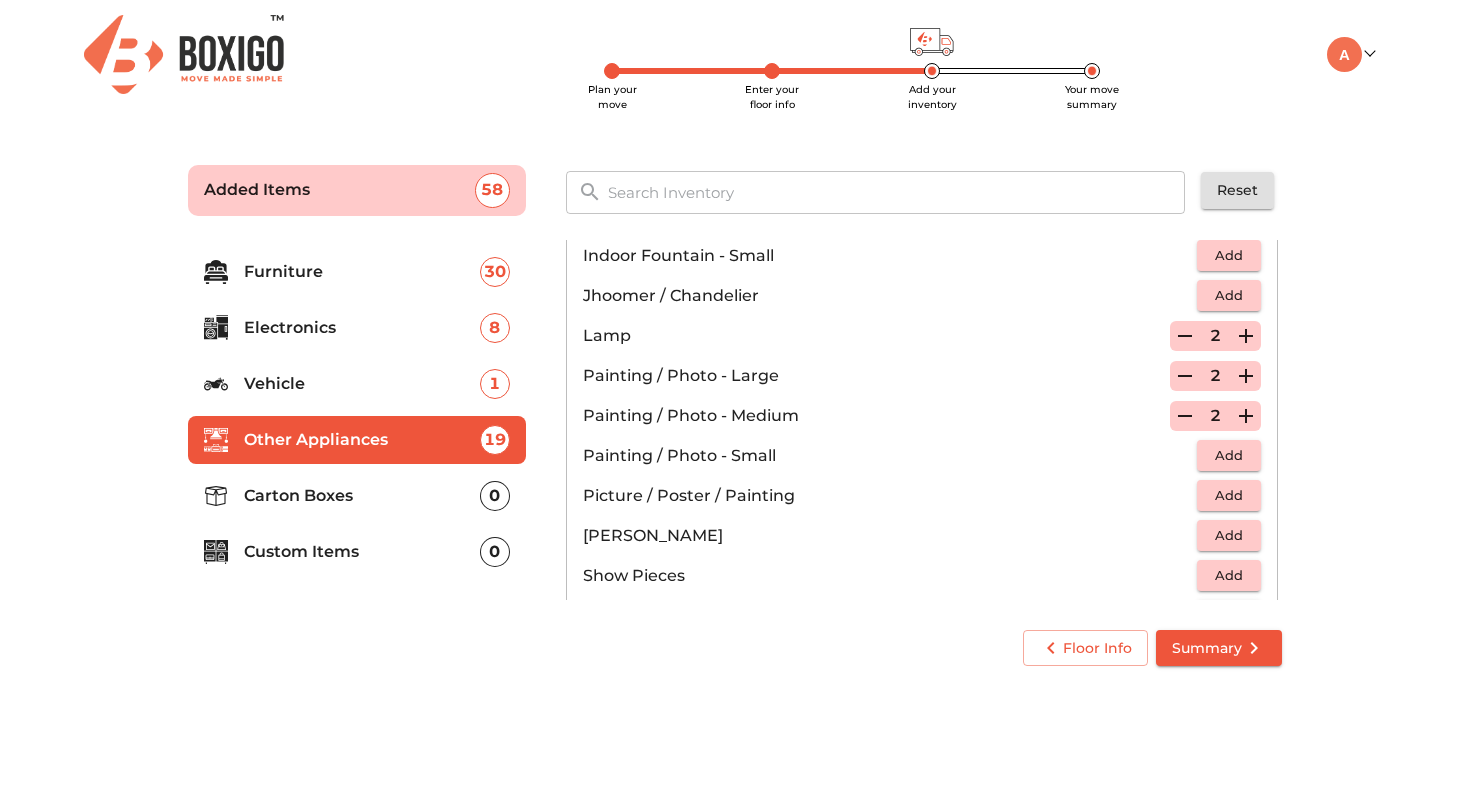 click 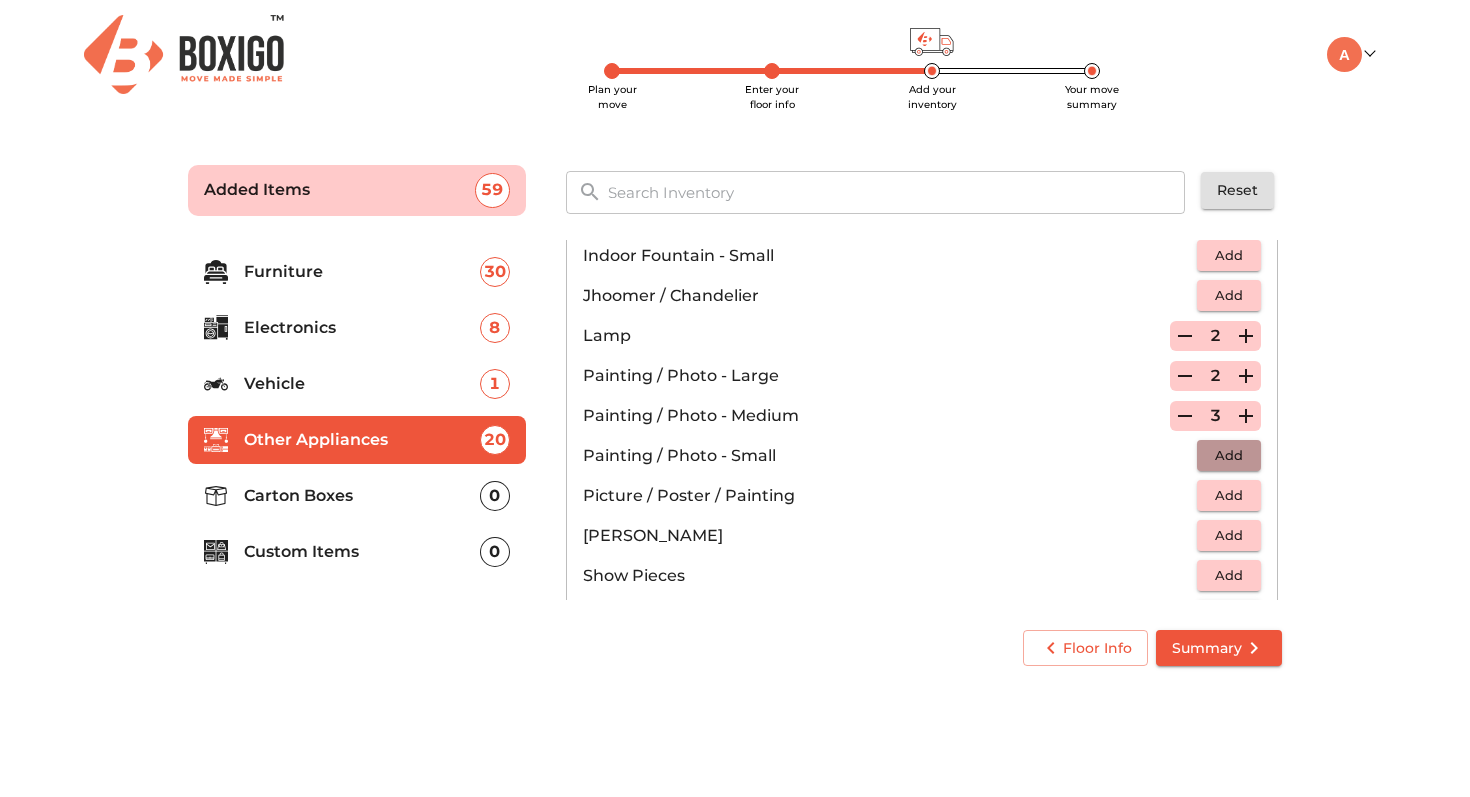 click on "Add" at bounding box center [1229, 455] 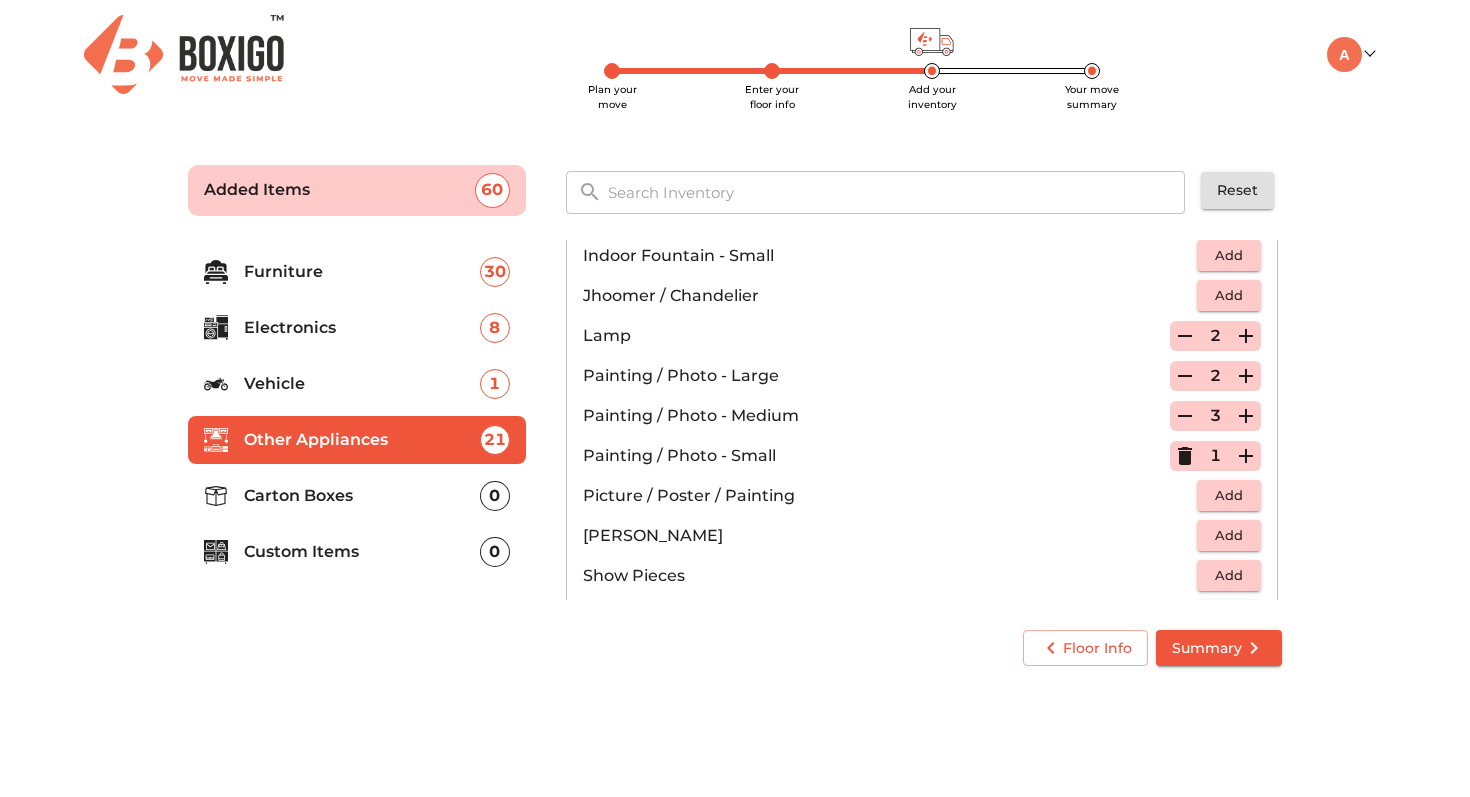 click 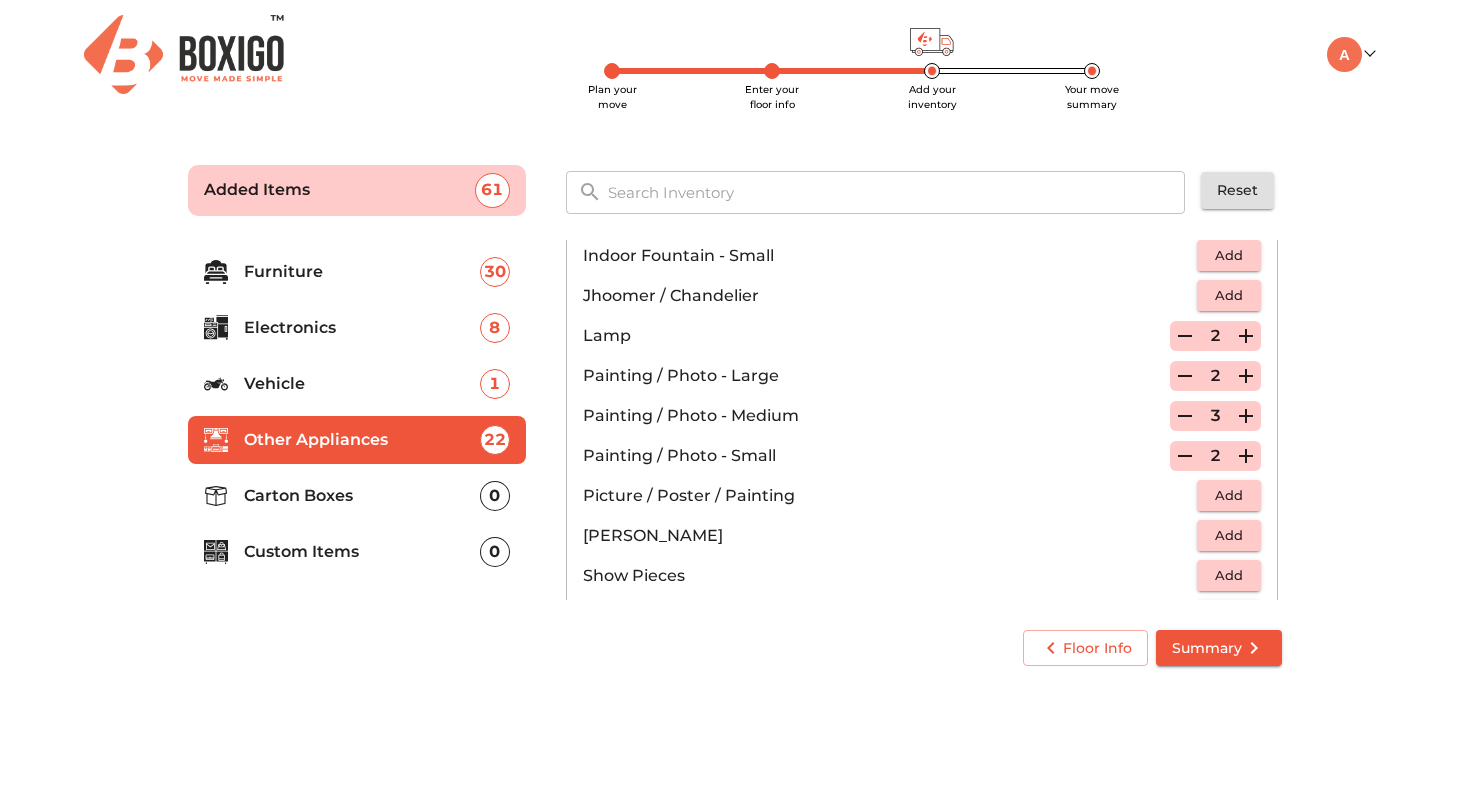 click 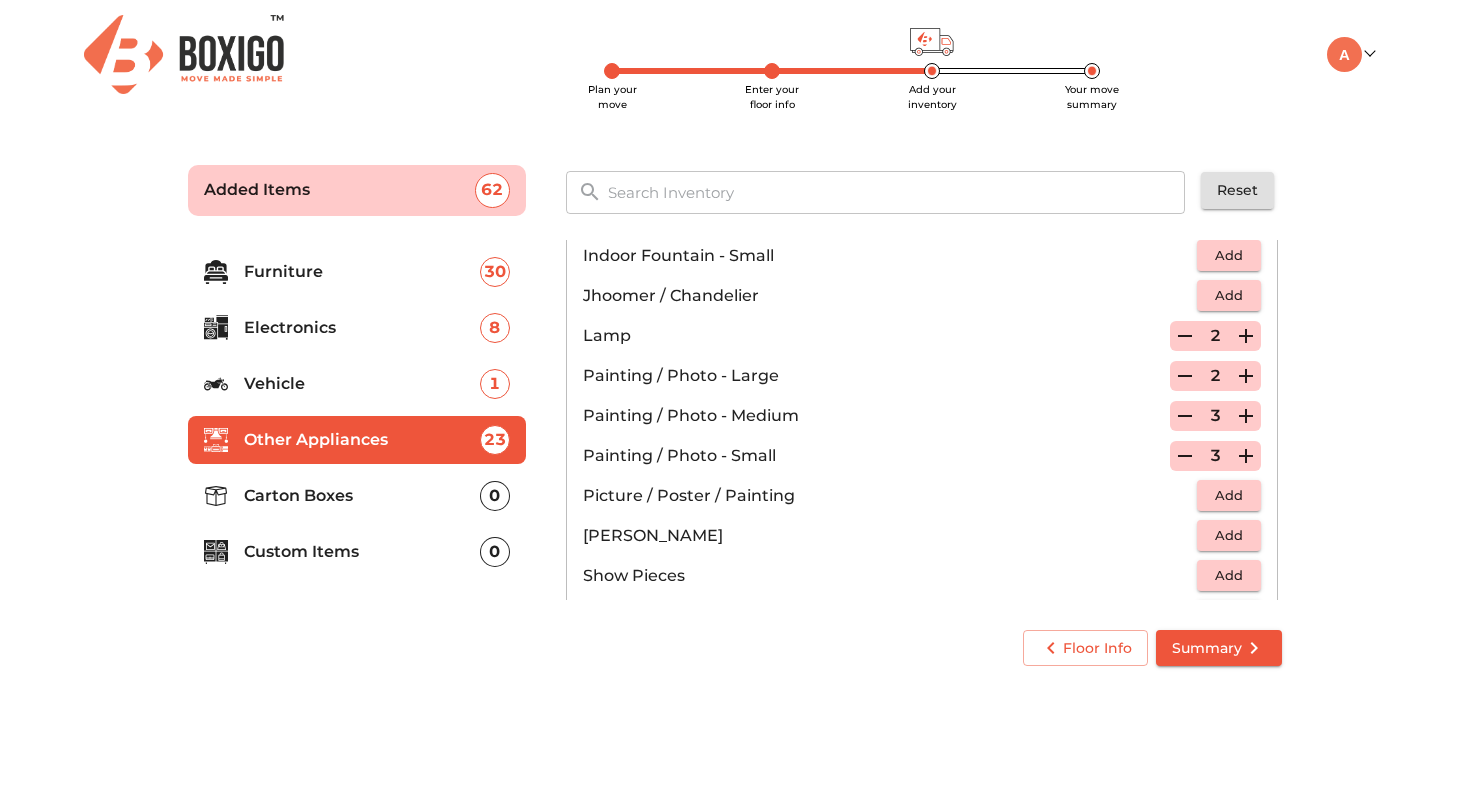click 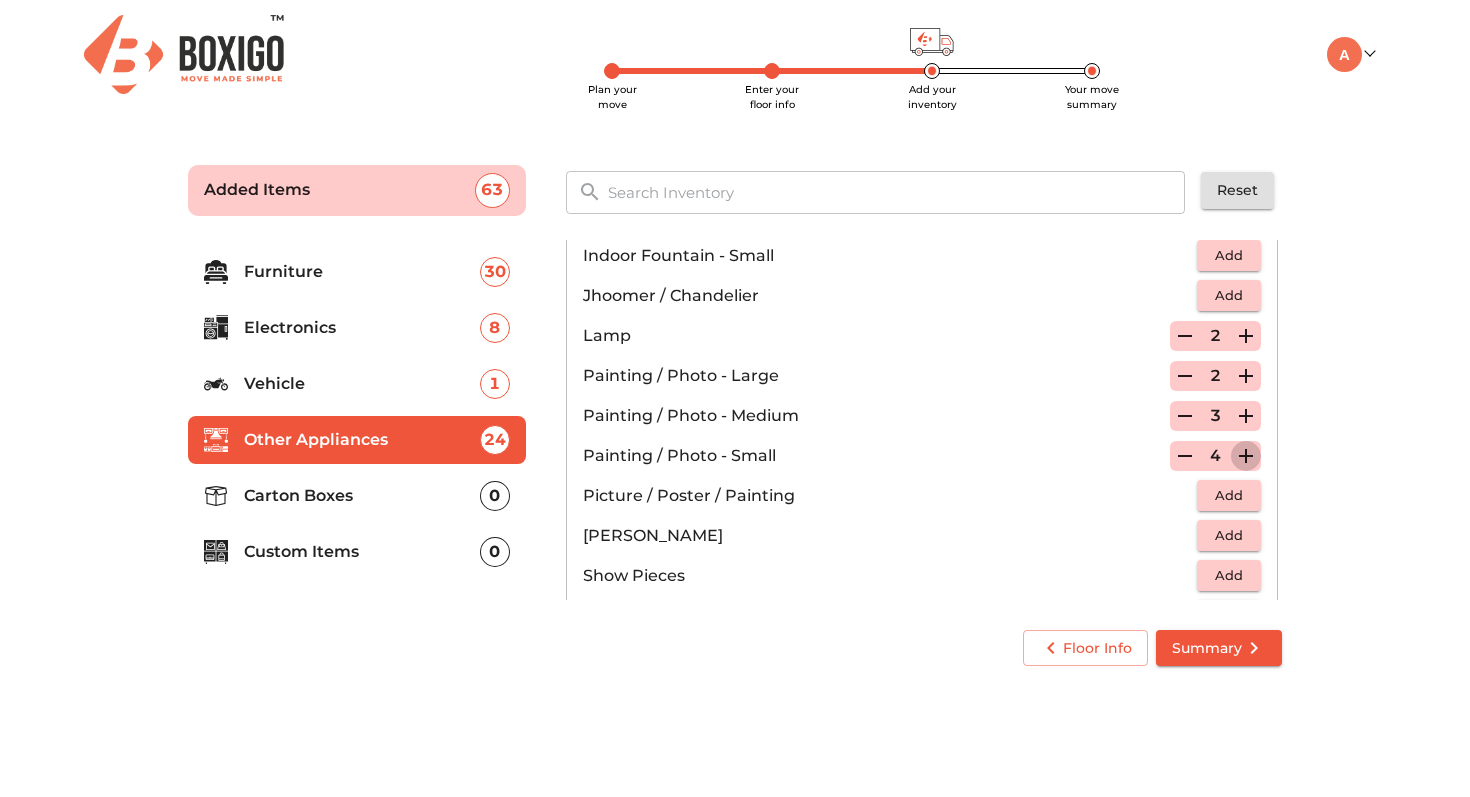 click 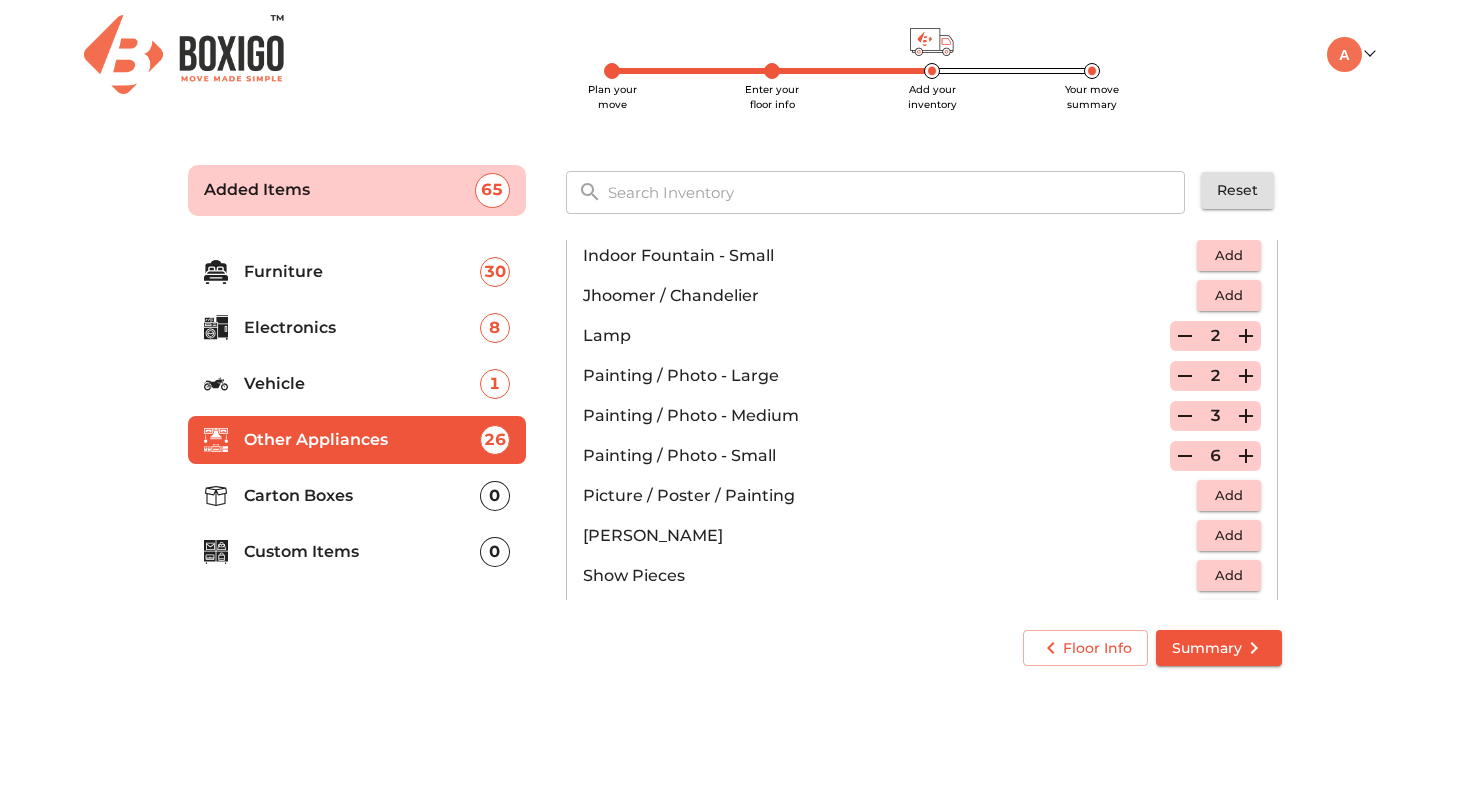 click 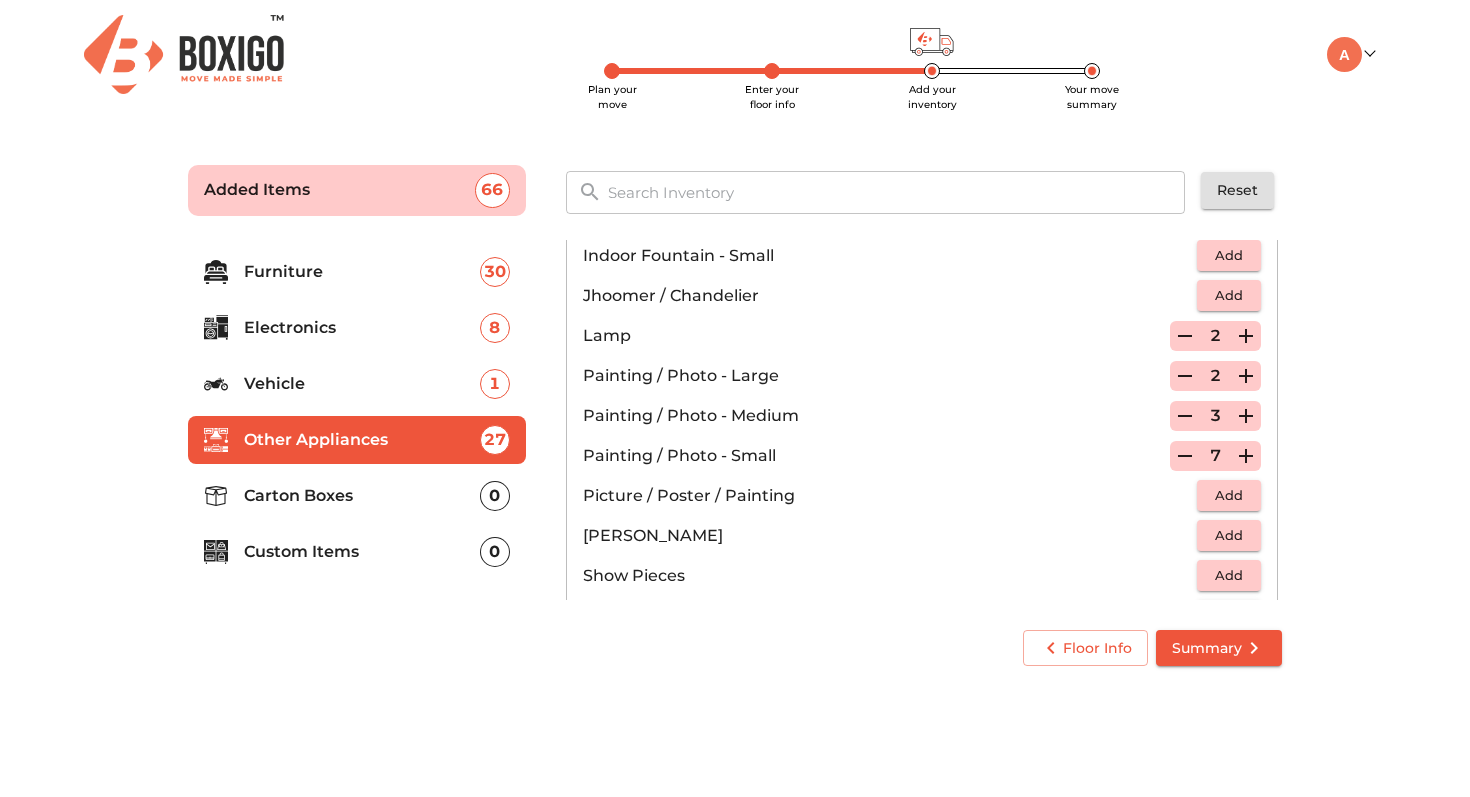 click 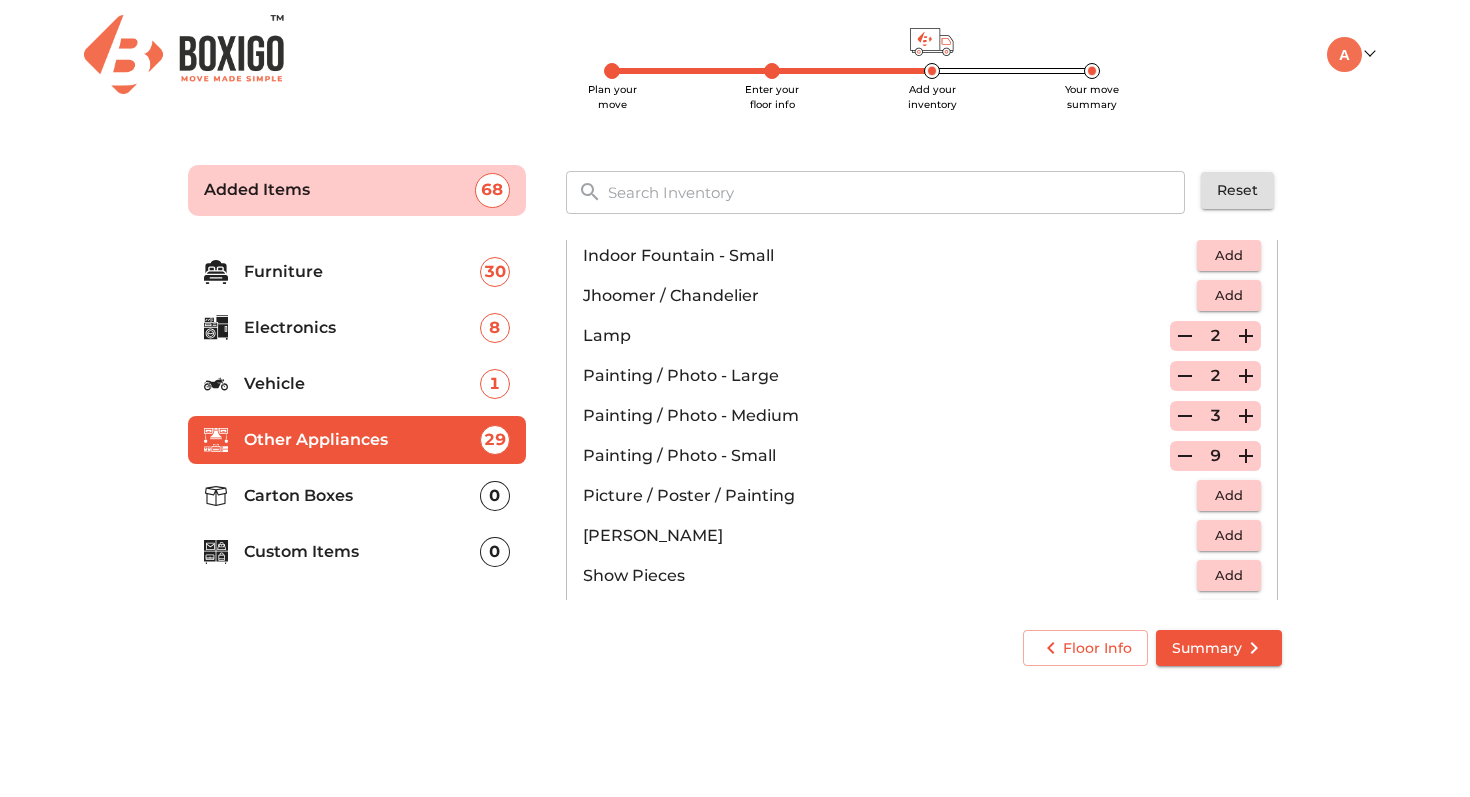 click 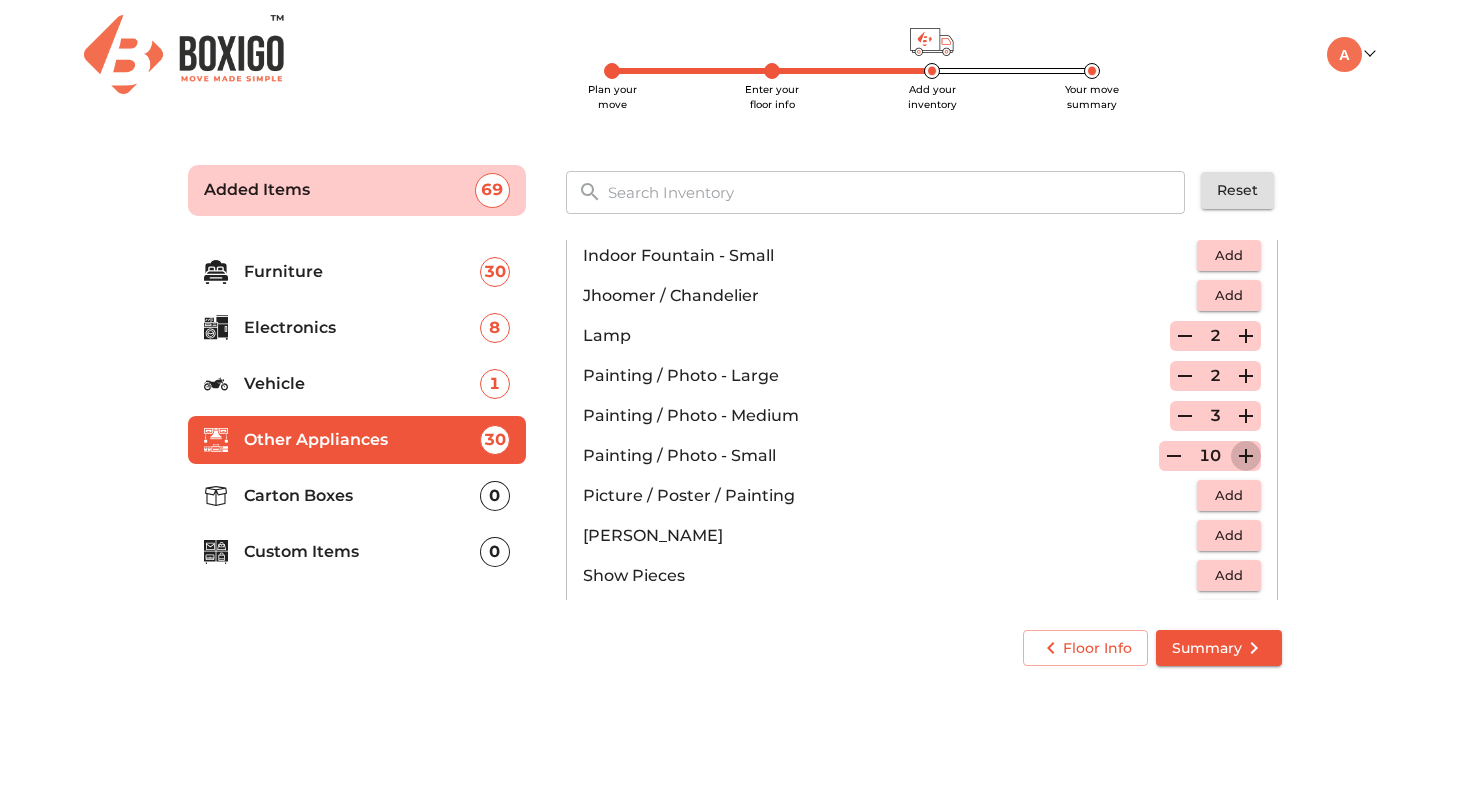 click 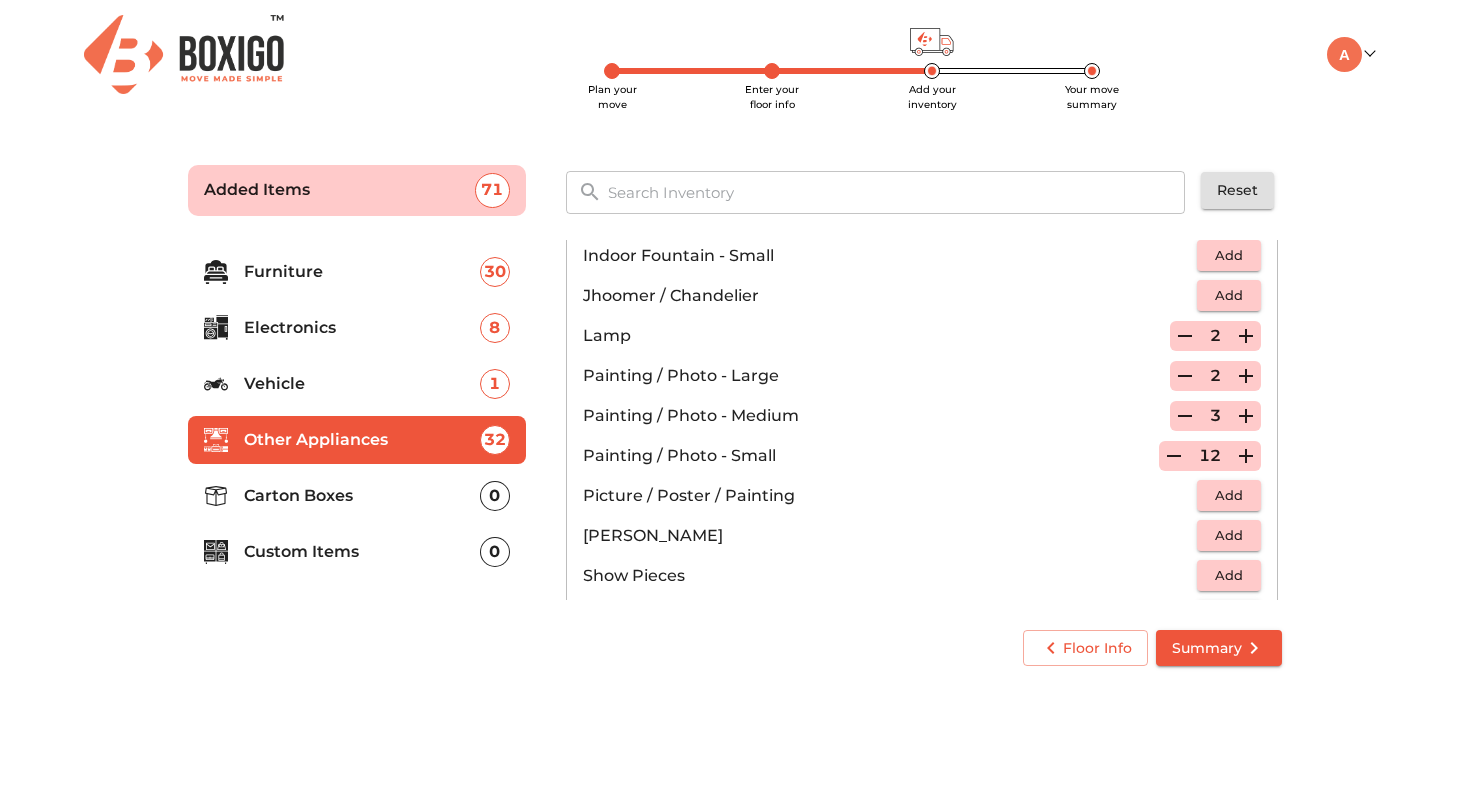 click 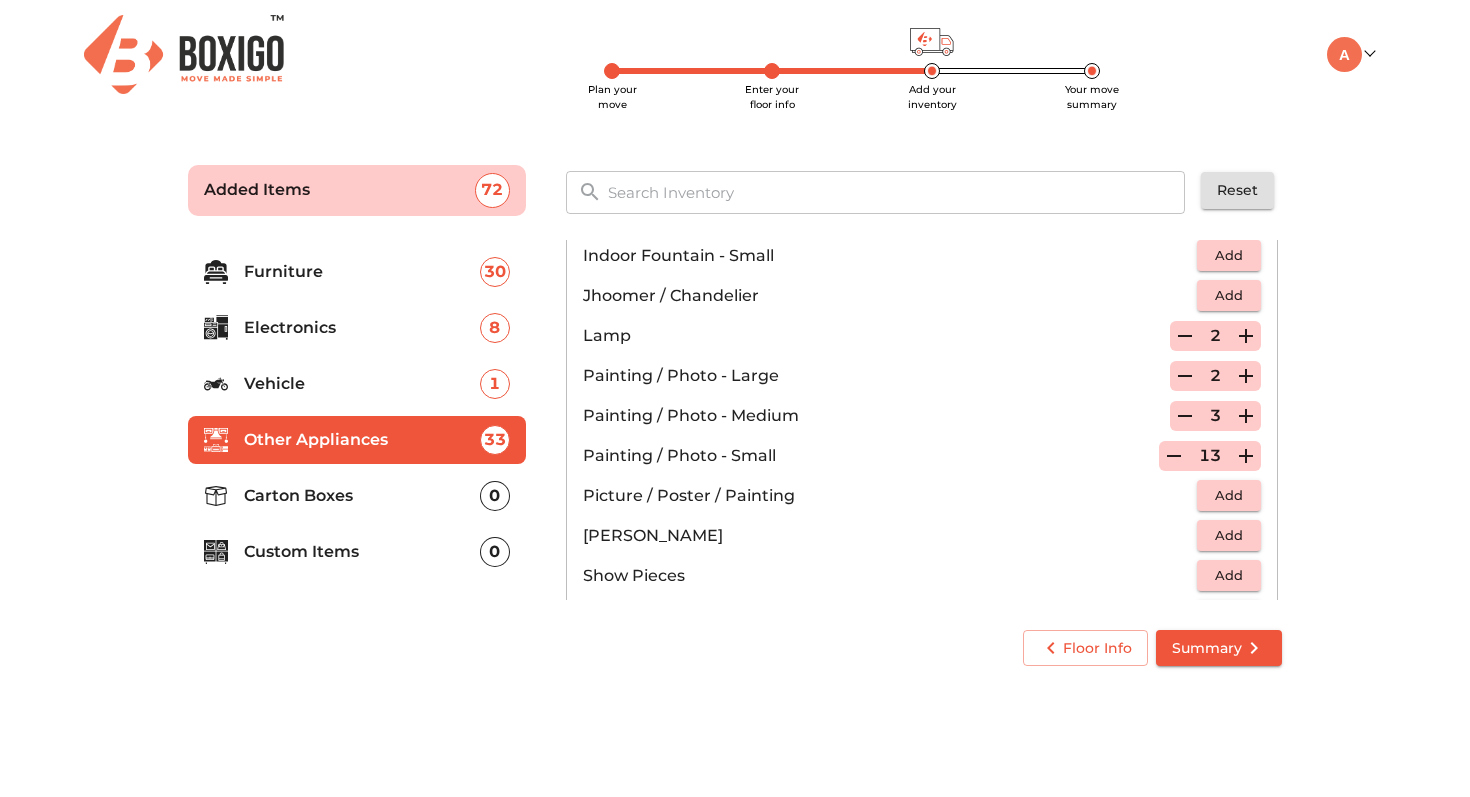 click 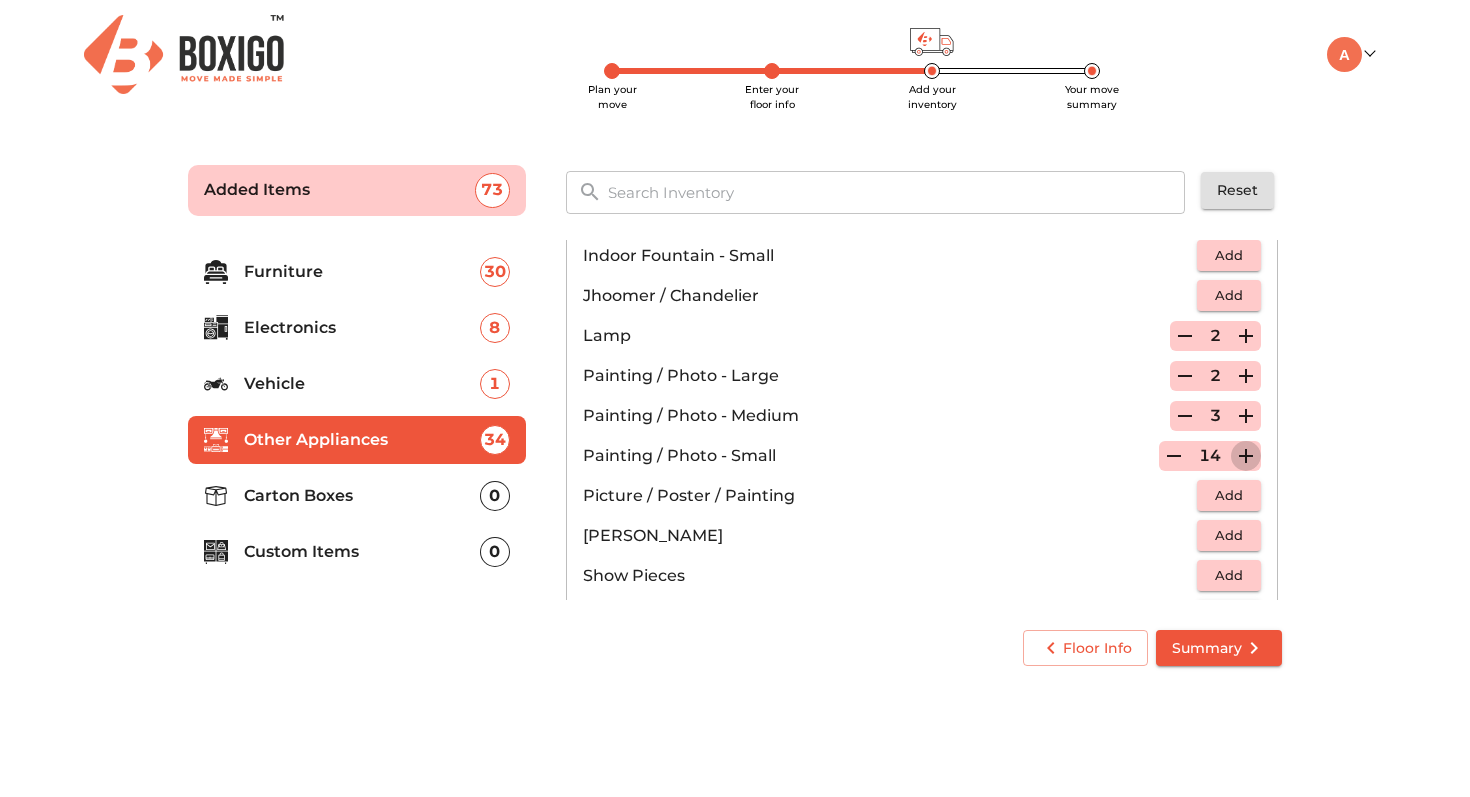 click 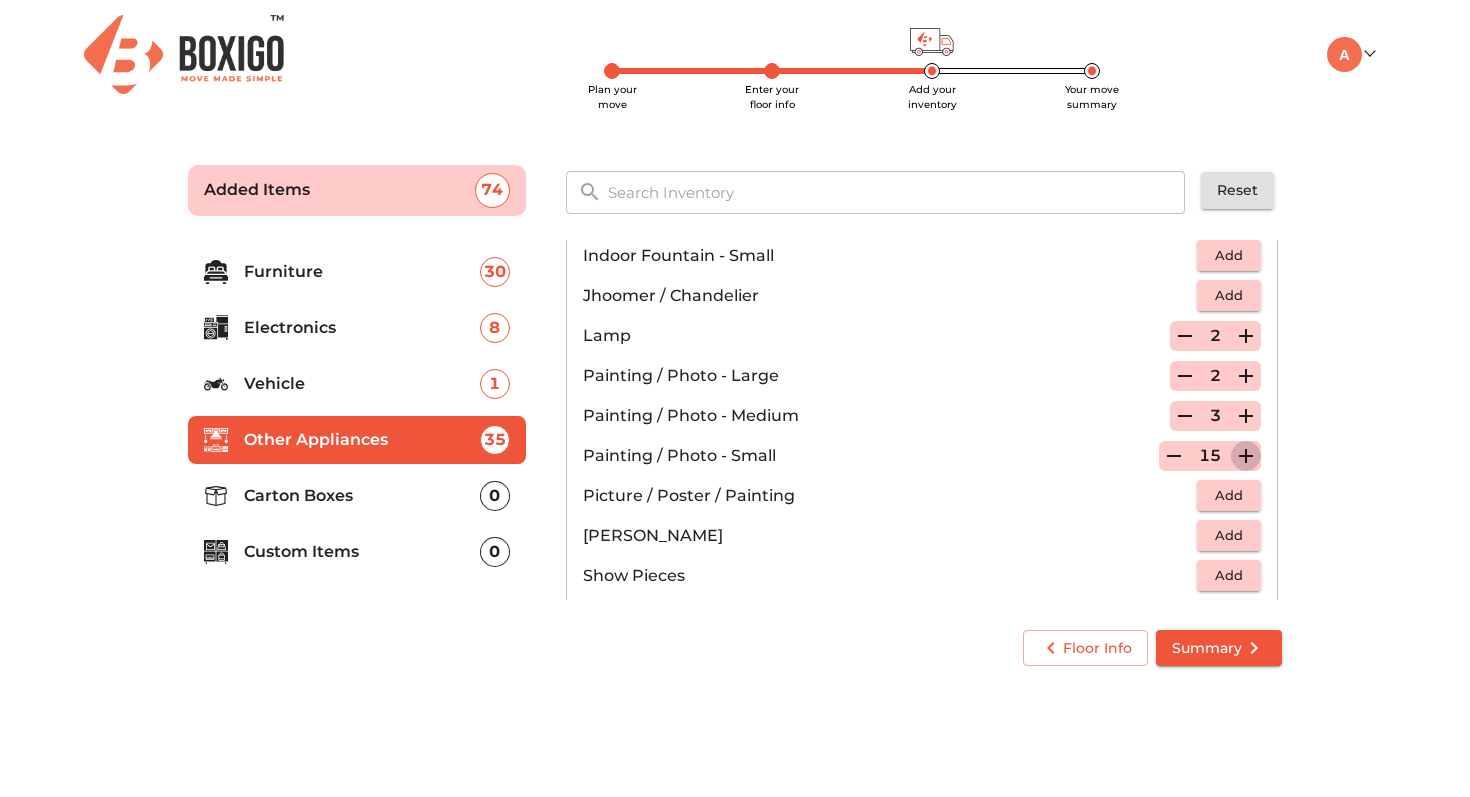 click 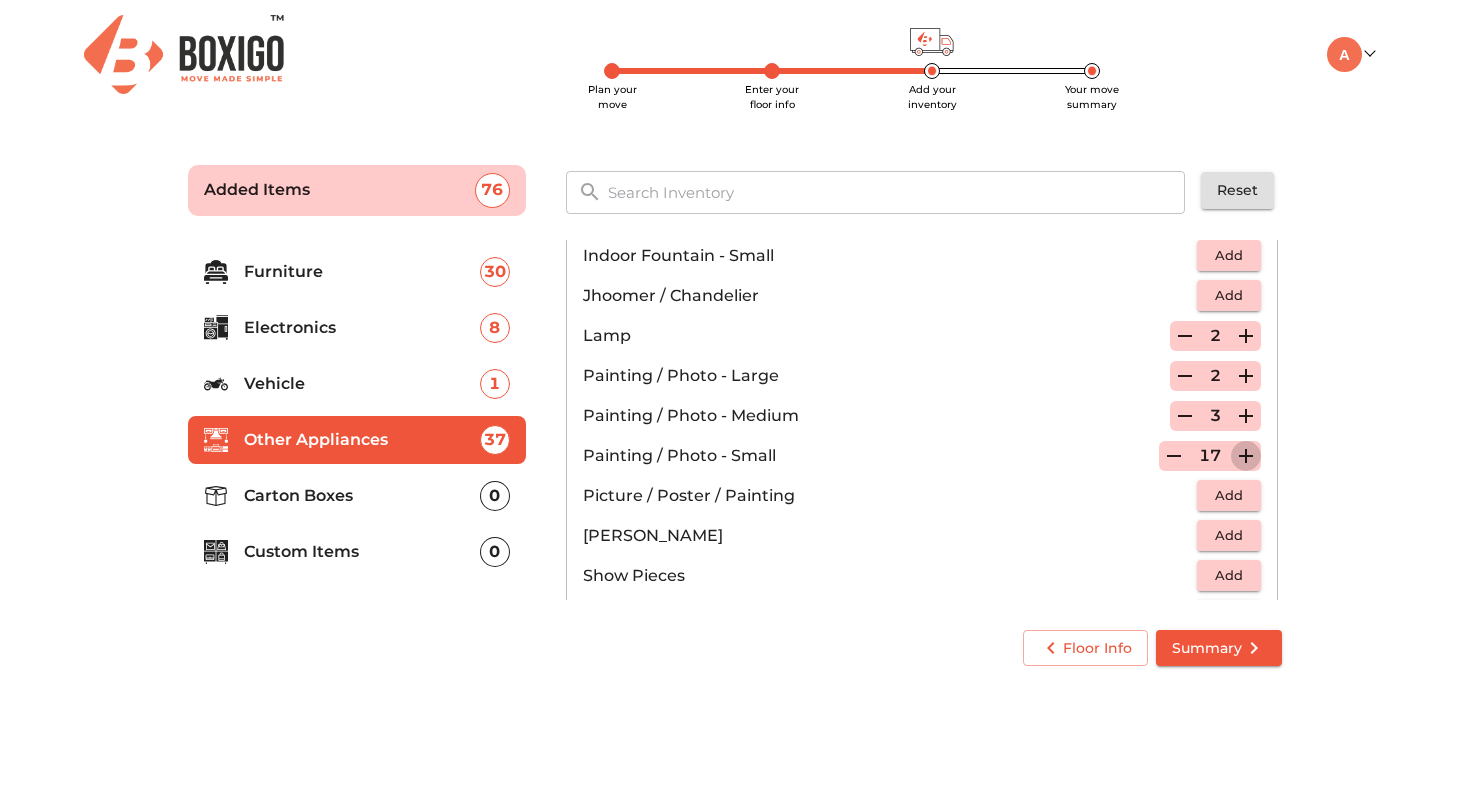 click 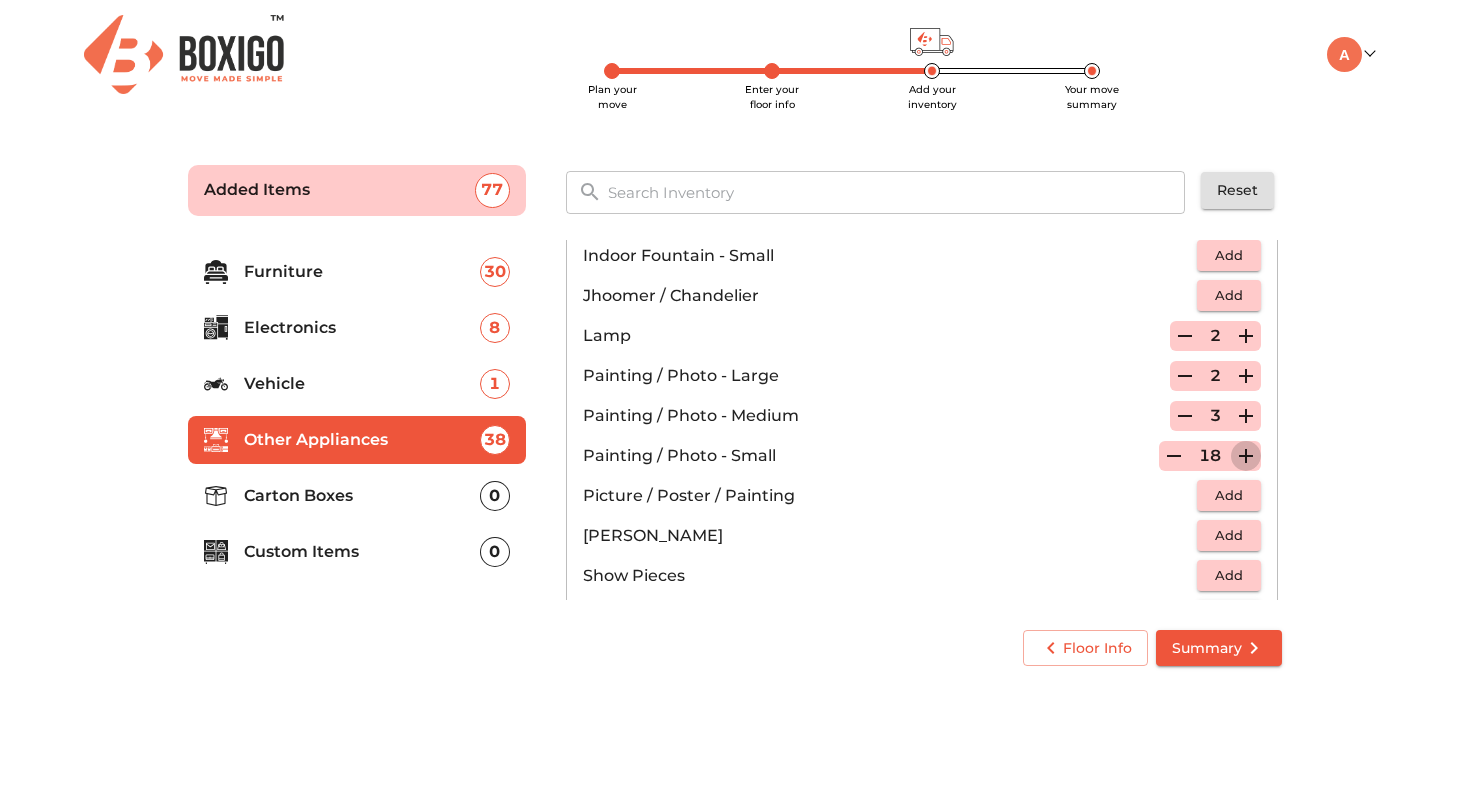 click 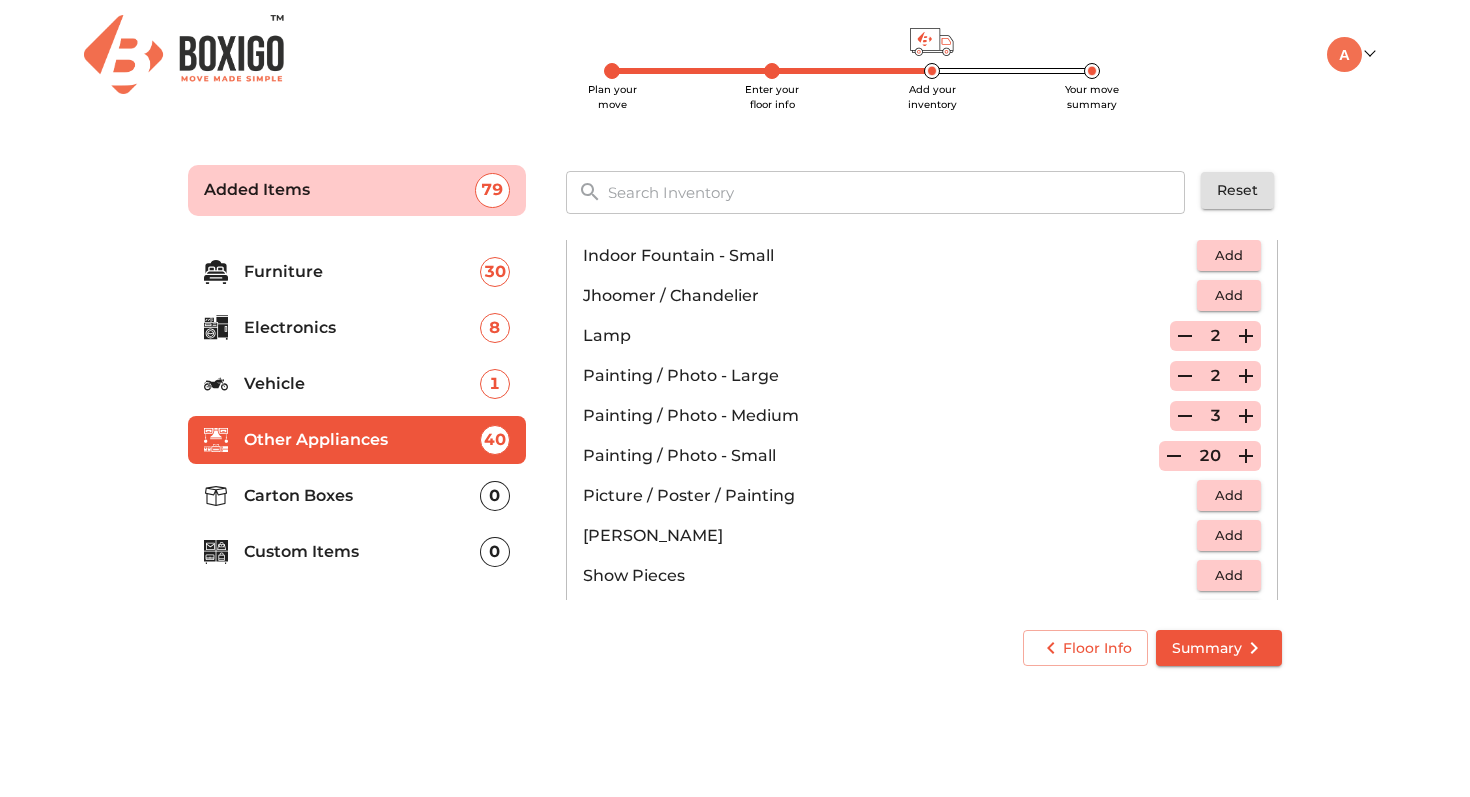 click 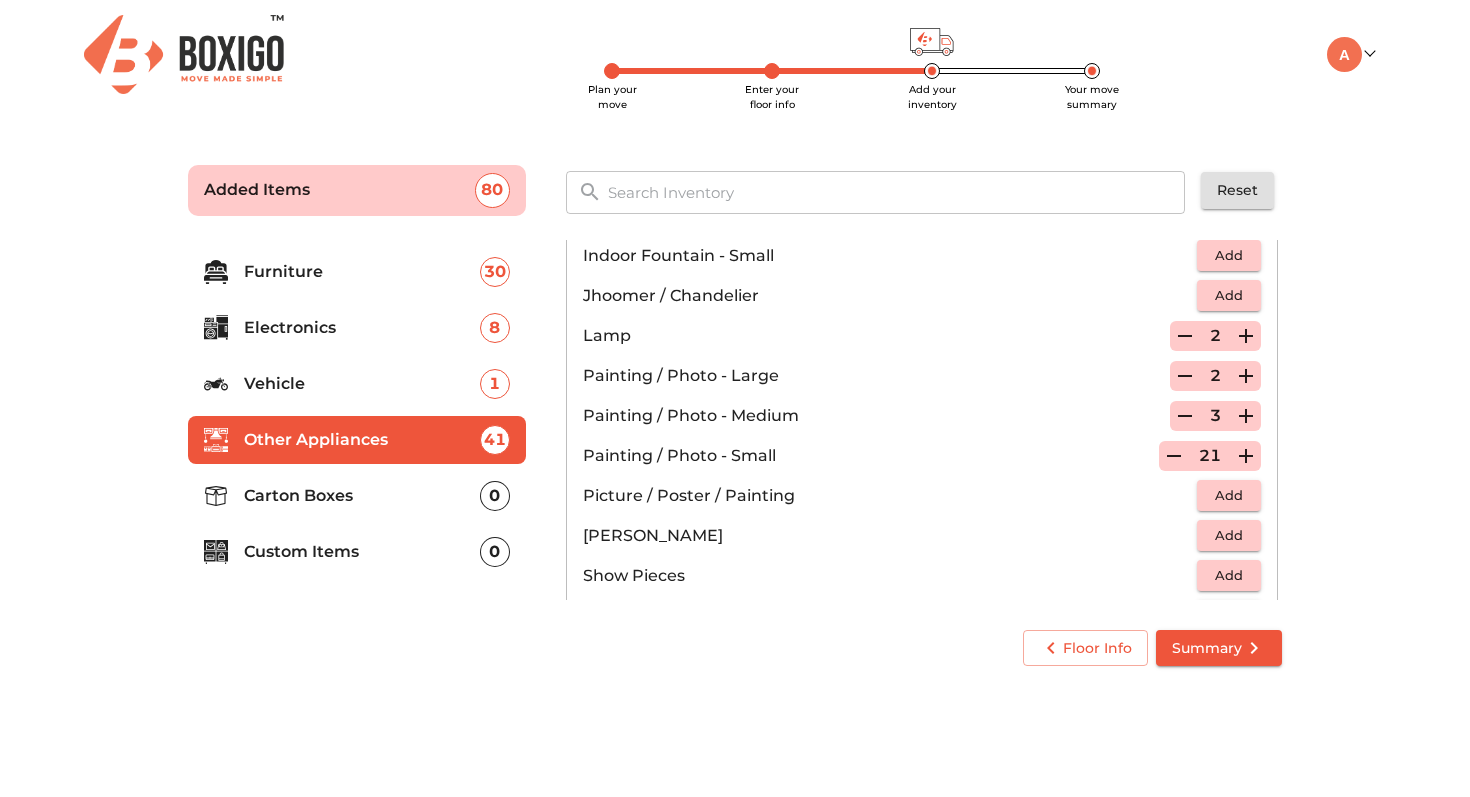 click 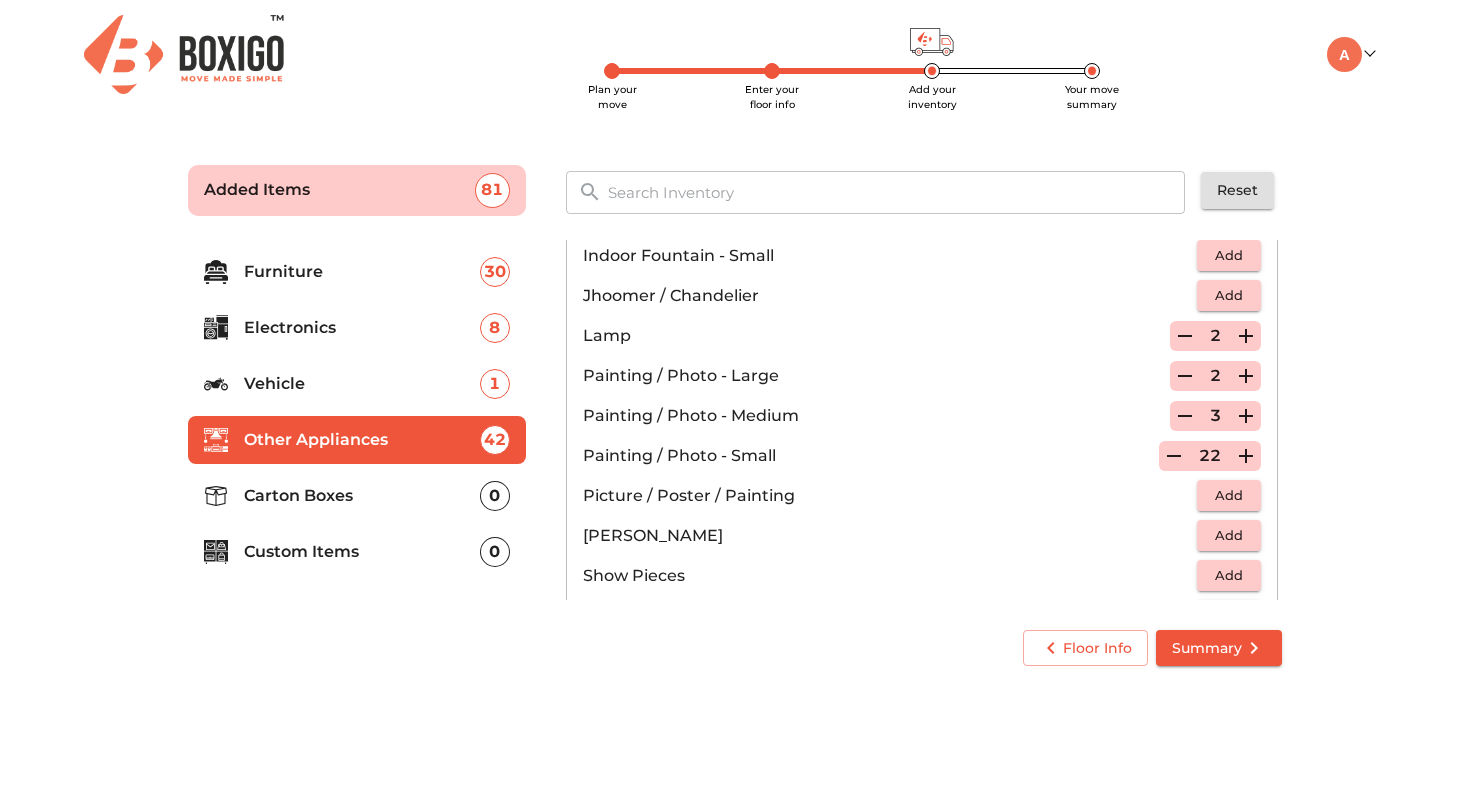 click 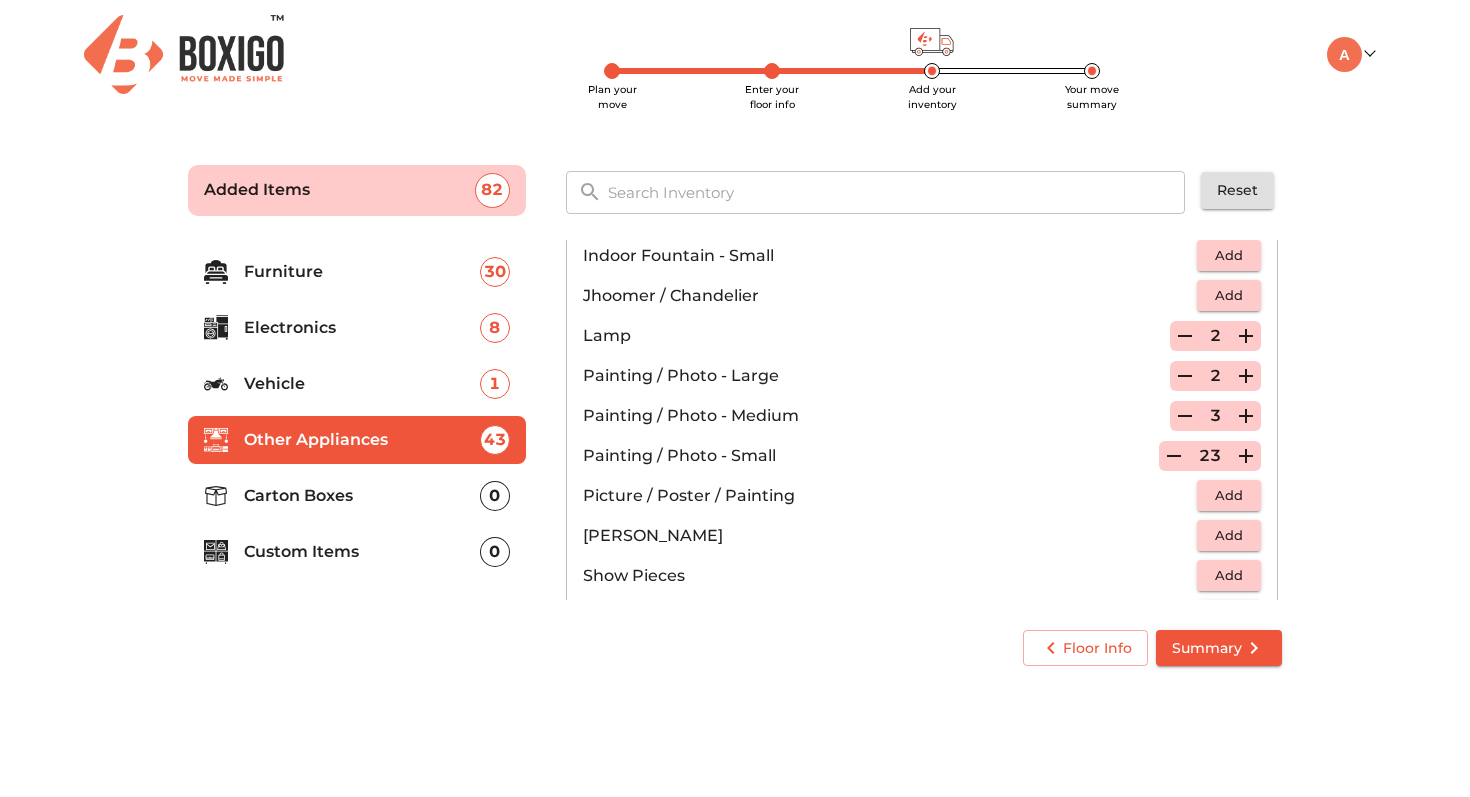 click 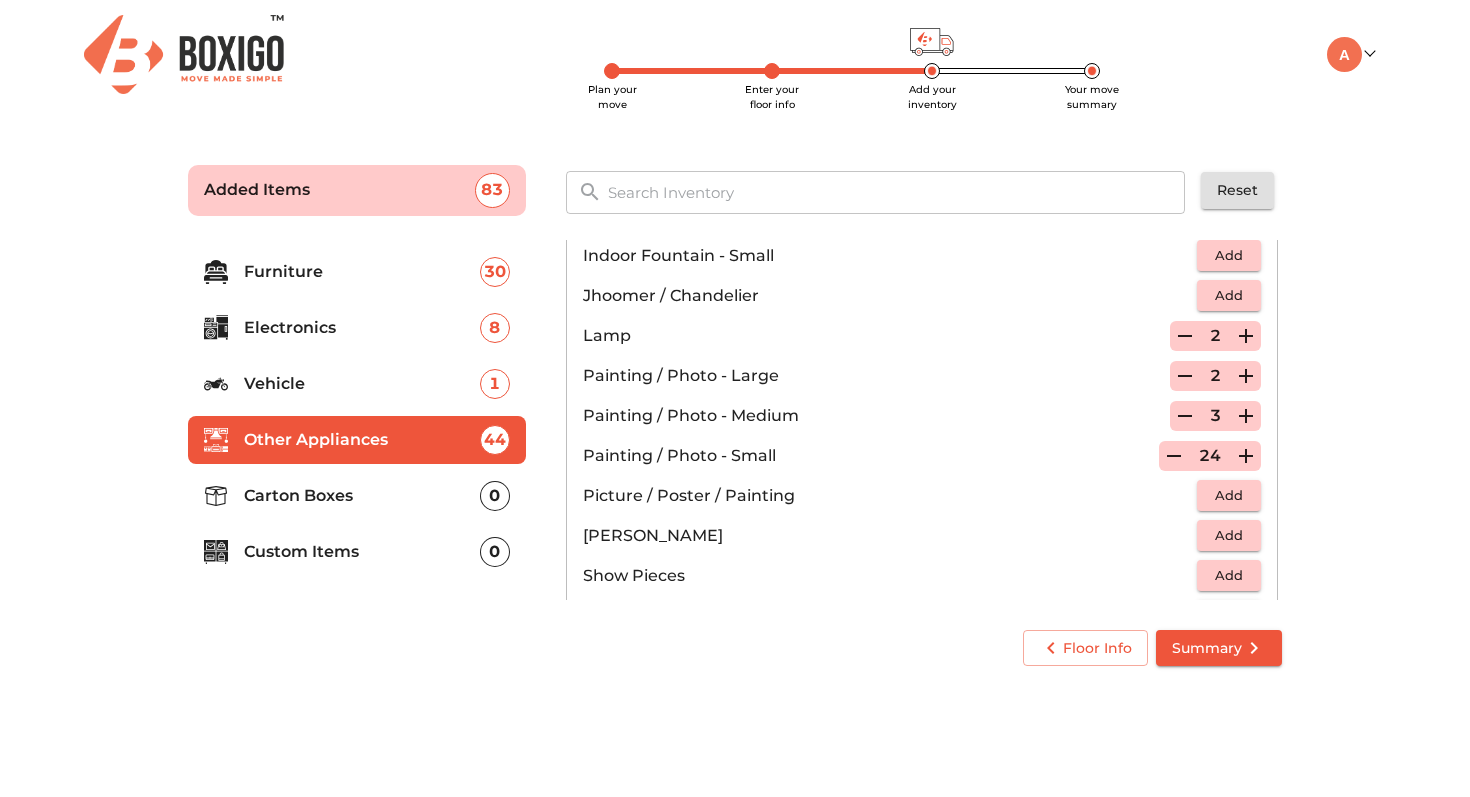click 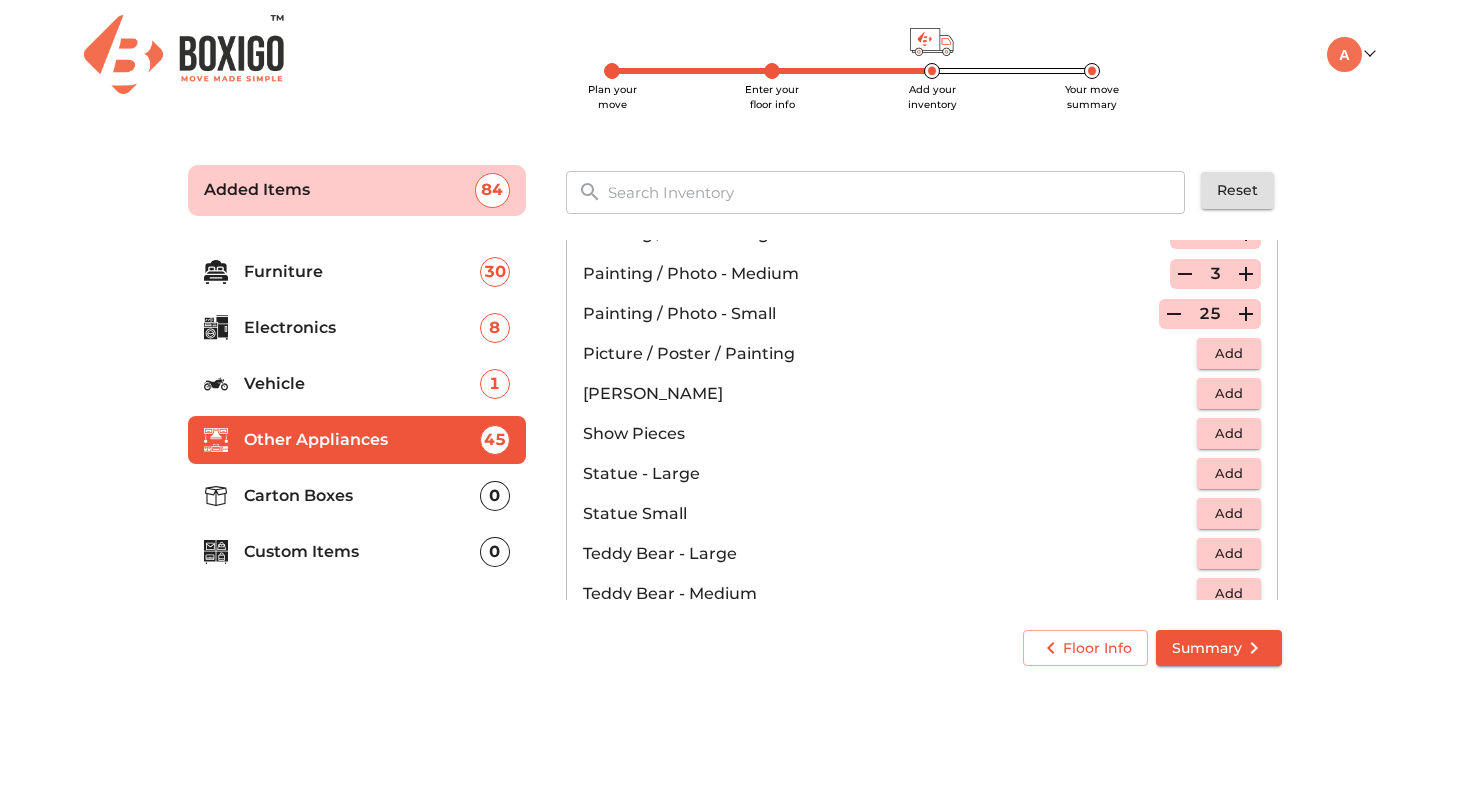 scroll, scrollTop: 939, scrollLeft: 0, axis: vertical 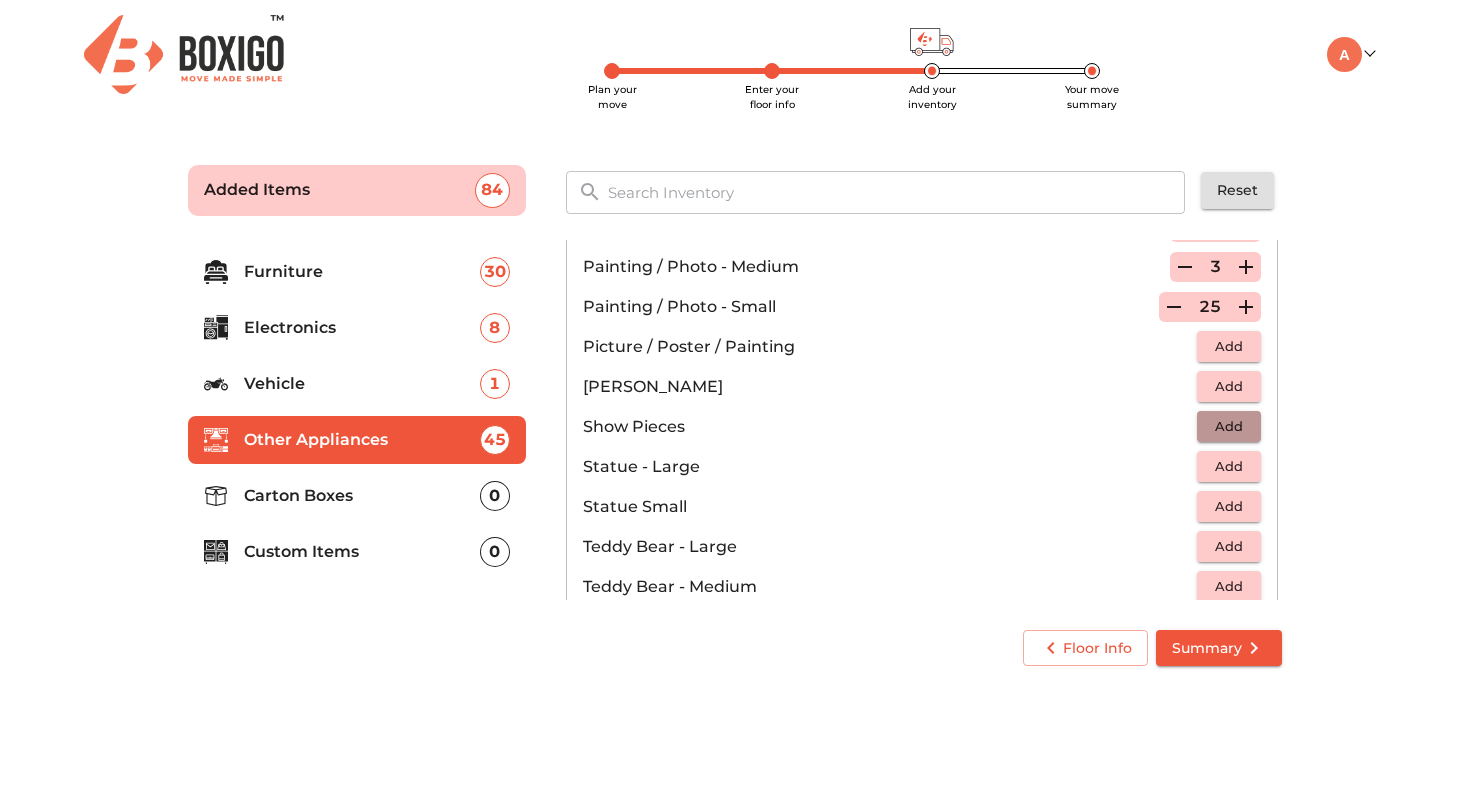 click on "Add" at bounding box center [1229, 426] 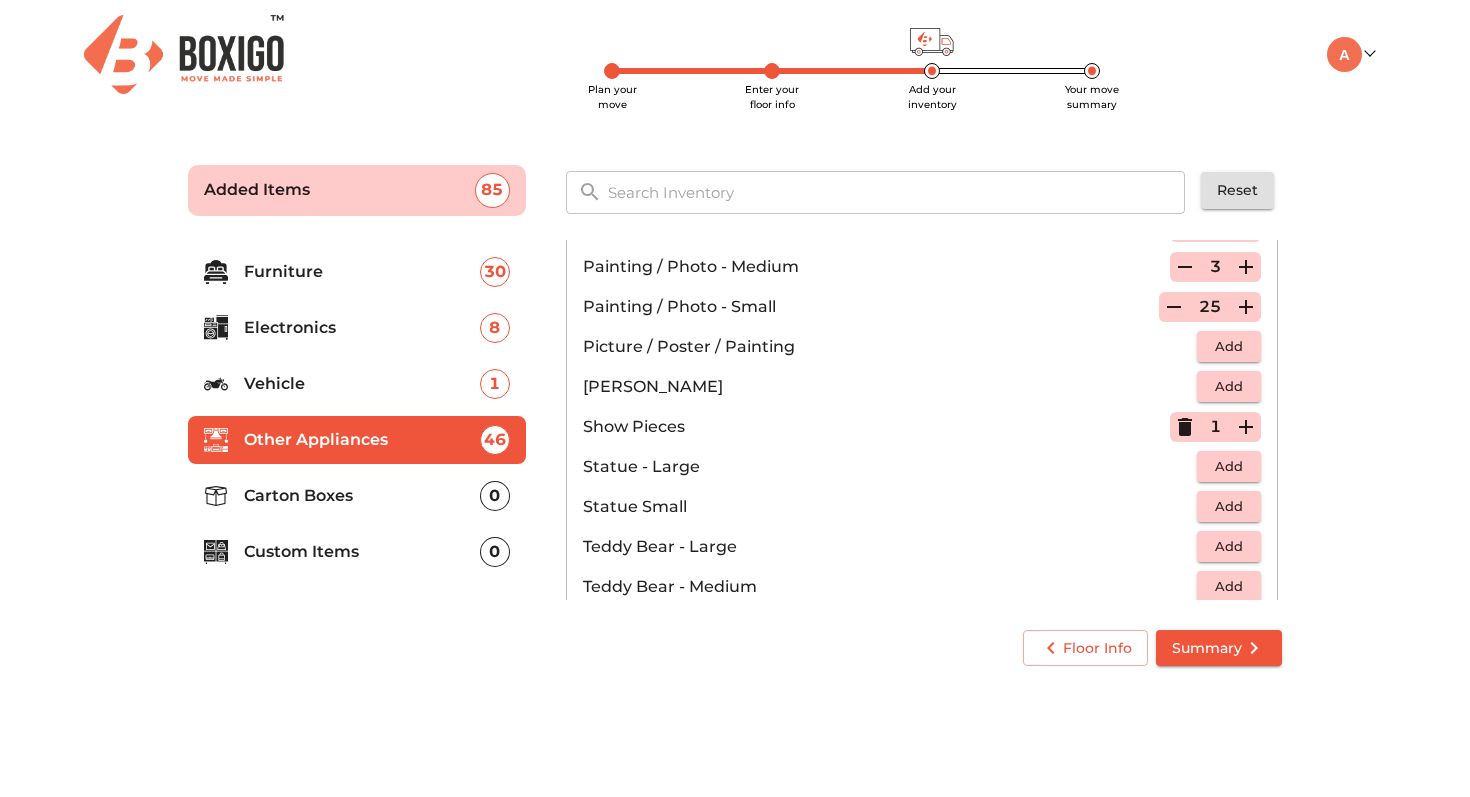 click 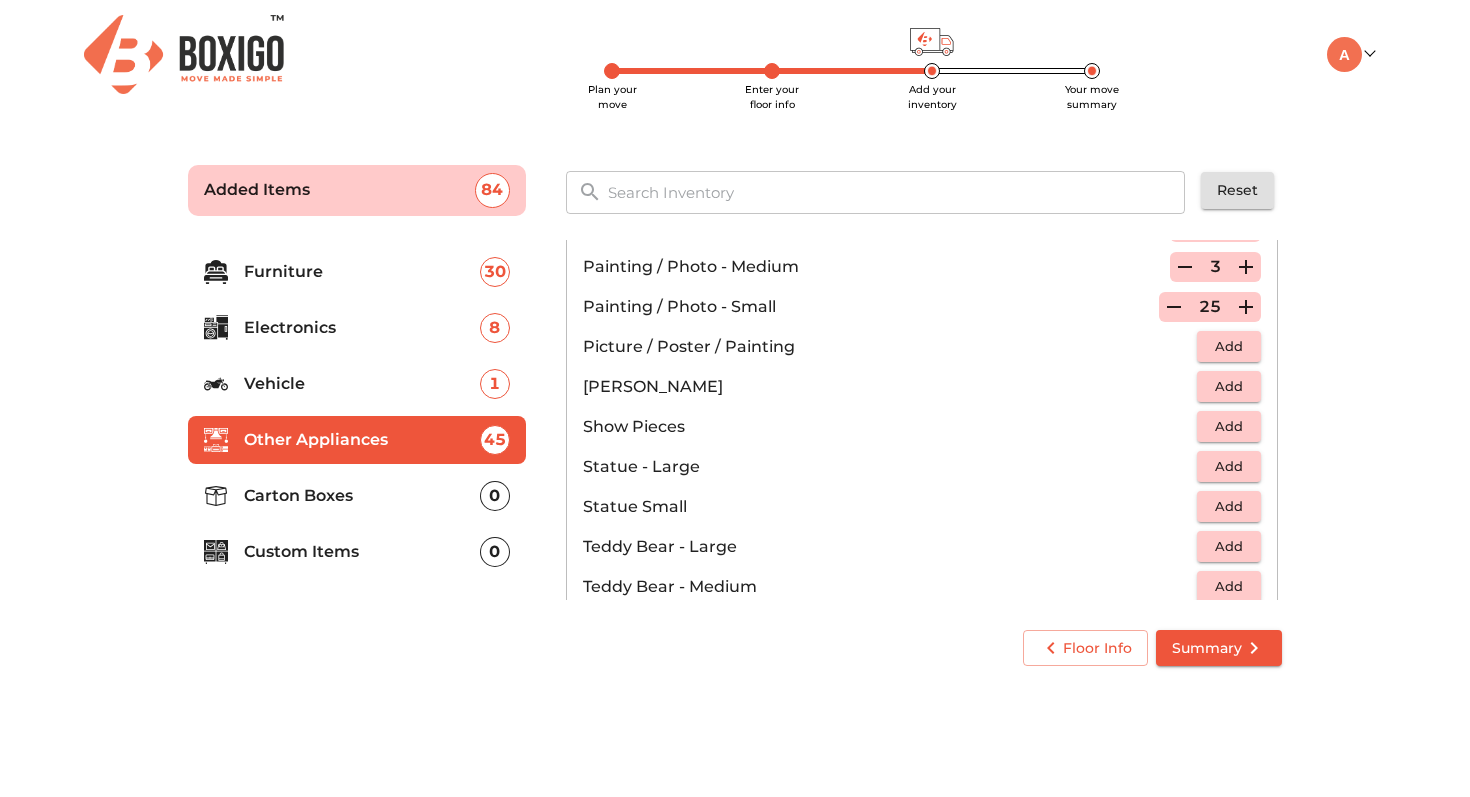 click on "Add" at bounding box center [1229, 426] 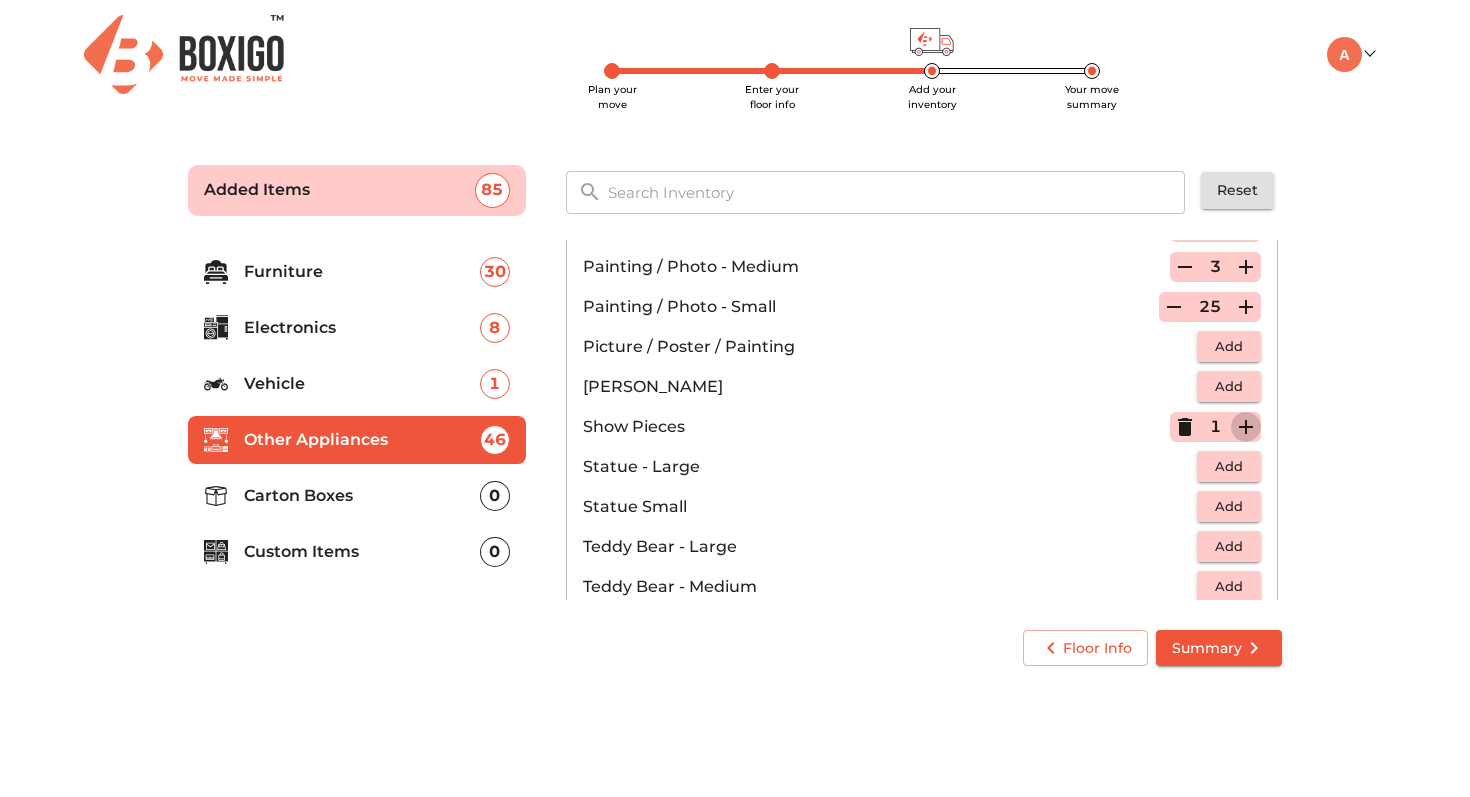click 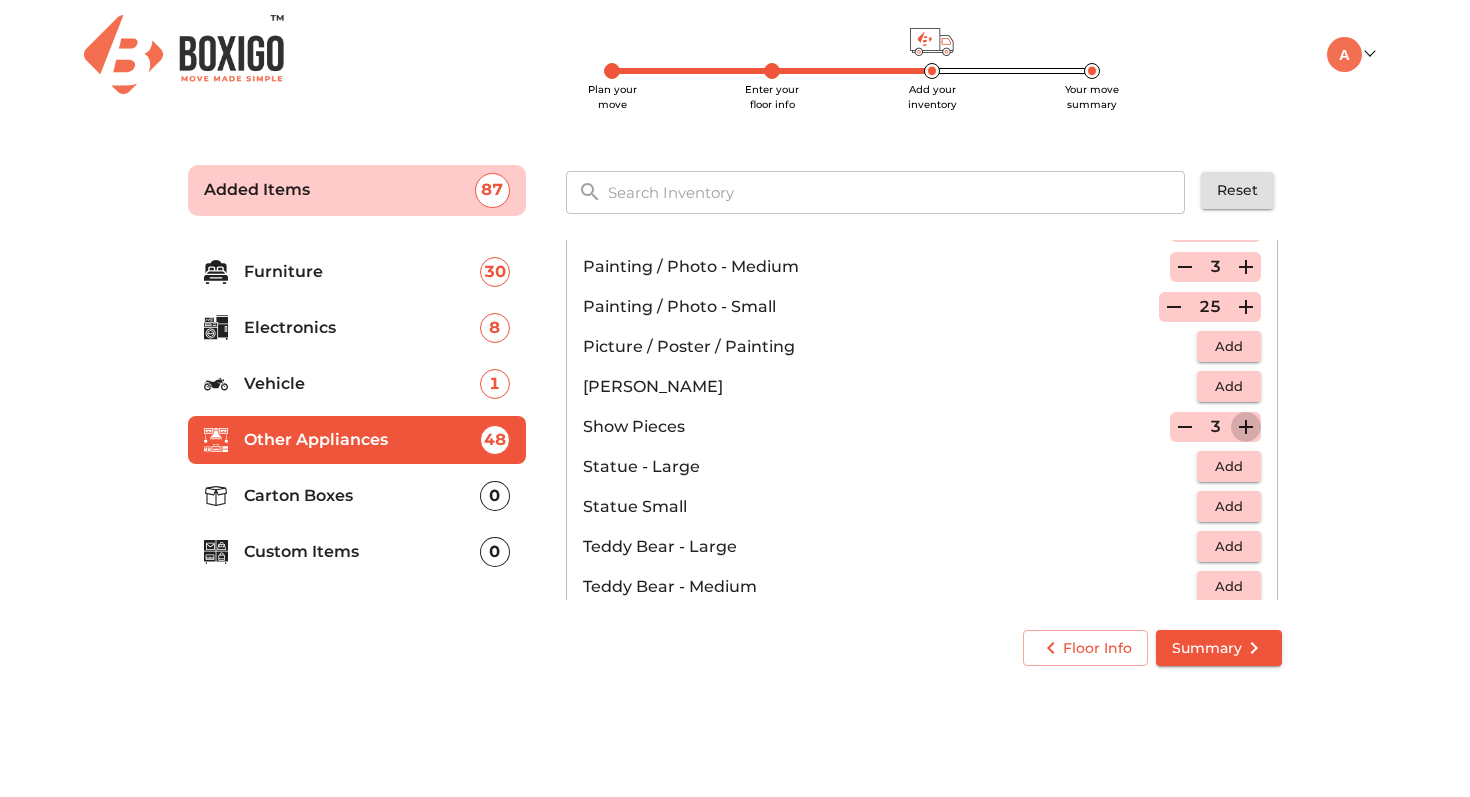 click 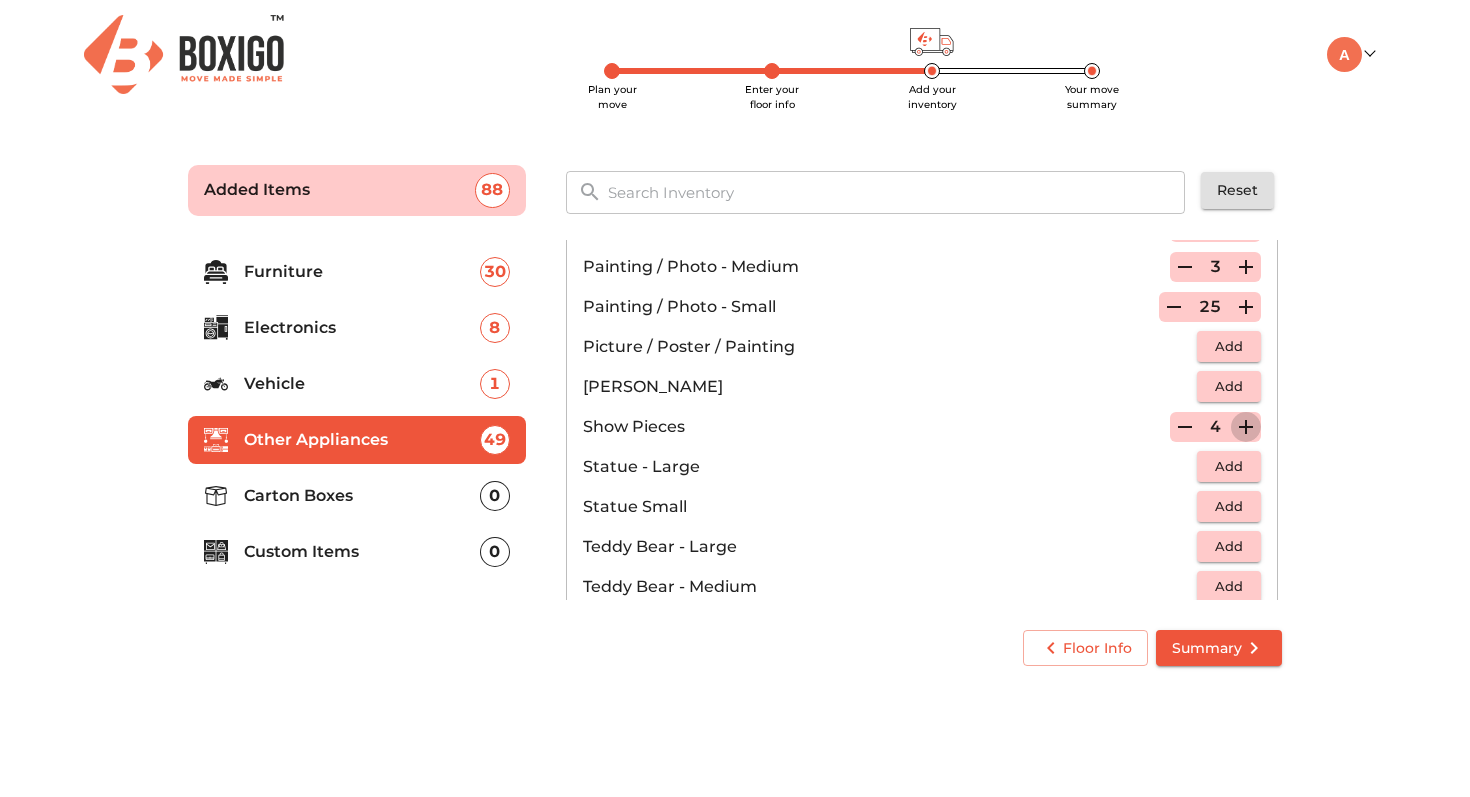 click 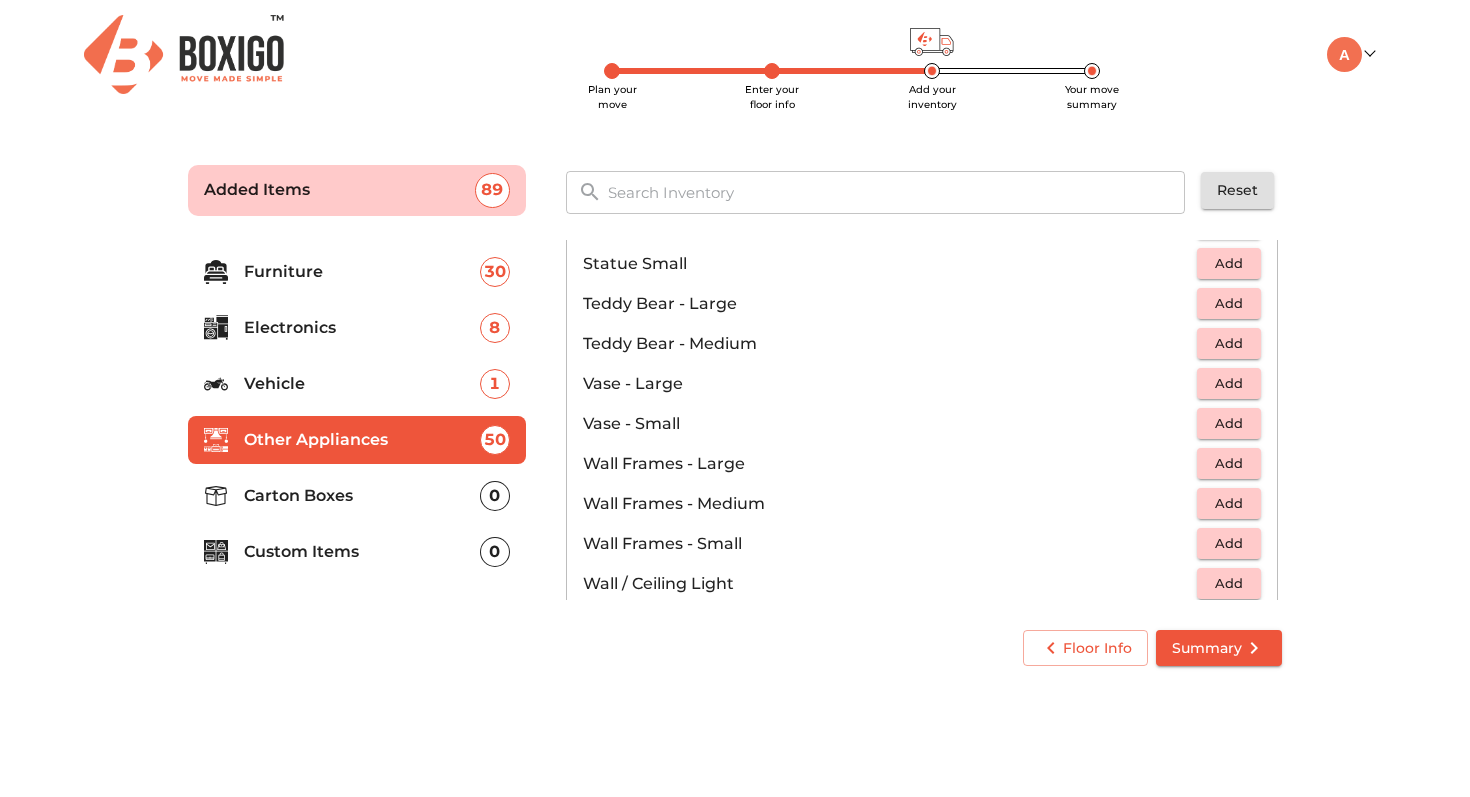 scroll, scrollTop: 1188, scrollLeft: 0, axis: vertical 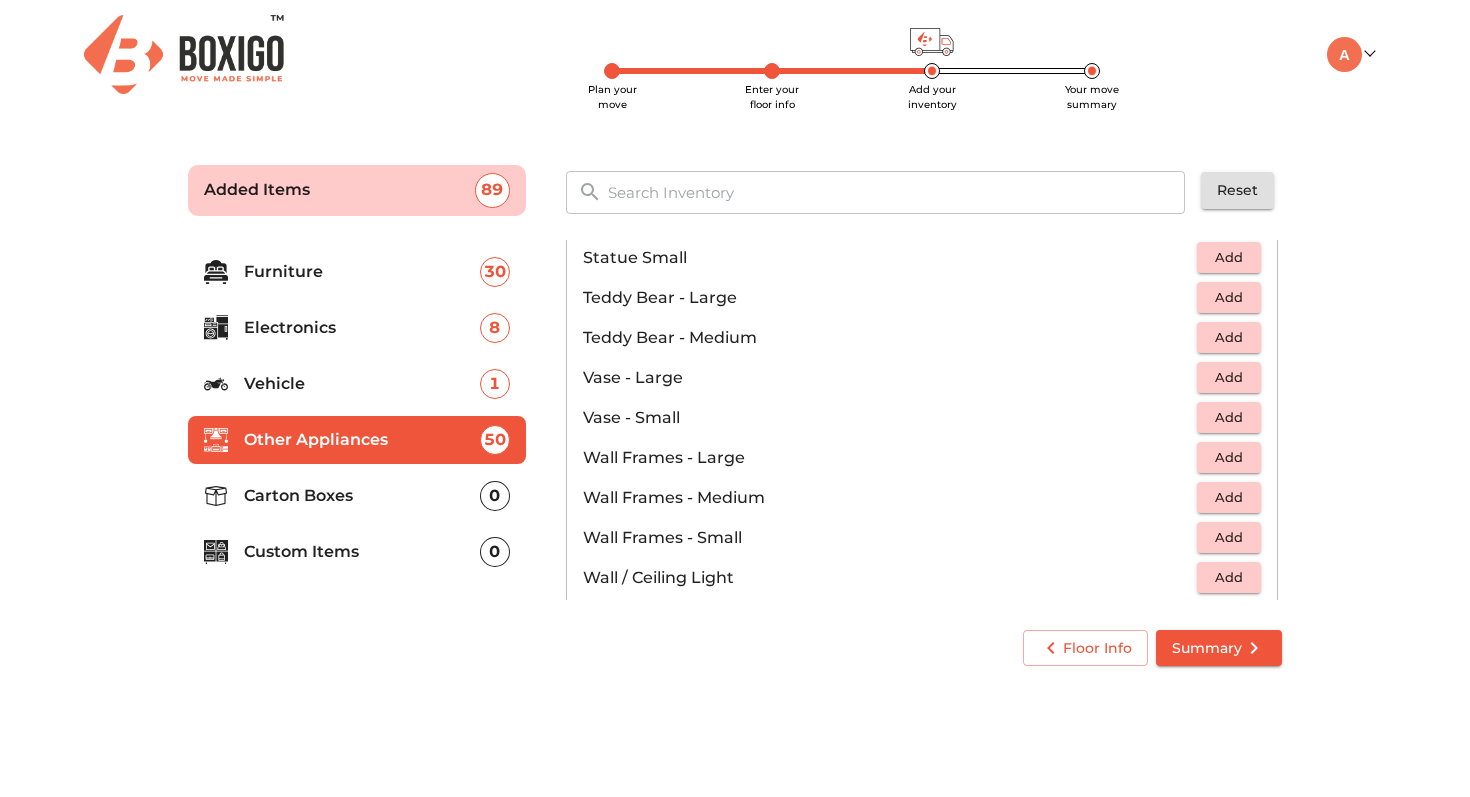 click on "Add" at bounding box center (1229, 457) 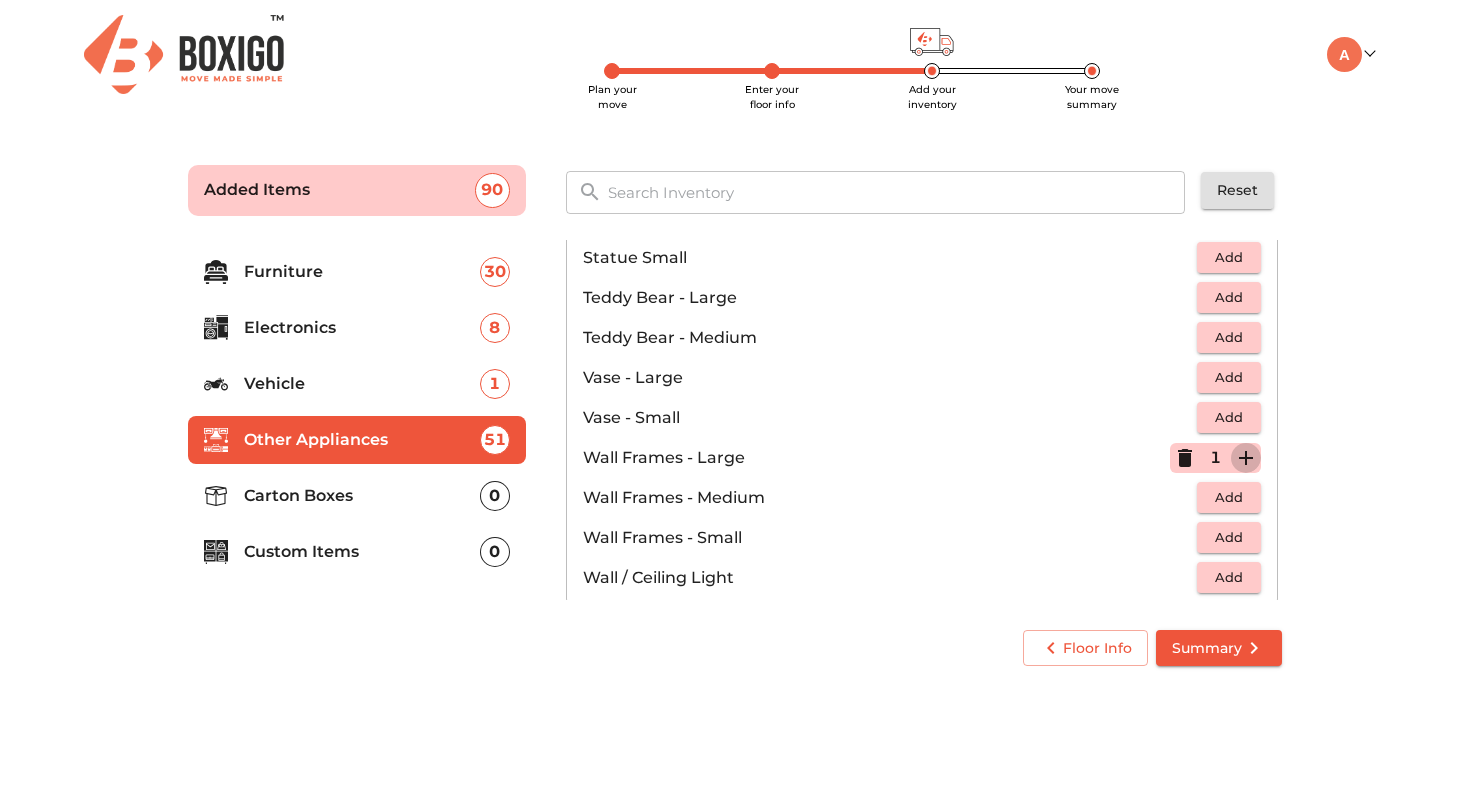 click 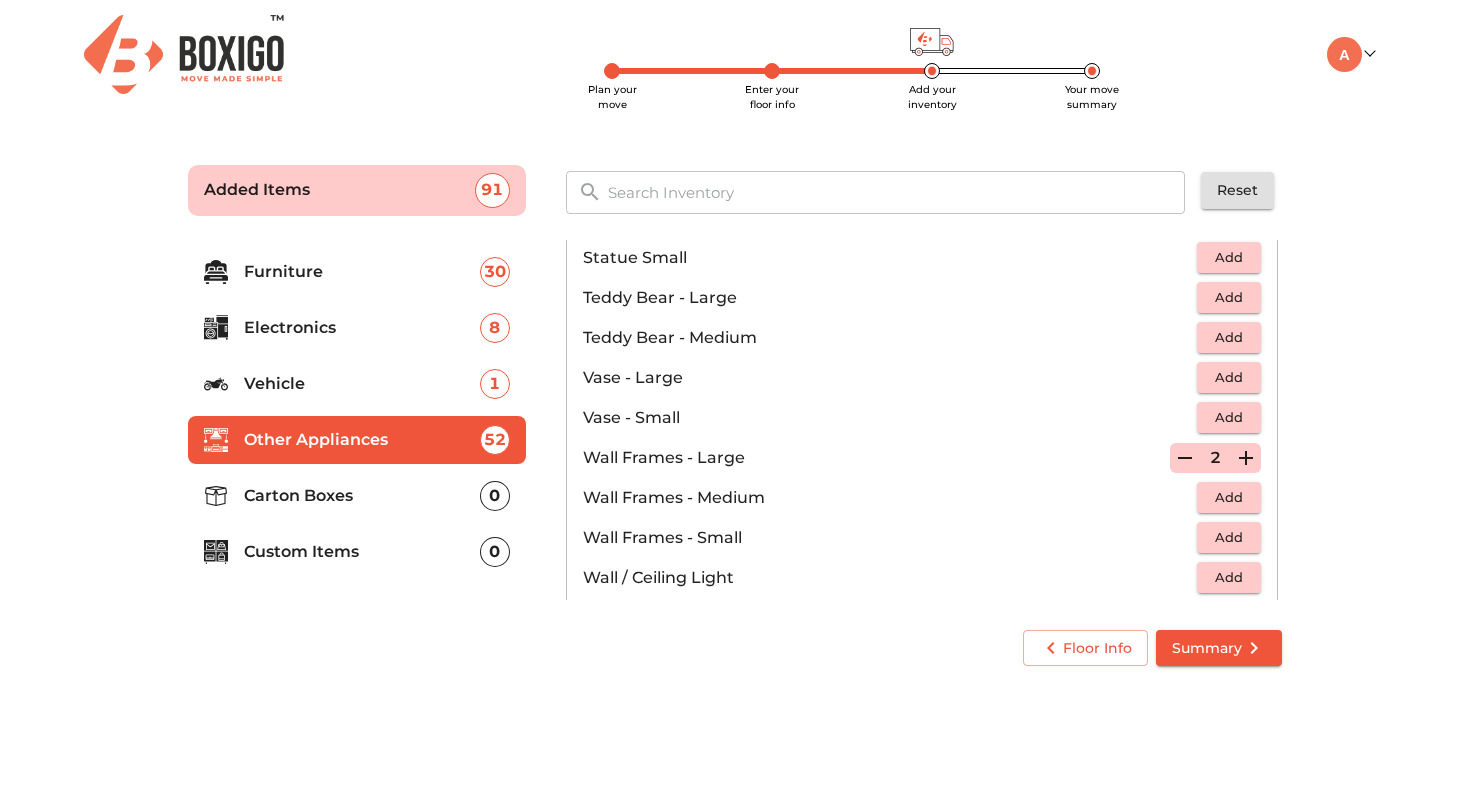 click on "Add" at bounding box center (1229, 497) 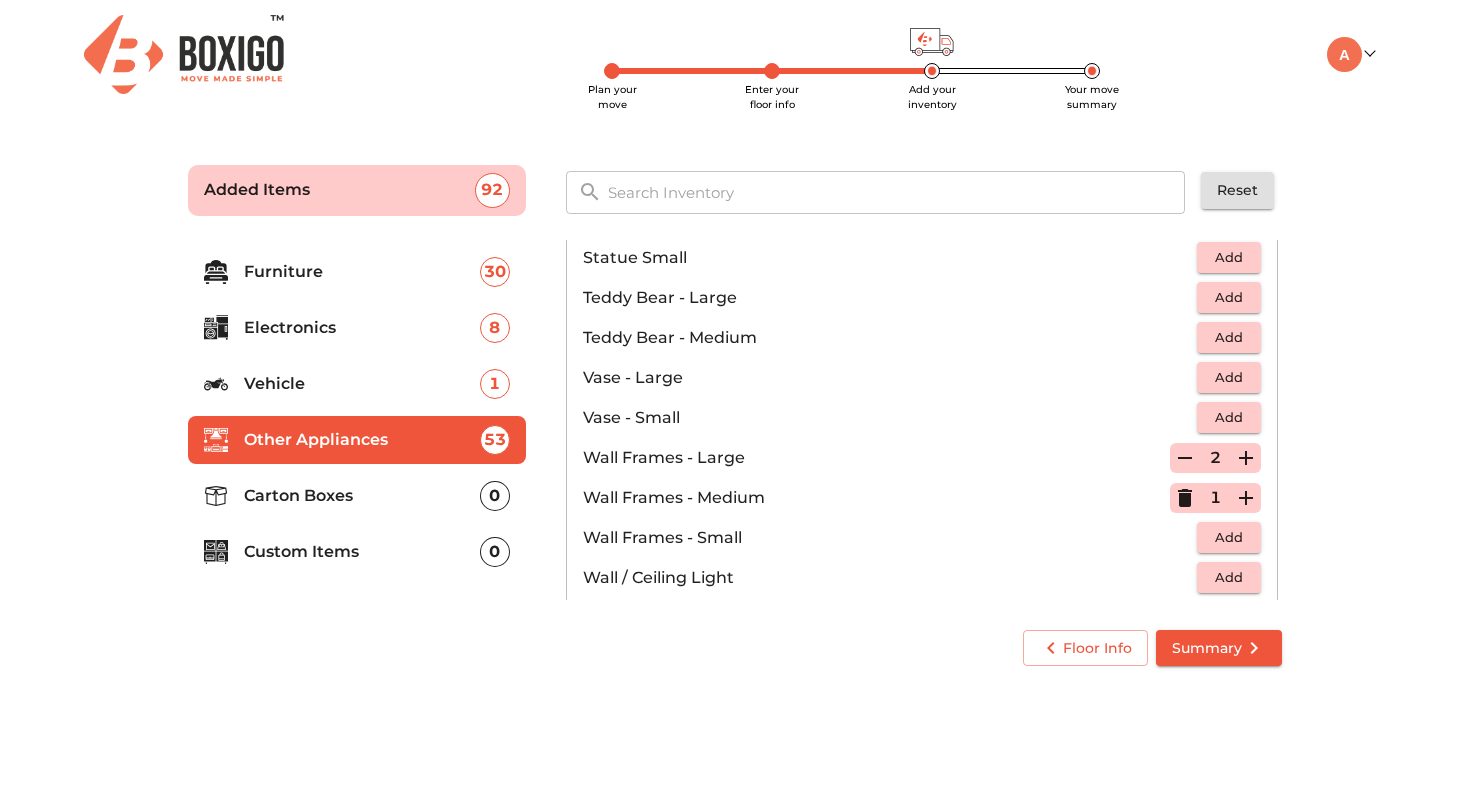 click 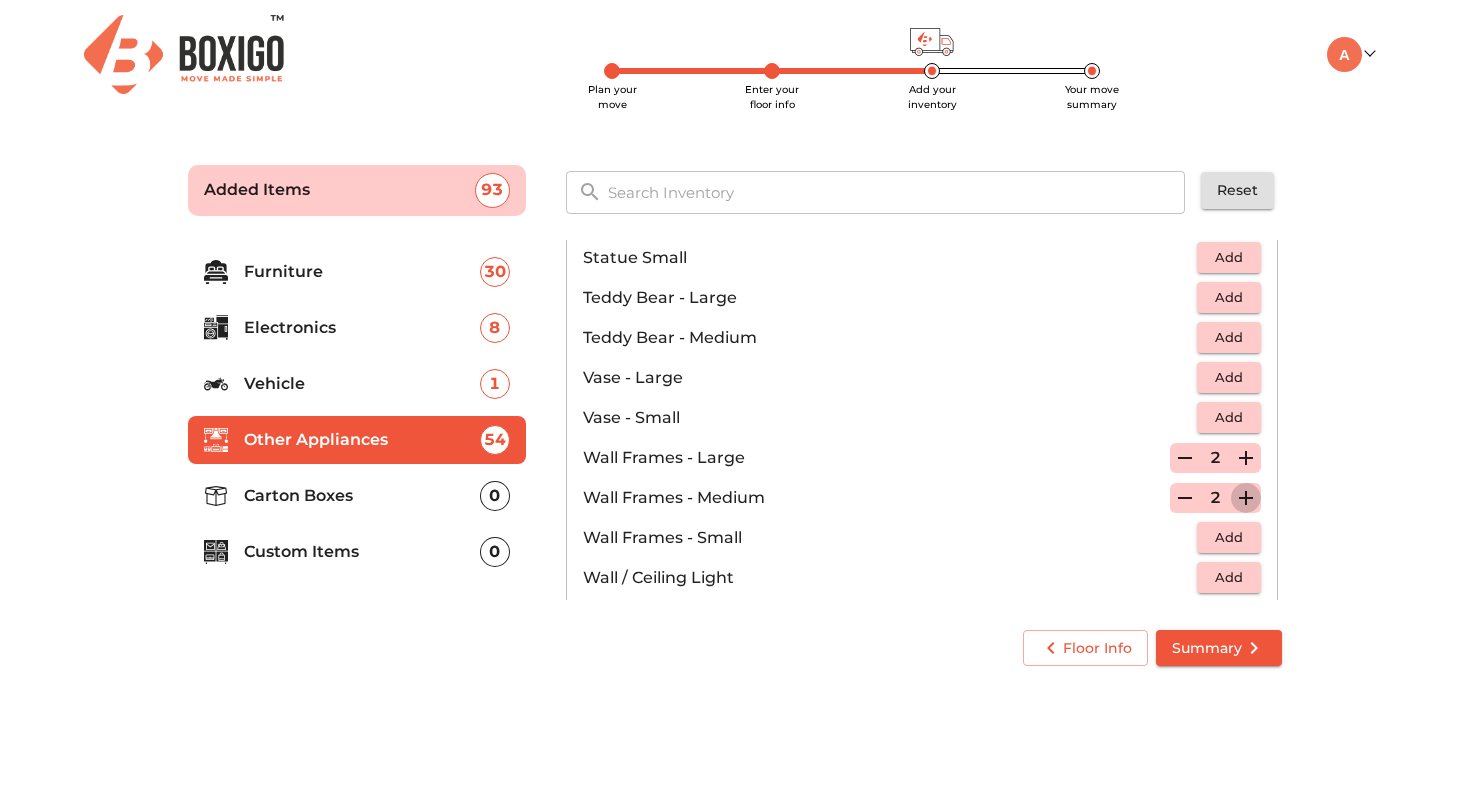 click 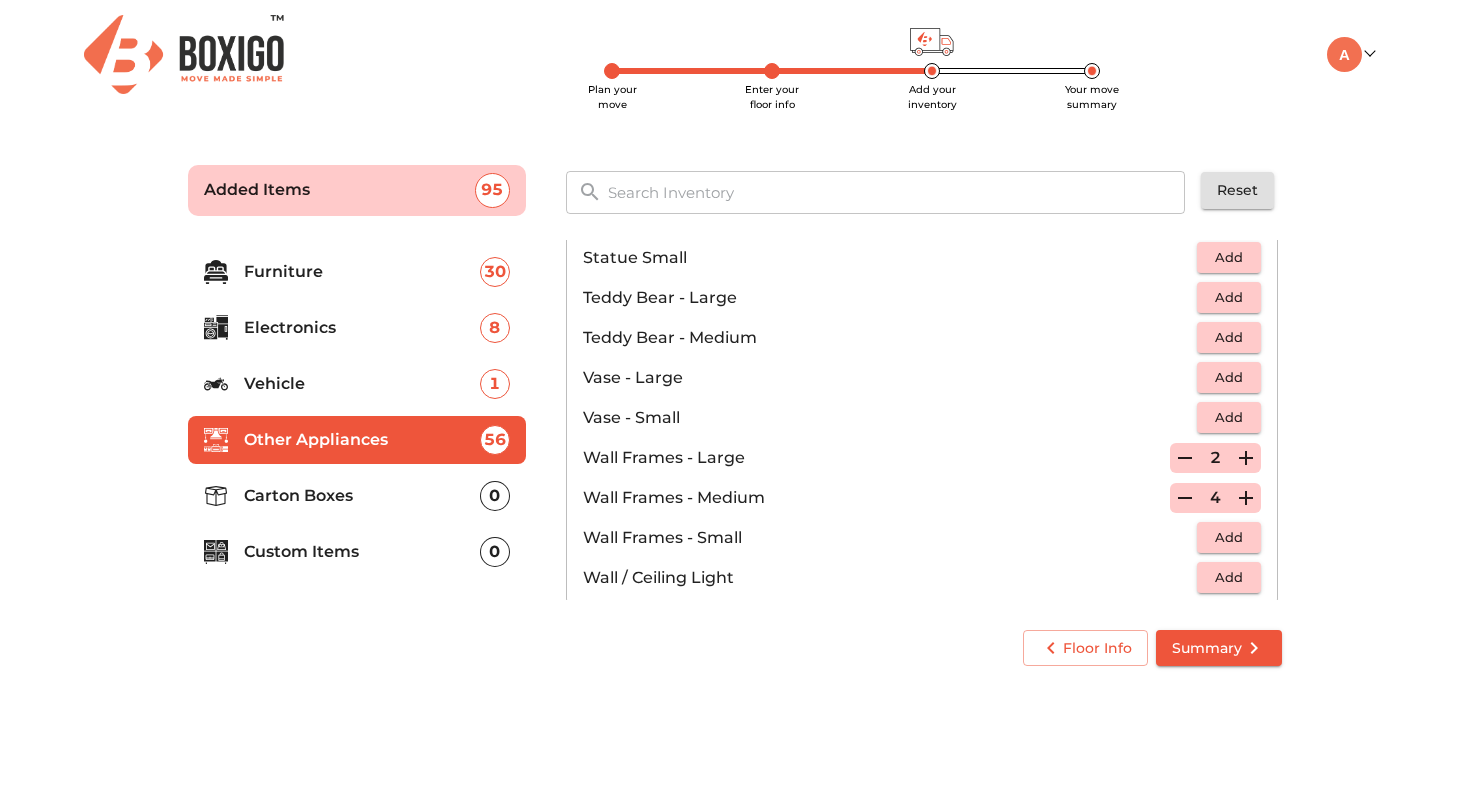 click 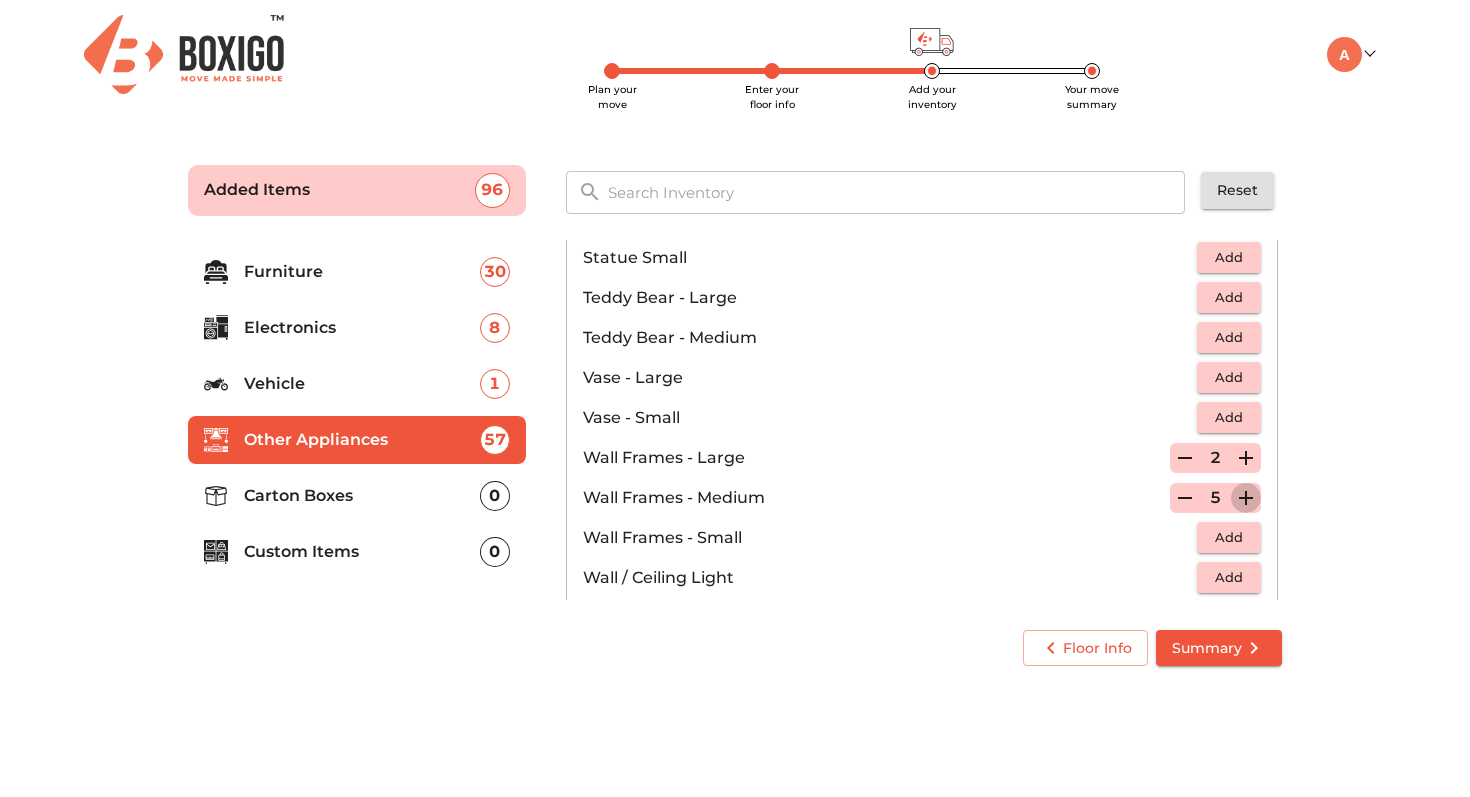 click 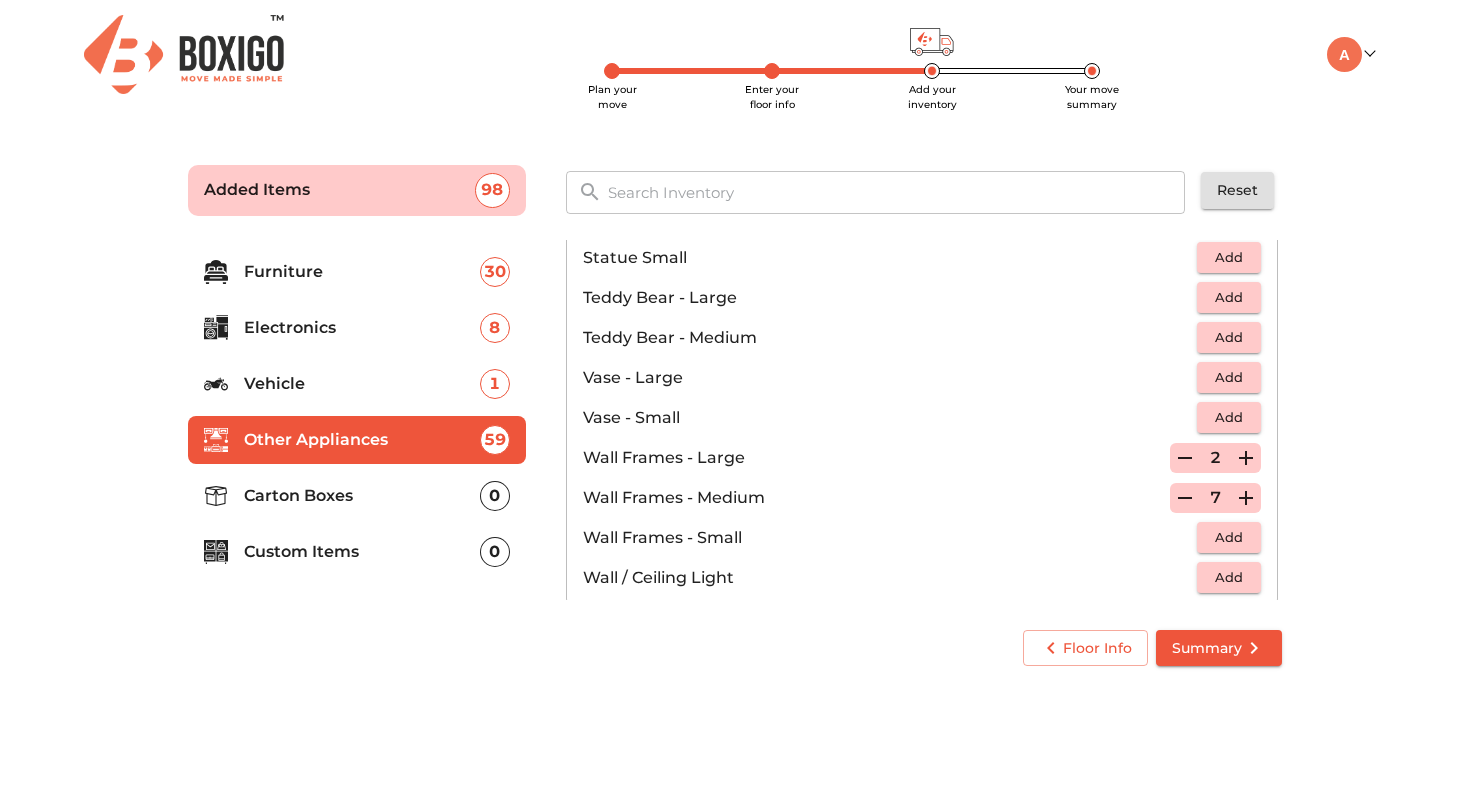 click 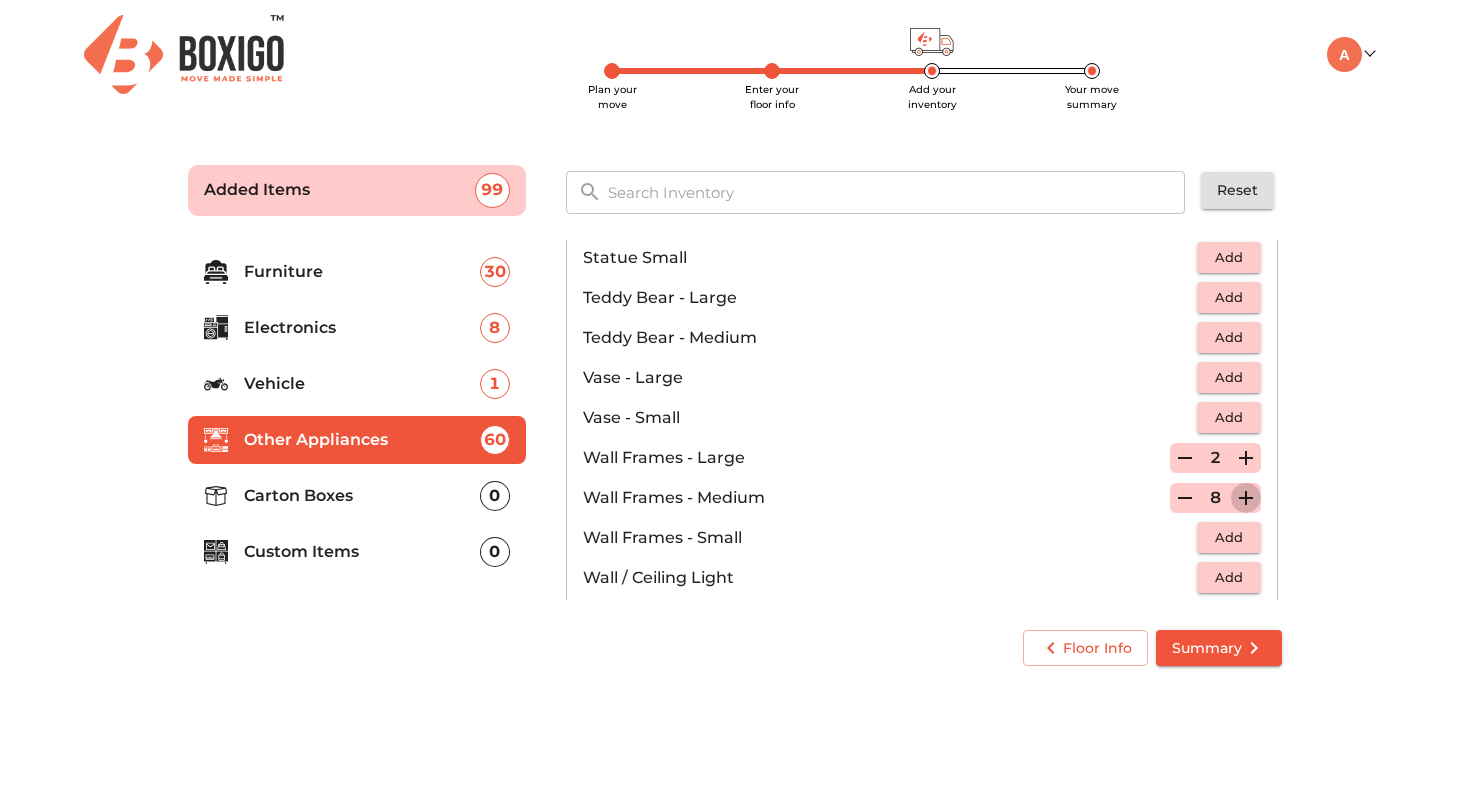 click 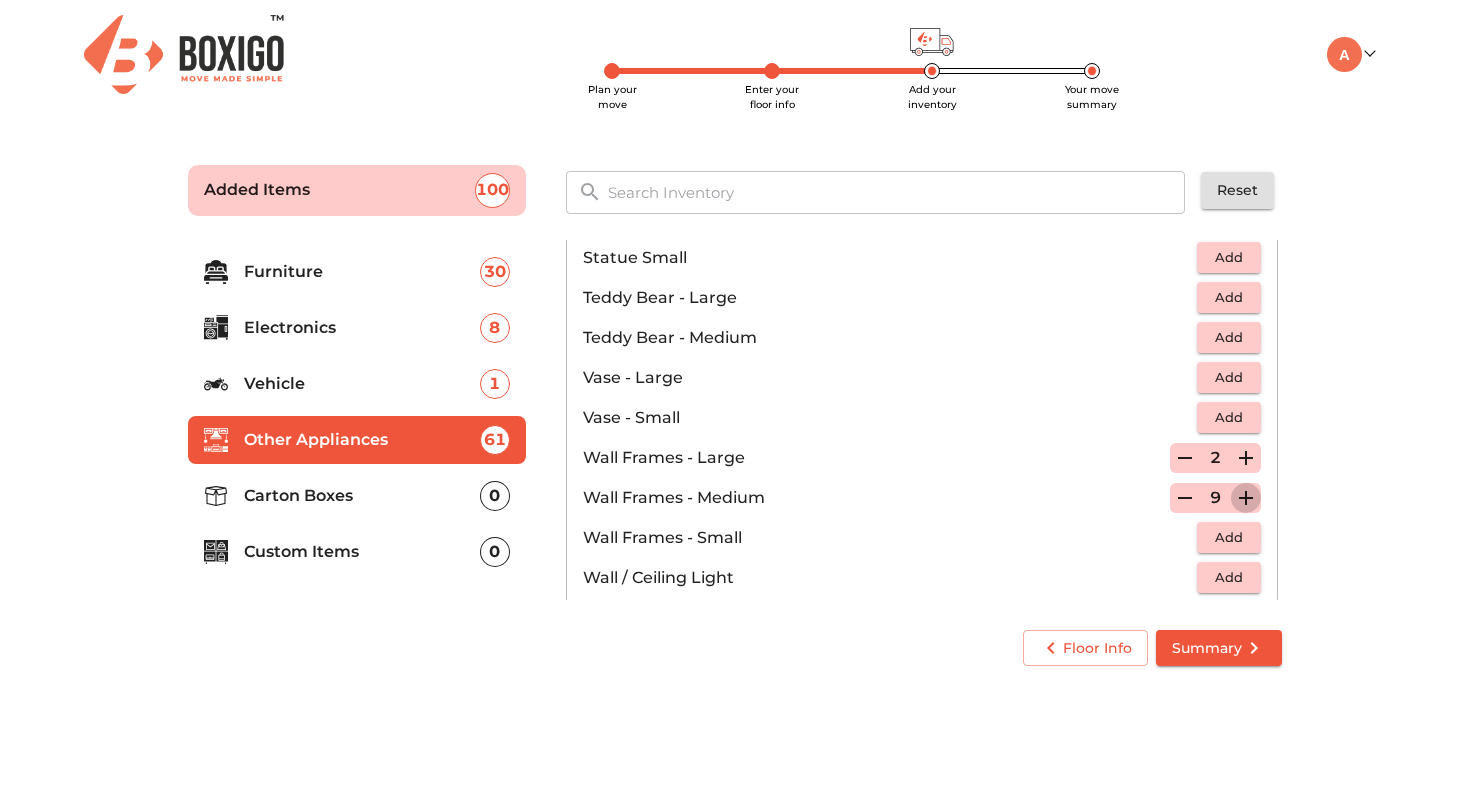 click 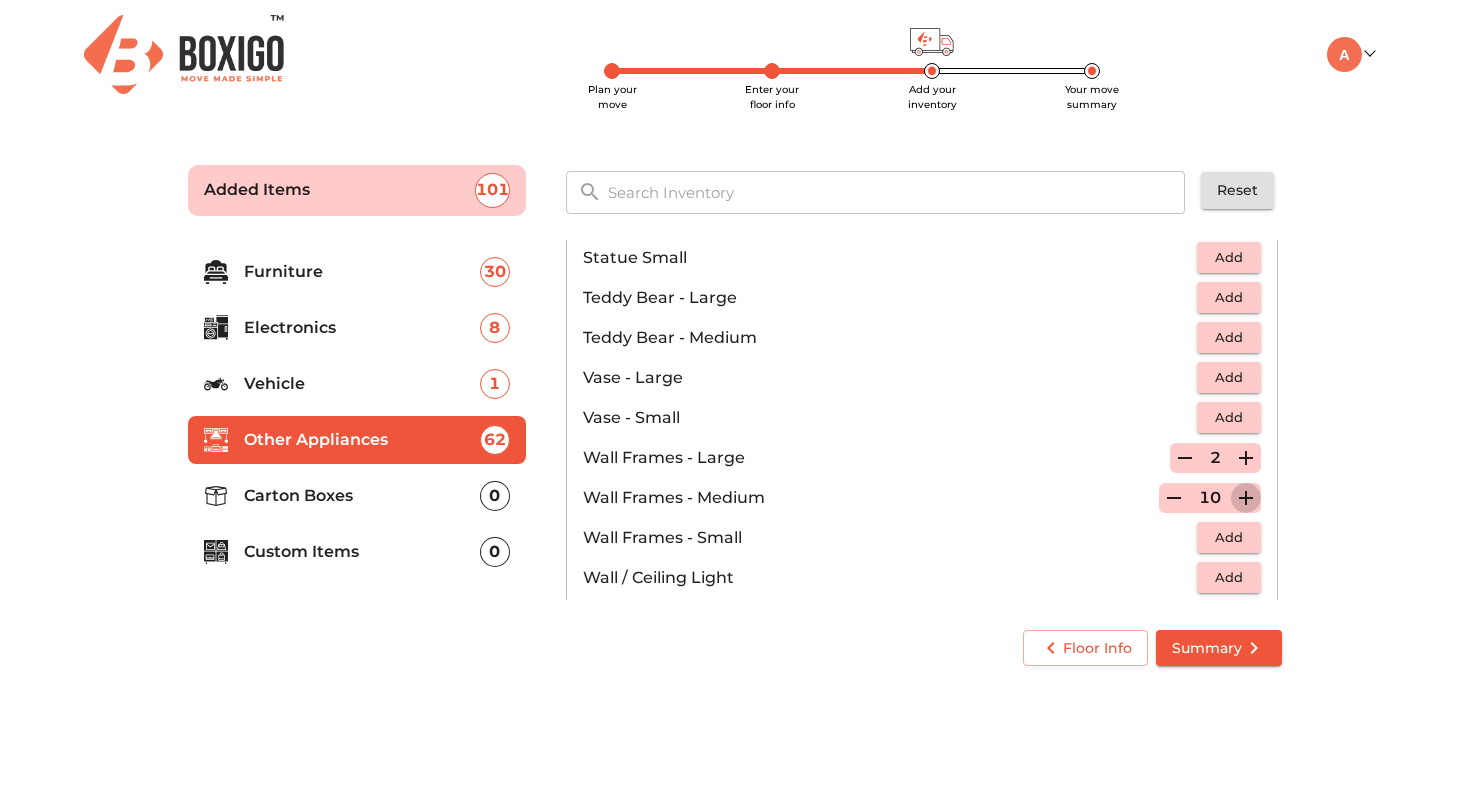 click 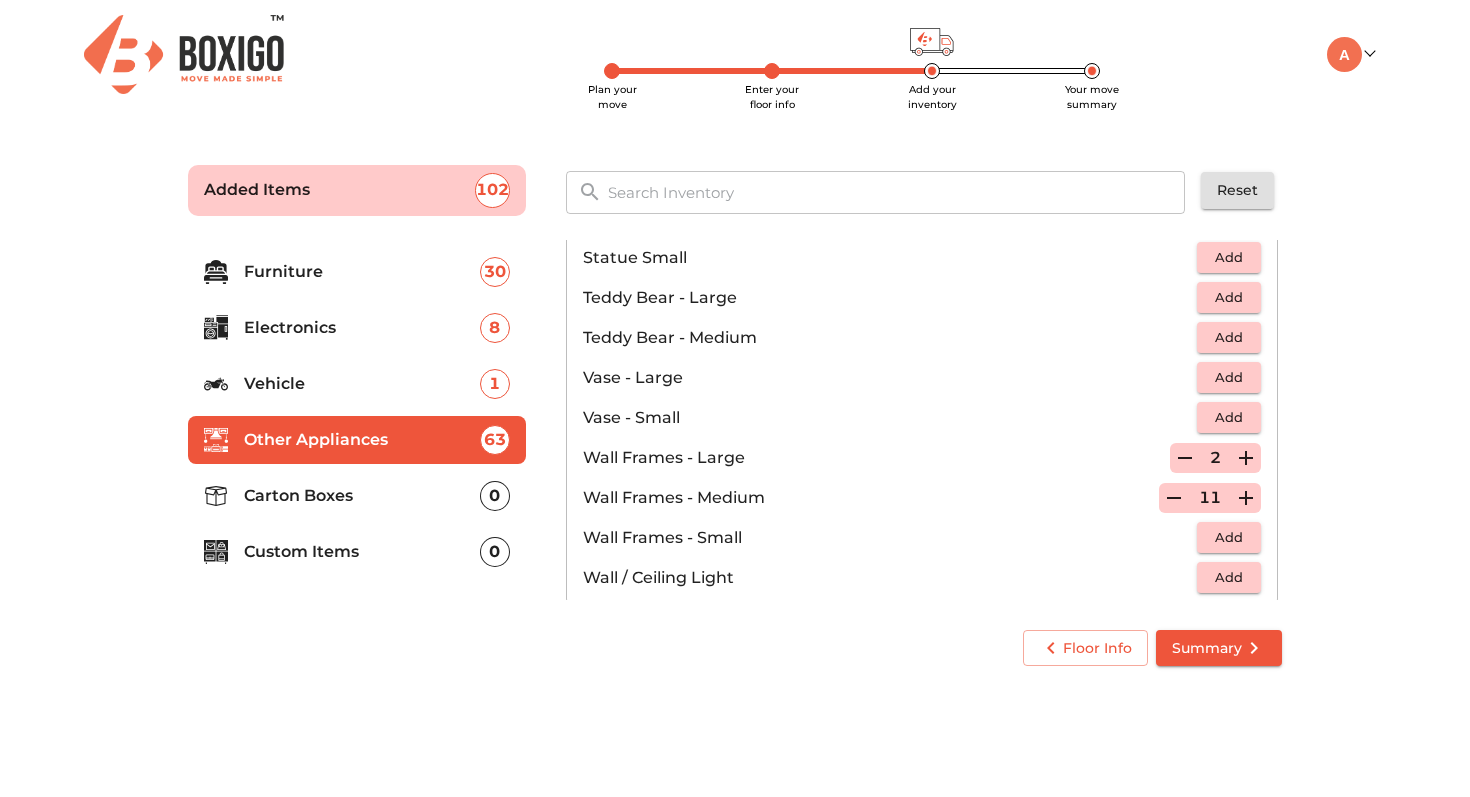 click 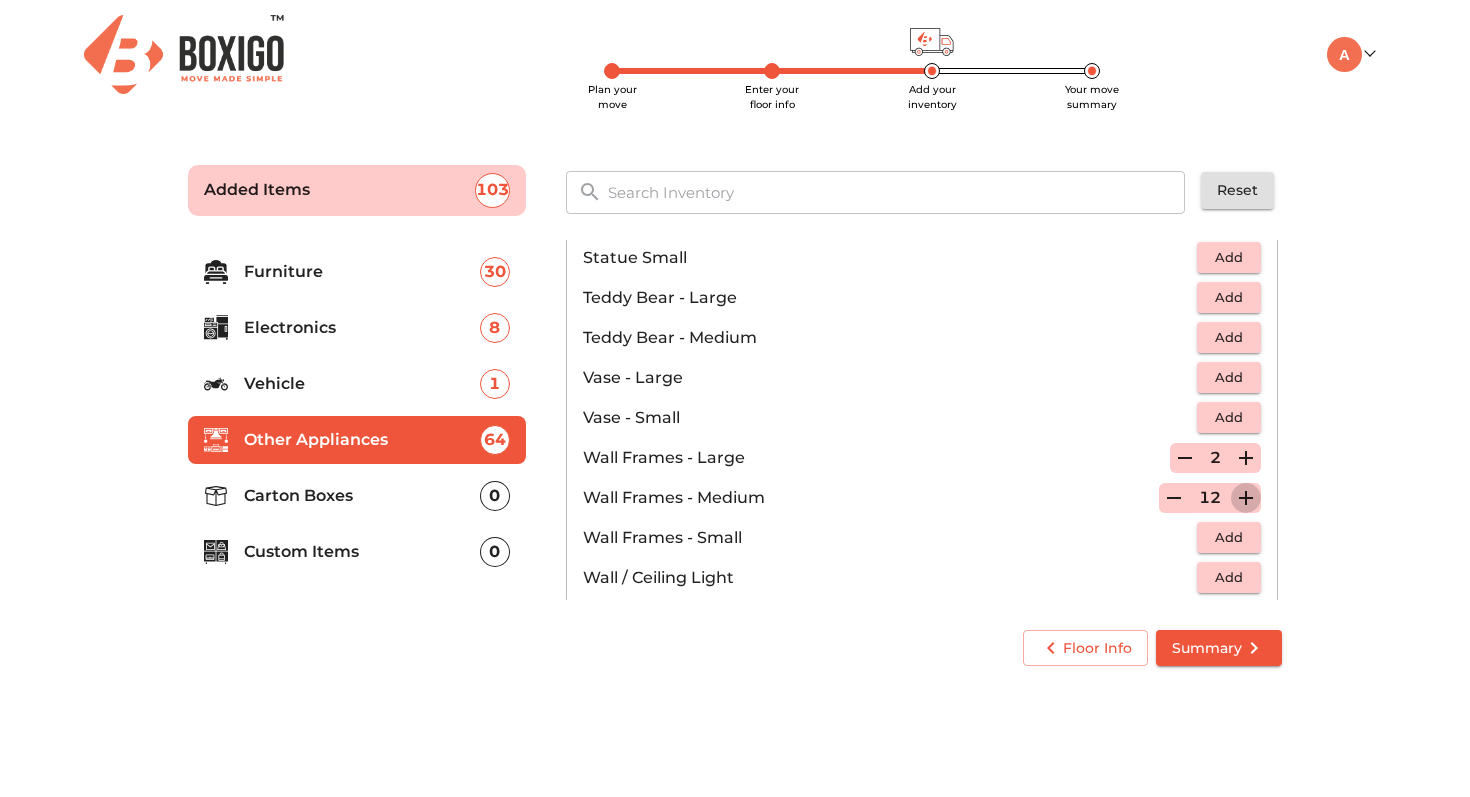 click 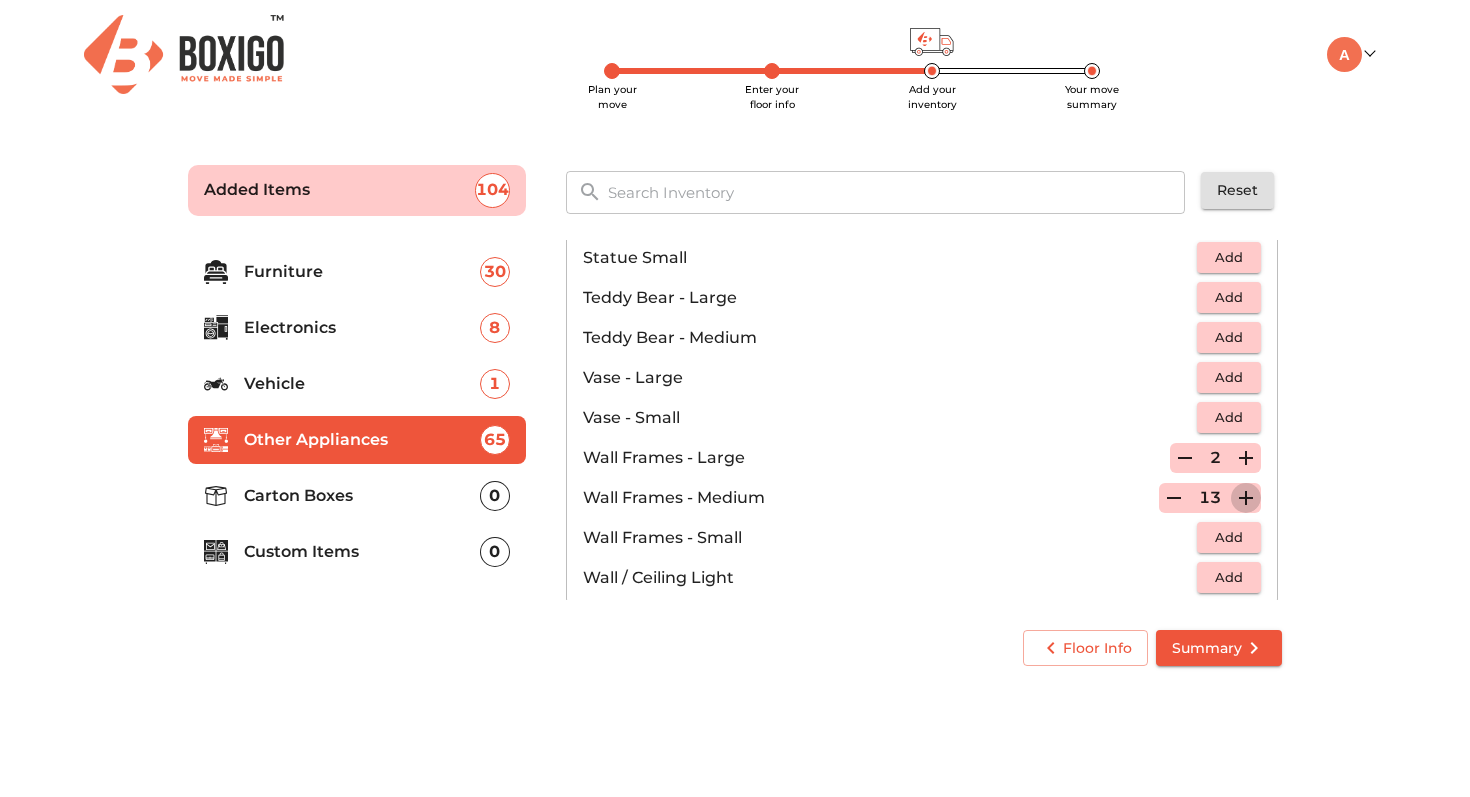 click 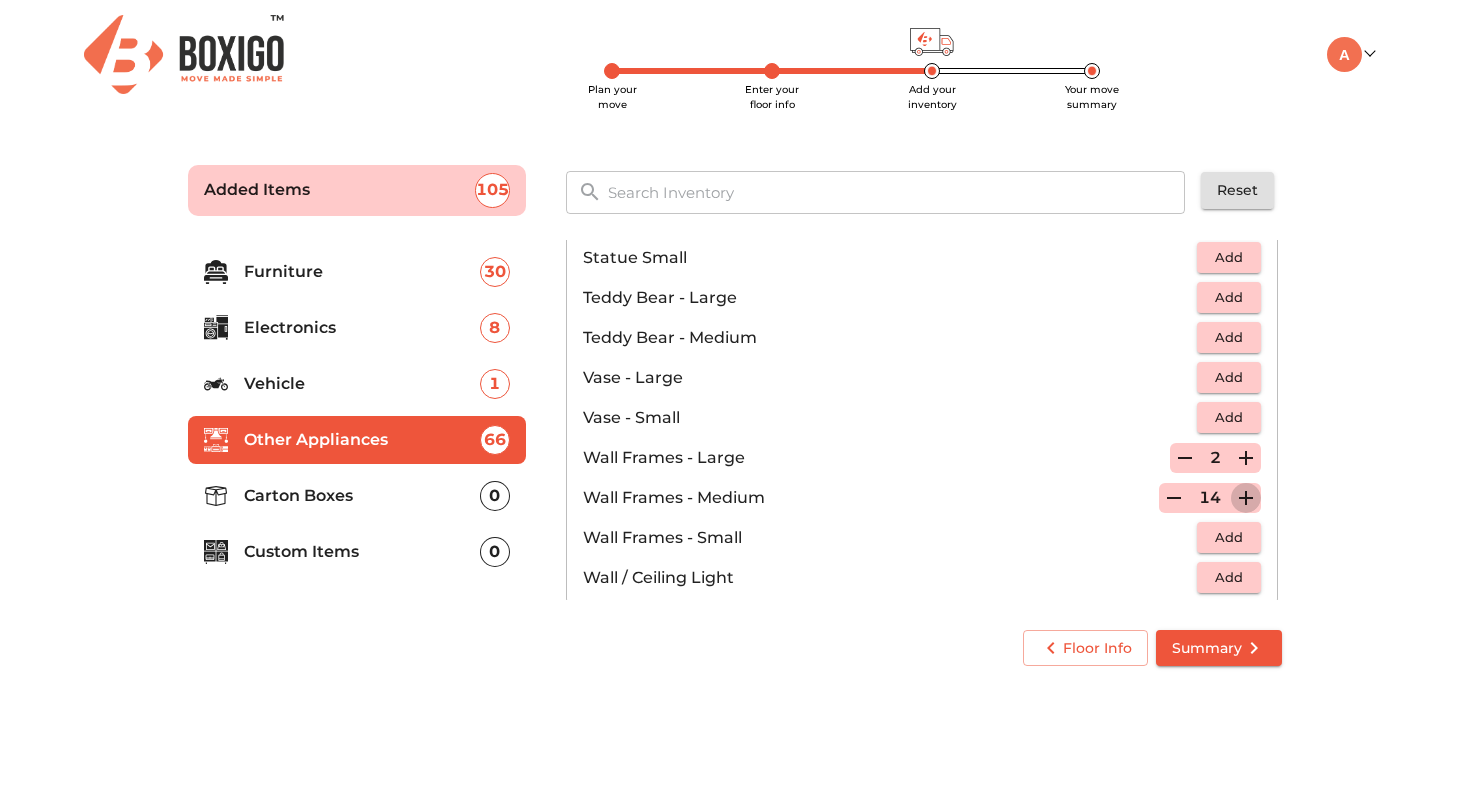 click 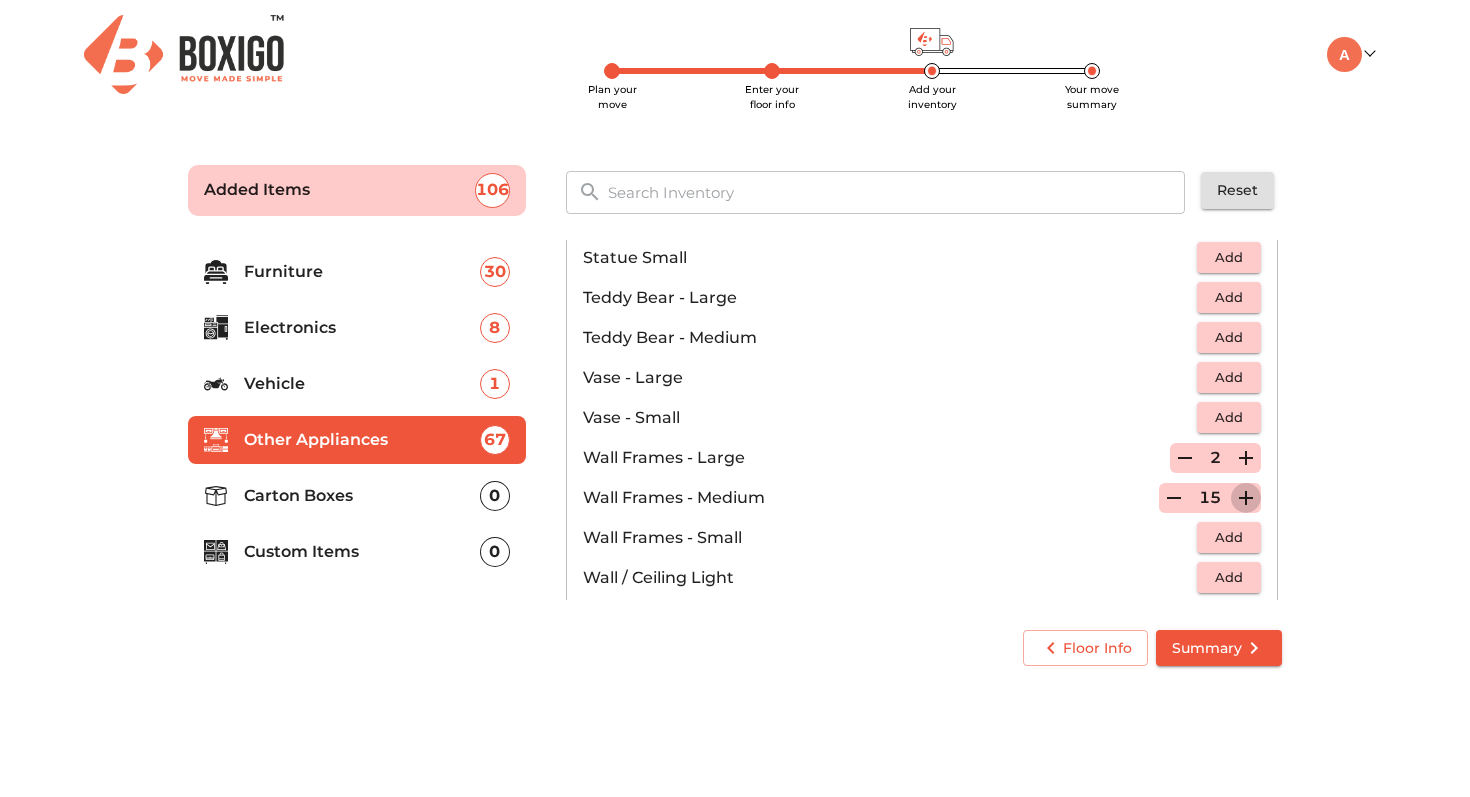 click 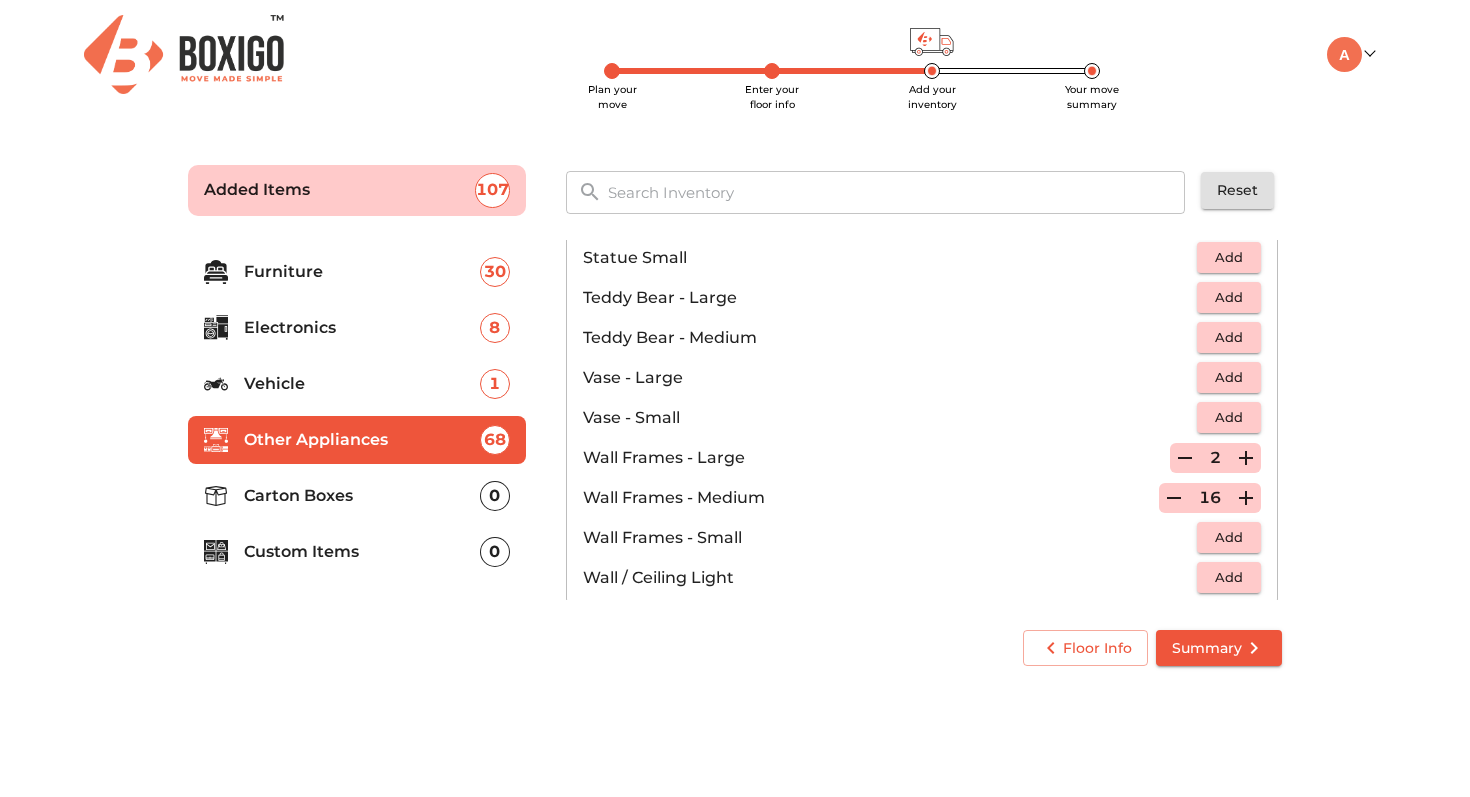 click 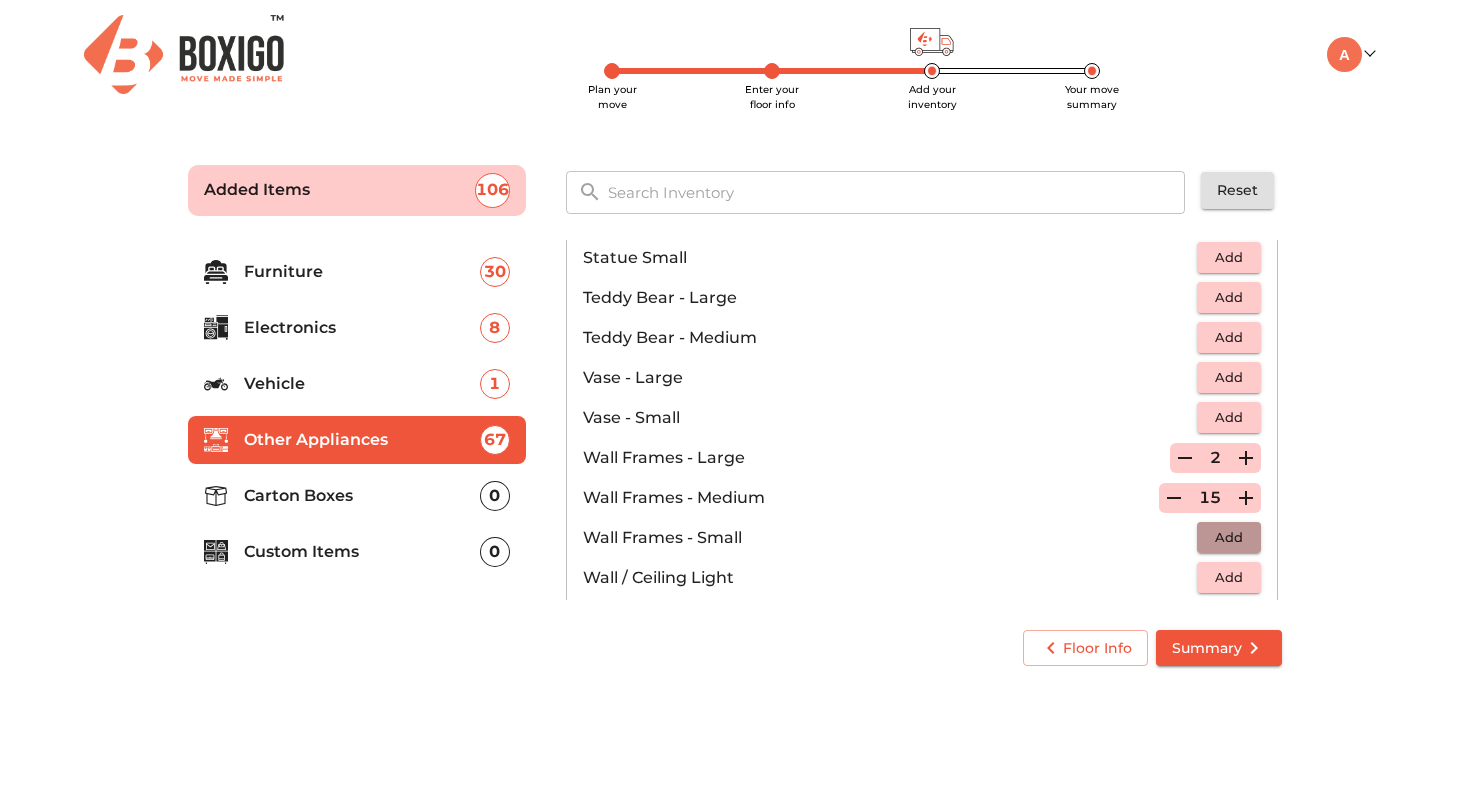 click on "Add" at bounding box center [1229, 537] 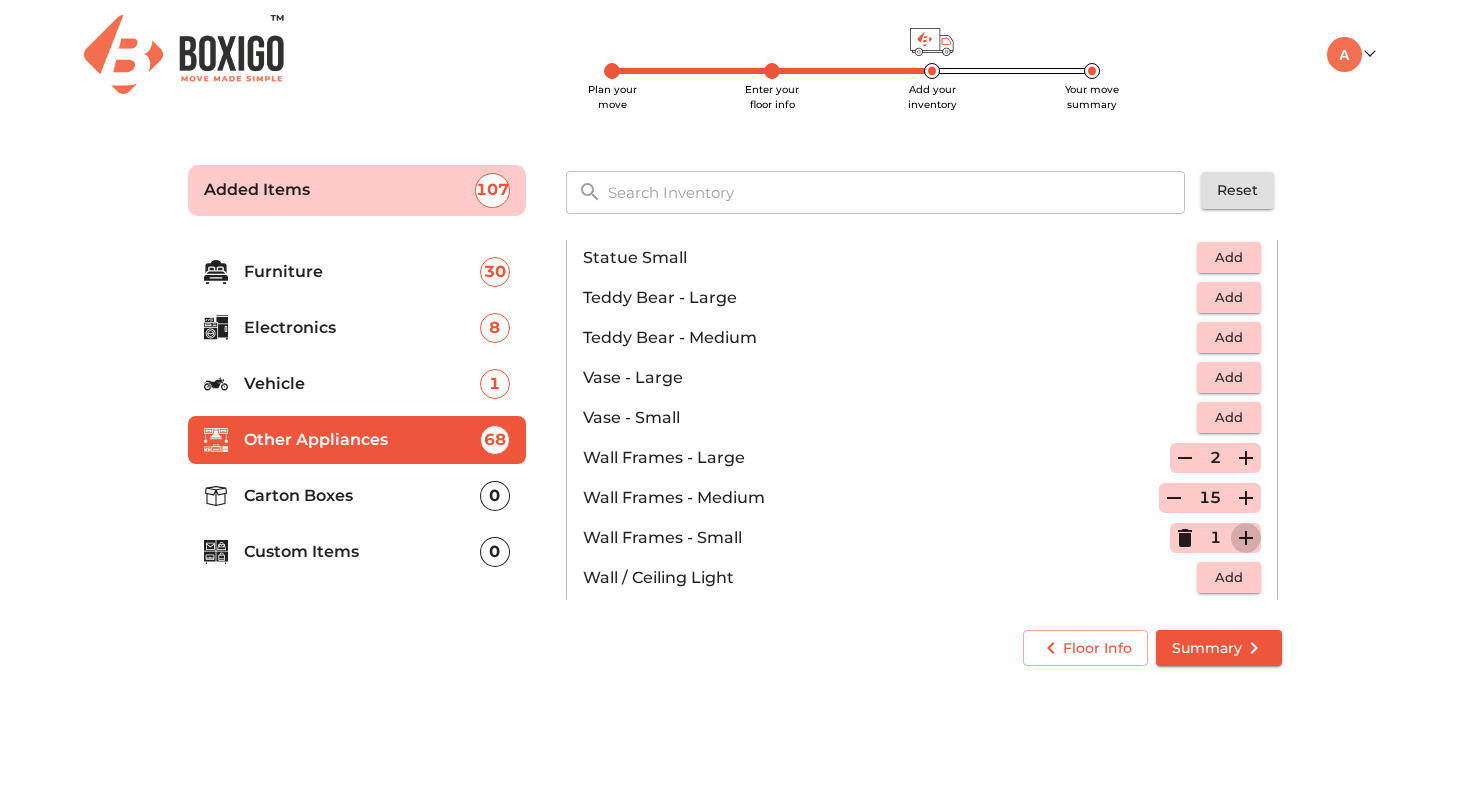 click 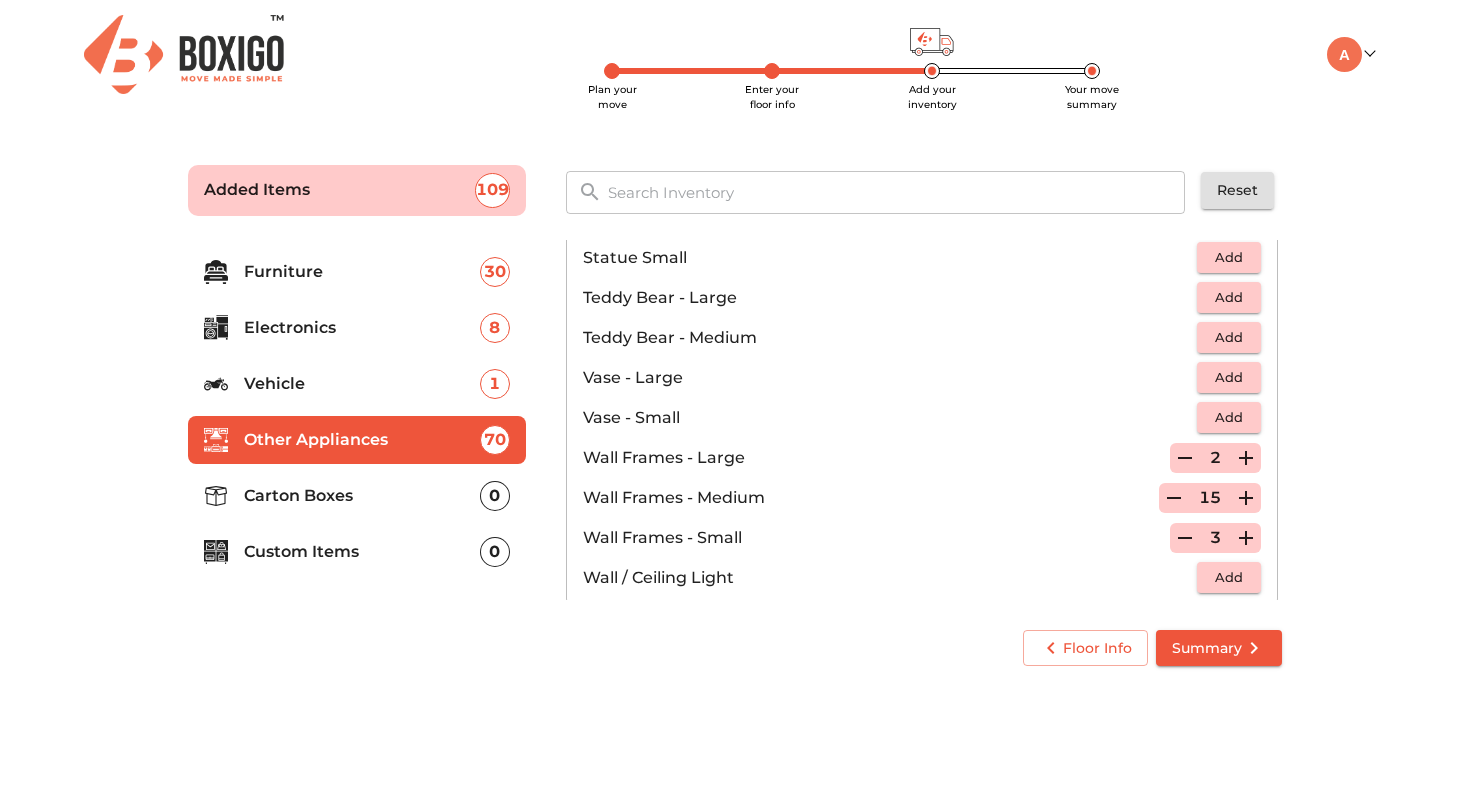click 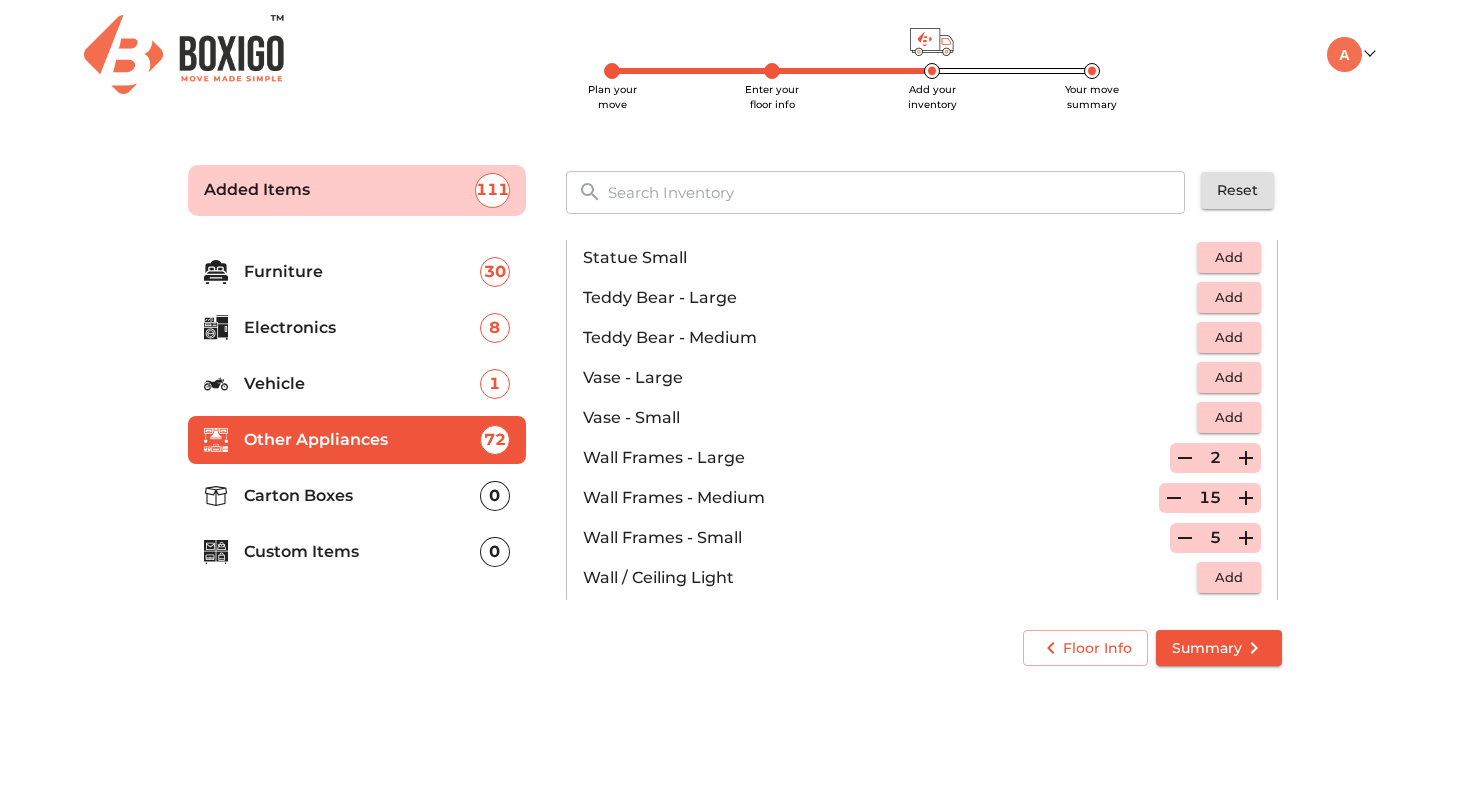 click 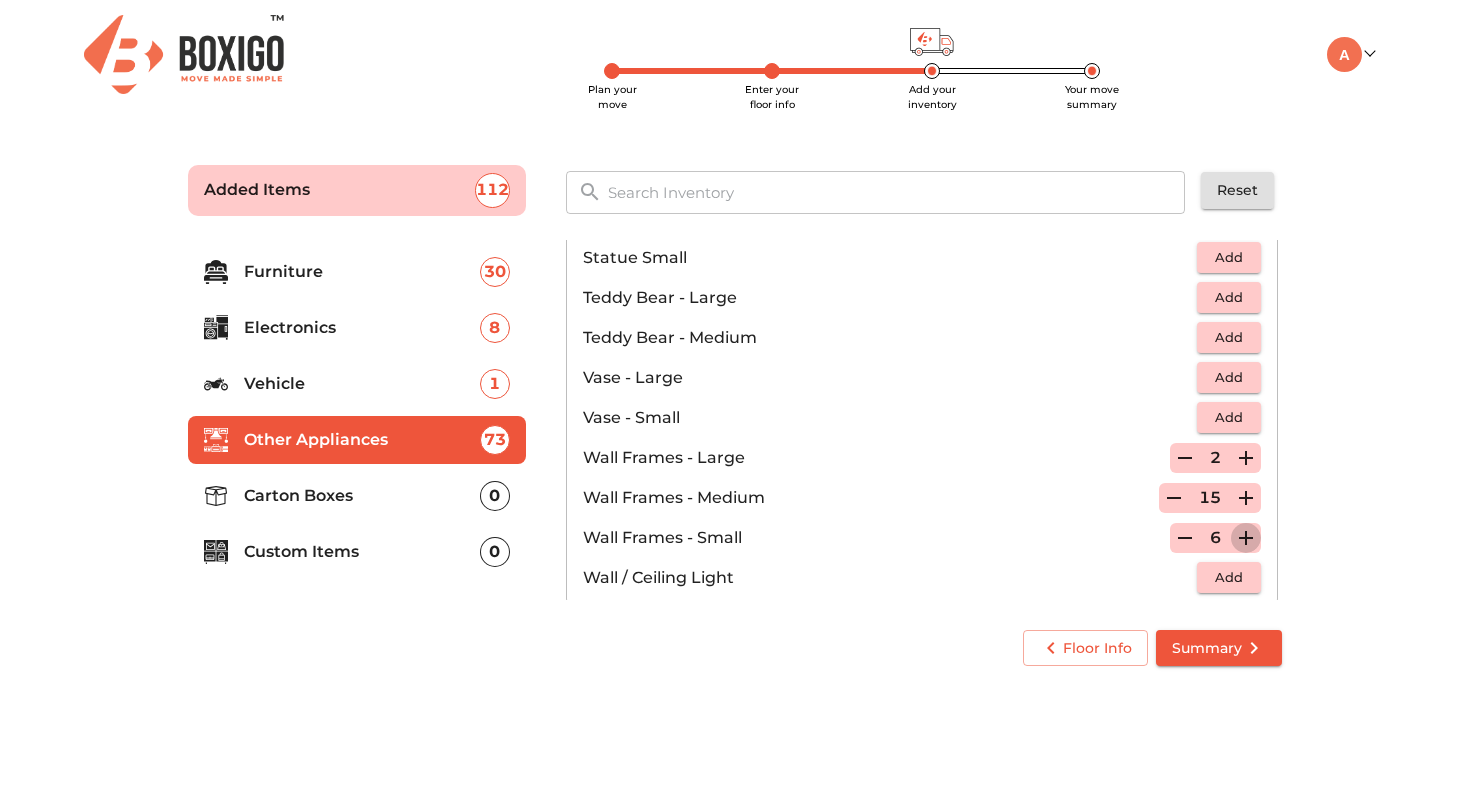 click 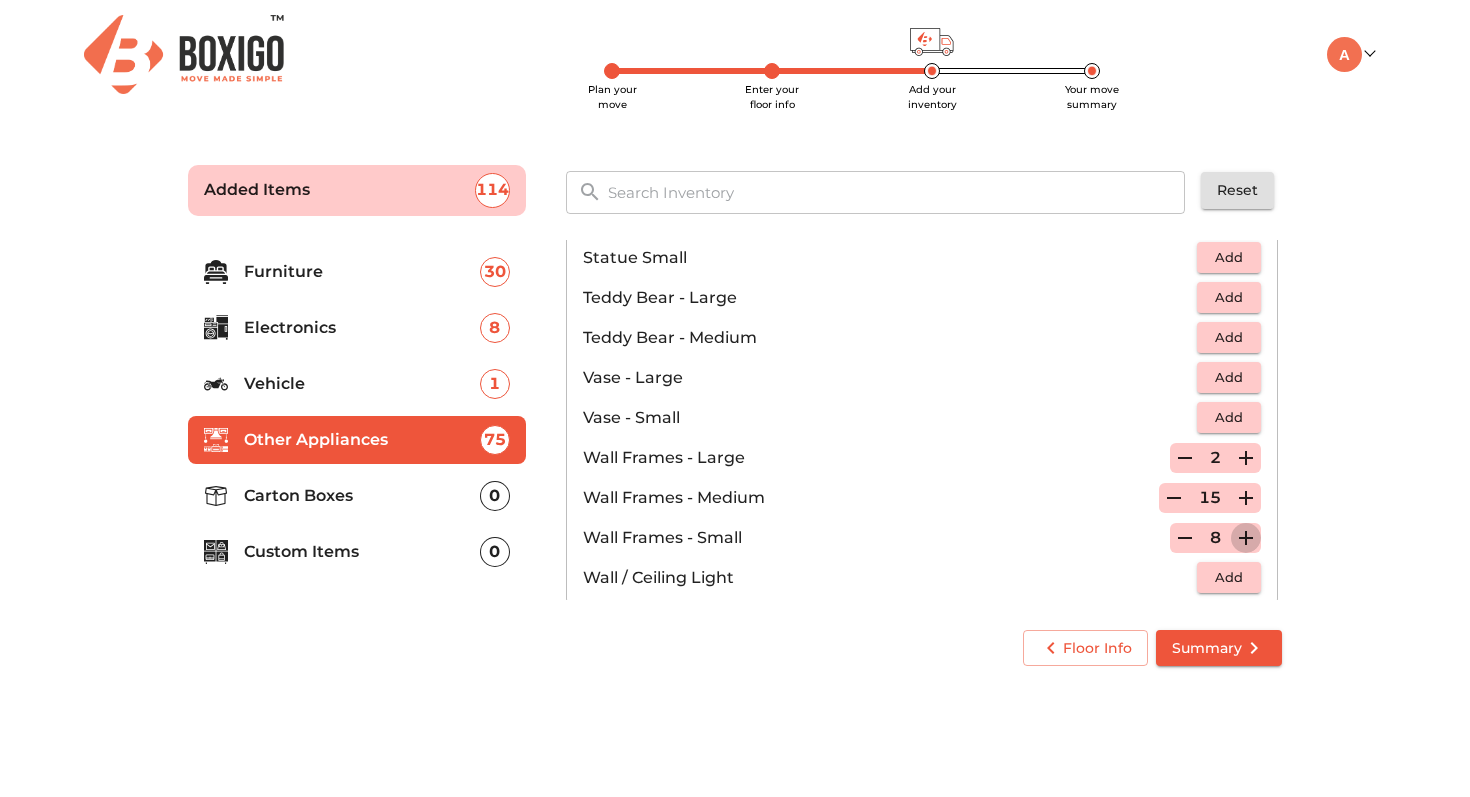 click 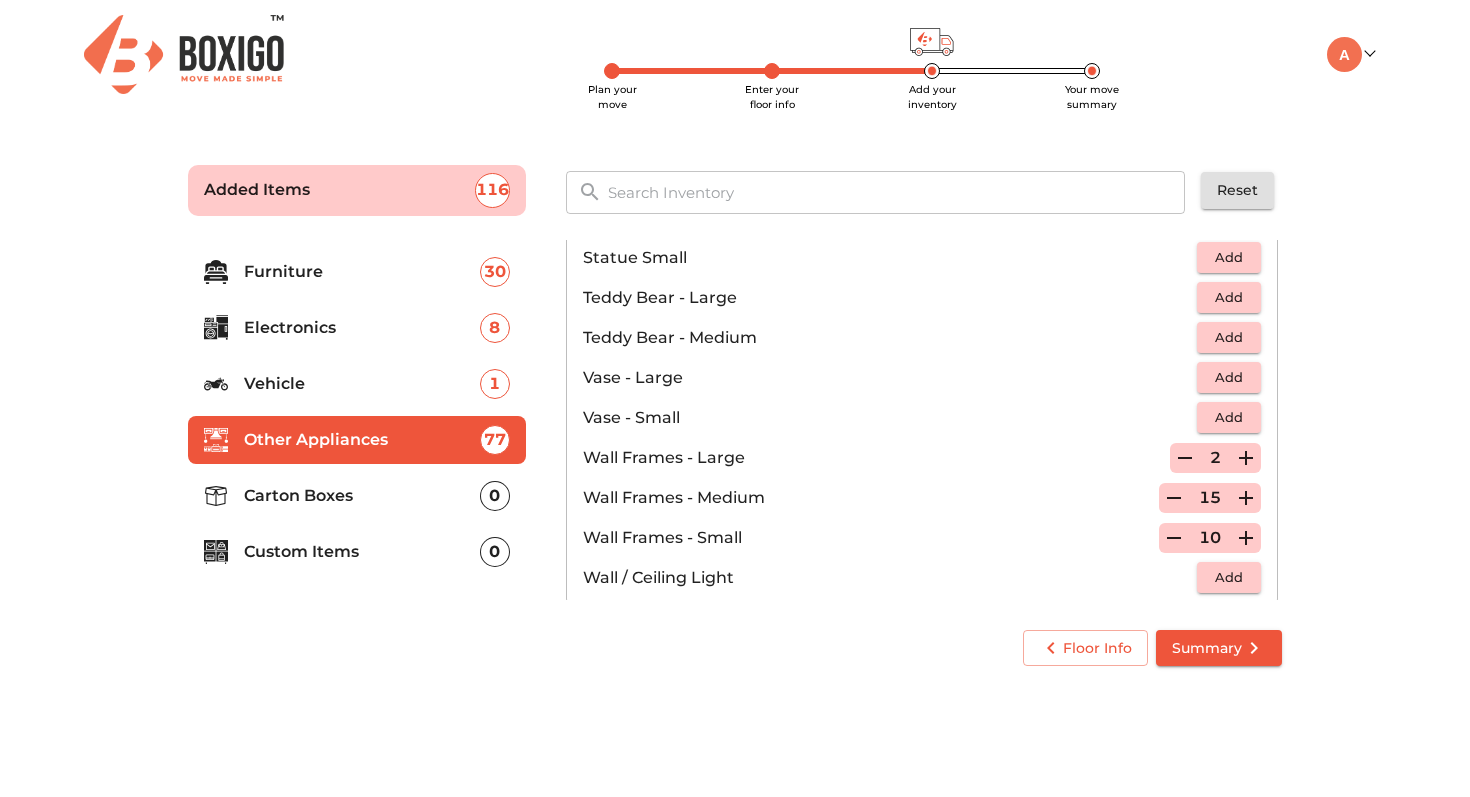 click 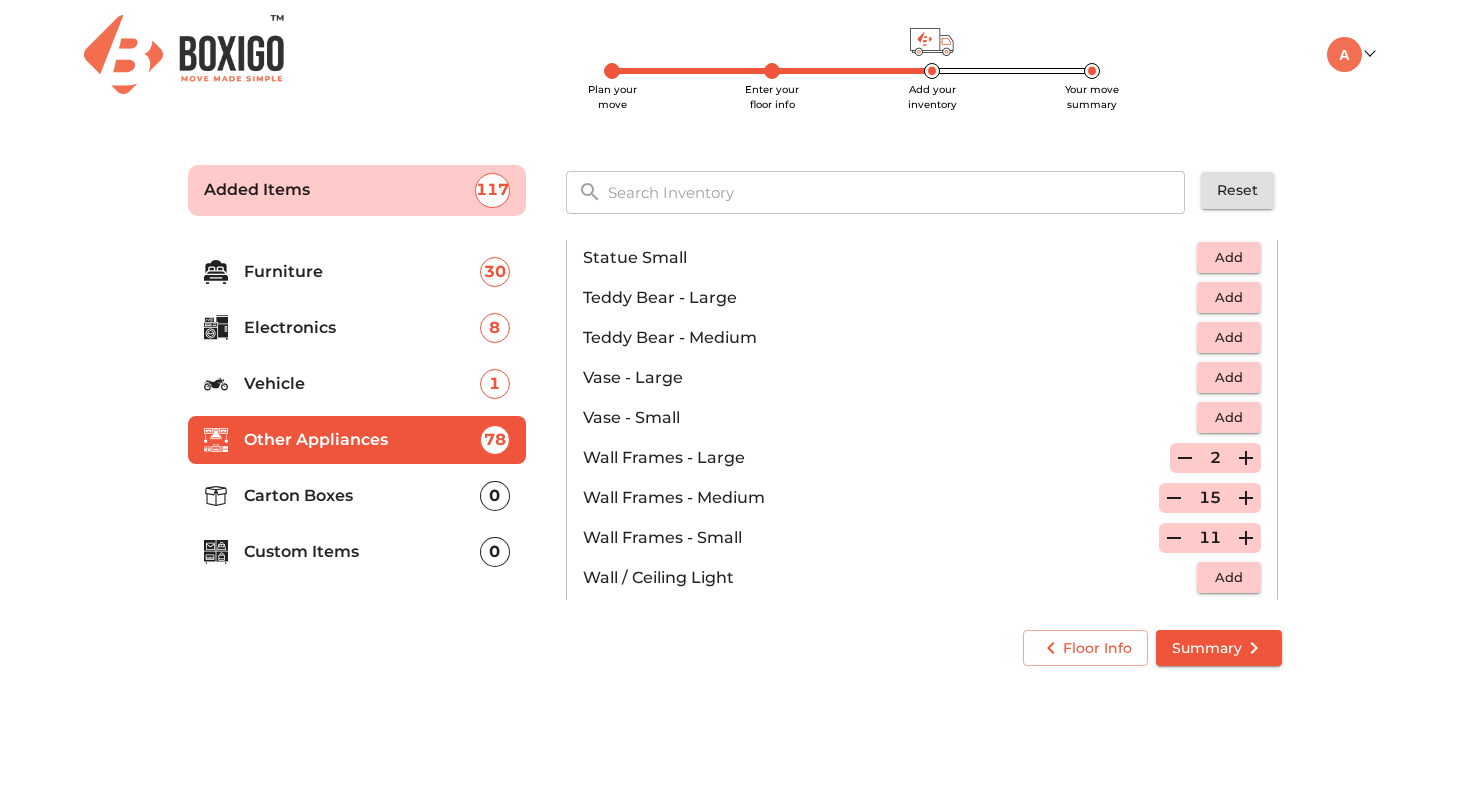 click 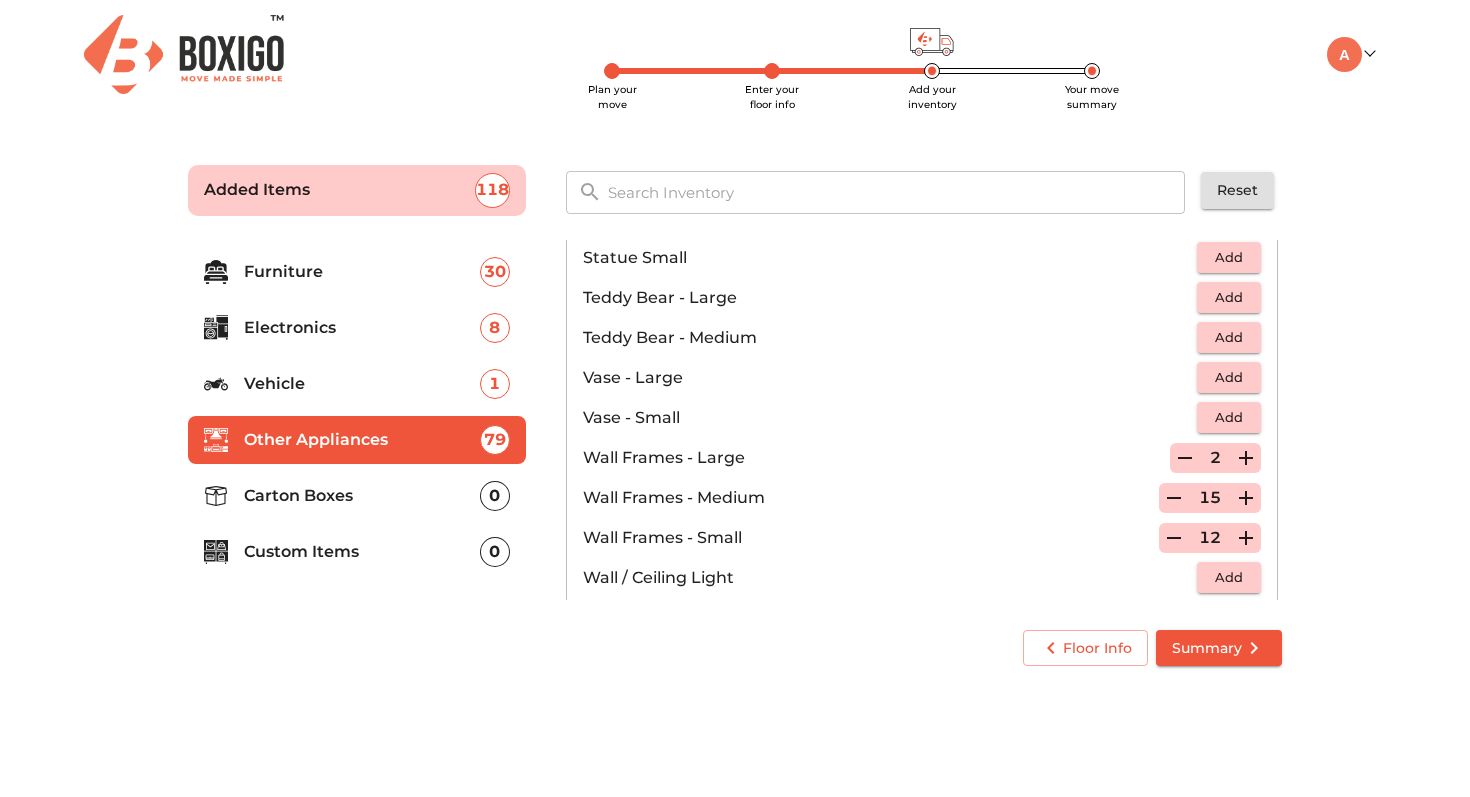 click 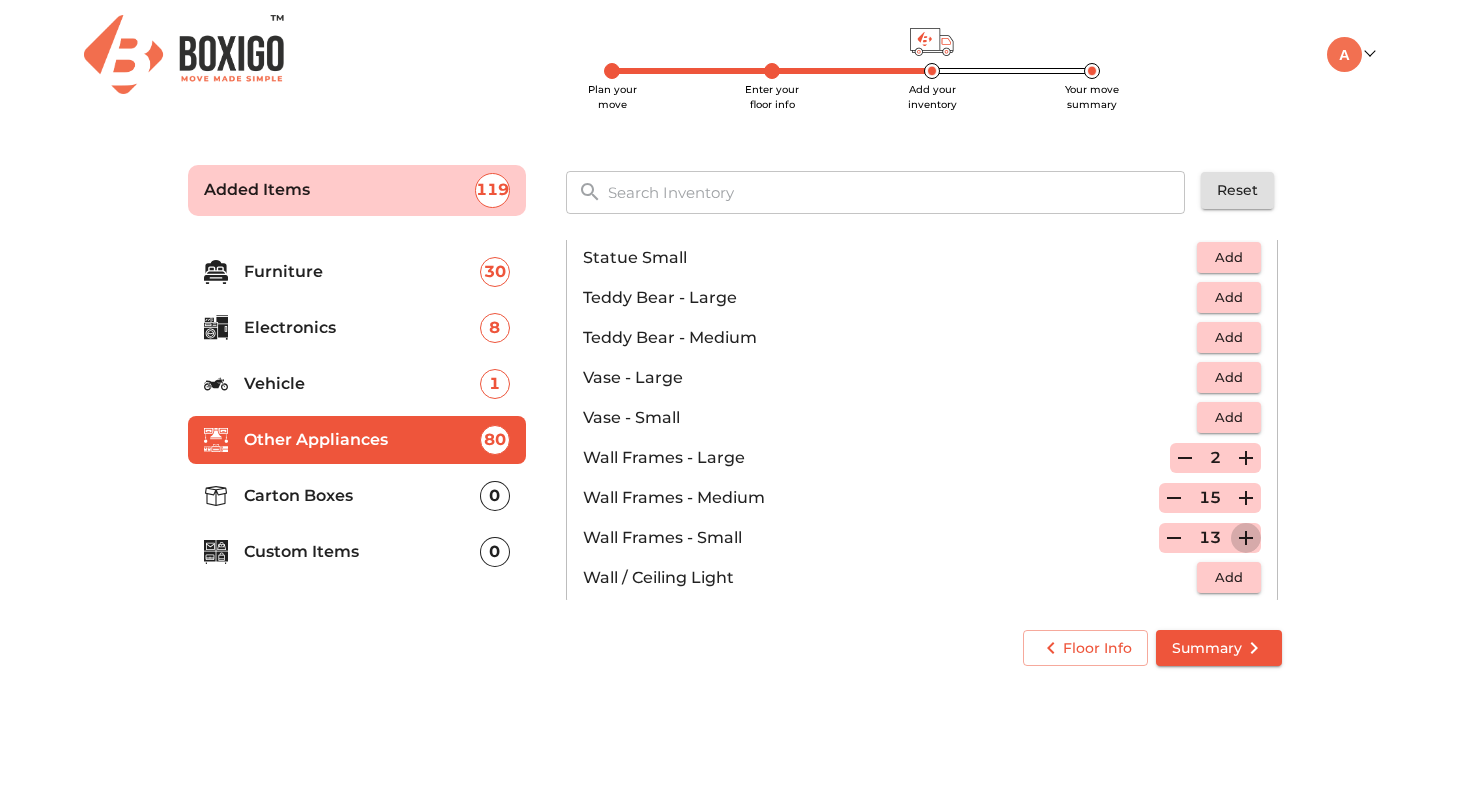 click 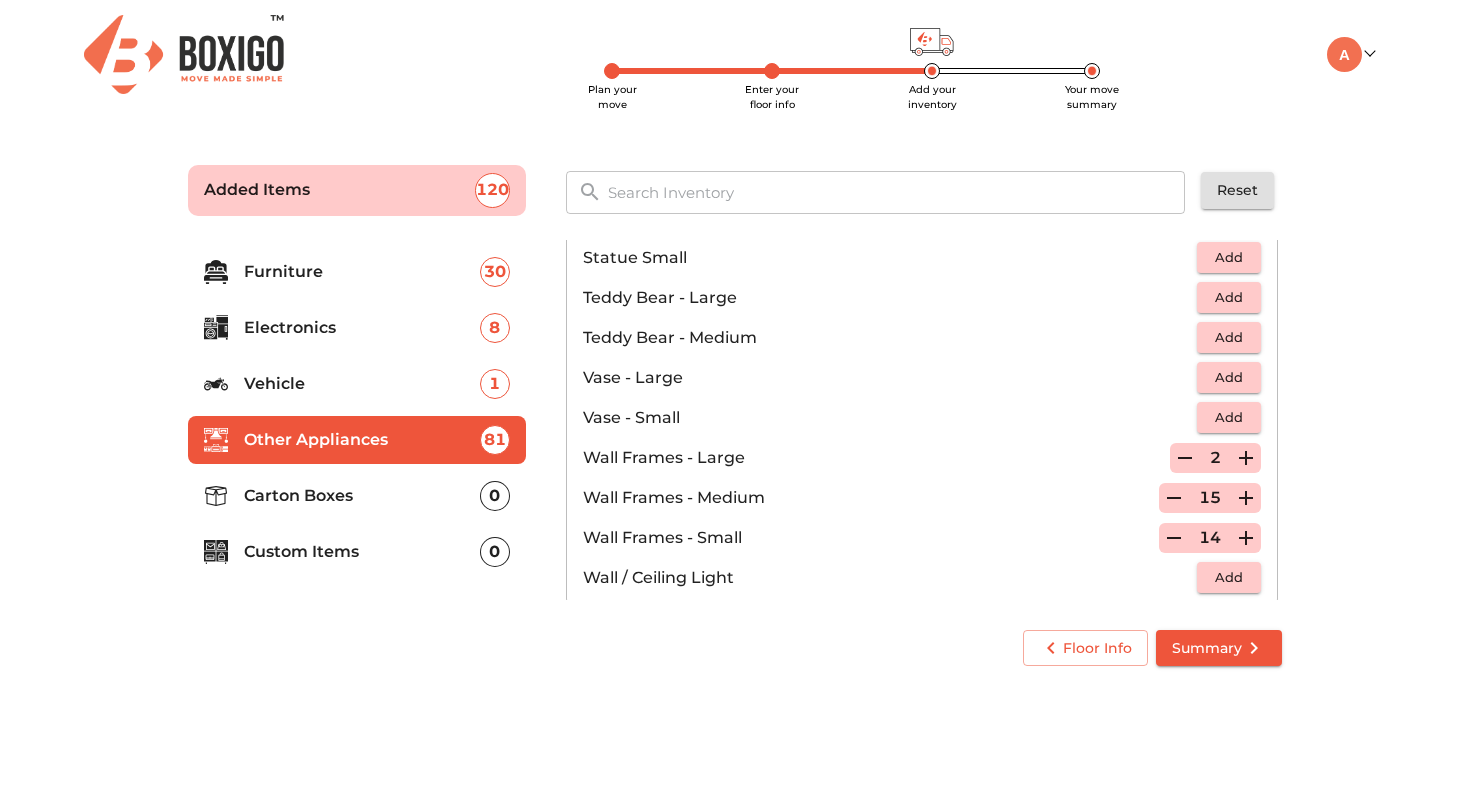 click 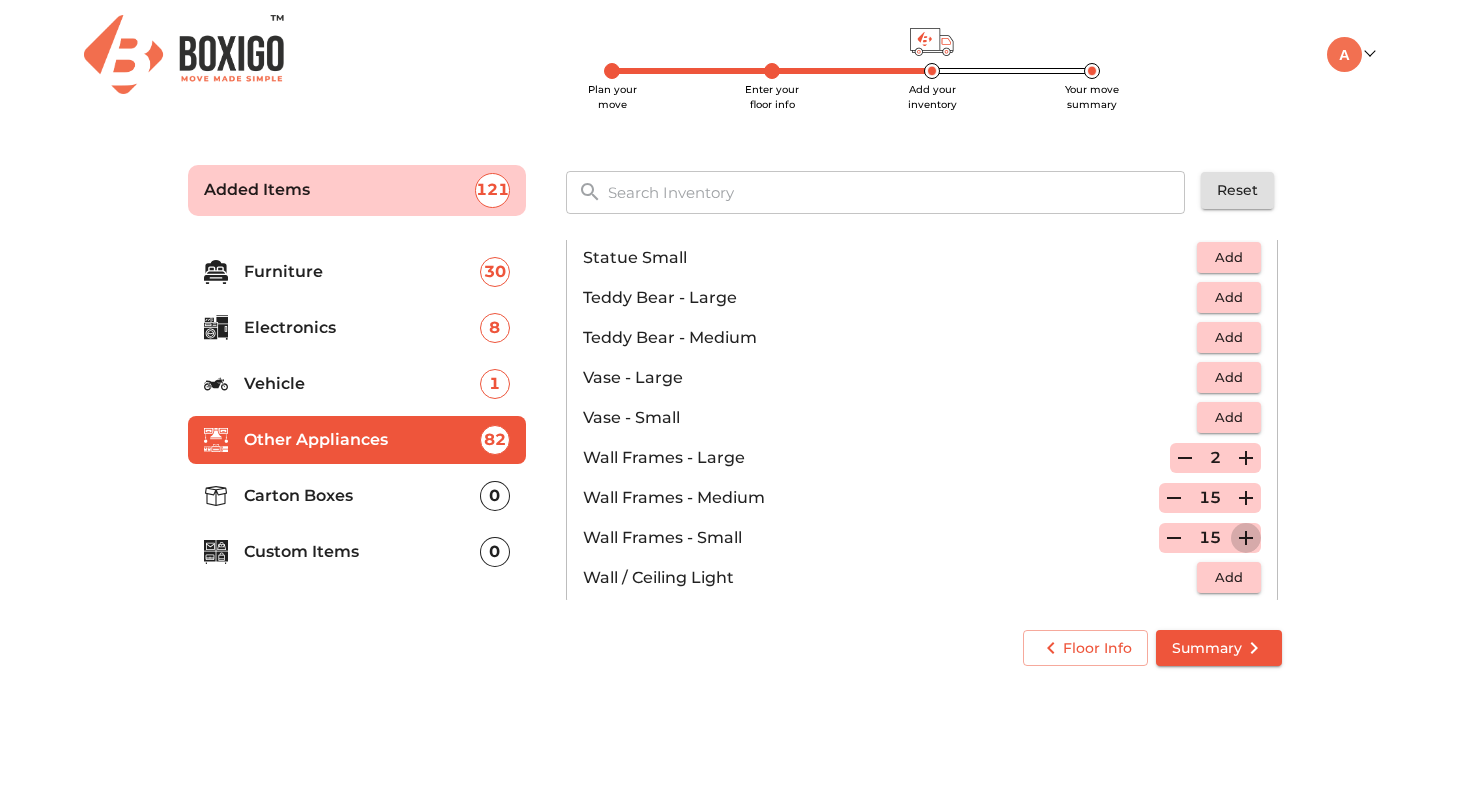 click 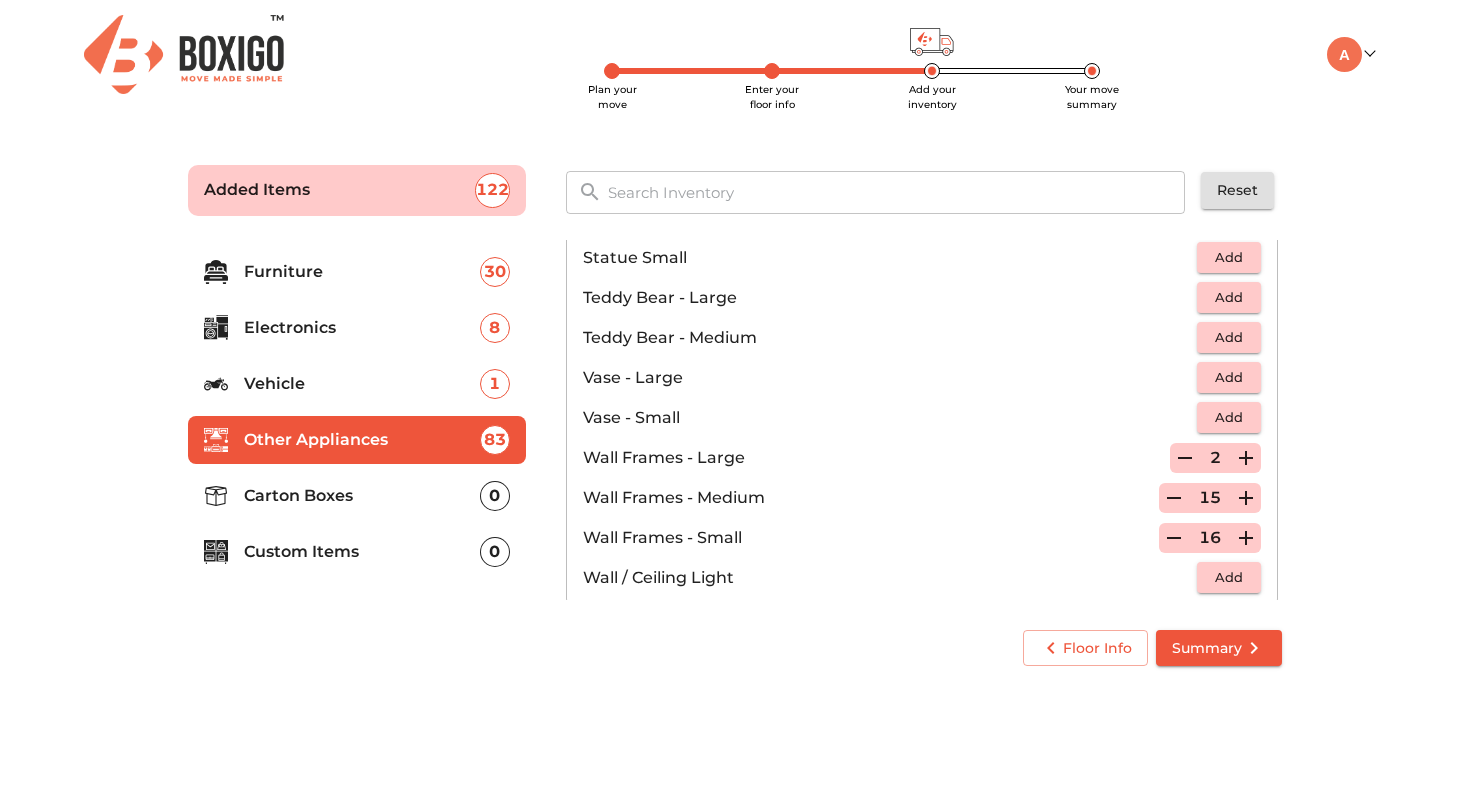 click 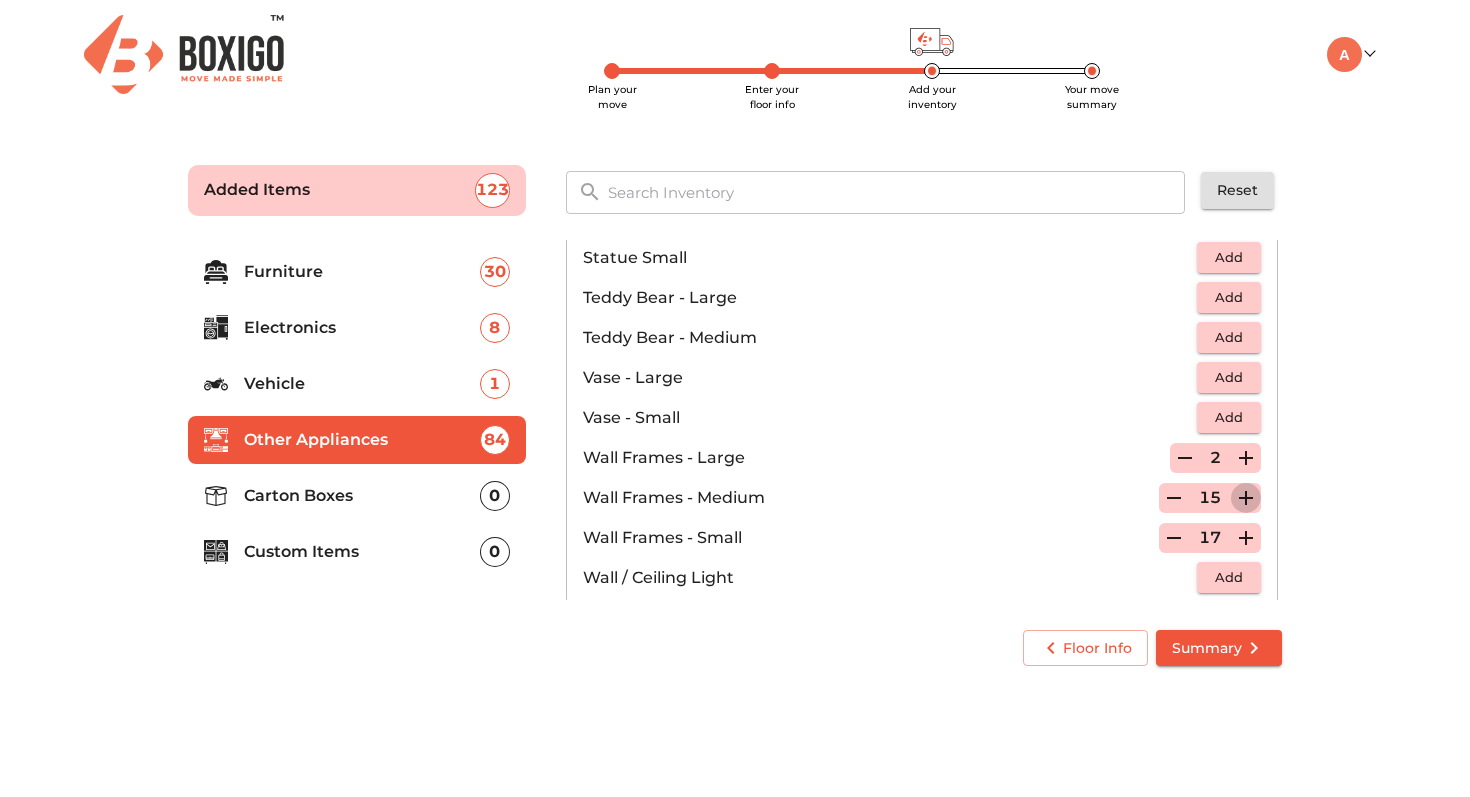 click 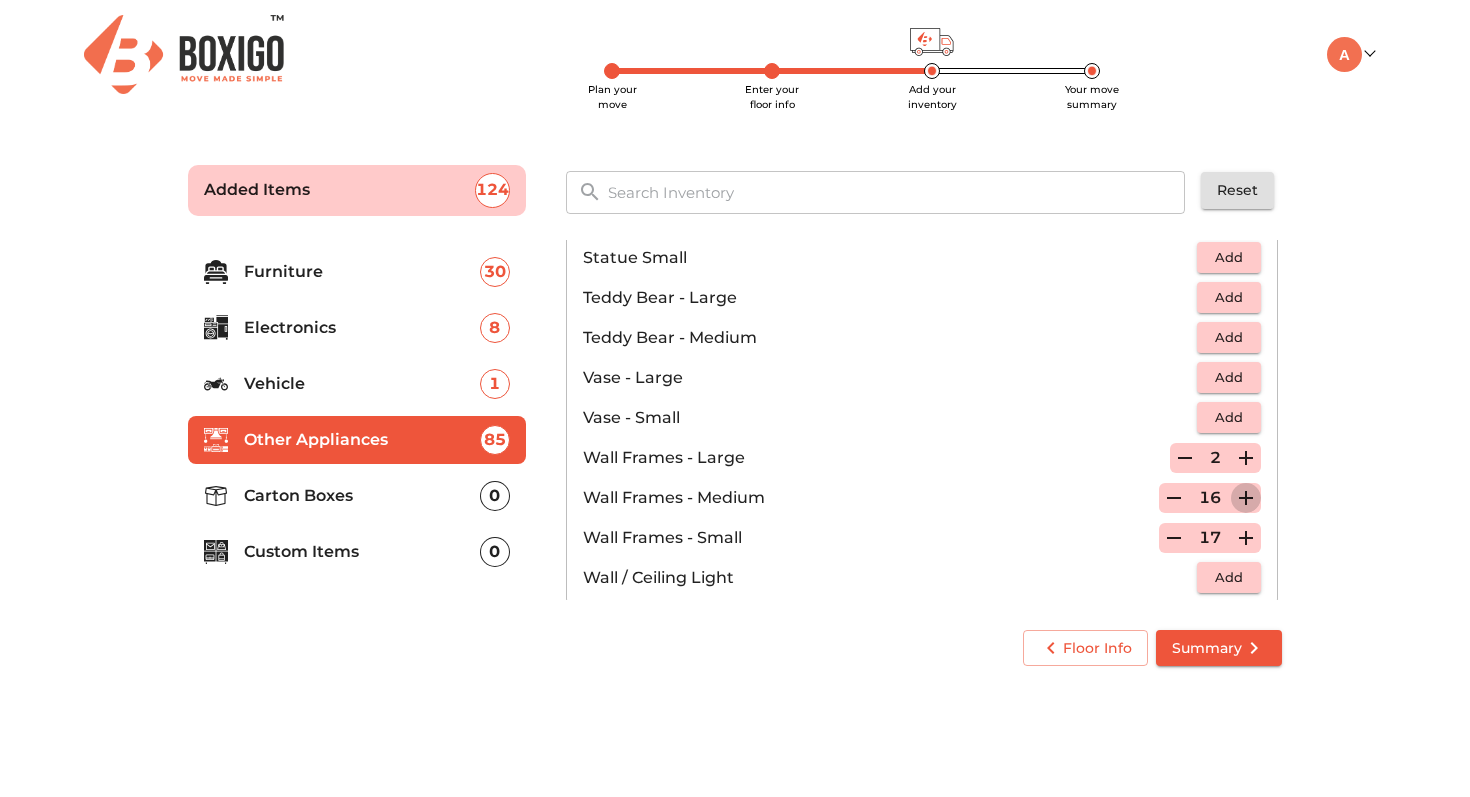 click 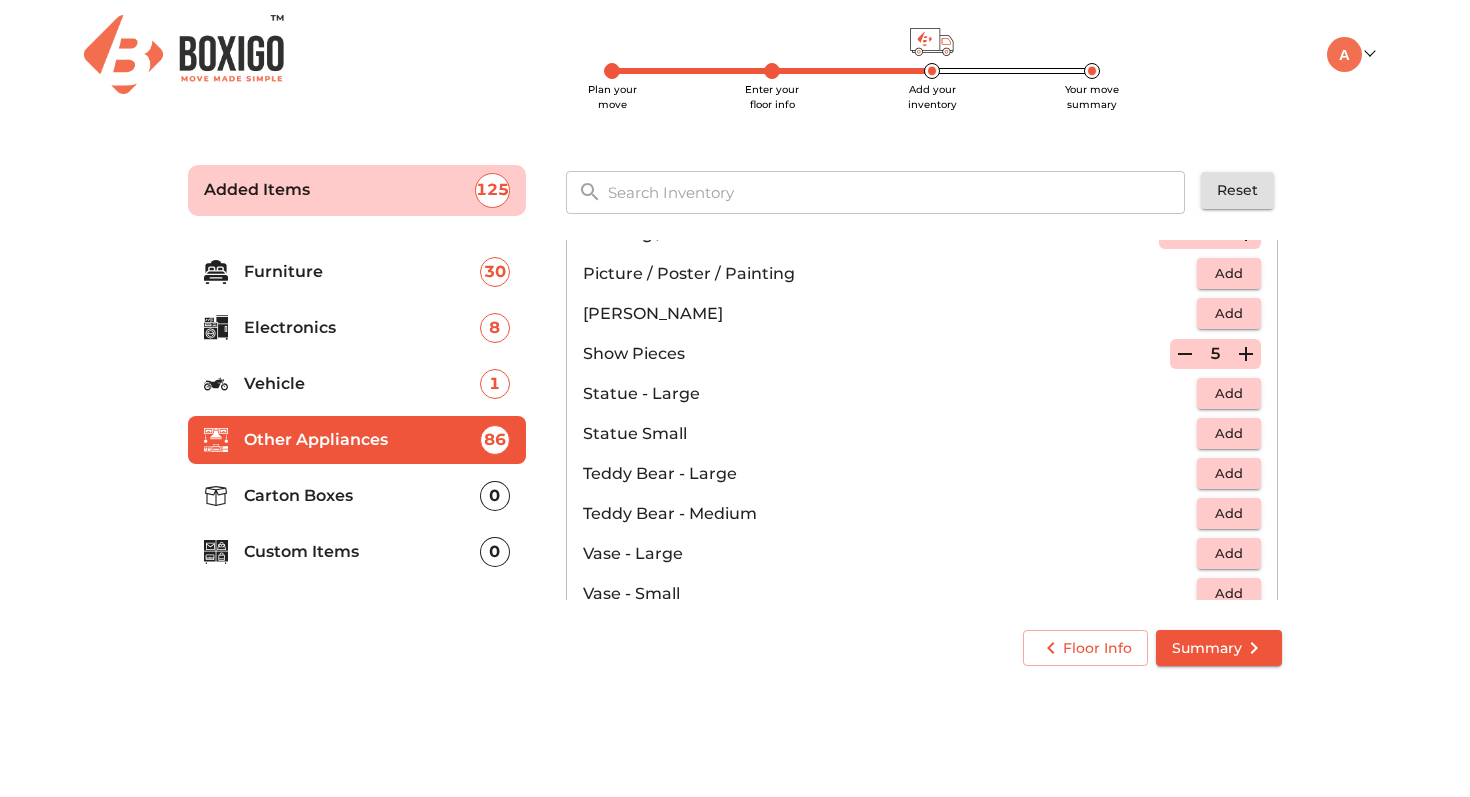 scroll, scrollTop: 789, scrollLeft: 0, axis: vertical 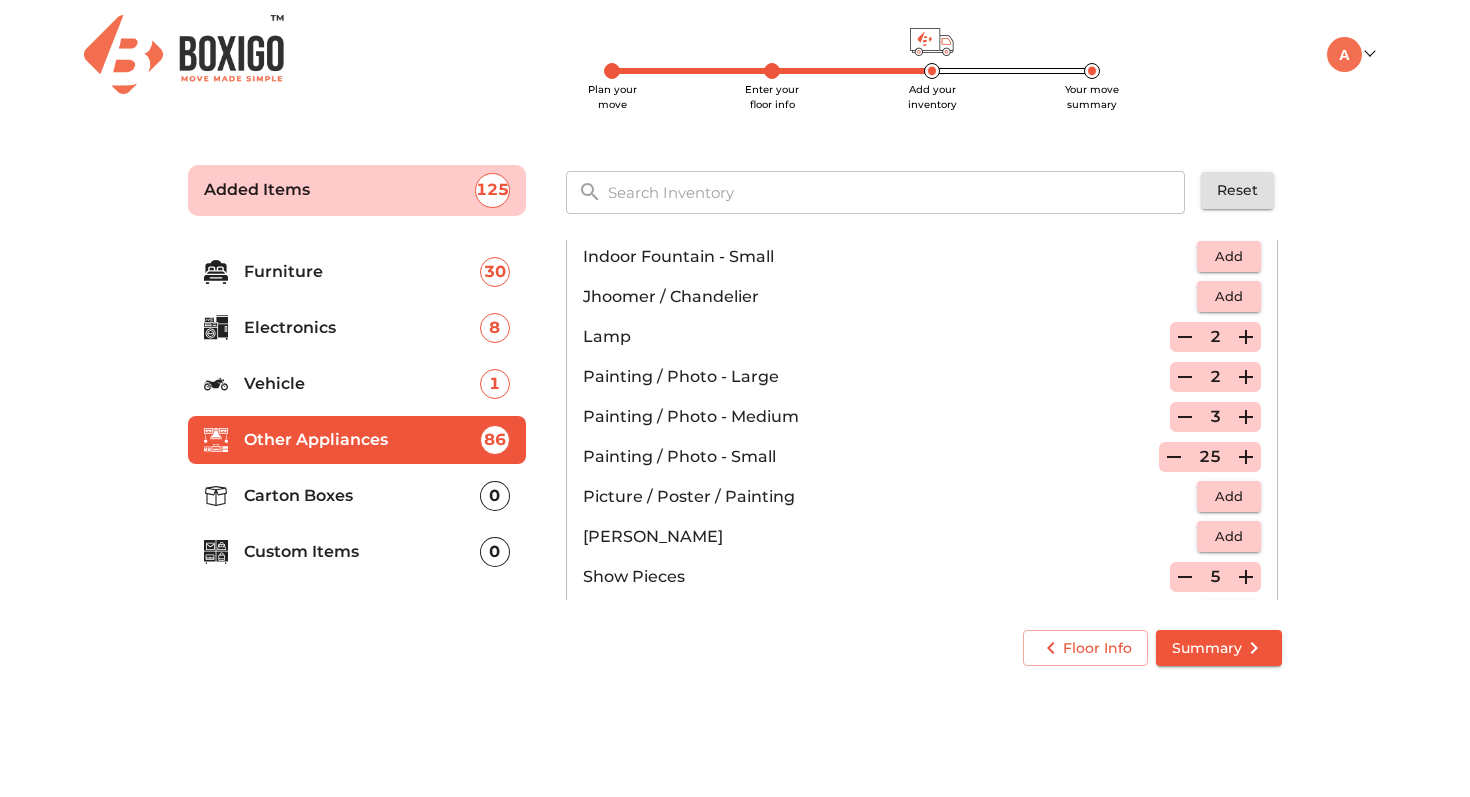 click 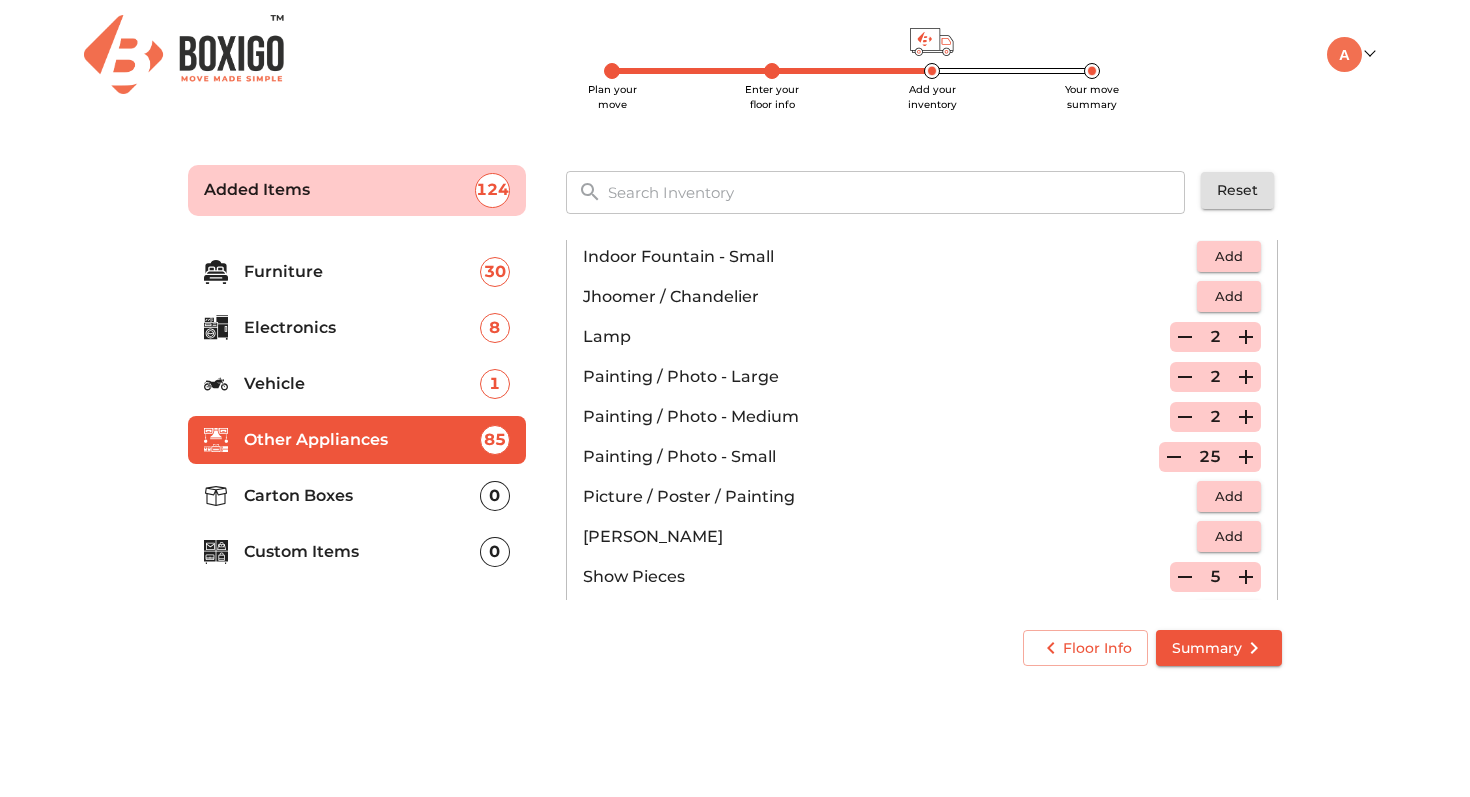 click 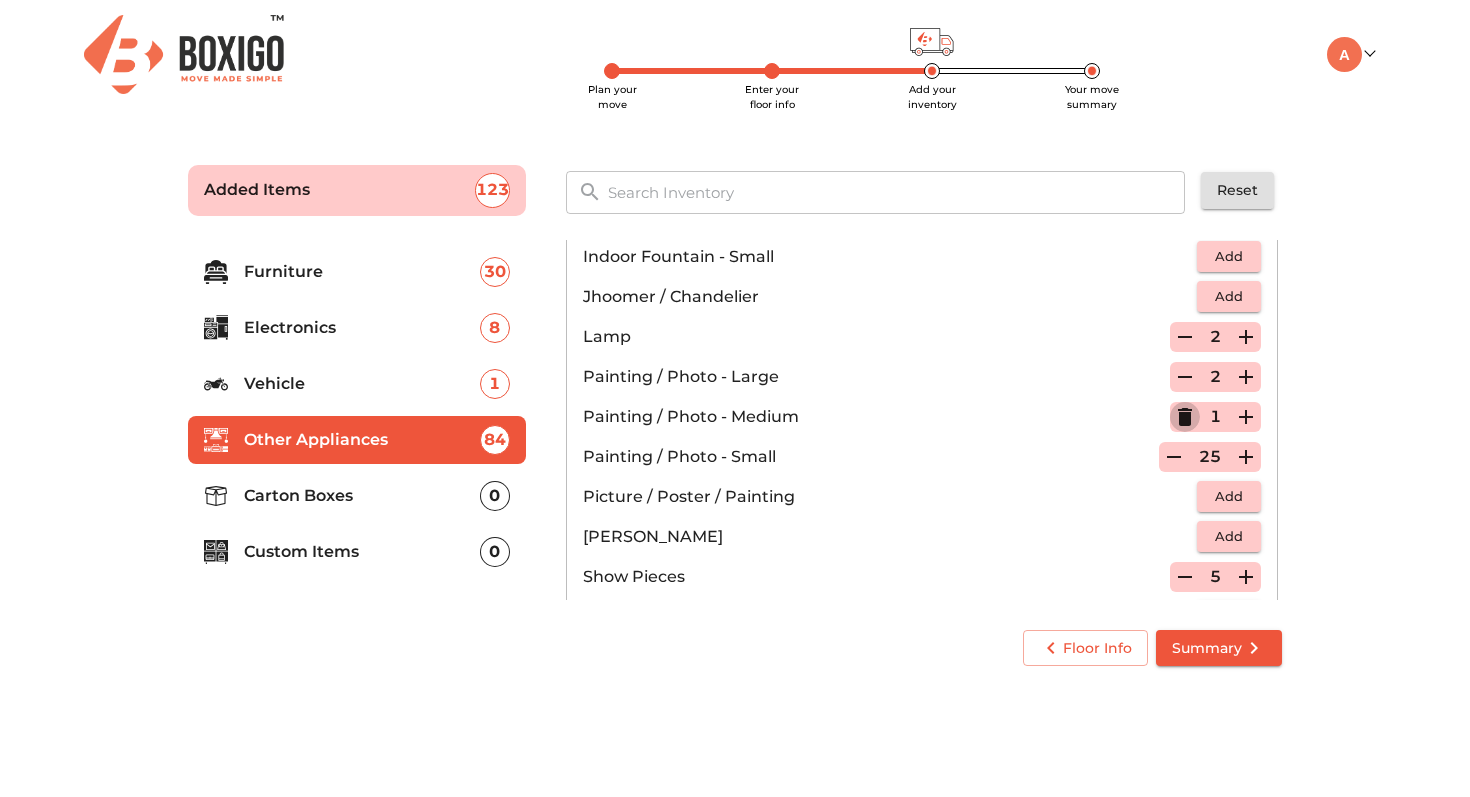 click 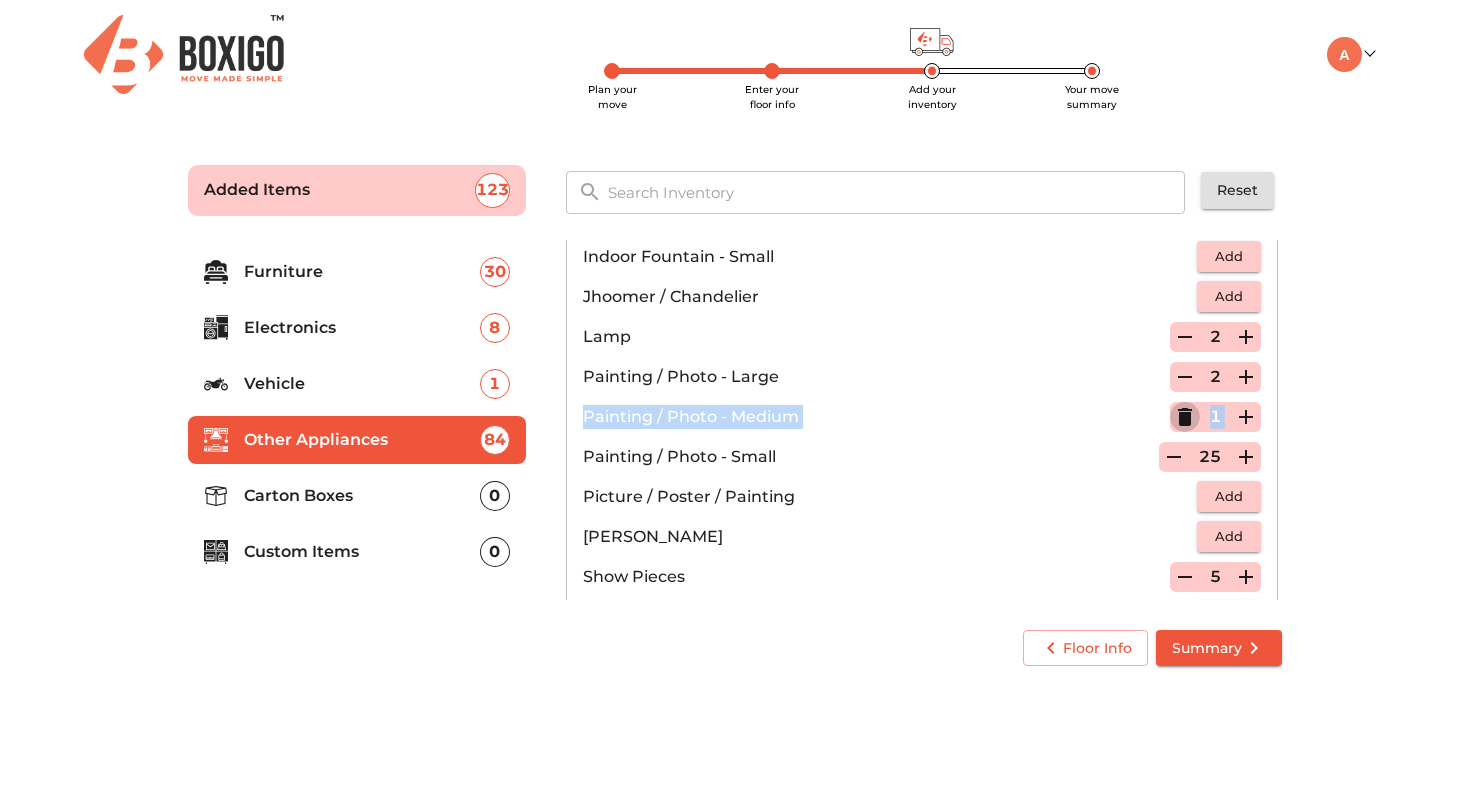 click on "Painting / Photo - Medium" at bounding box center [876, 417] 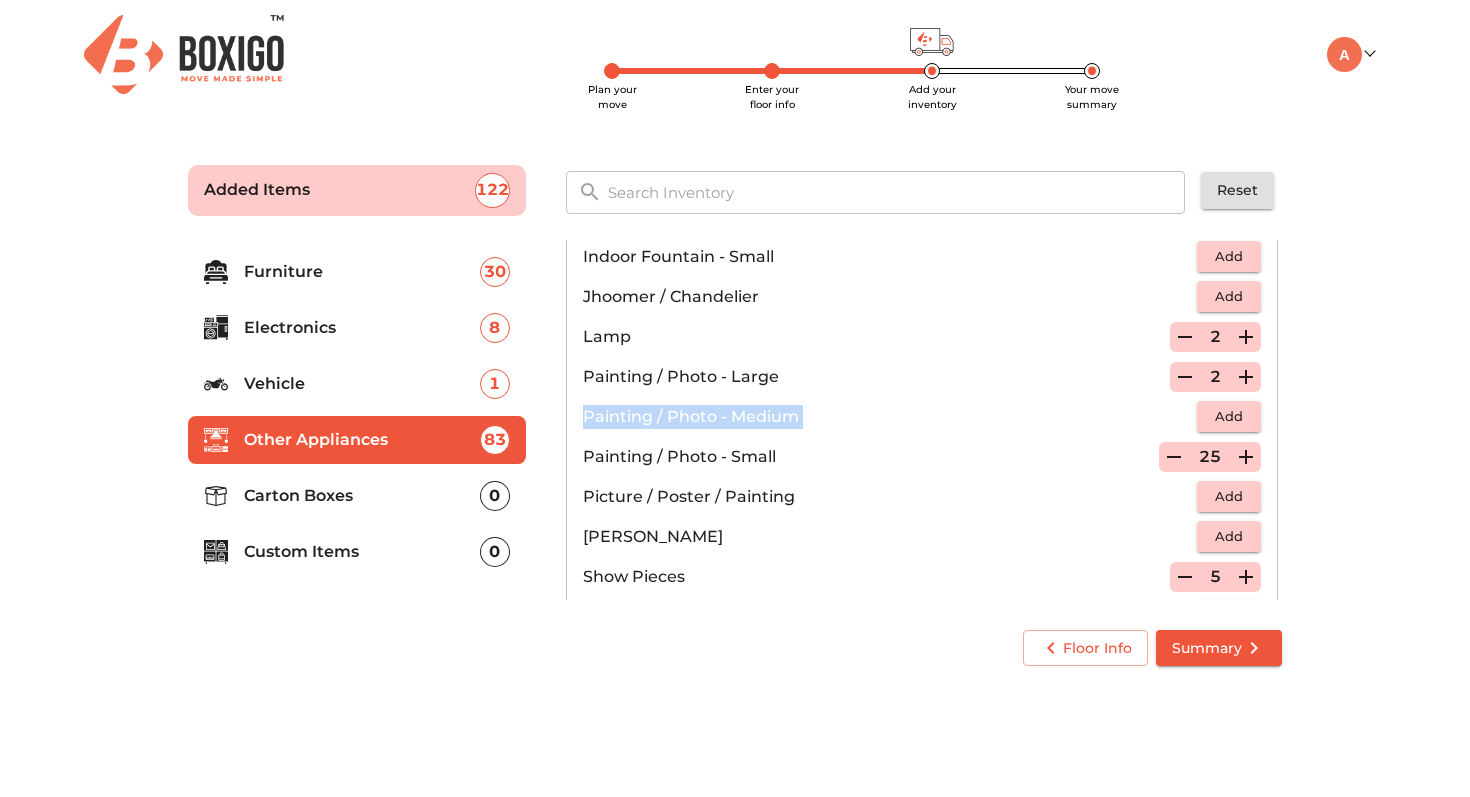 click 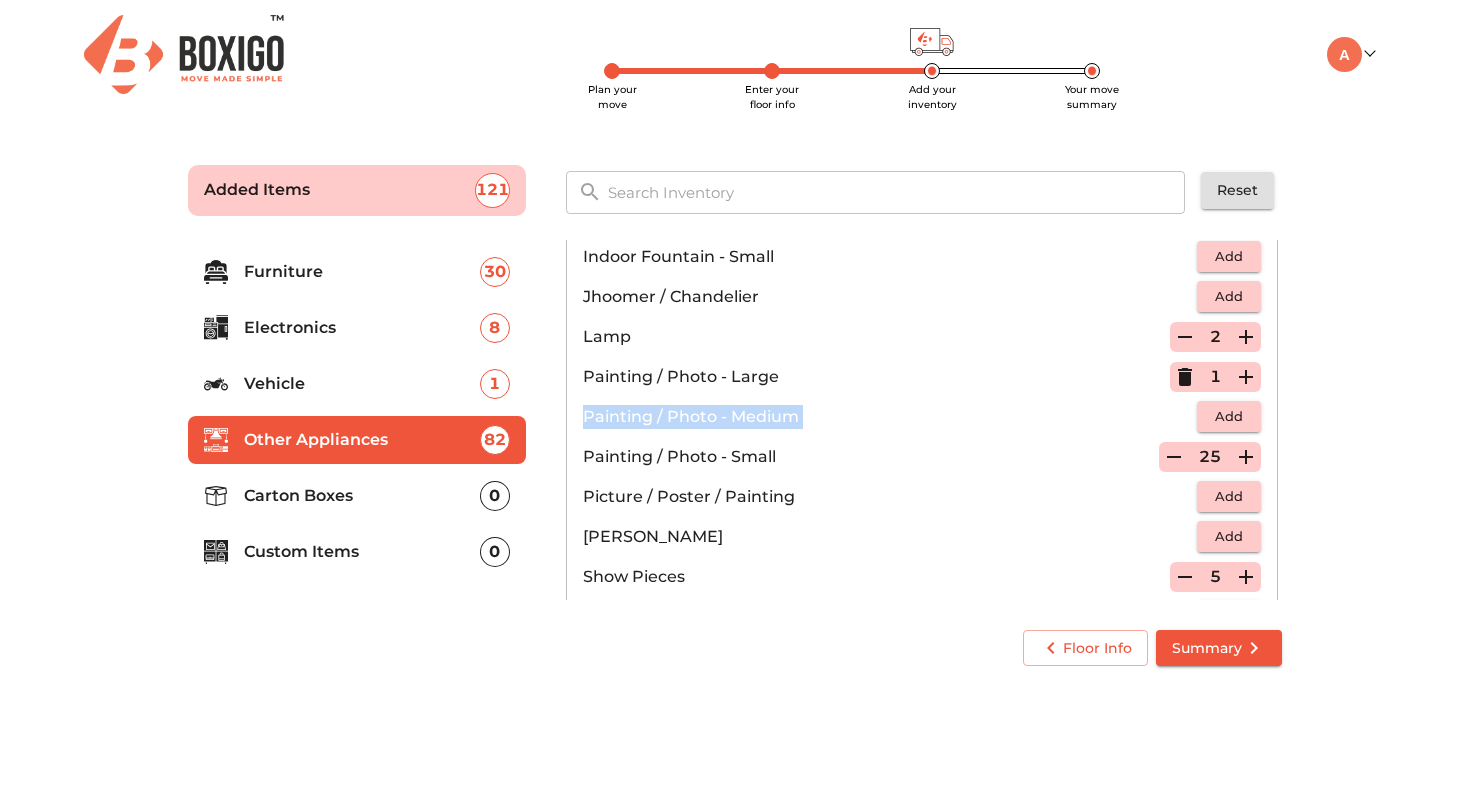 click 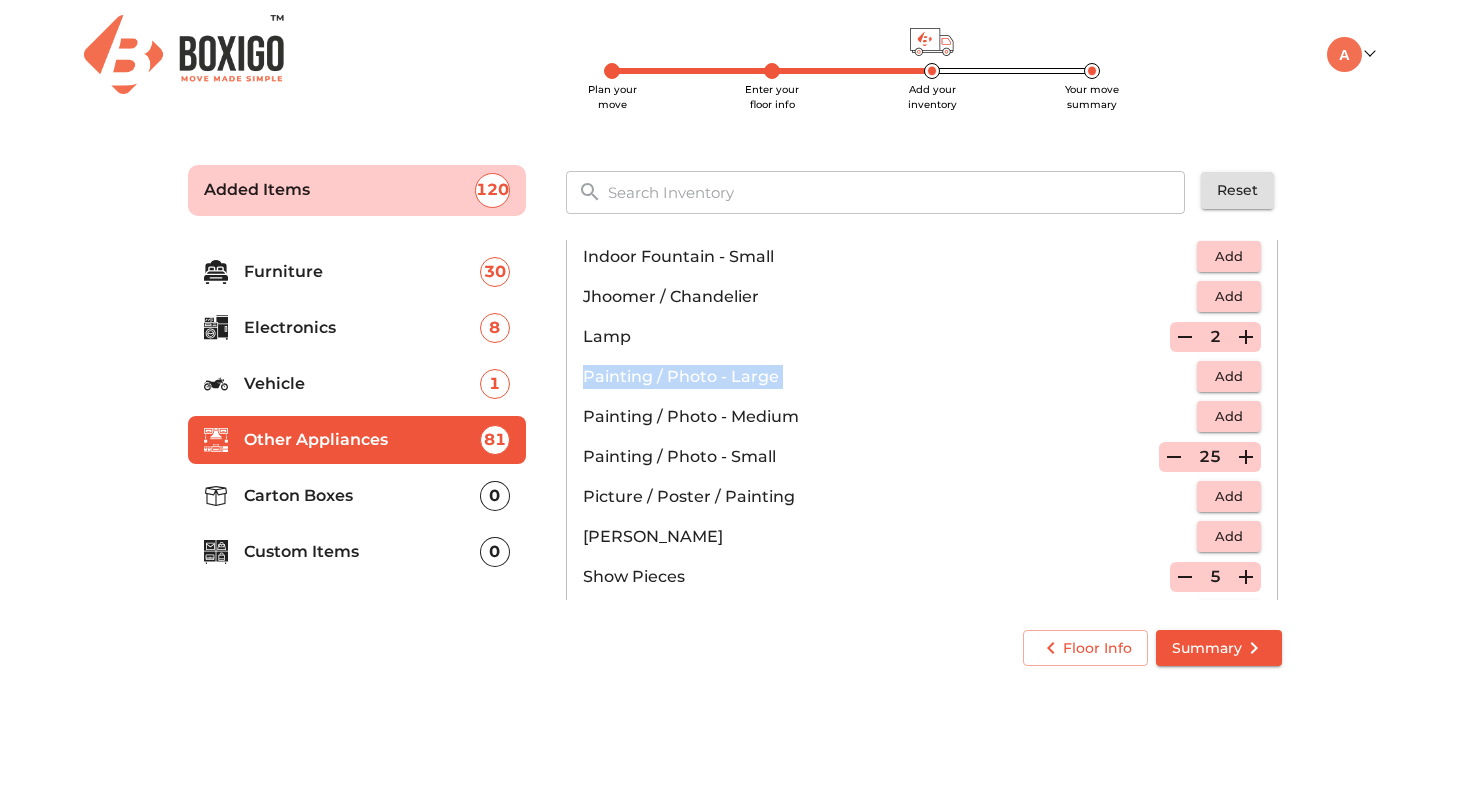 click on "Painting / Photo - Large" at bounding box center (890, 377) 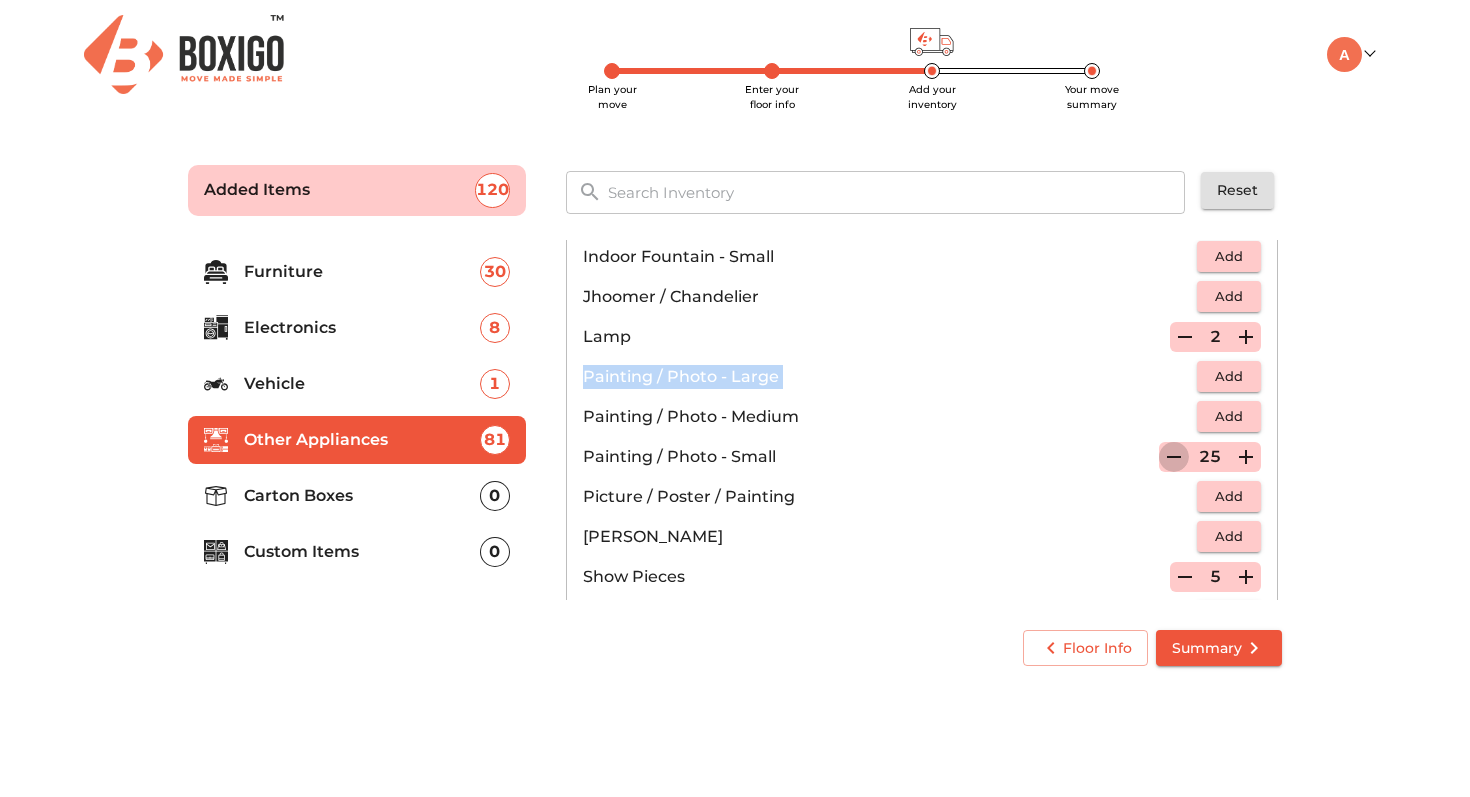 click 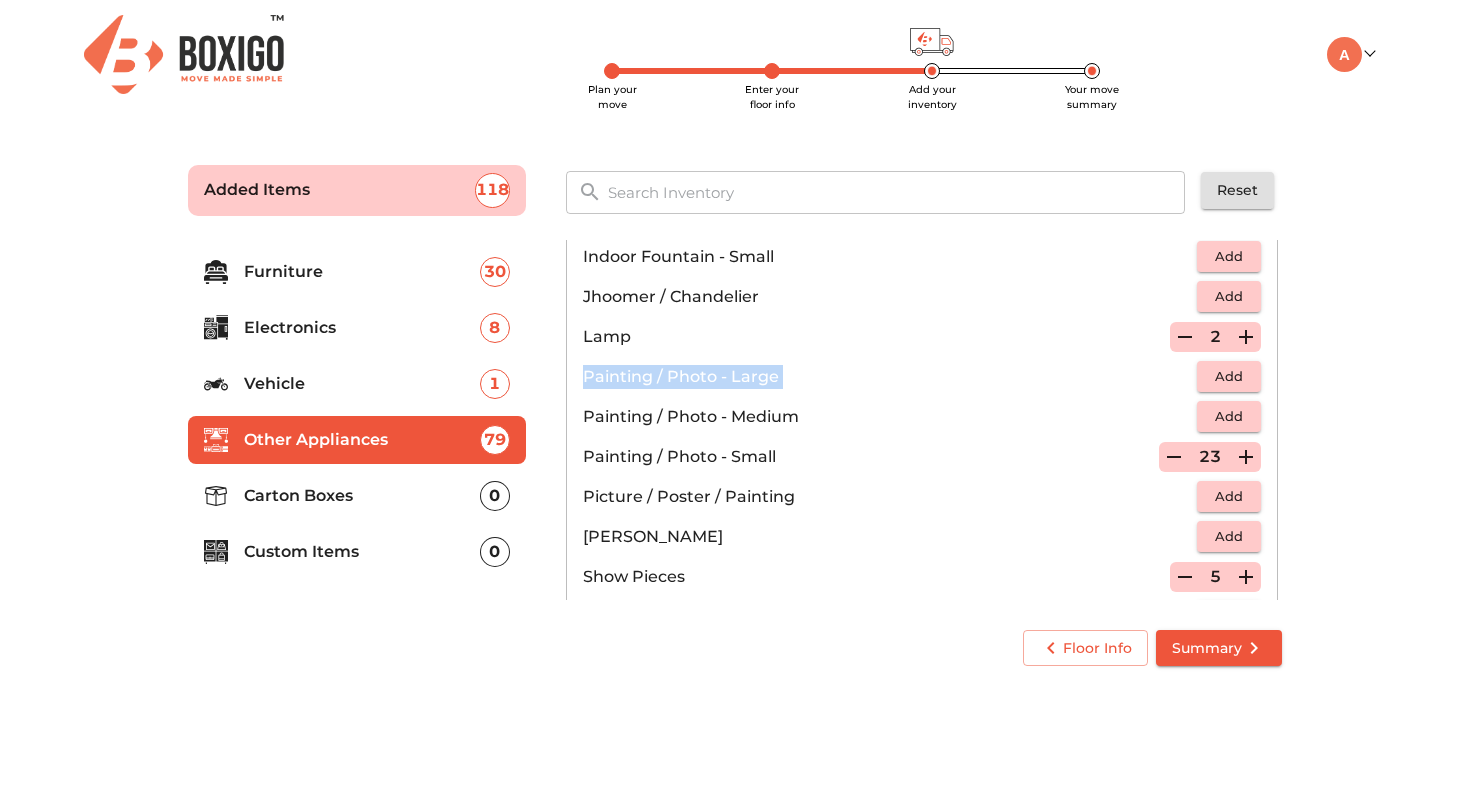 click 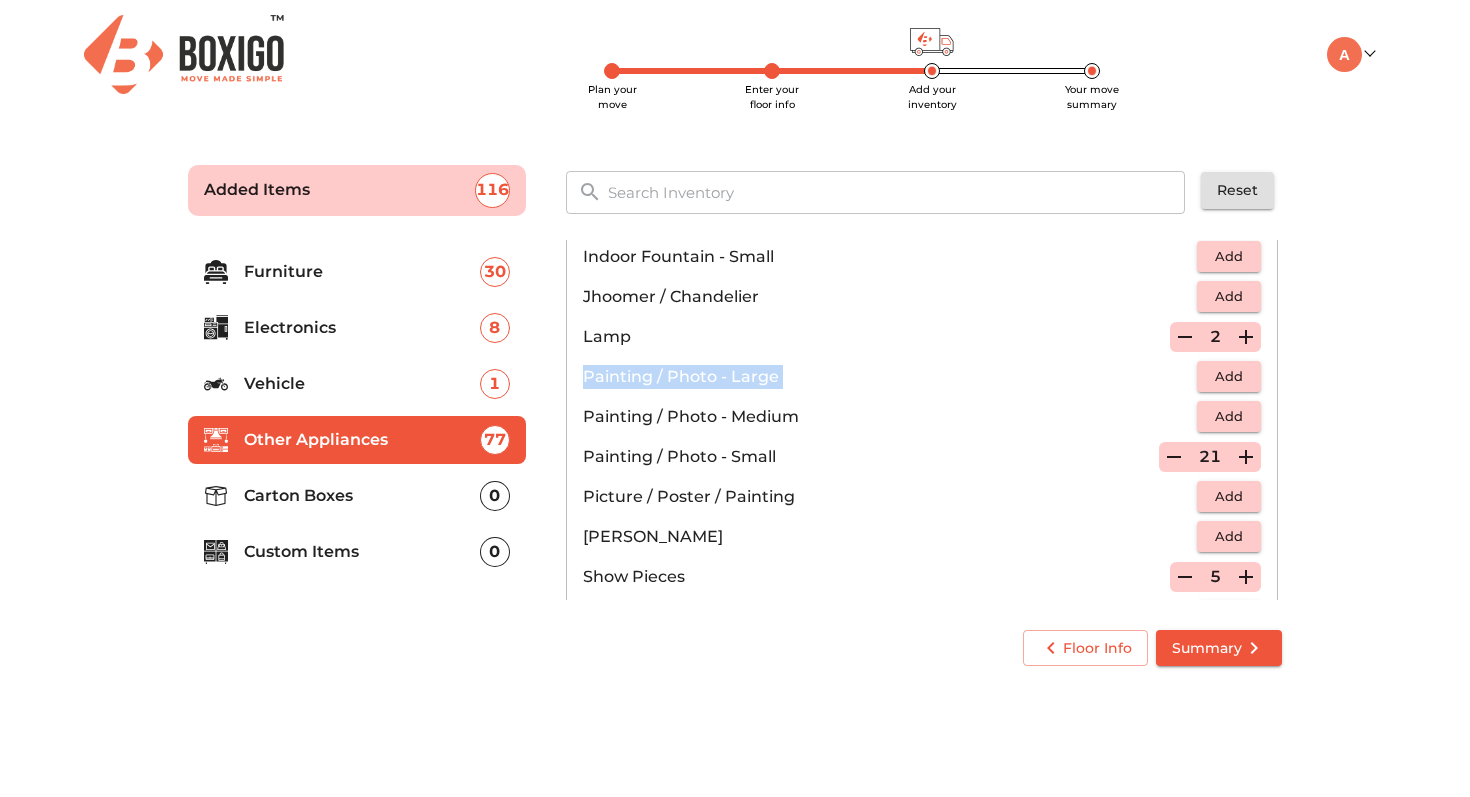 click 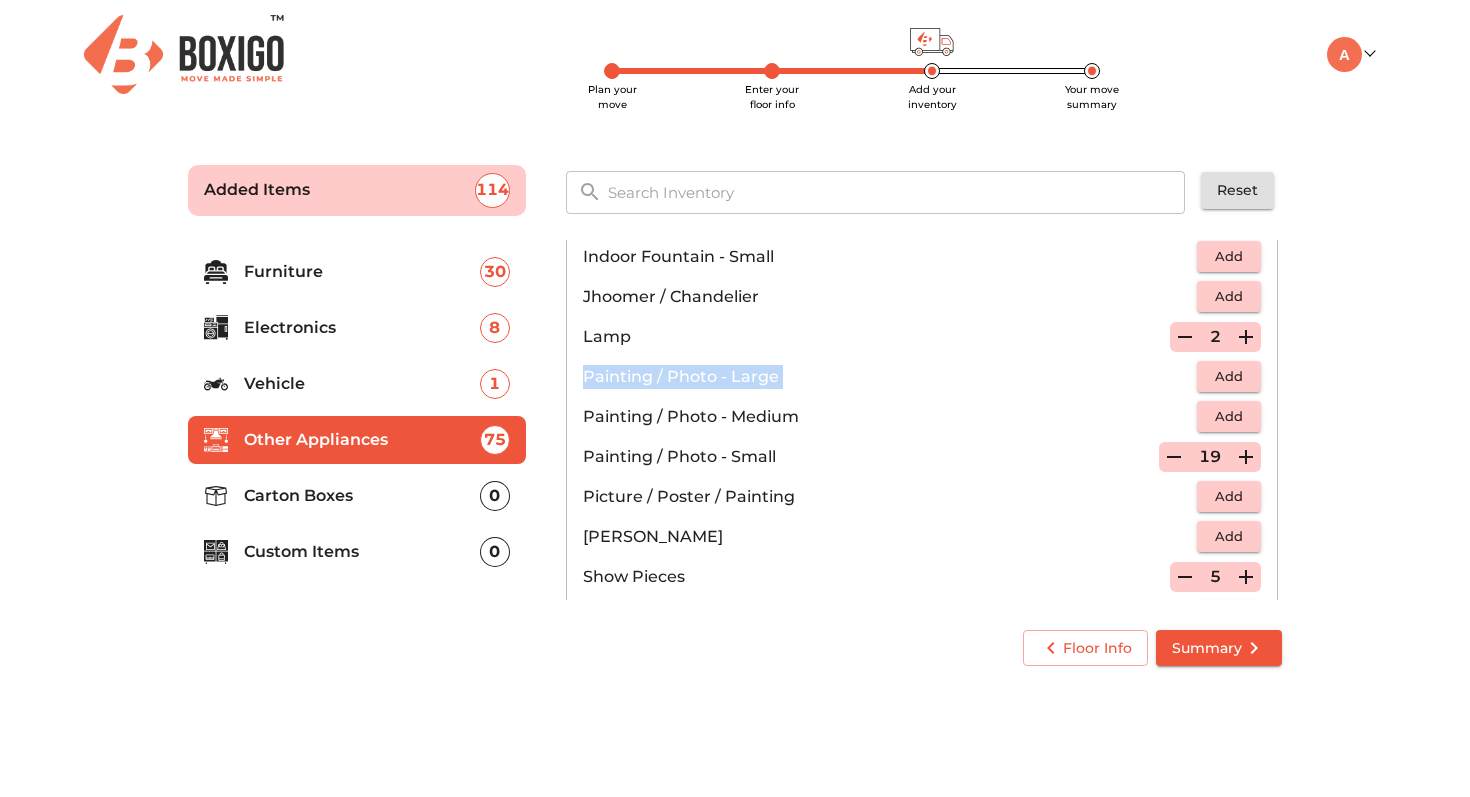 click 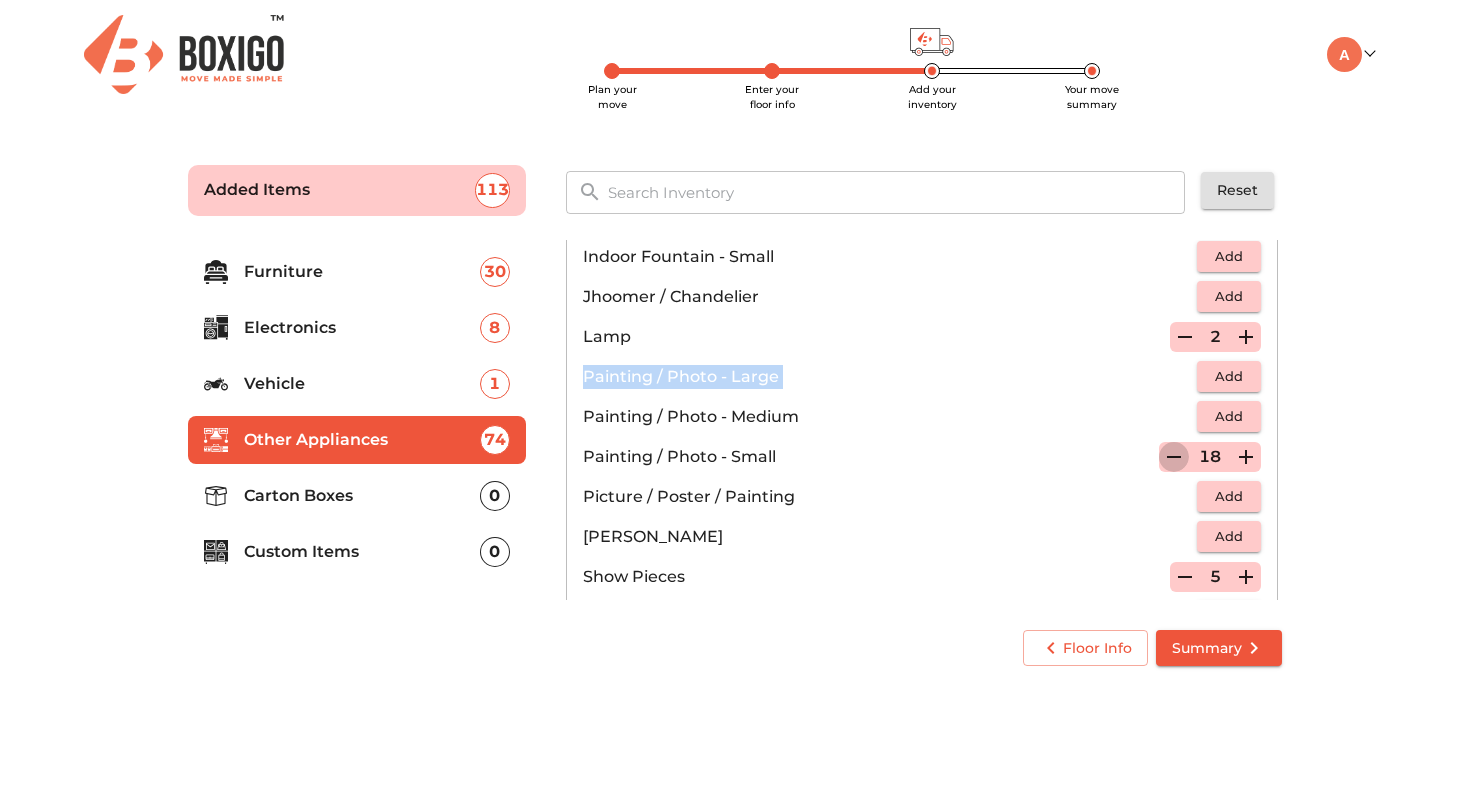 click 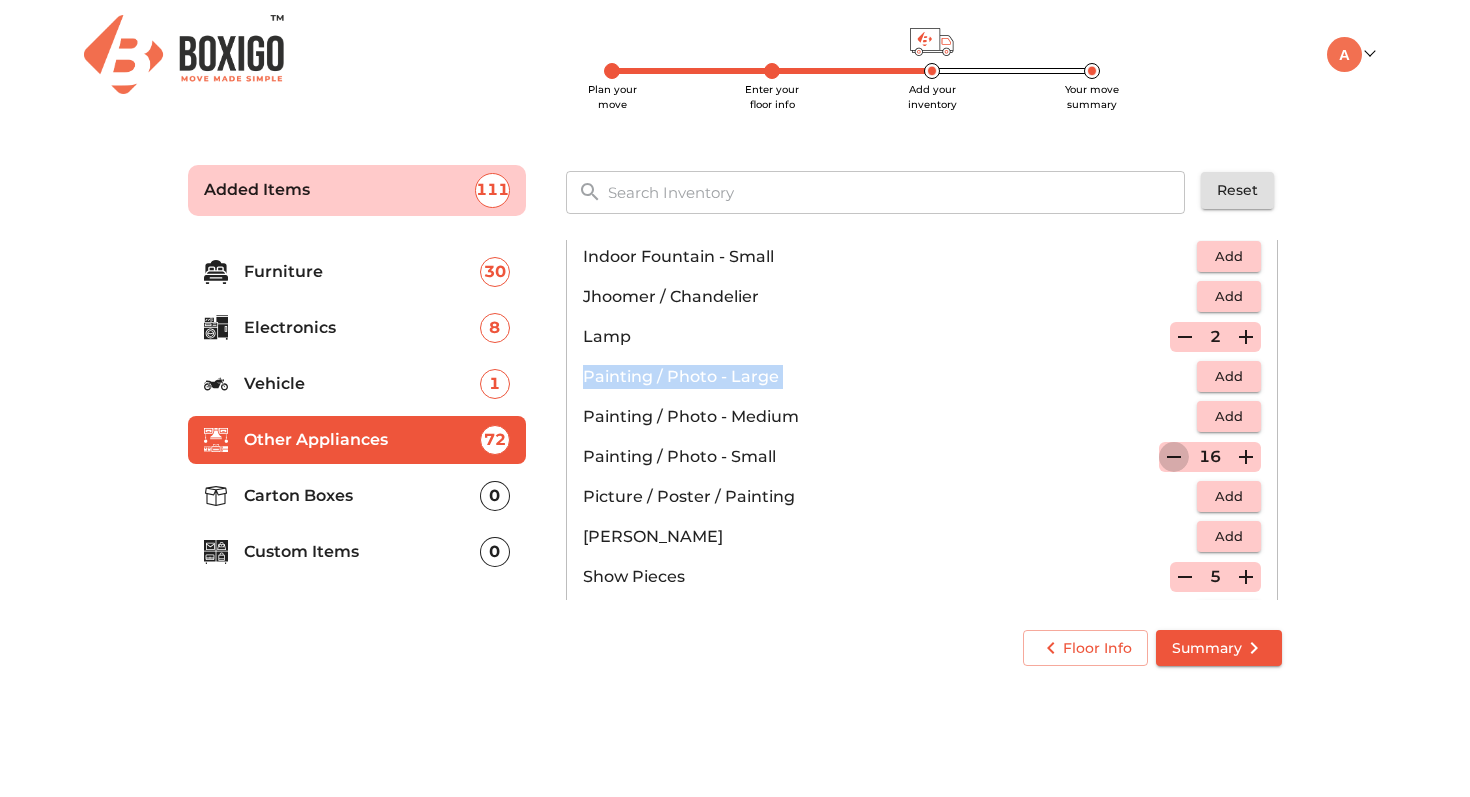 click 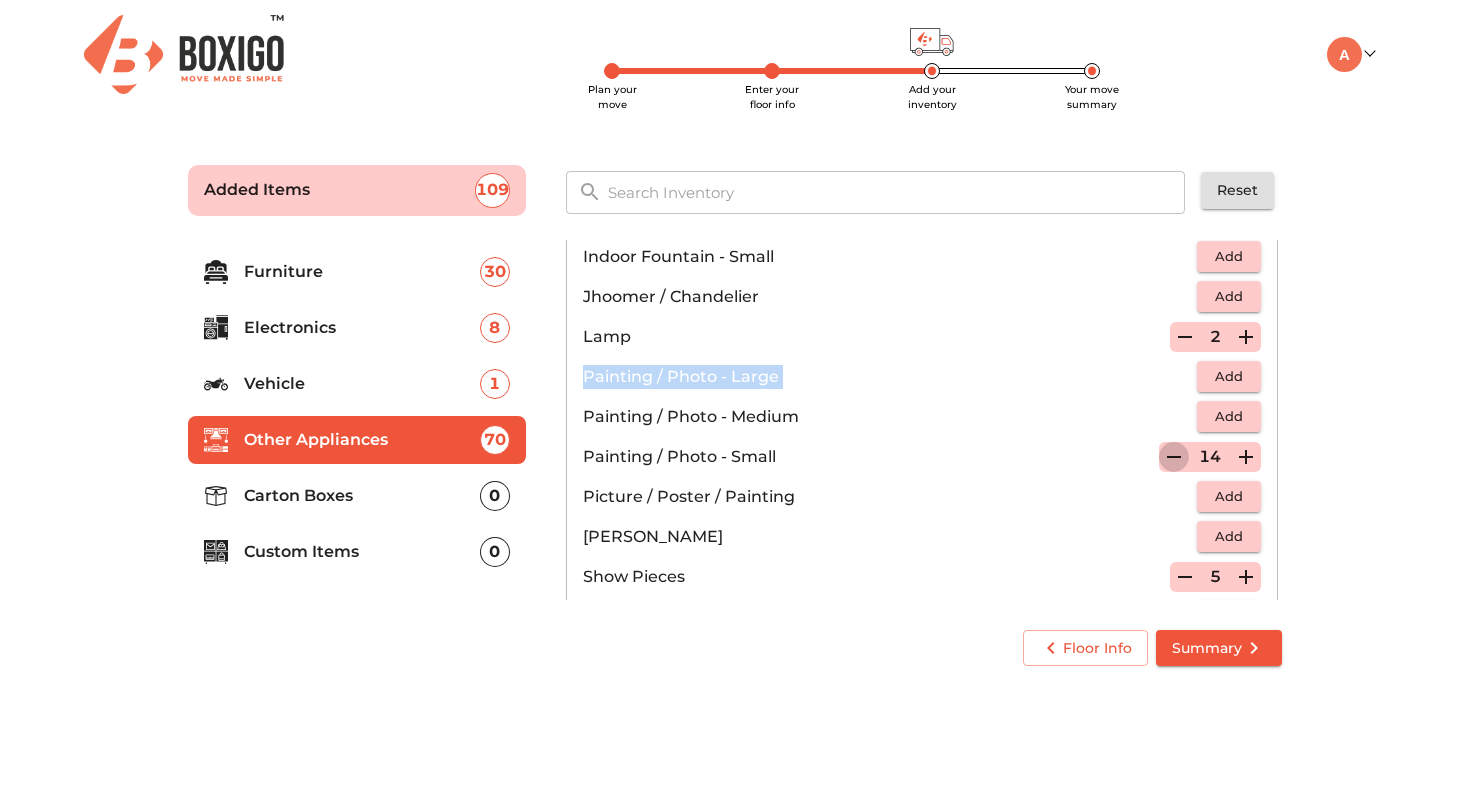 click 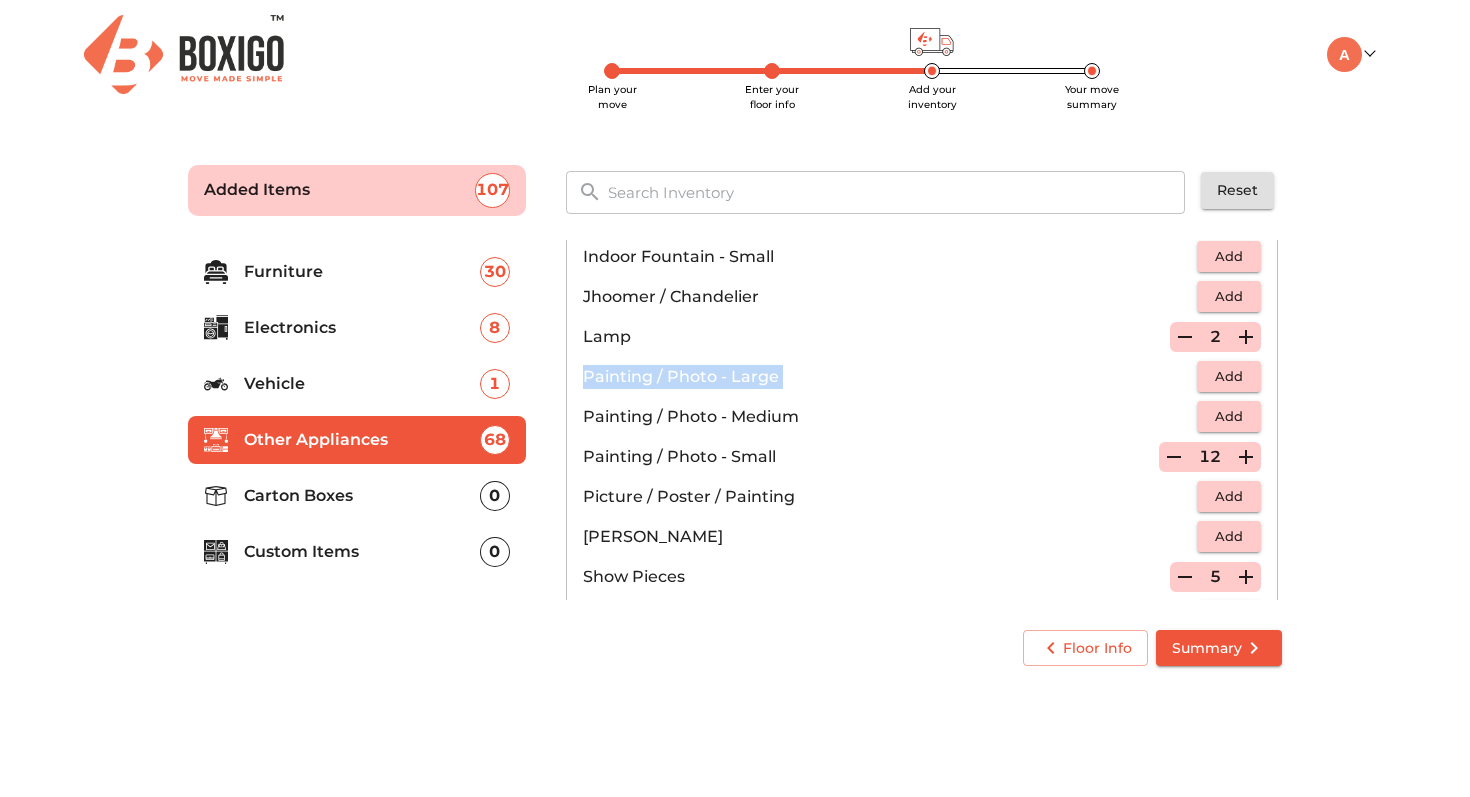 click 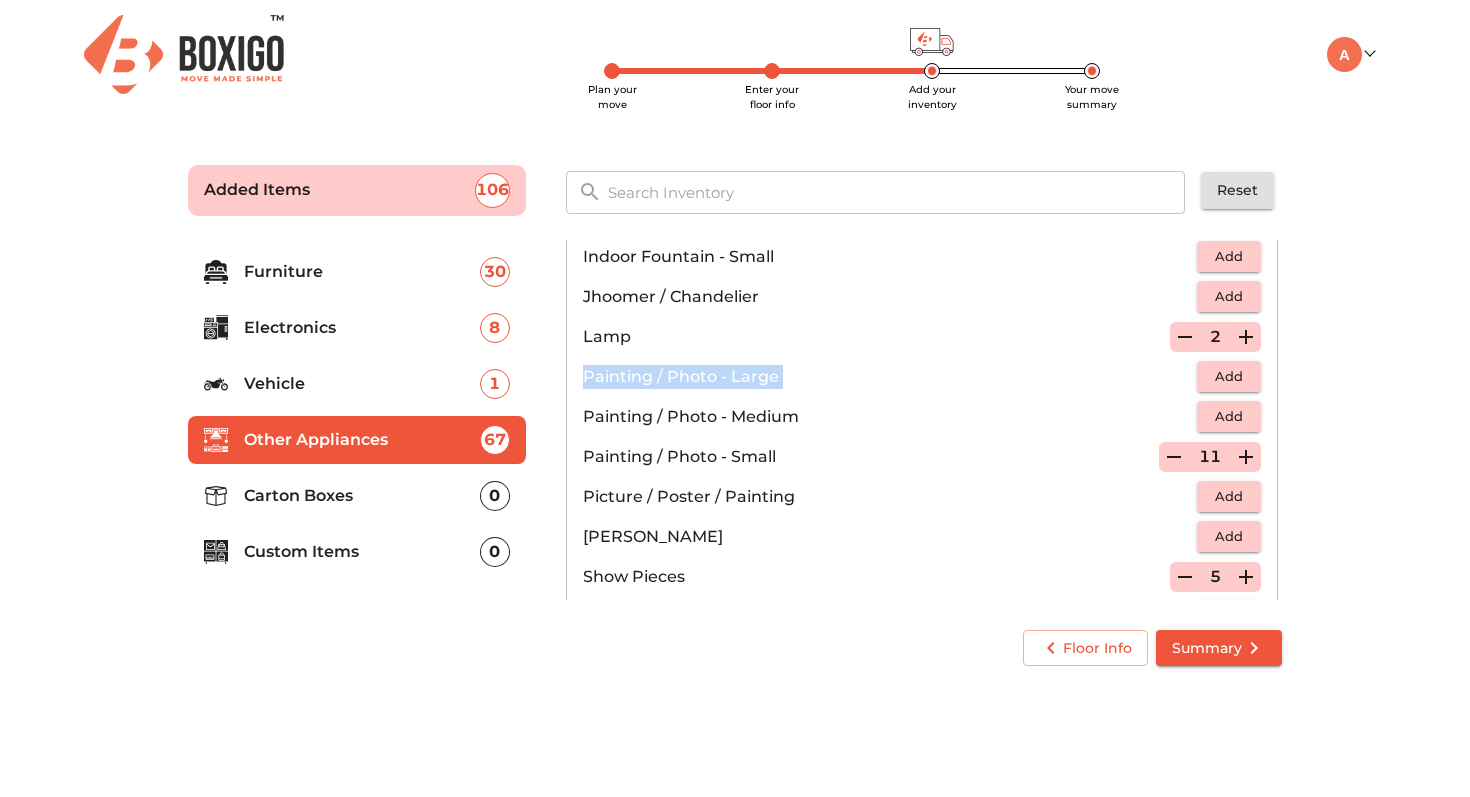 click 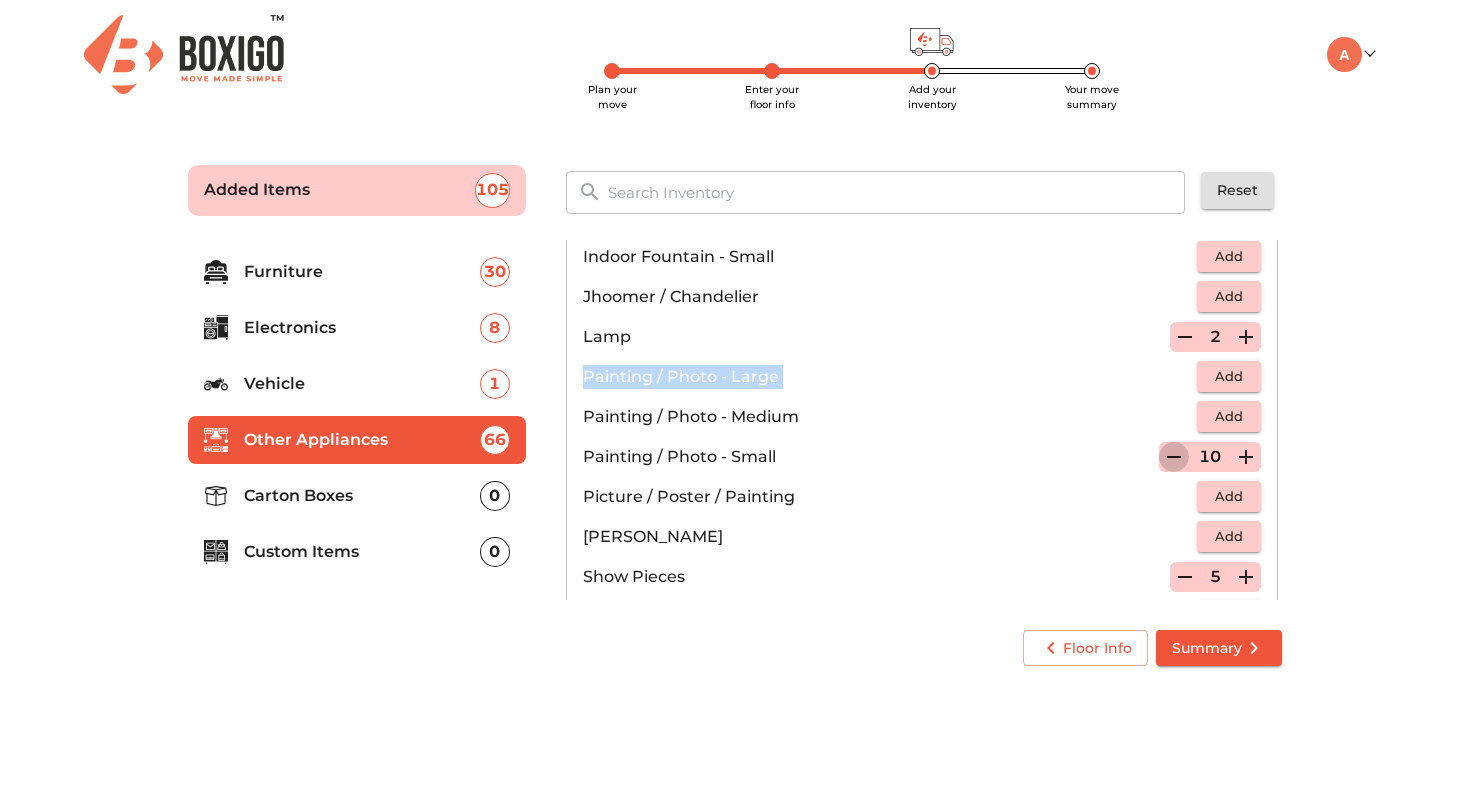 click 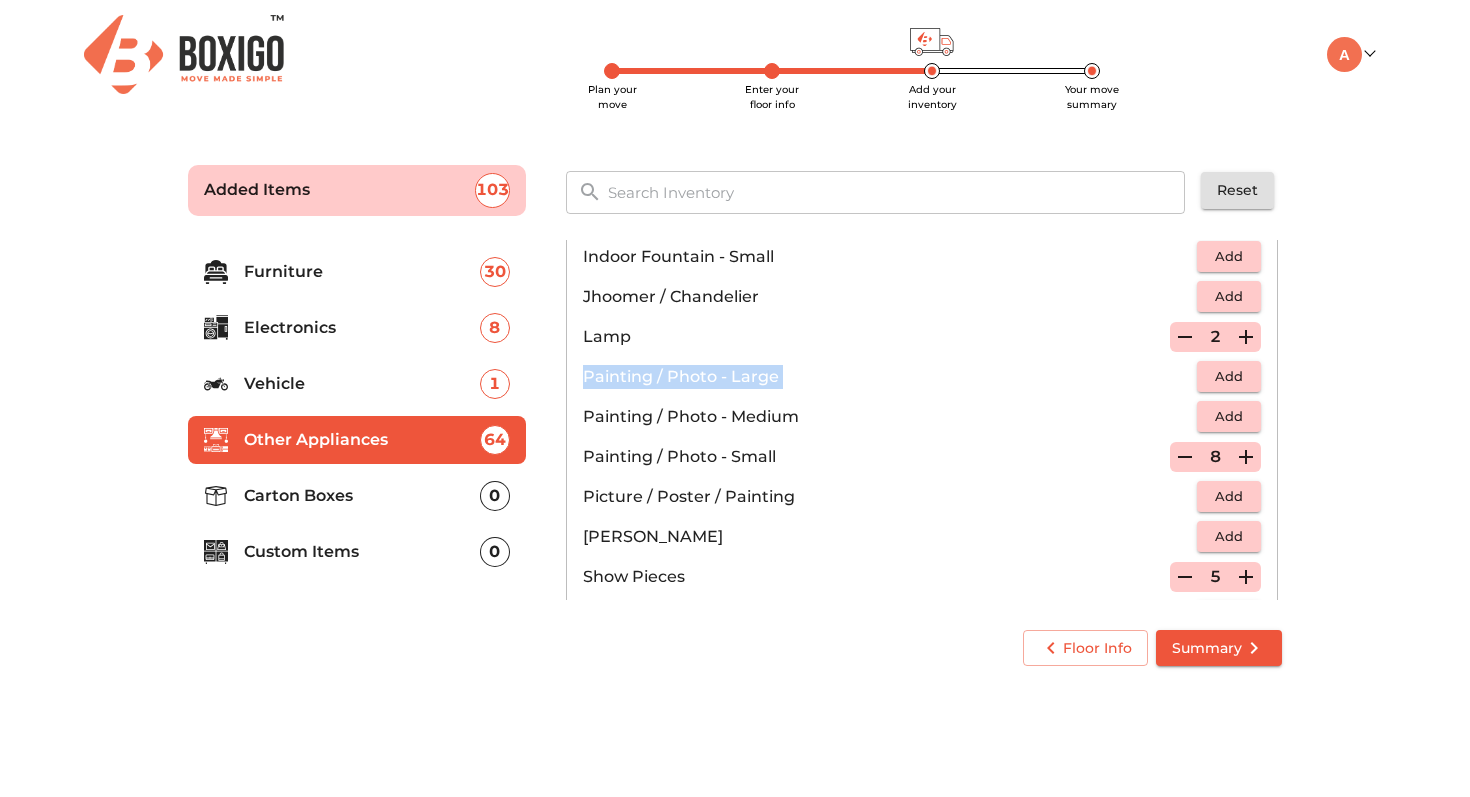 click 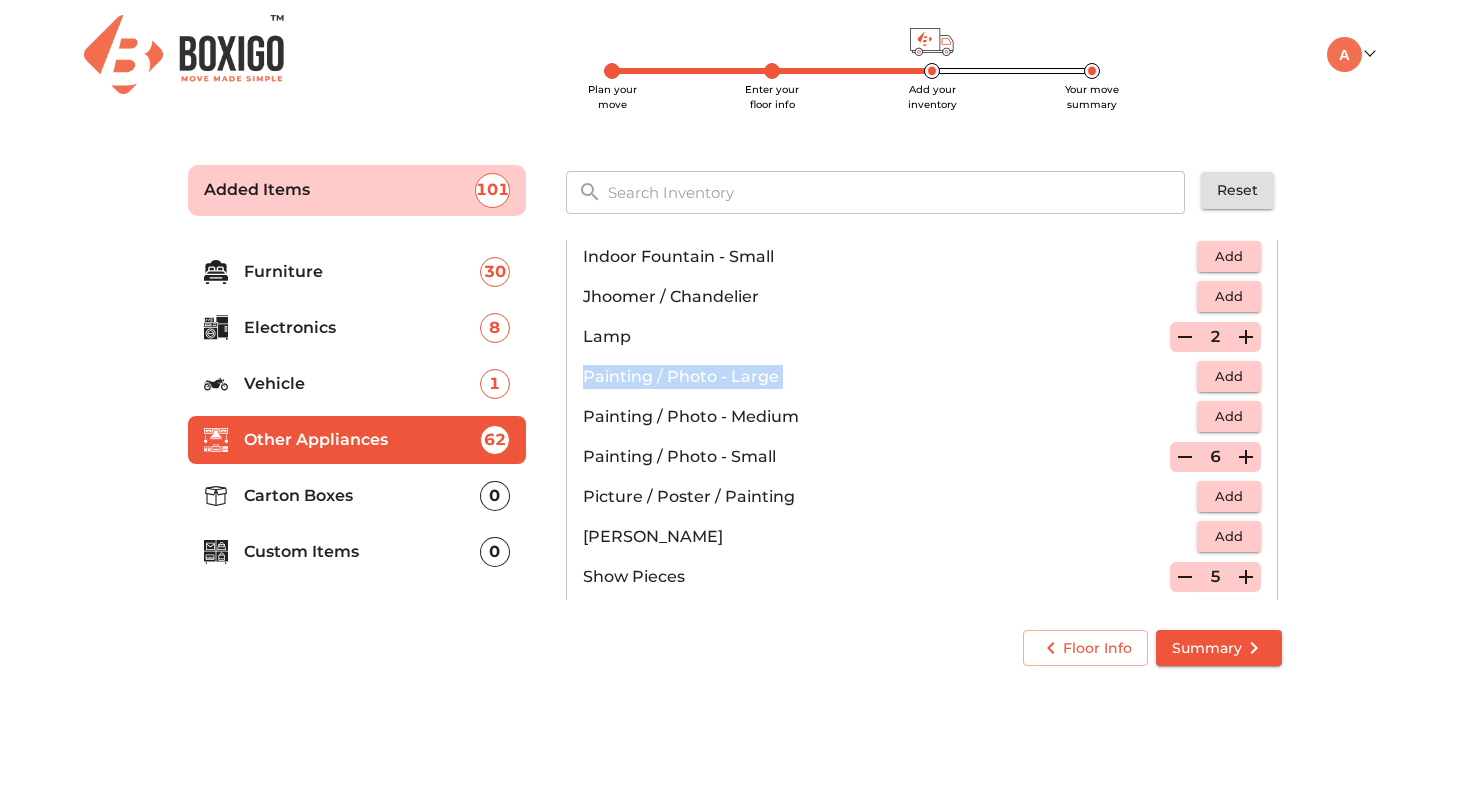 click 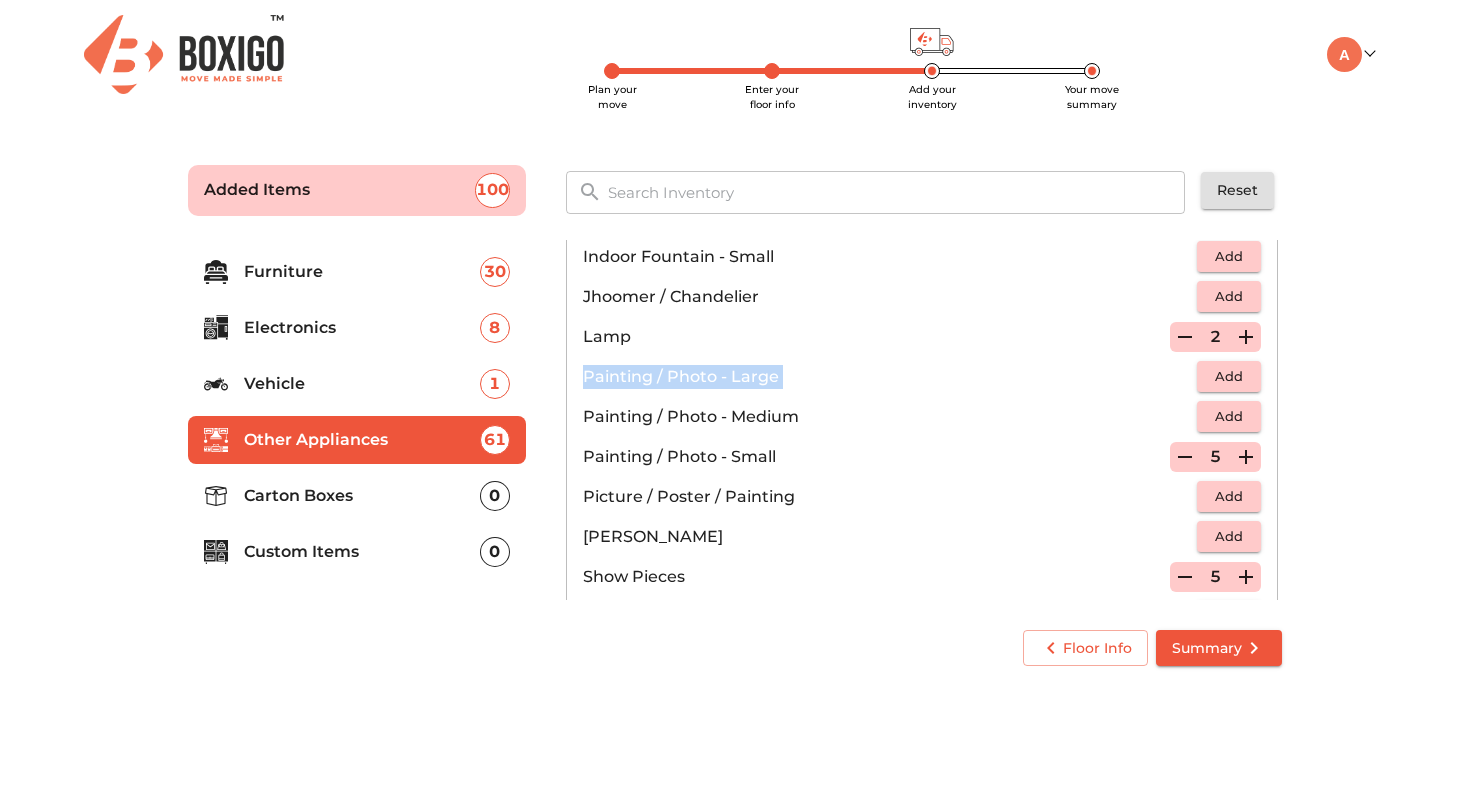 click 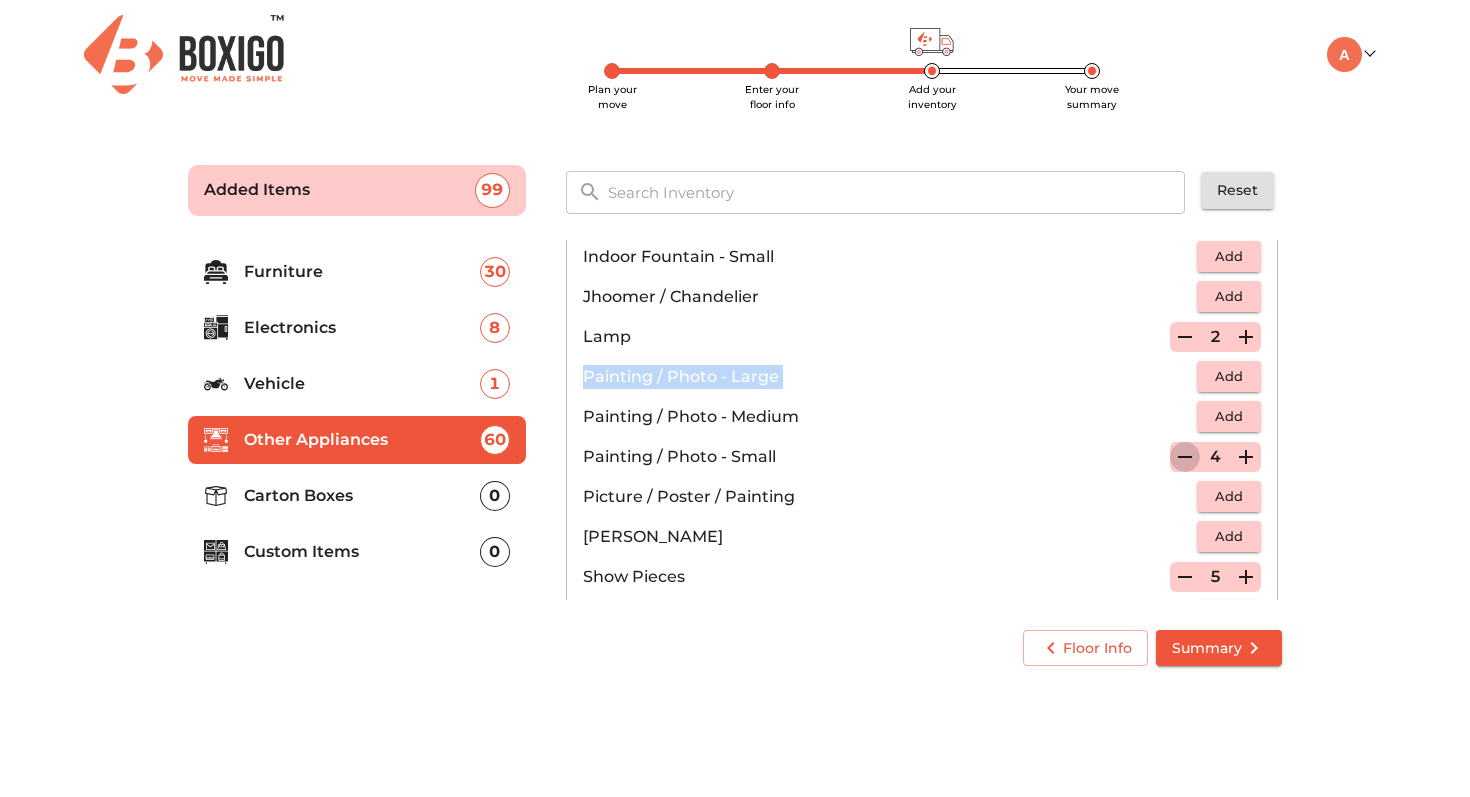 click 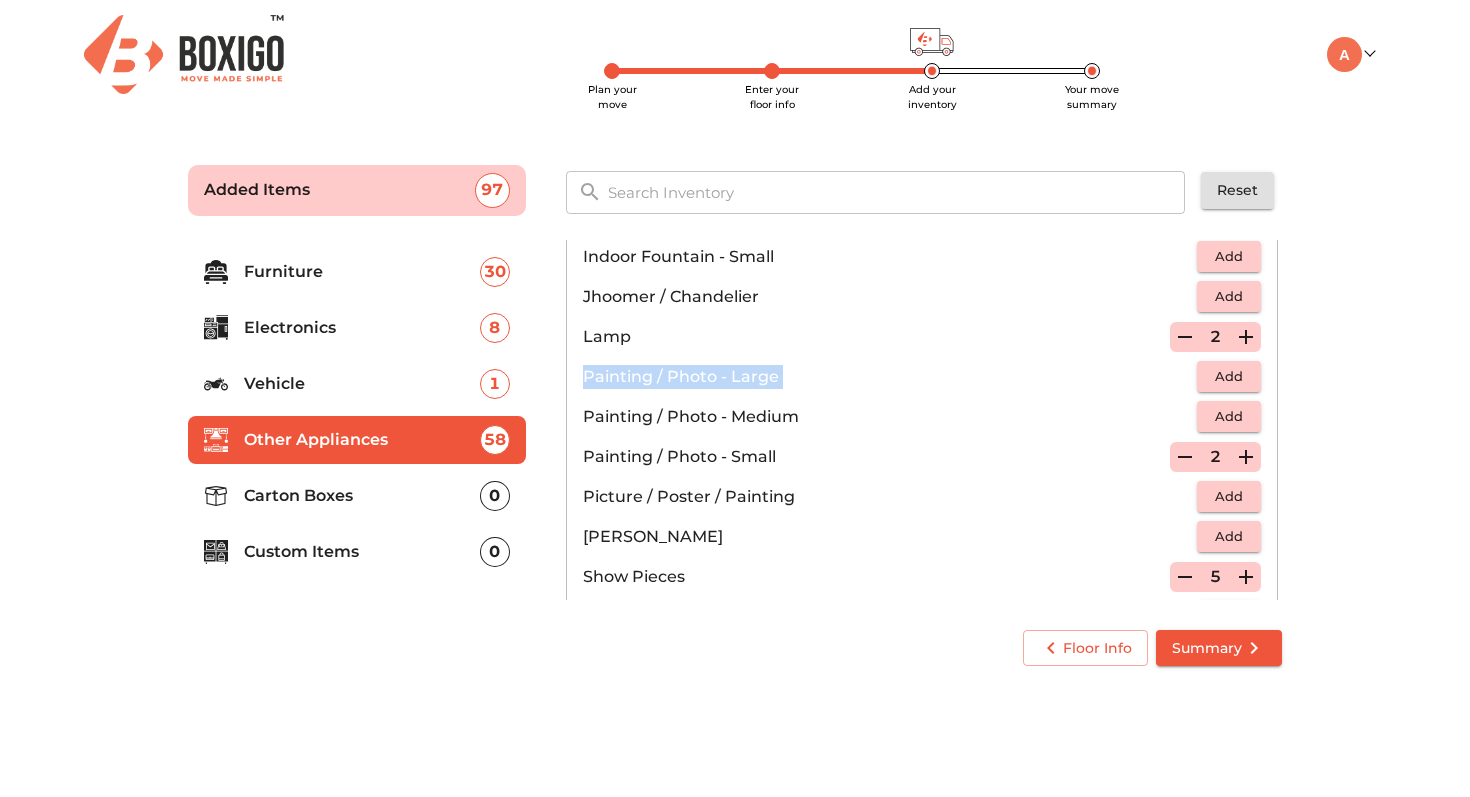 click 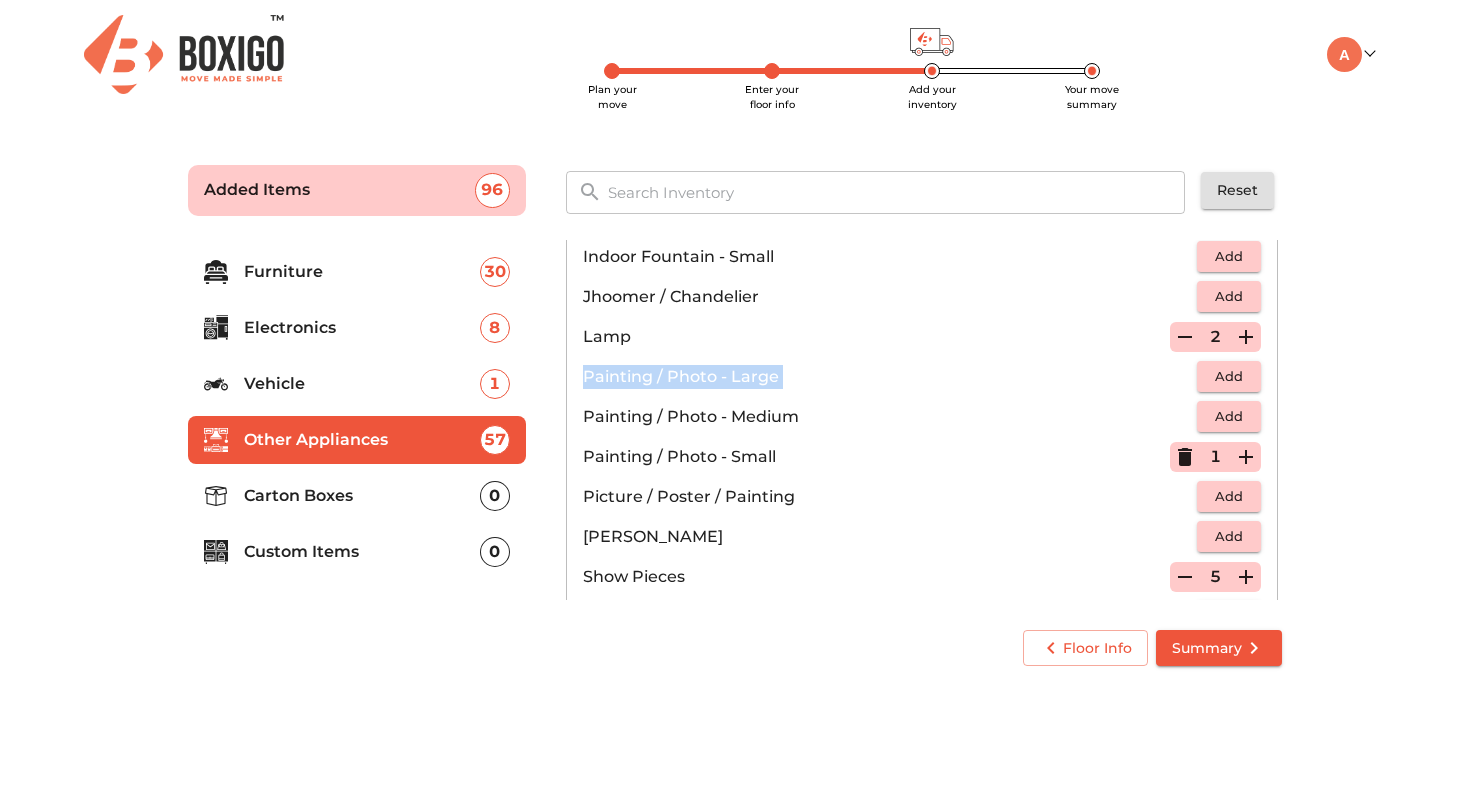click 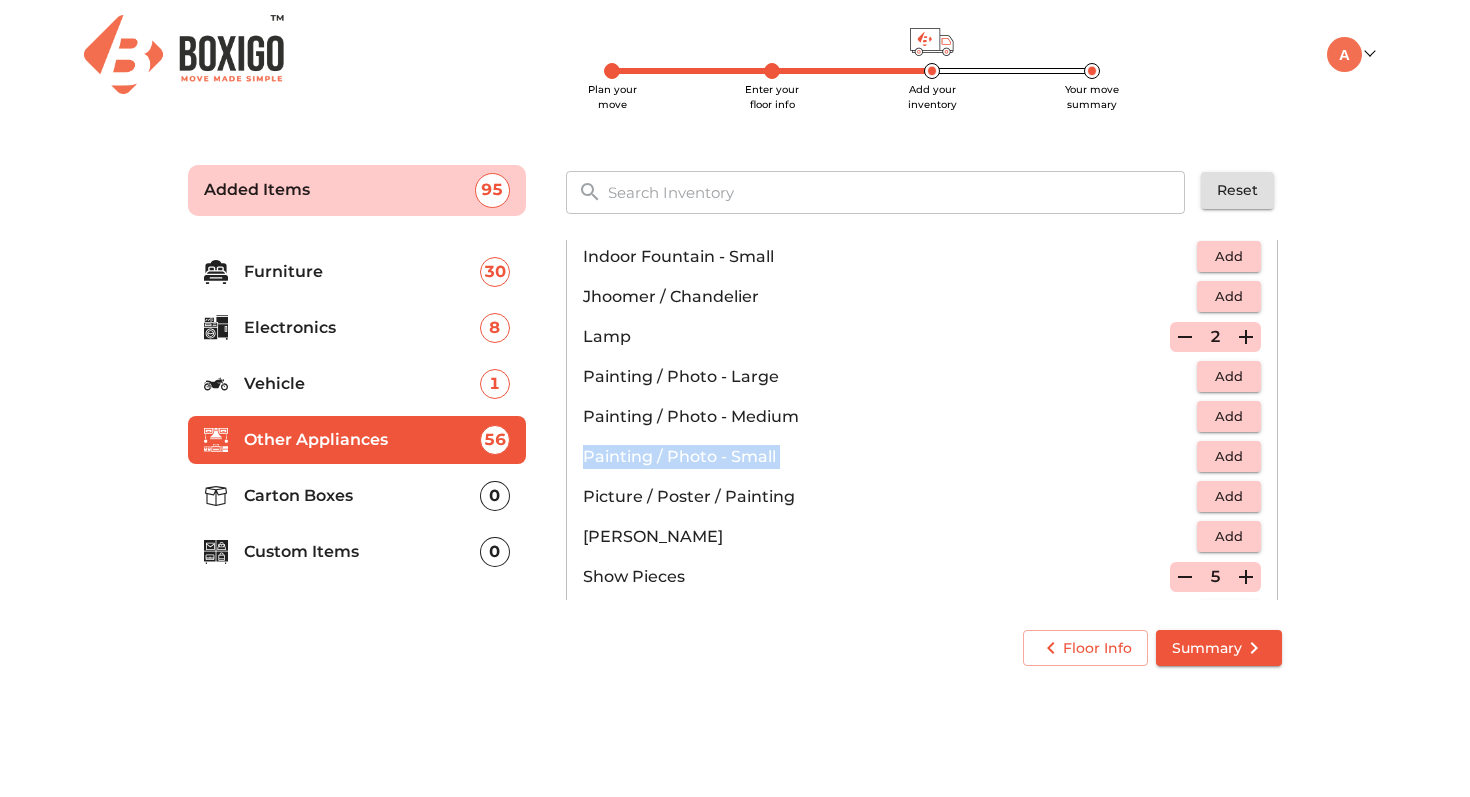 click on "Painting / Photo - Small" at bounding box center [890, 457] 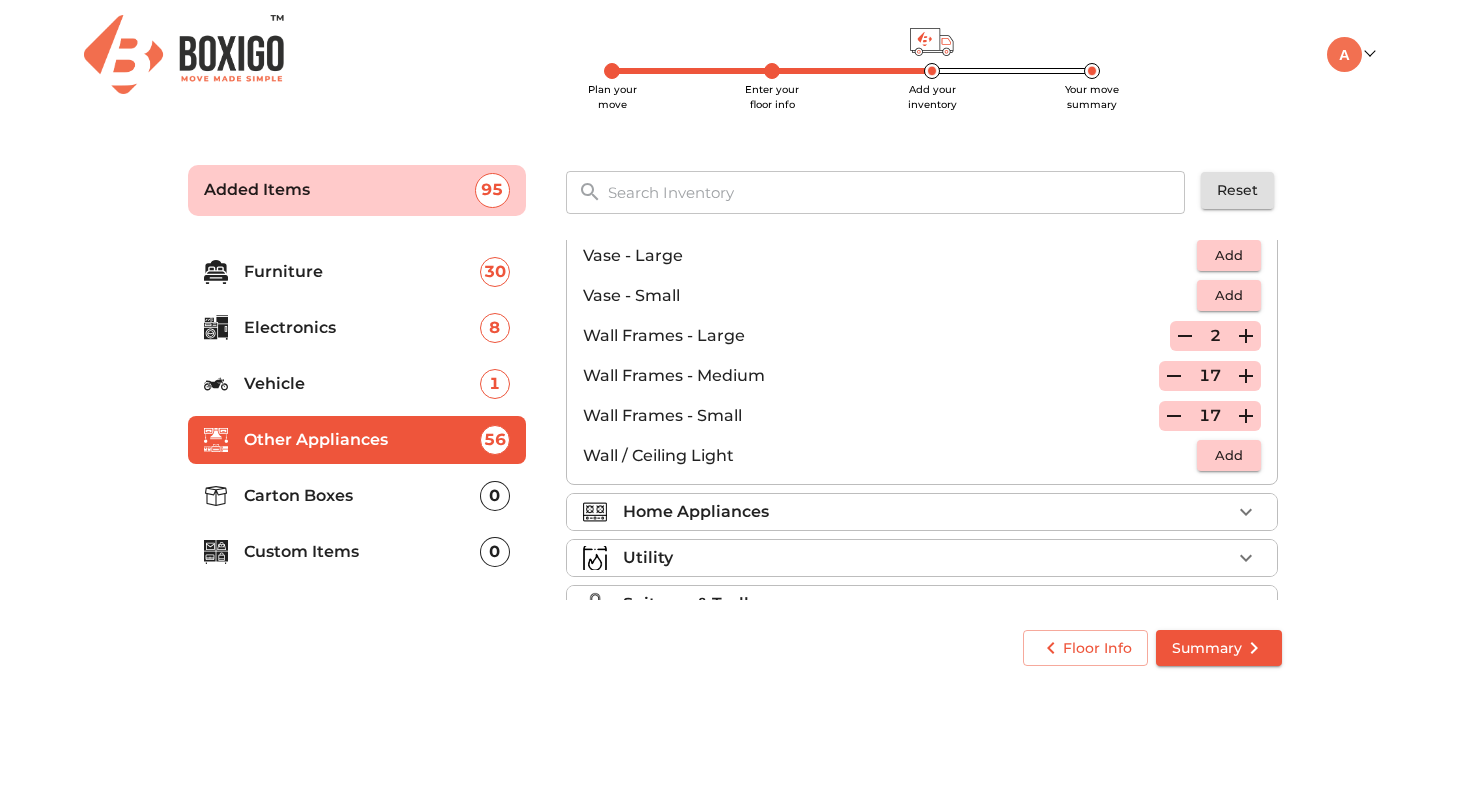 scroll, scrollTop: 1349, scrollLeft: 0, axis: vertical 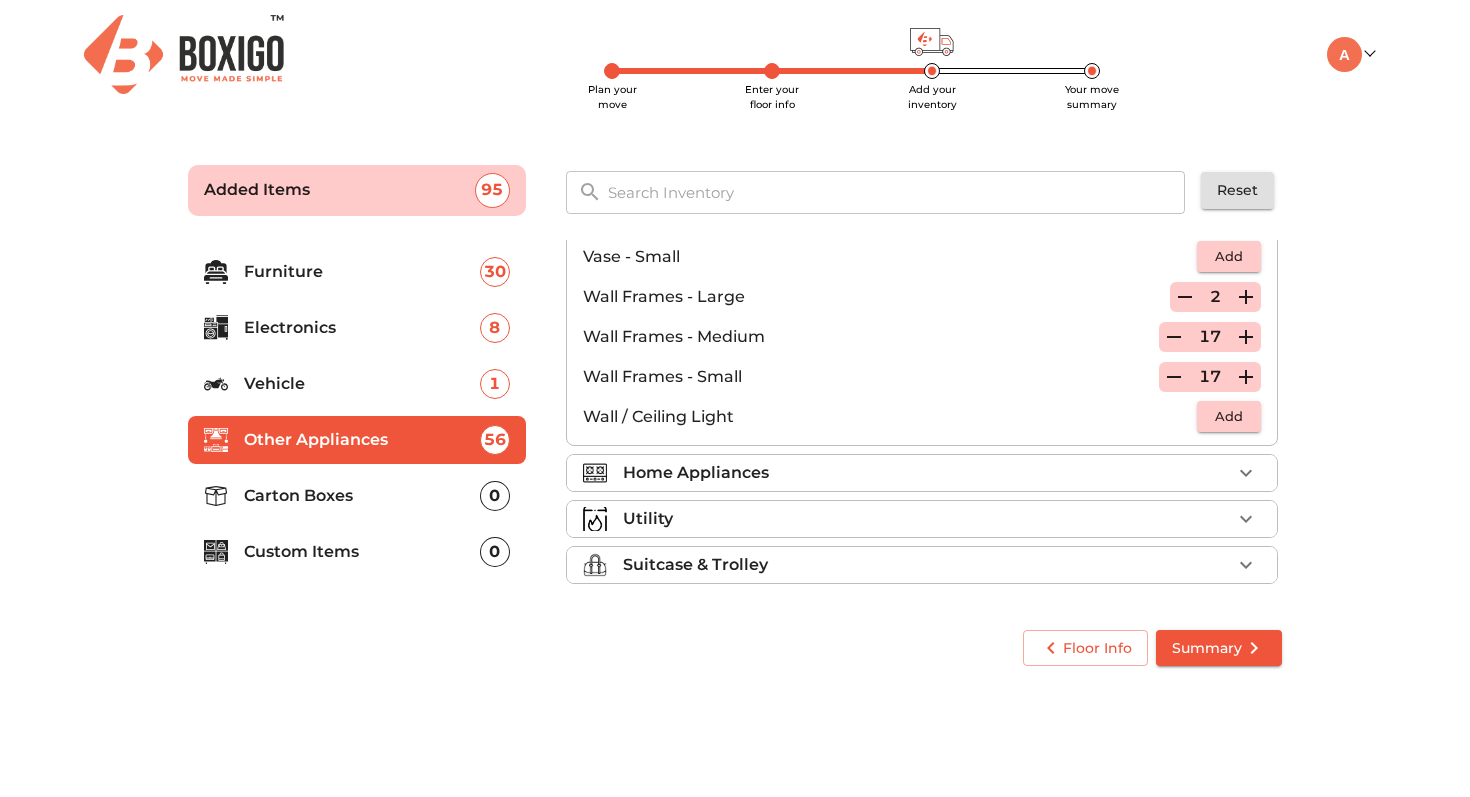 click on "Home Appliances" at bounding box center (922, 473) 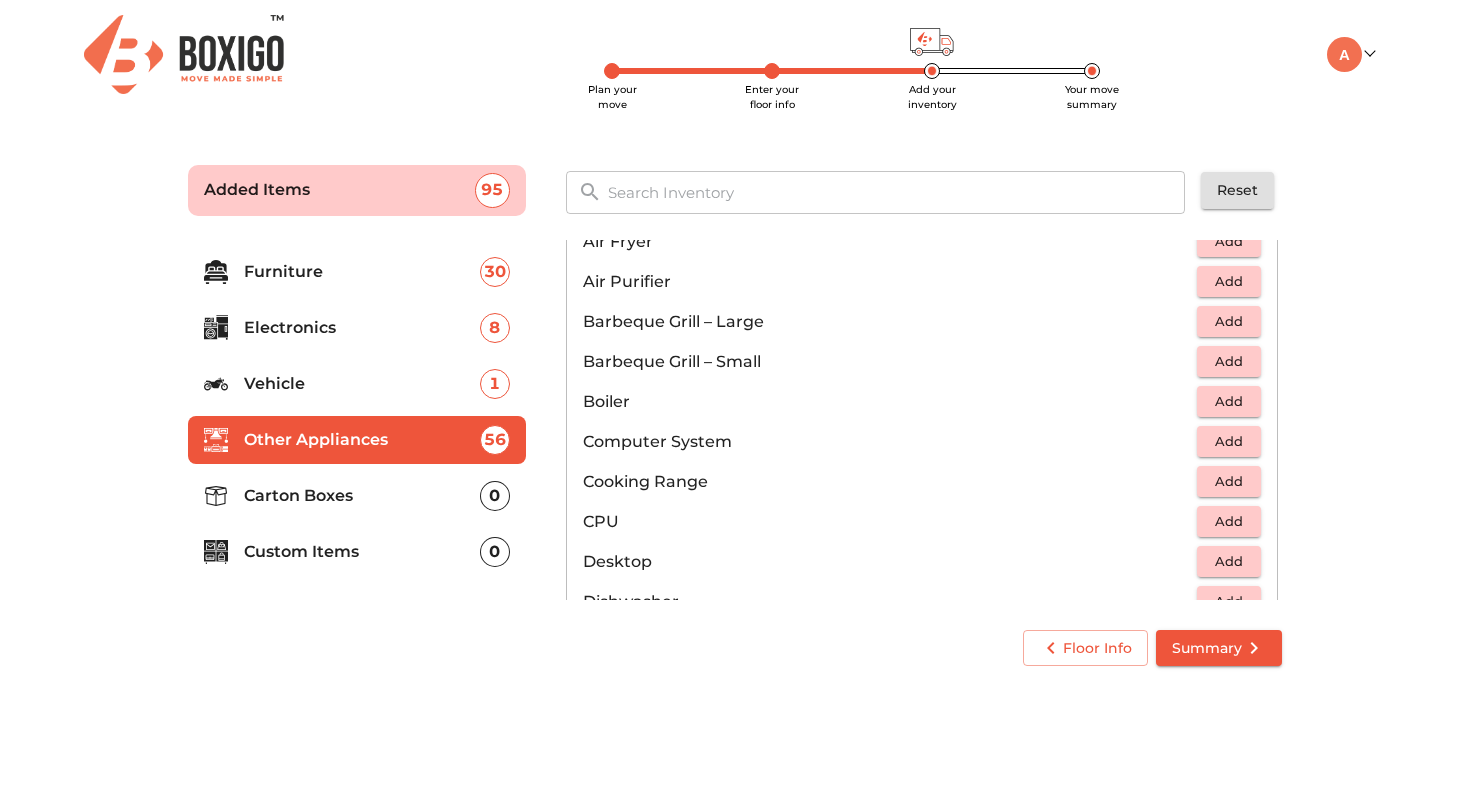 scroll, scrollTop: 217, scrollLeft: 0, axis: vertical 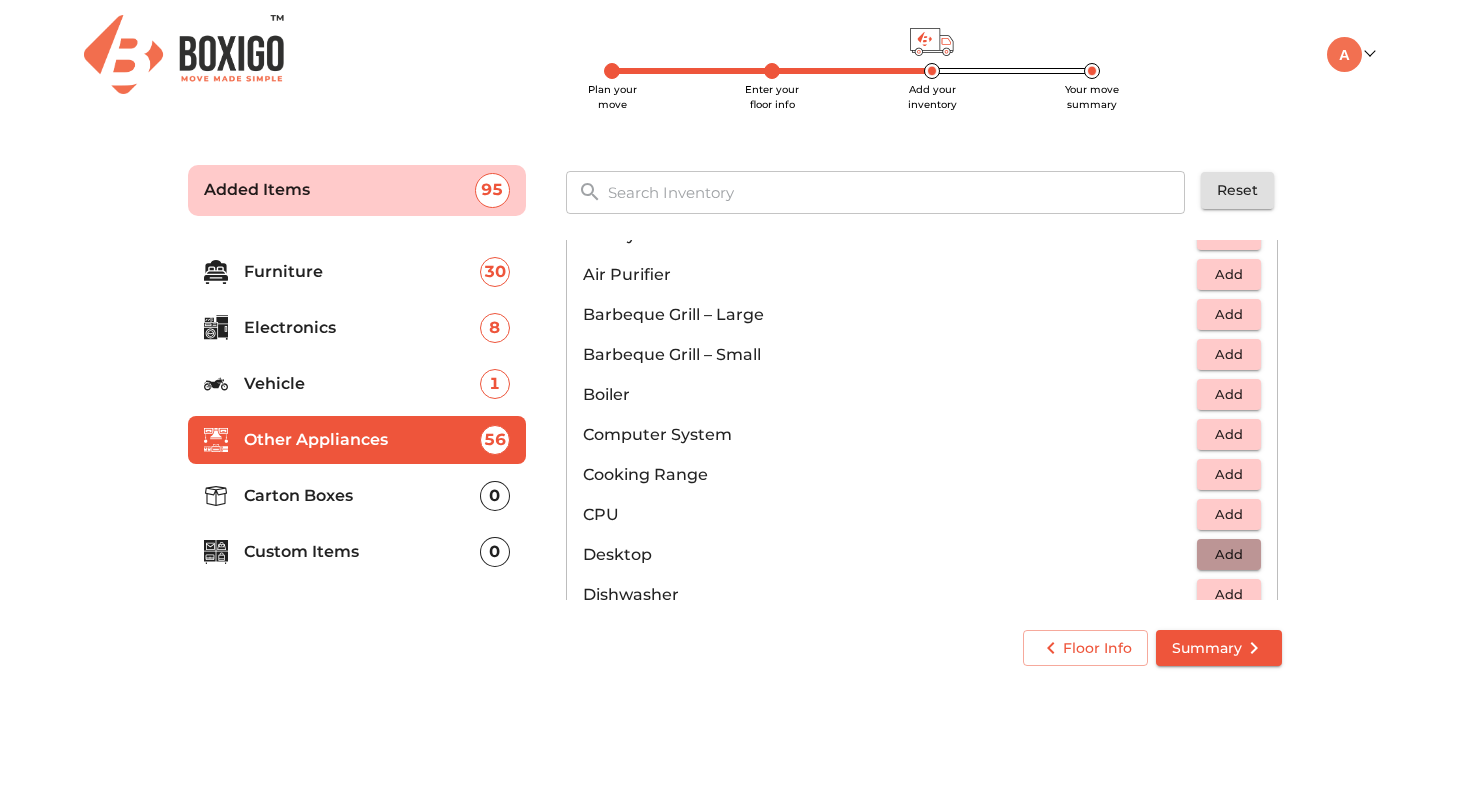 click on "Add" at bounding box center [1229, 554] 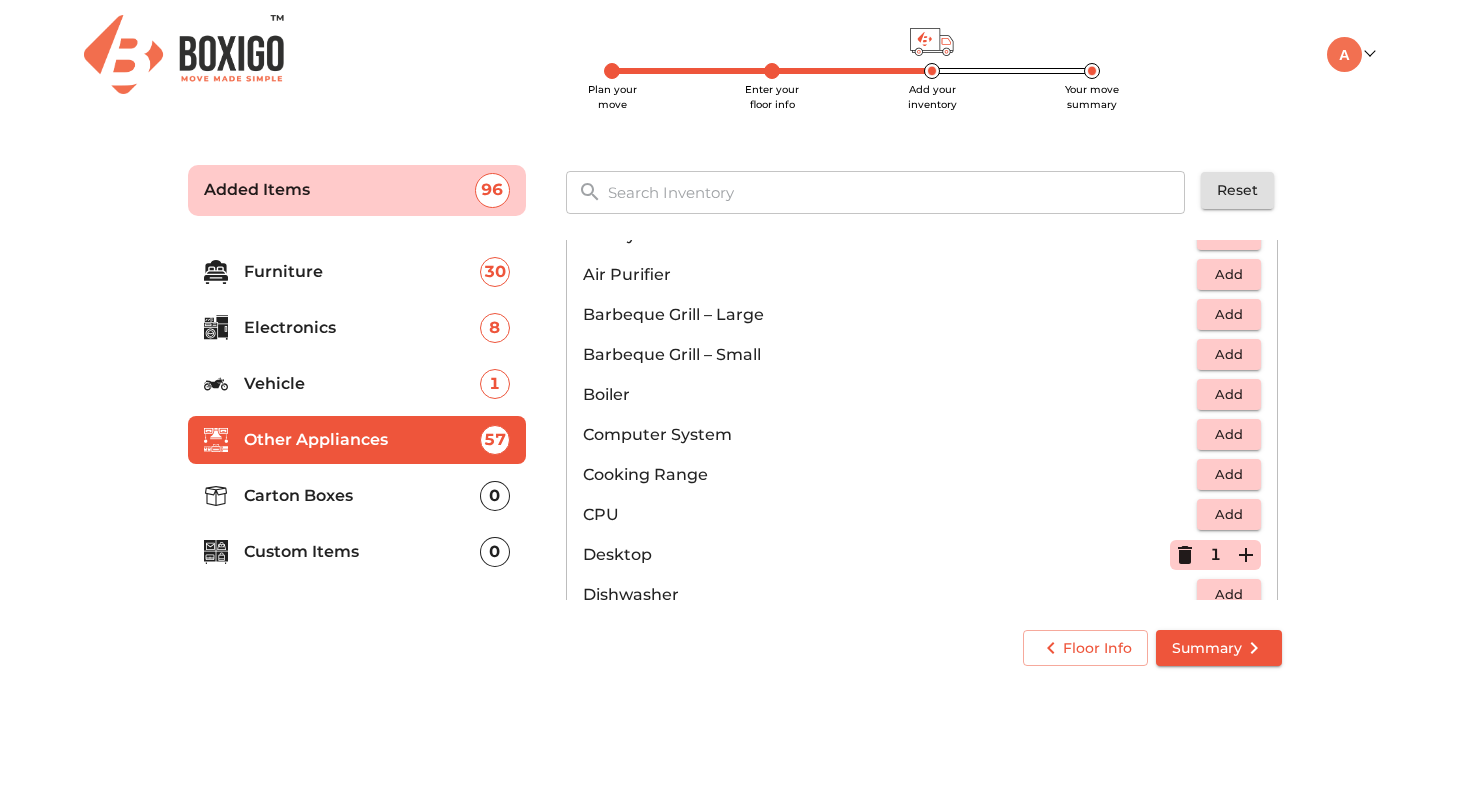 click 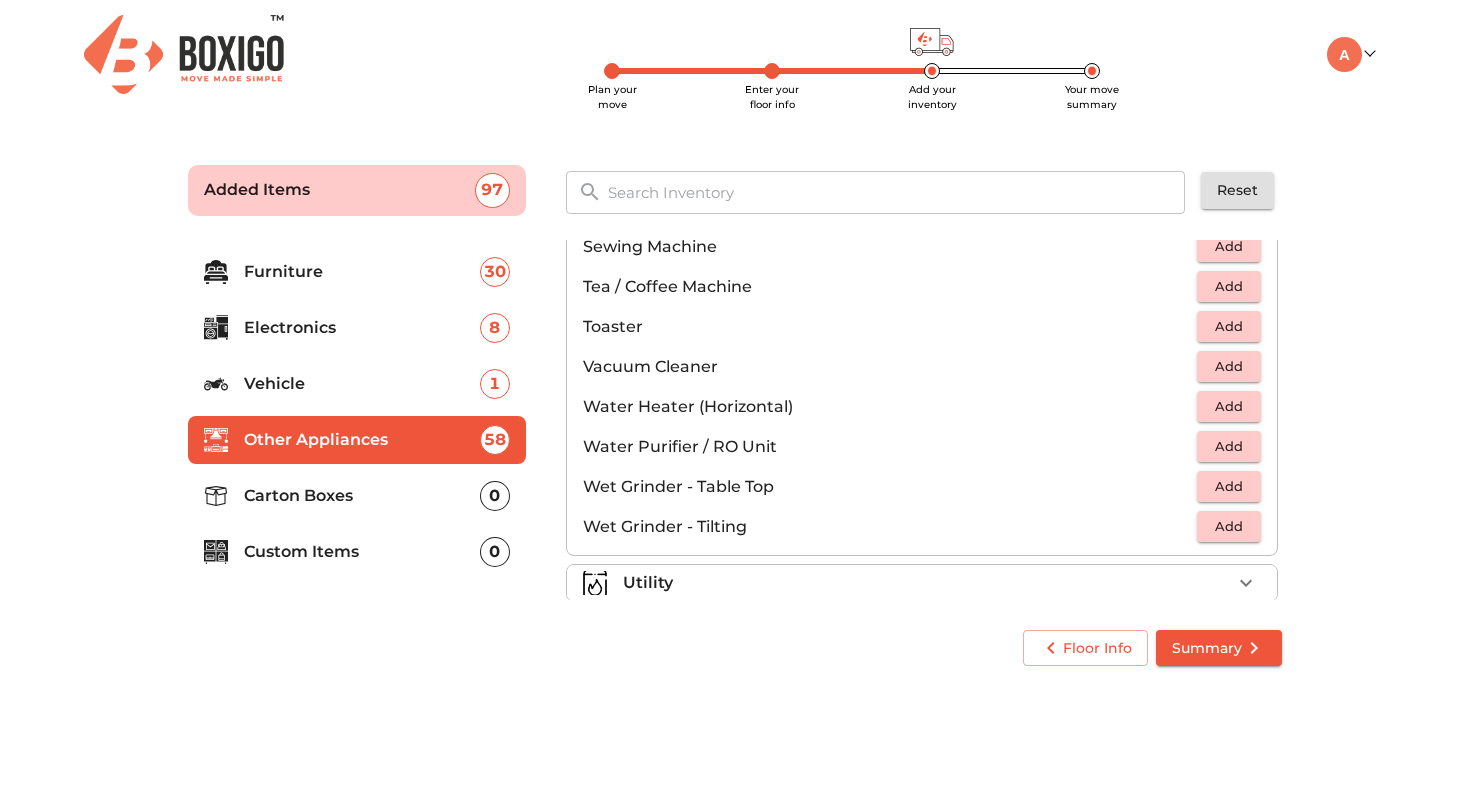 scroll, scrollTop: 1328, scrollLeft: 0, axis: vertical 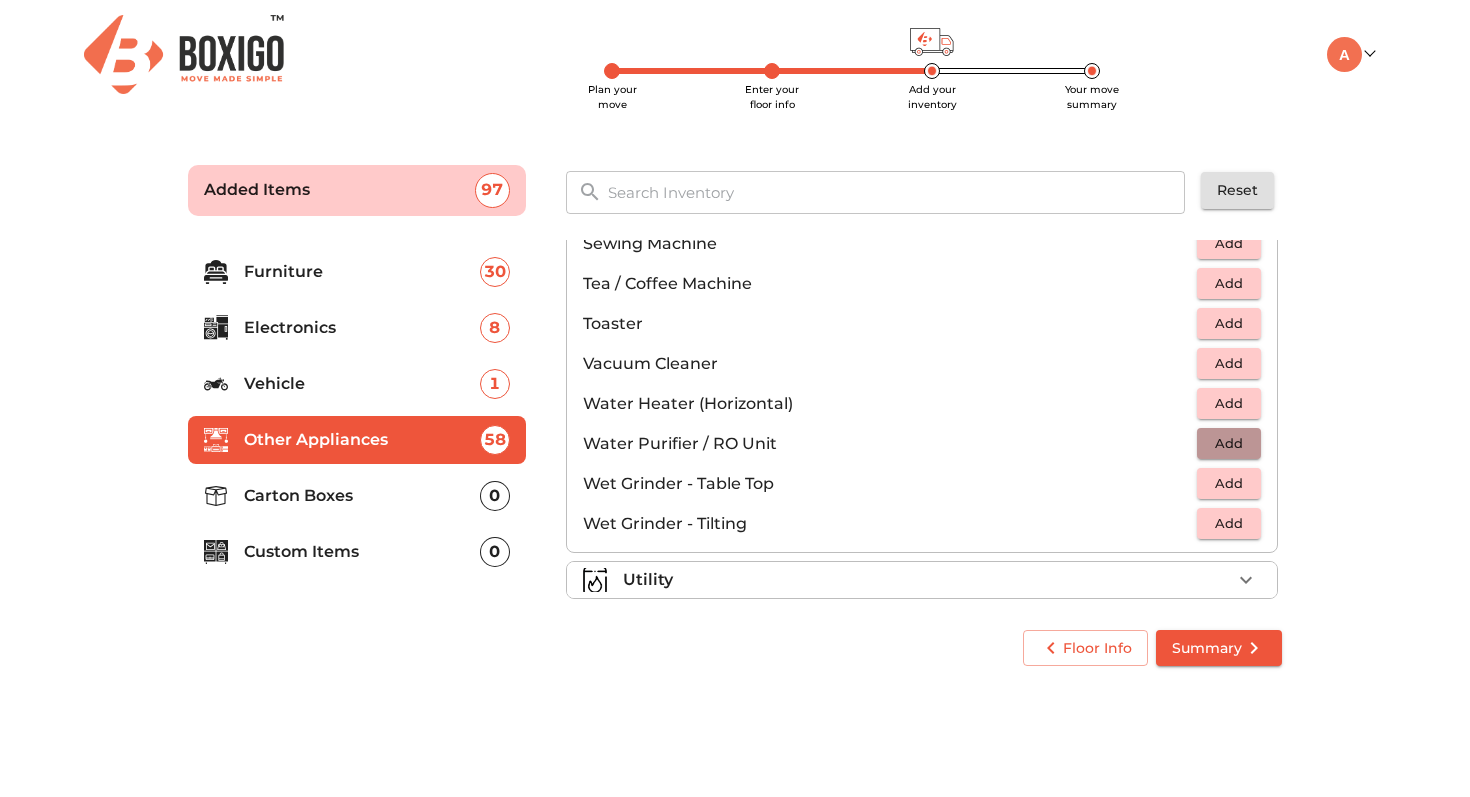 click on "Add" at bounding box center [1229, 443] 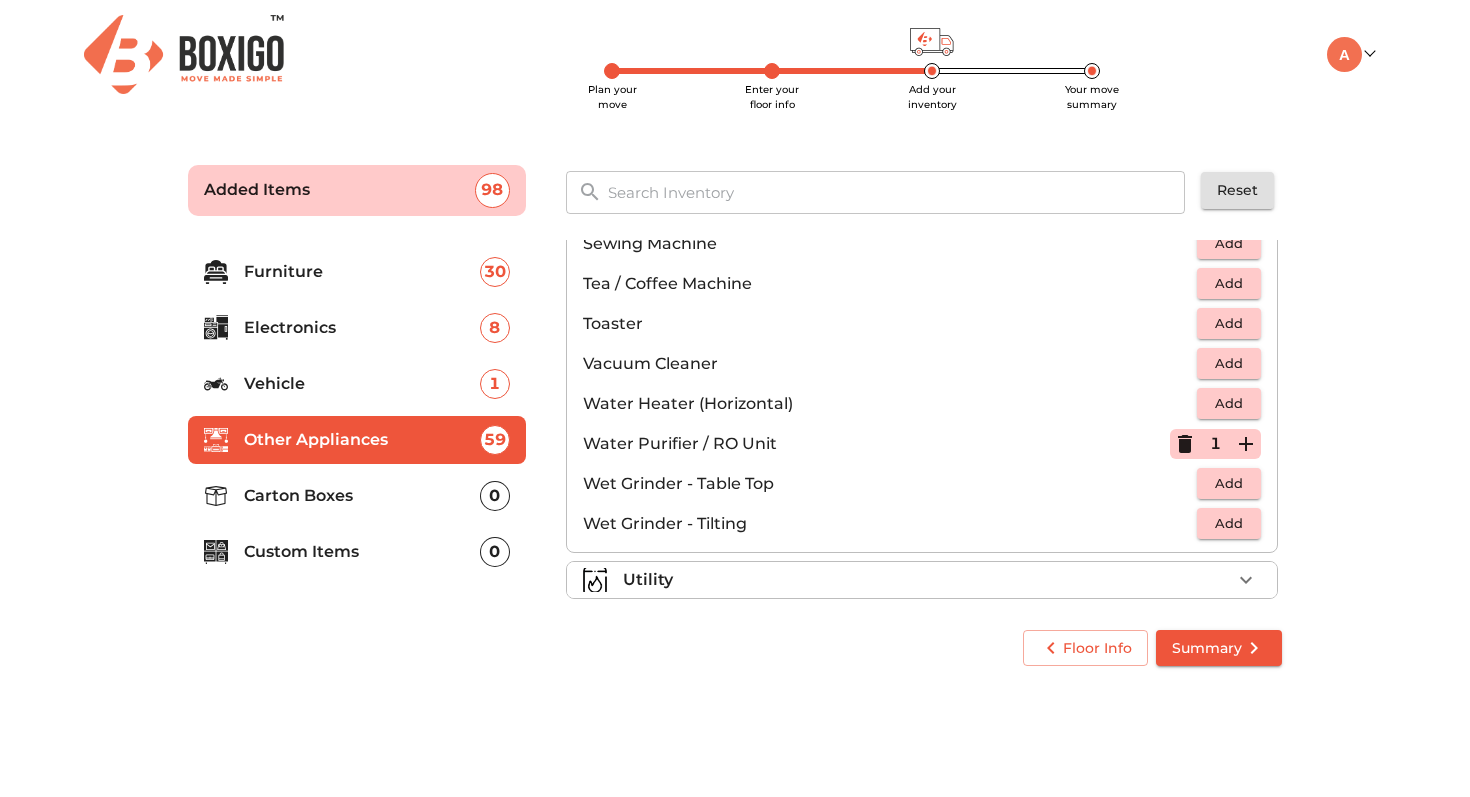 scroll, scrollTop: 1389, scrollLeft: 0, axis: vertical 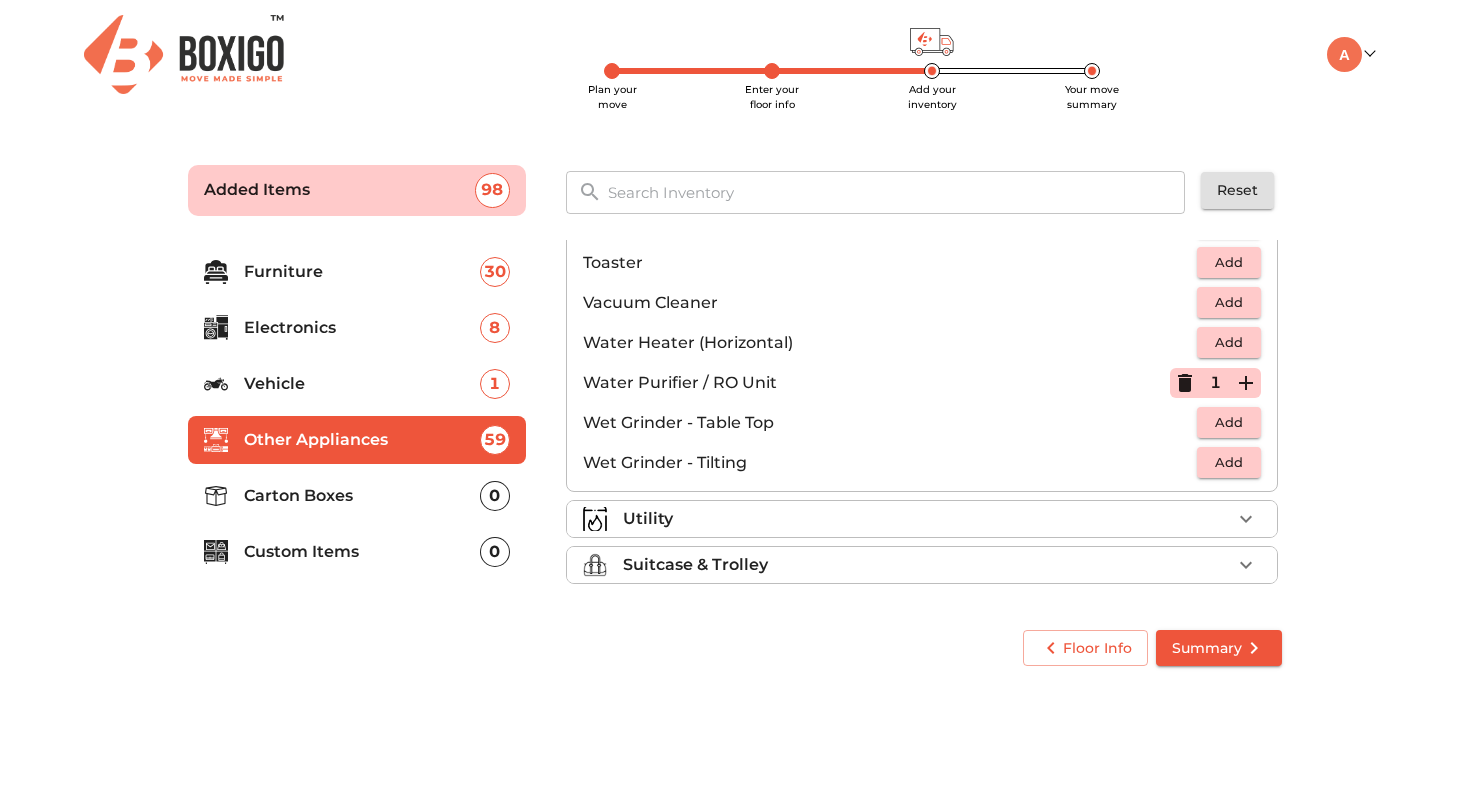 click on "Gym & Sports 5  Added Musical Instruments Fragile 51  Added Home Appliances 3  Added Air Fryer Add Air Purifier Add Barbeque Grill – Large Add Barbeque Grill – Small Add Boiler Add Computer System Add Cooking Range Add CPU Add Desktop 2 Dishwasher Add Domestic Flour Mill (Atta Chakki) Add Dryer Add Electric Rice Cooker Add Electric Tandoor Add Food Processor Add Foot Massager Add Freezer (Small) Add Gas Stove (2–4 Burner) Add Idly Maker Add Induction Add Instant Geyser Add Kitchen Chimney Add Laptop Add Machinery Unit Add Mixer Add Pressure Cooker Holder (2-3) Add Printer / Fax Machine Add Radiator Heater Add Sewing Machine Add Tea / Coffee Machine Add Toaster Add Vacuum Cleaner Add Water Heater (Horizontal) Add Water Purifier / RO Unit 1 Wet Grinder - Table Top Add Wet Grinder - Tilting Add Utility Suitcase & Trolley" at bounding box center (922, -275) 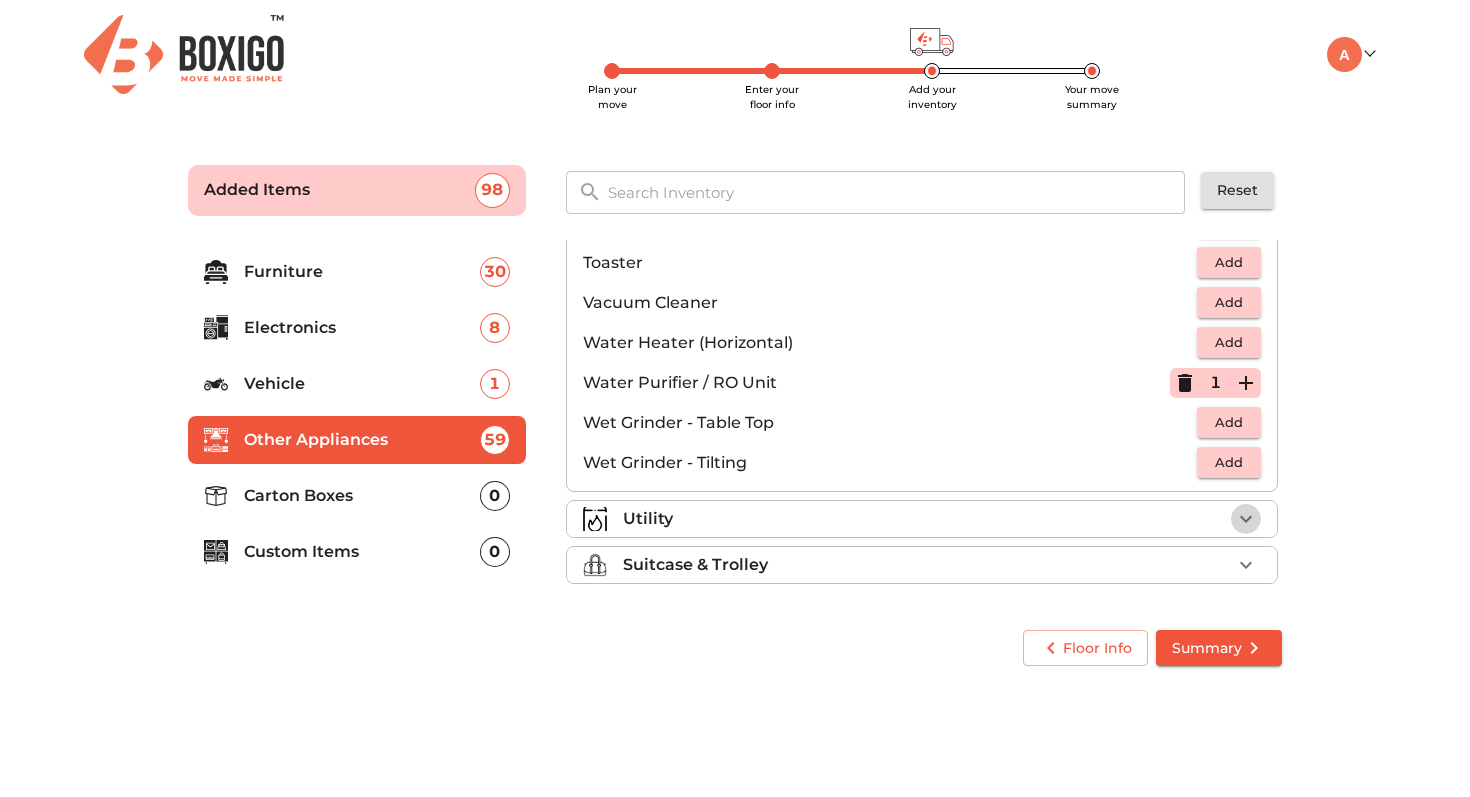 click 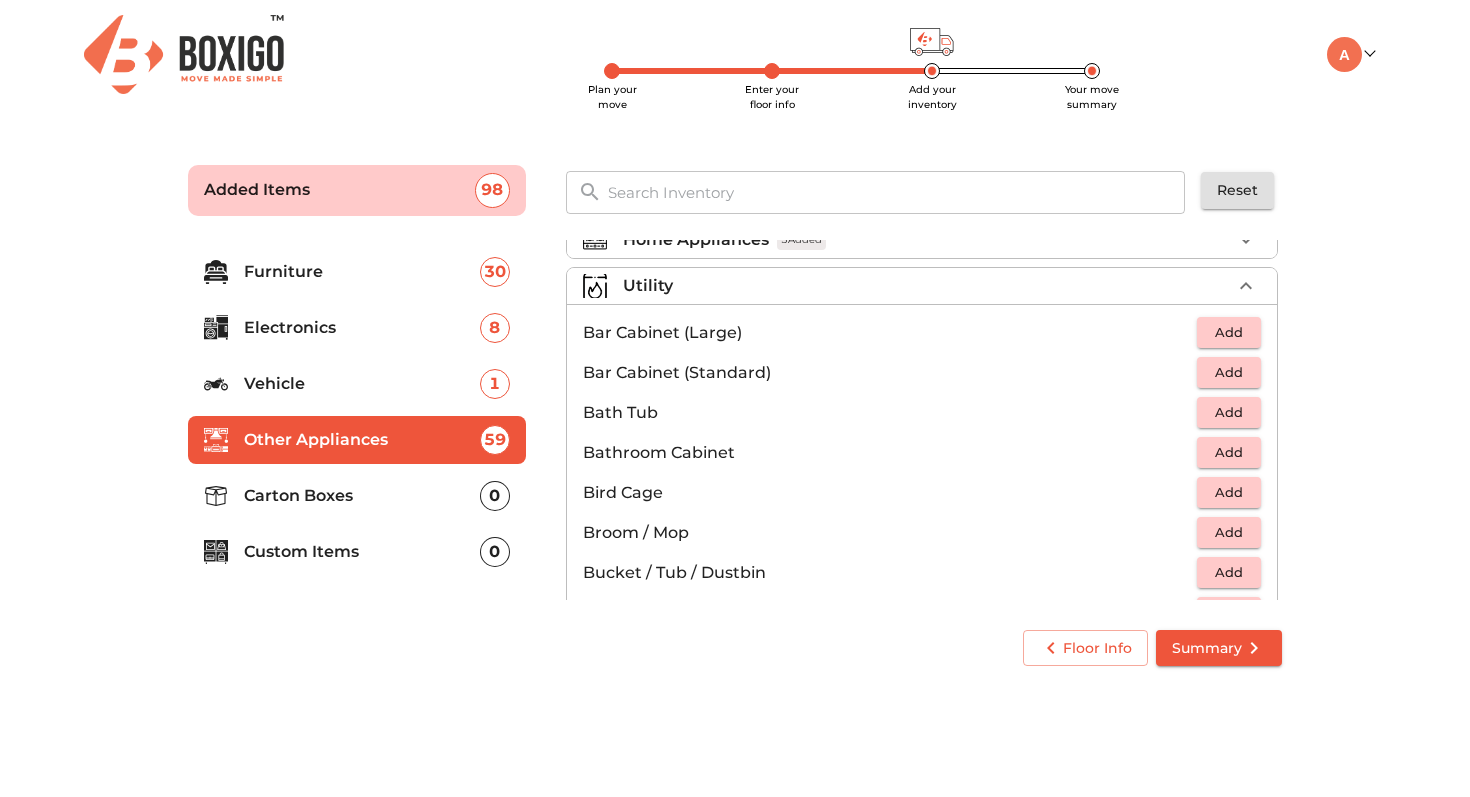 scroll, scrollTop: 194, scrollLeft: 0, axis: vertical 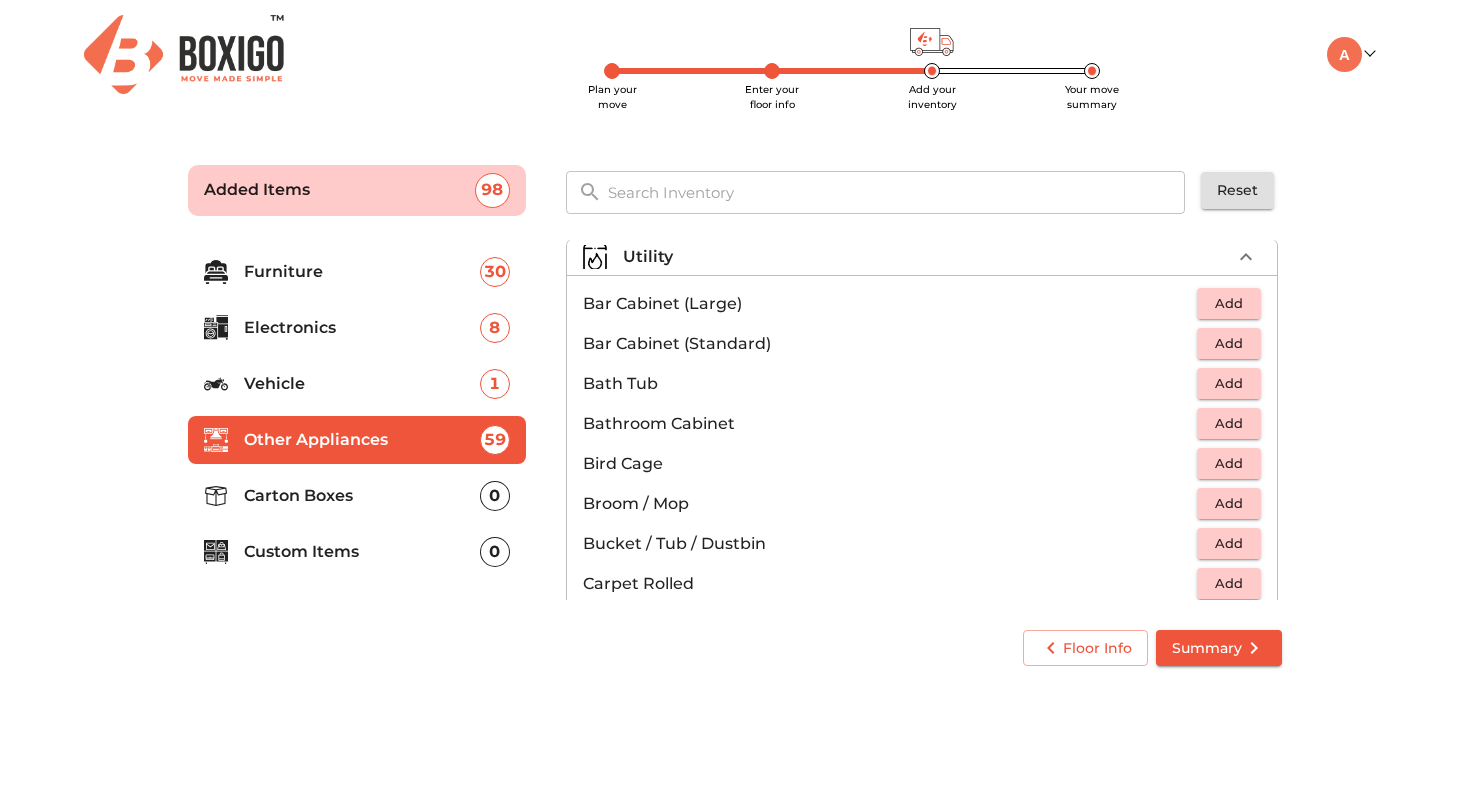 click on "Add" at bounding box center [1229, 423] 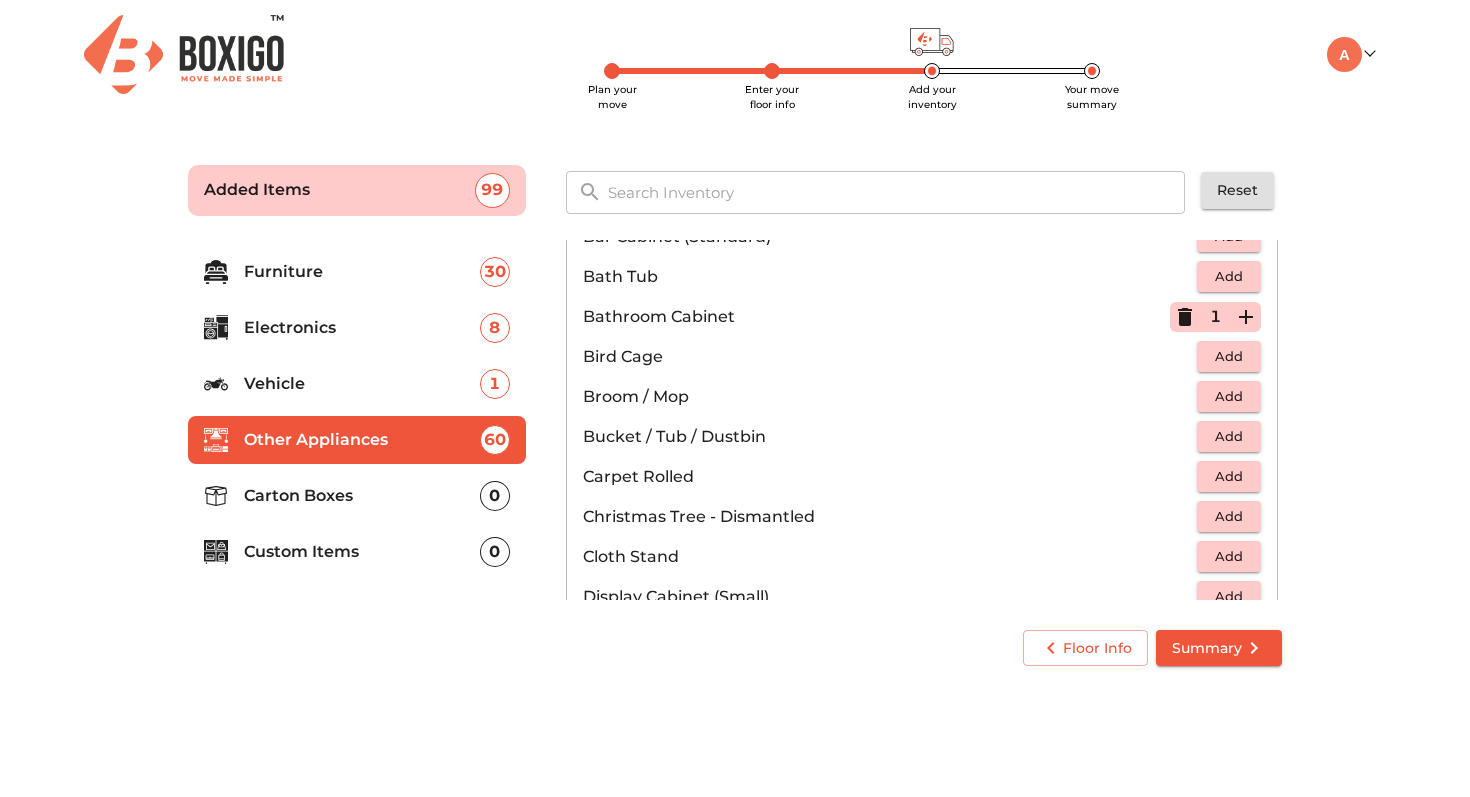 scroll, scrollTop: 311, scrollLeft: 0, axis: vertical 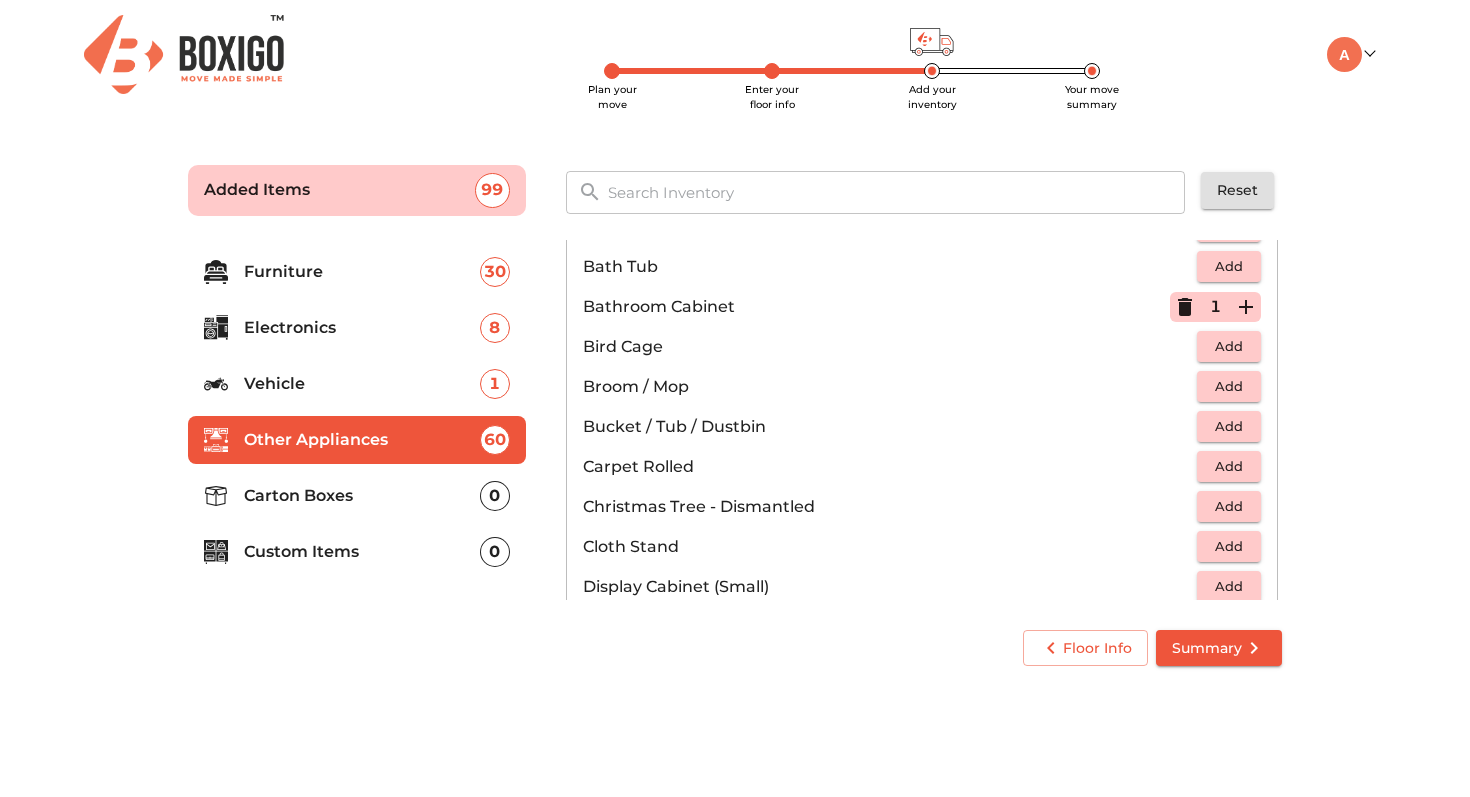click on "Add" at bounding box center (1229, 466) 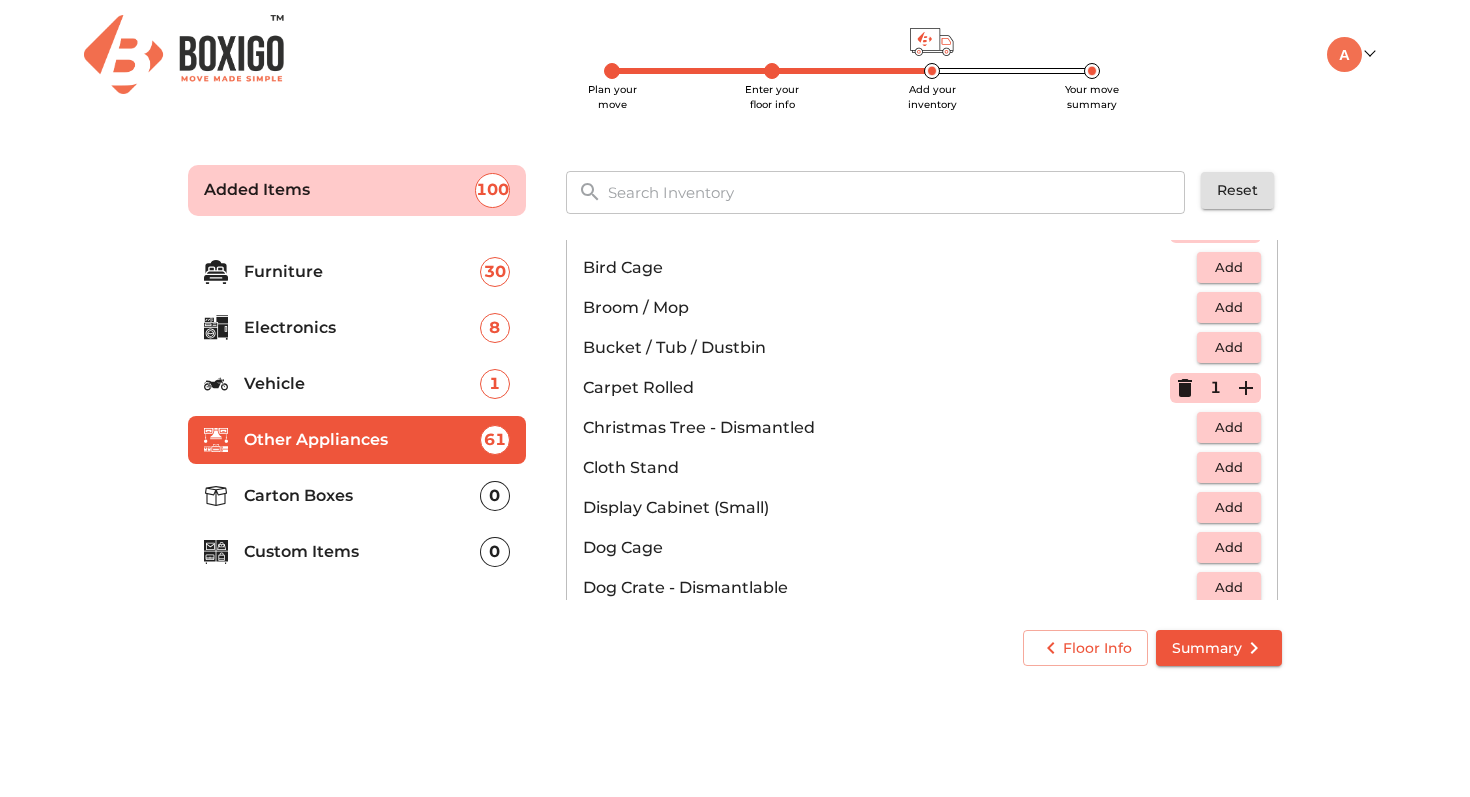 scroll, scrollTop: 395, scrollLeft: 0, axis: vertical 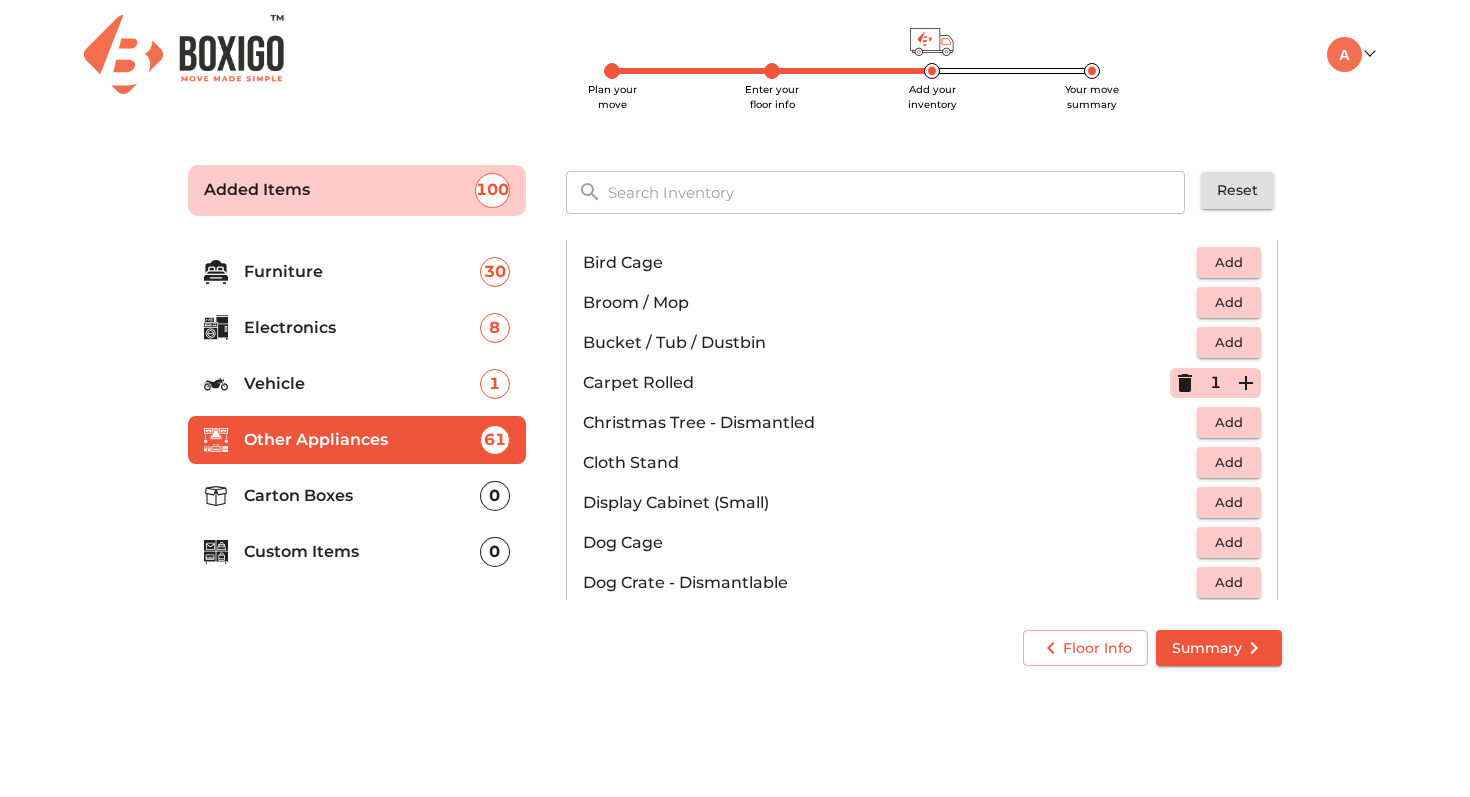 click on "Add" at bounding box center [1229, 462] 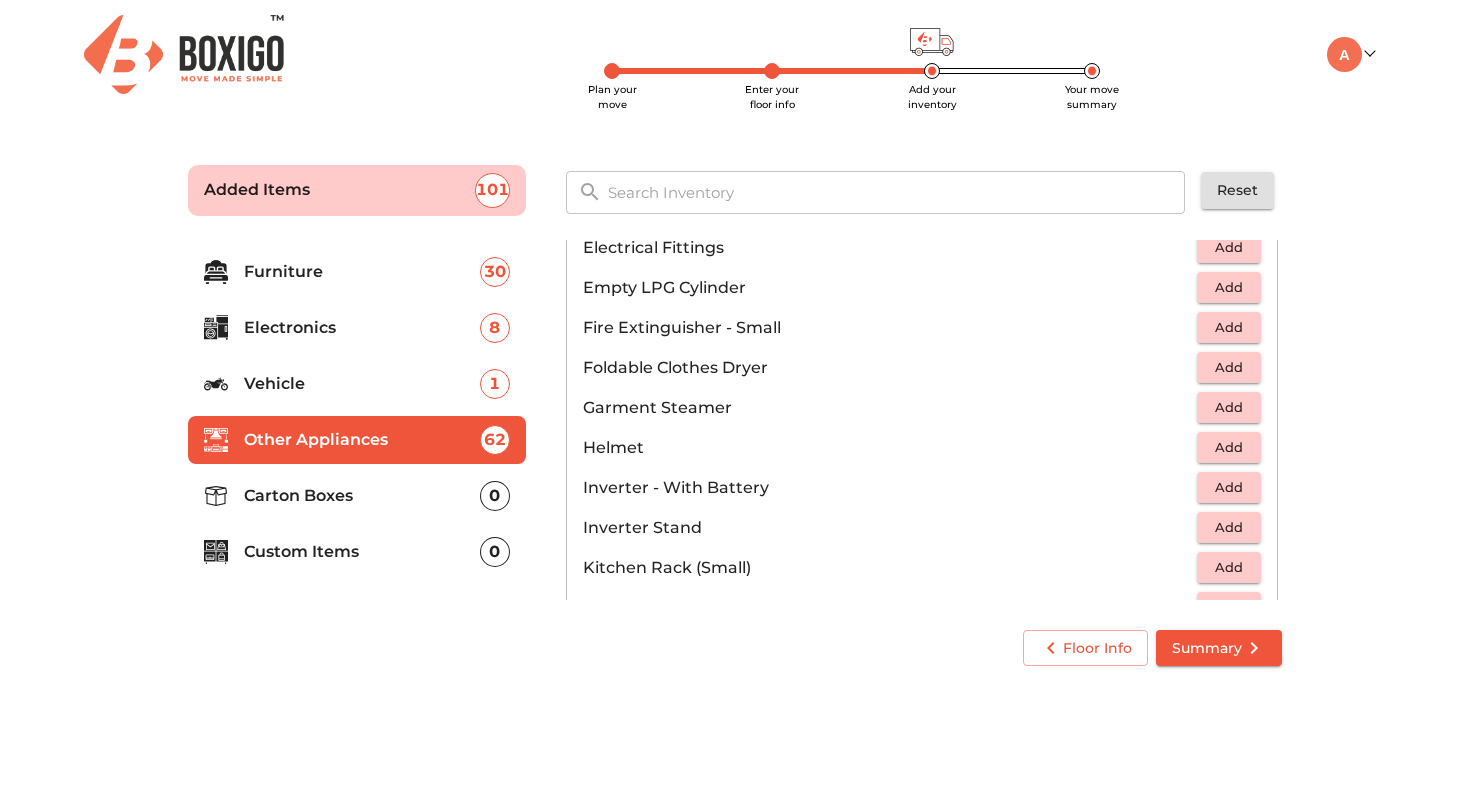 scroll, scrollTop: 829, scrollLeft: 0, axis: vertical 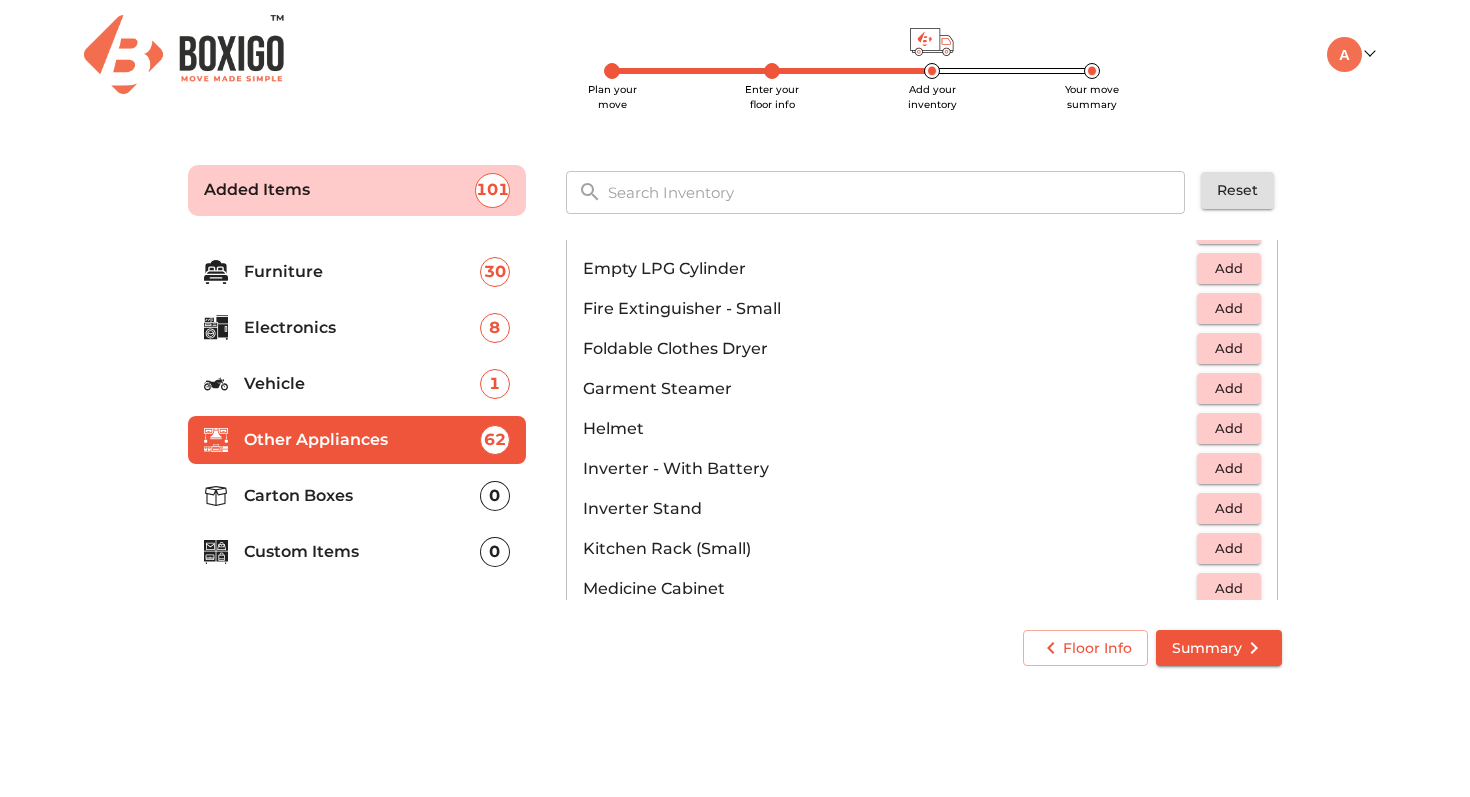 click on "Add" at bounding box center (1229, 468) 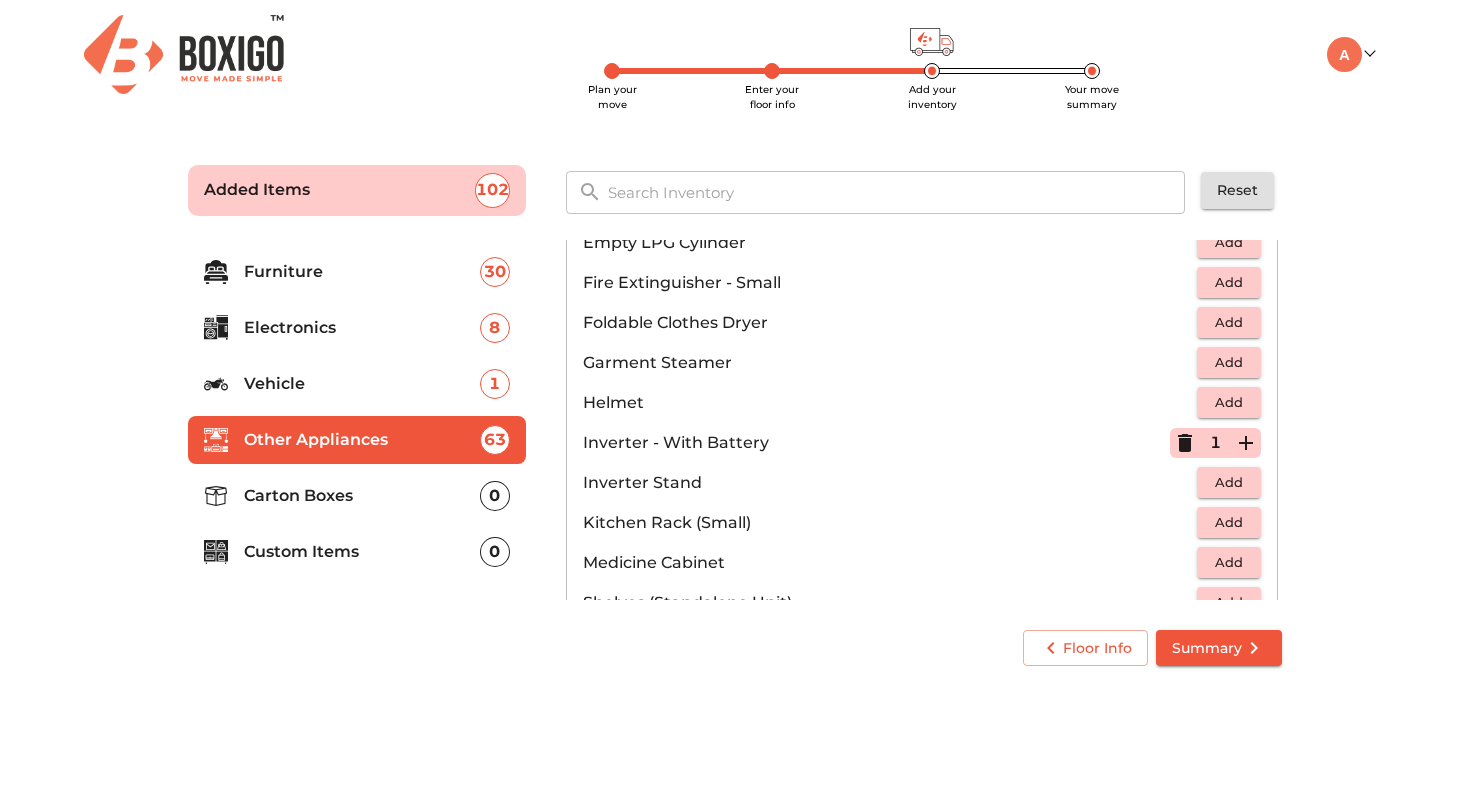 click on "Add" at bounding box center (1229, 482) 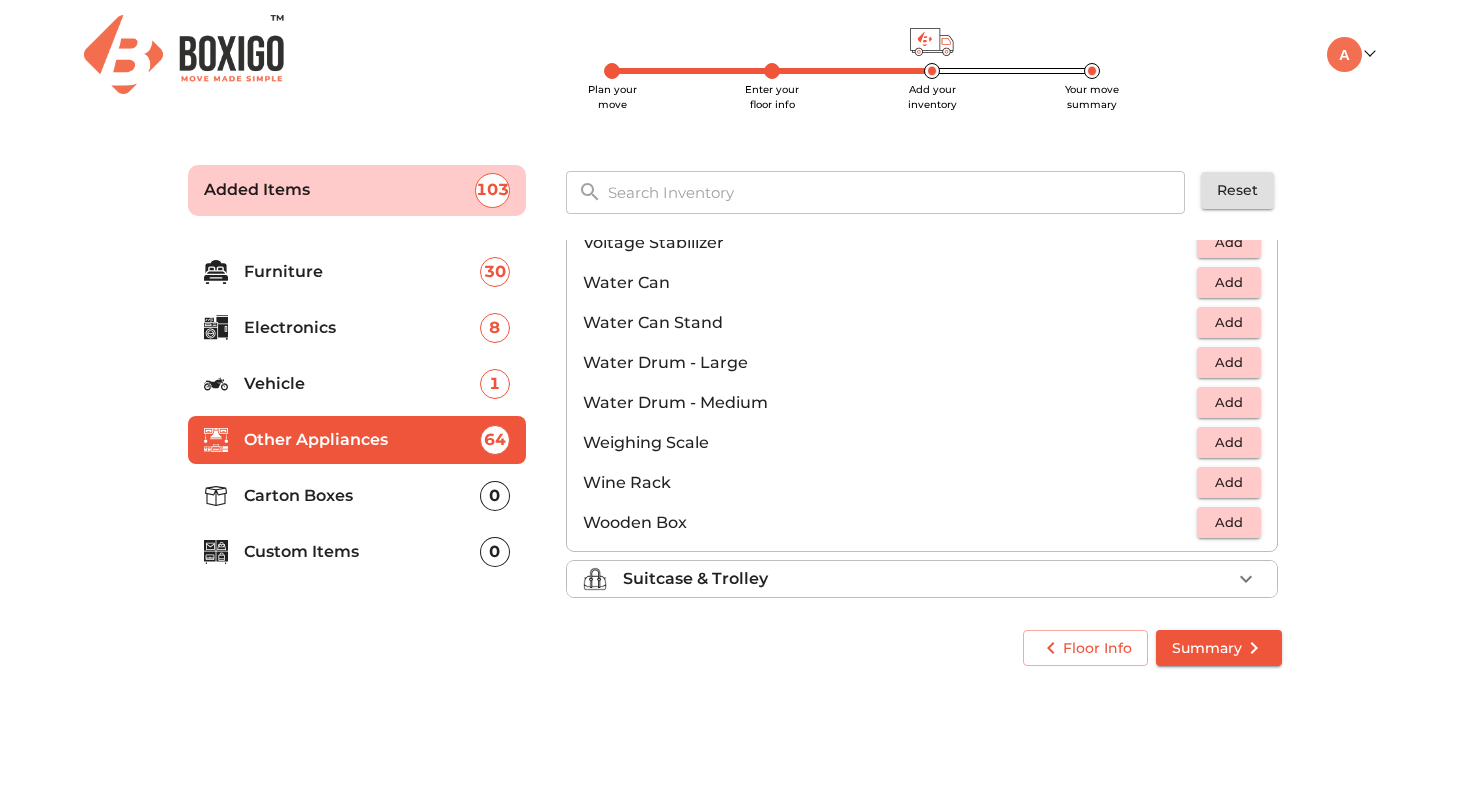 scroll, scrollTop: 1509, scrollLeft: 0, axis: vertical 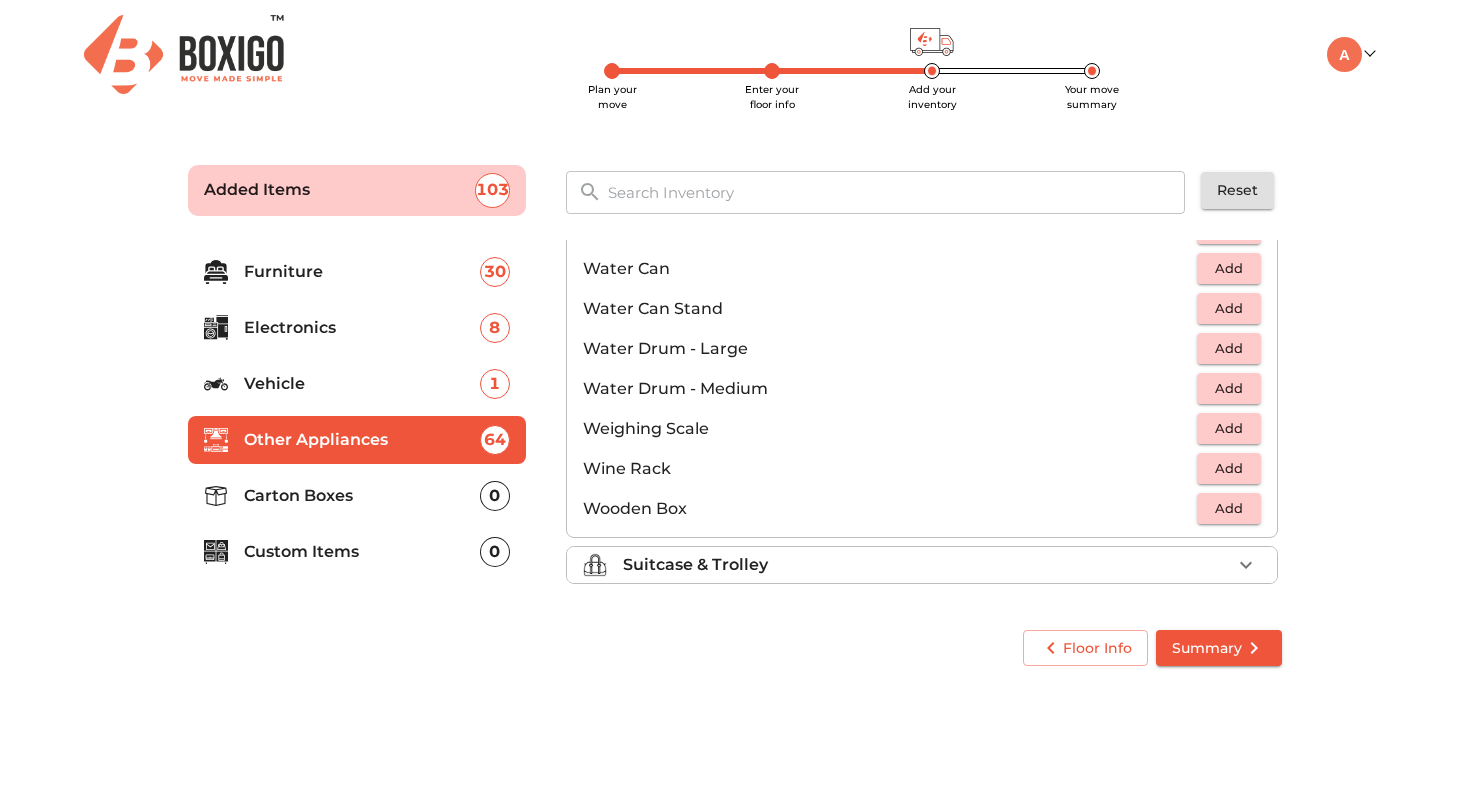 click on "Suitcase & Trolley" at bounding box center [927, 565] 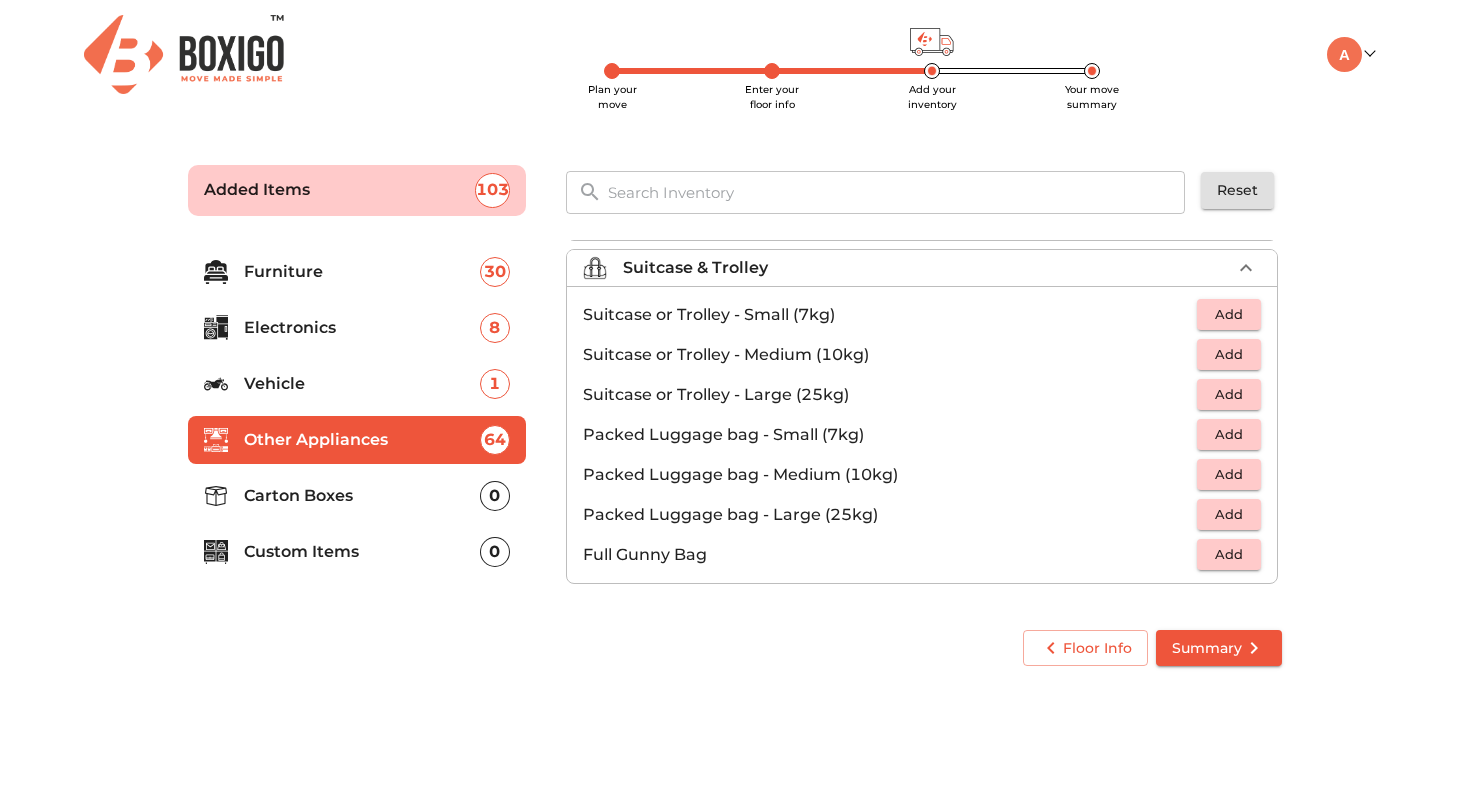 scroll, scrollTop: 229, scrollLeft: 0, axis: vertical 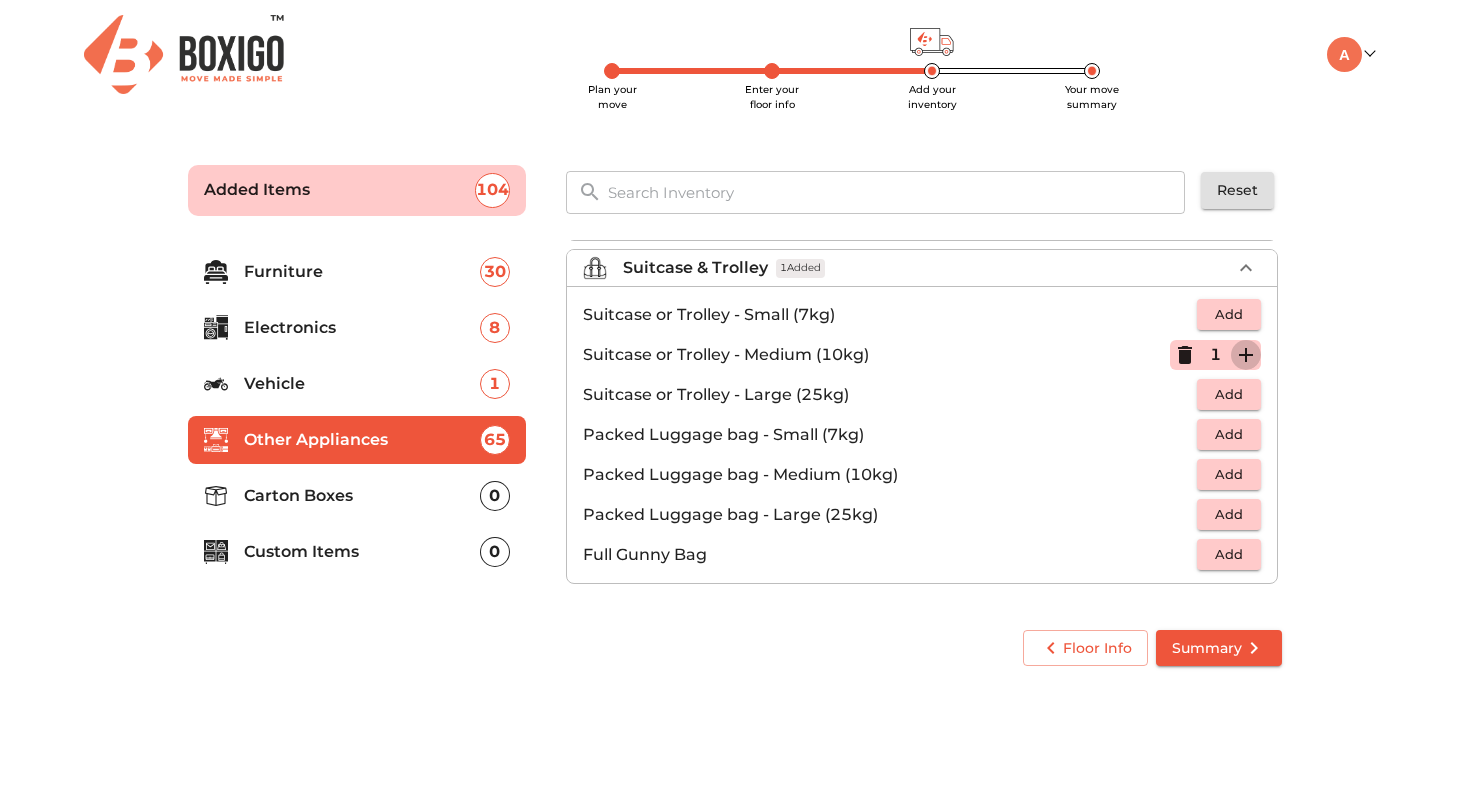 click 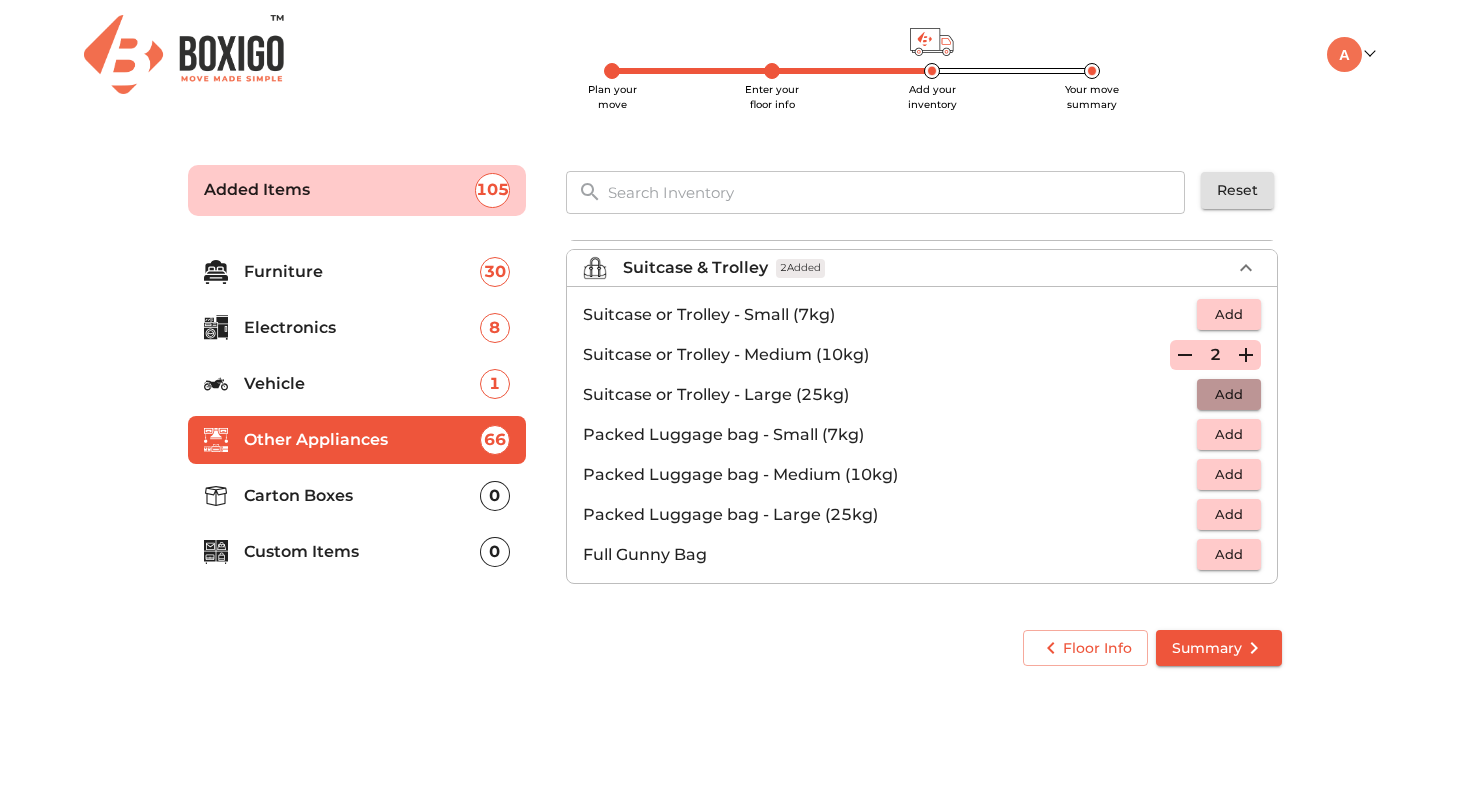 click on "Add" at bounding box center [1229, 394] 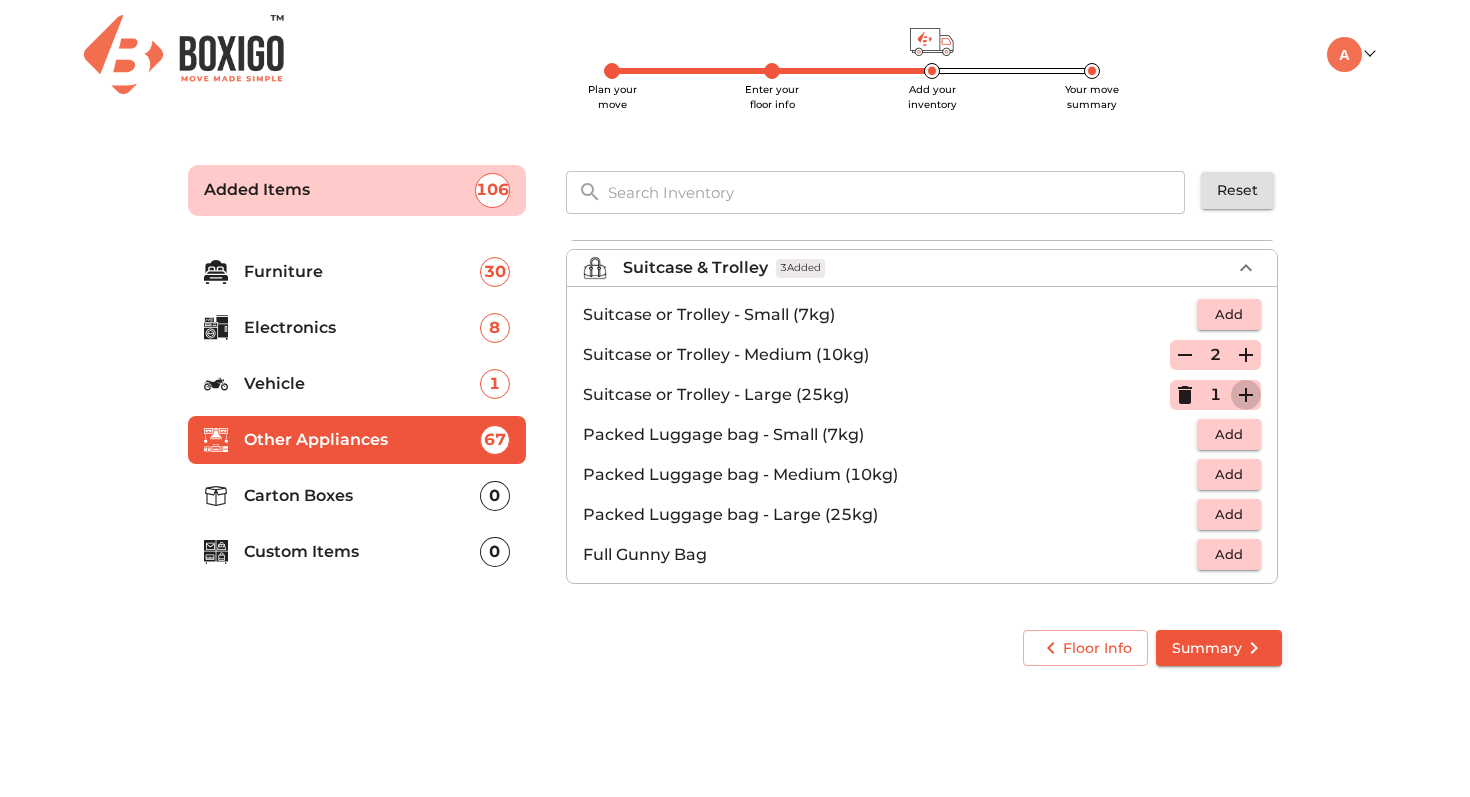 click 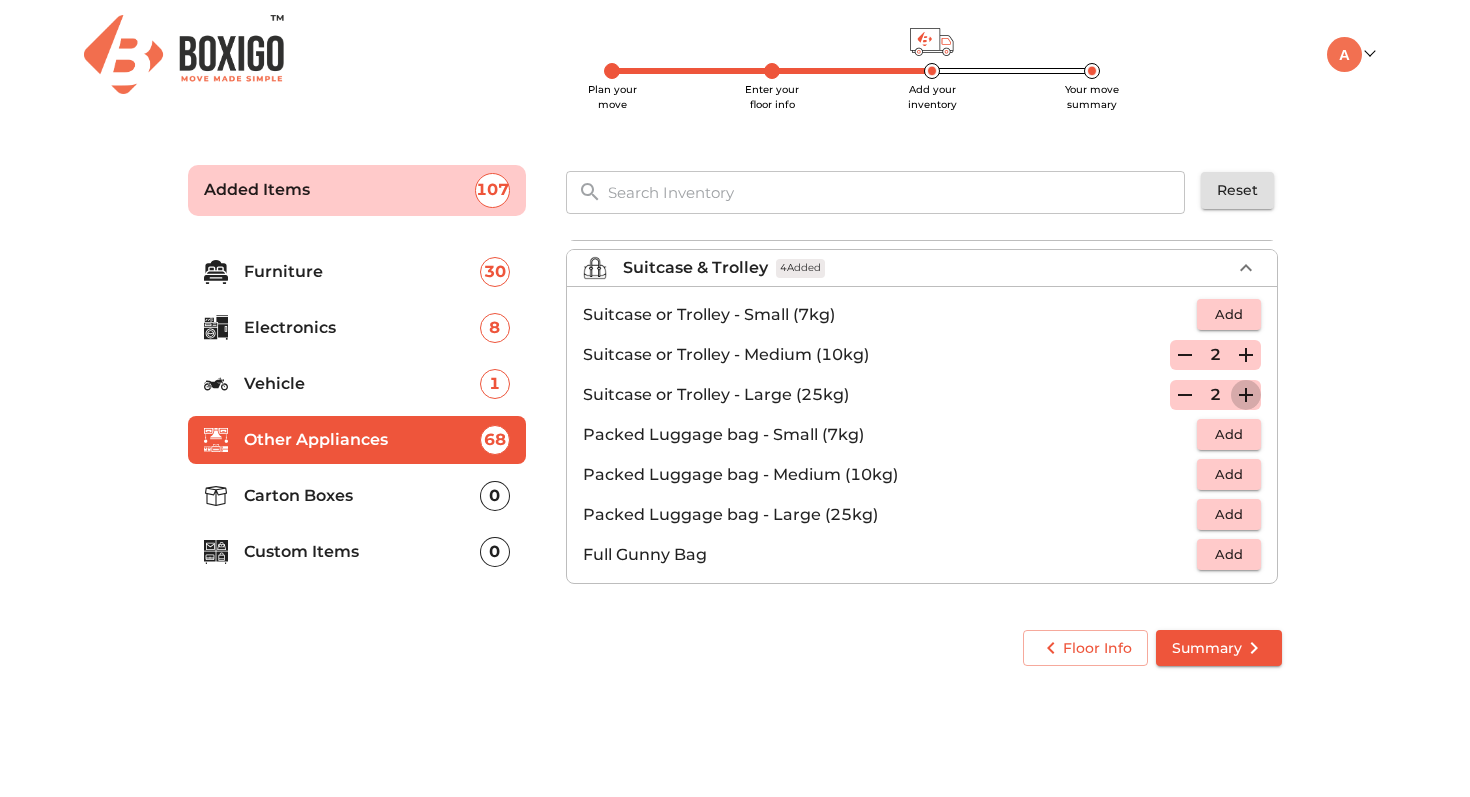 click 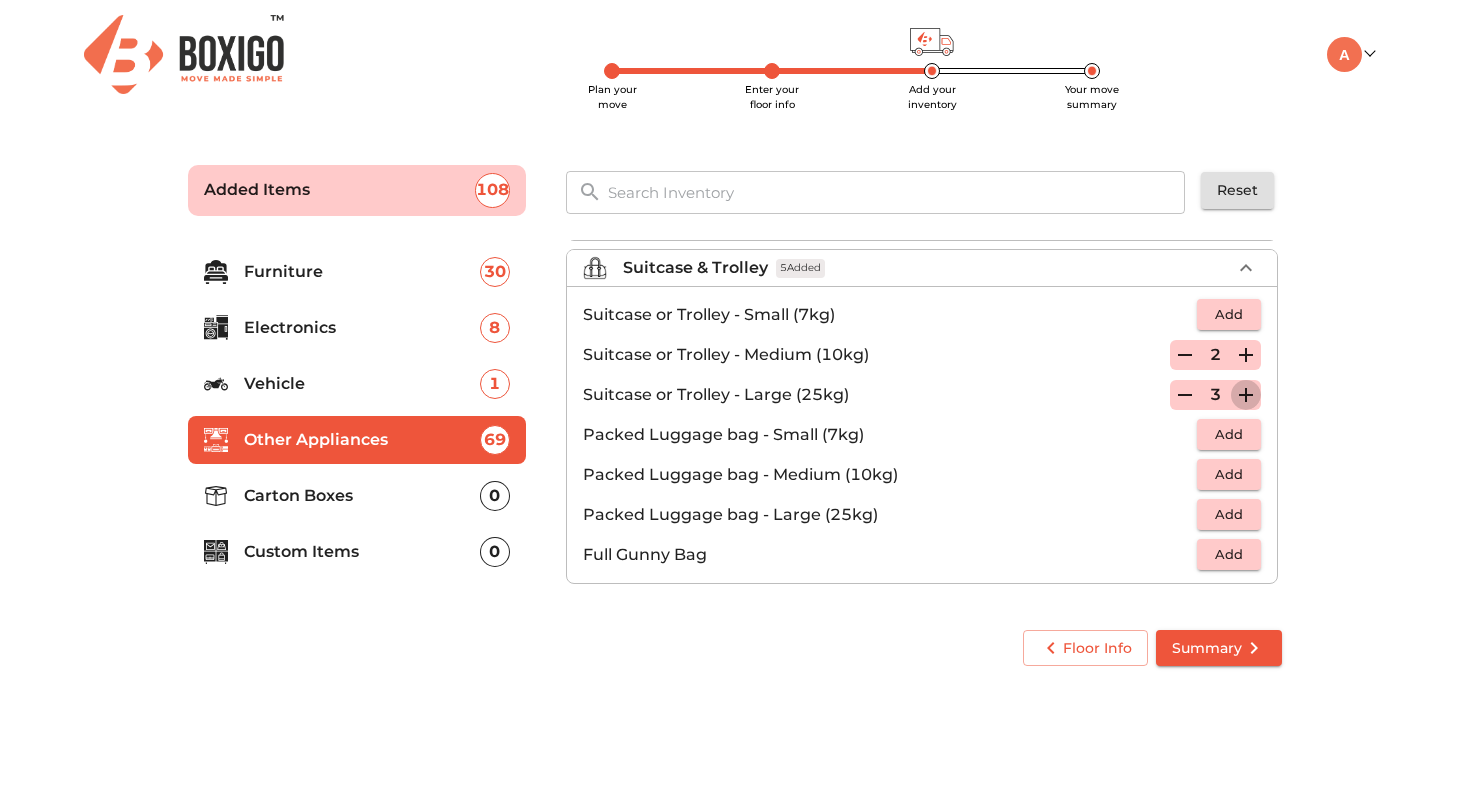 click 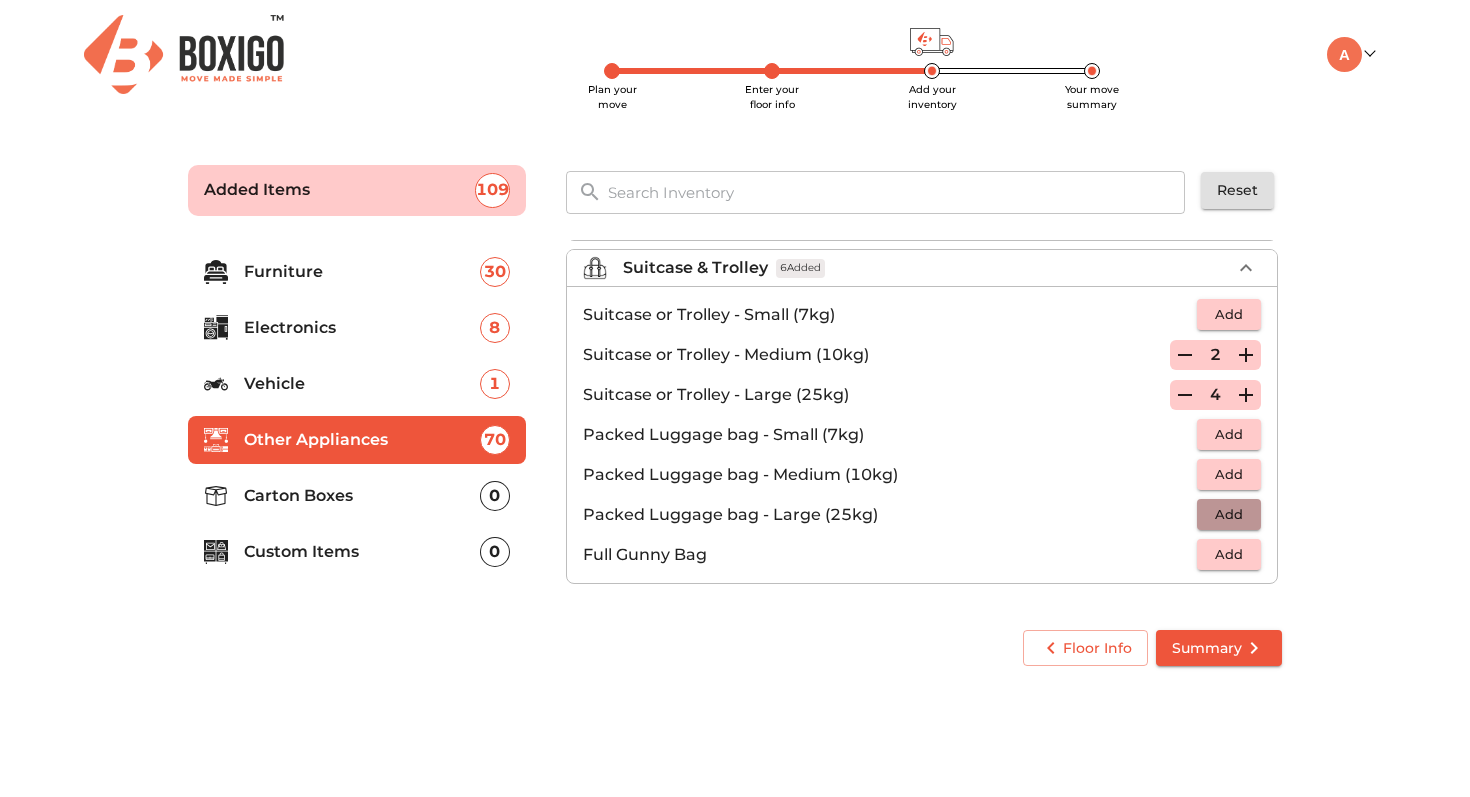 click on "Add" at bounding box center [1229, 514] 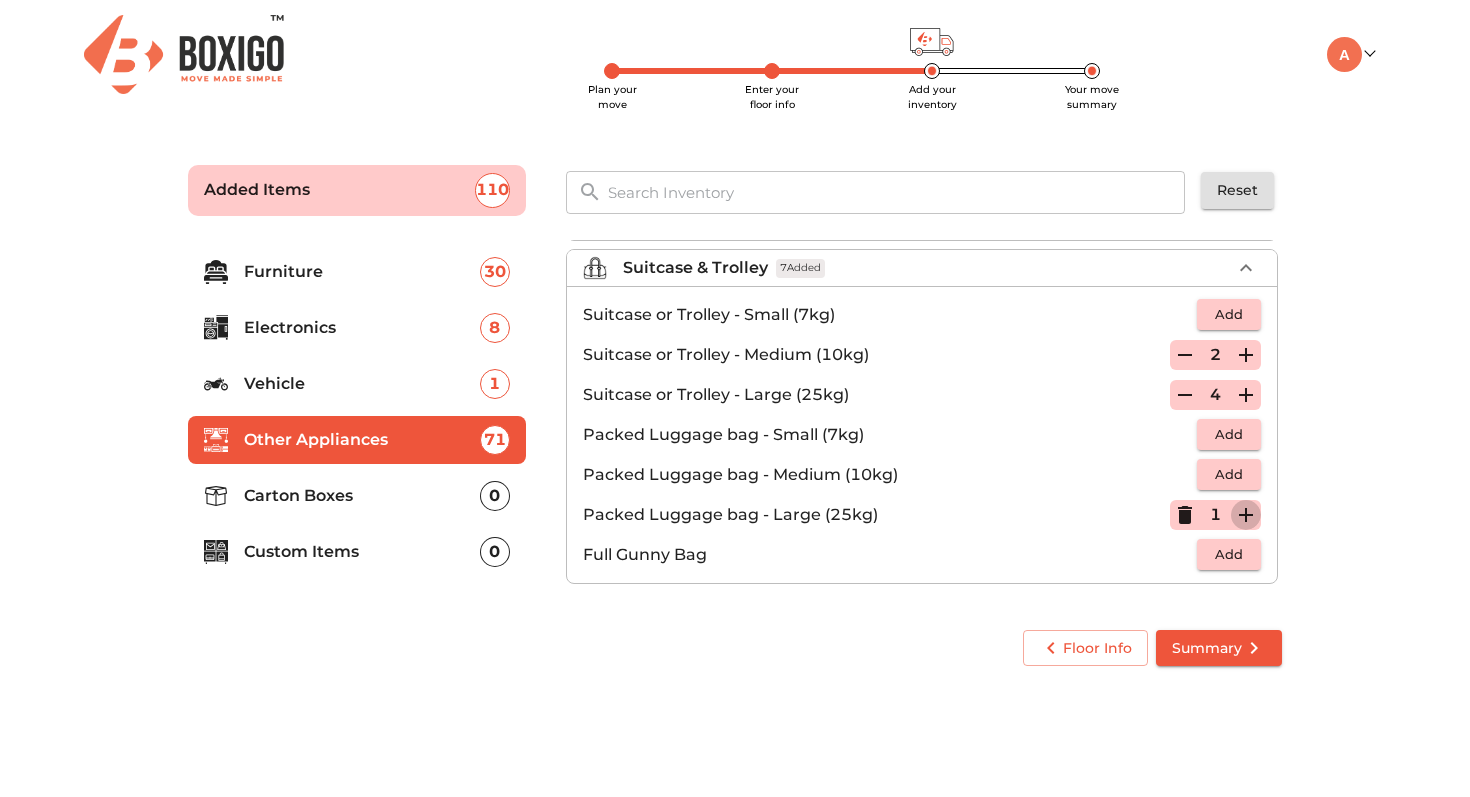 click 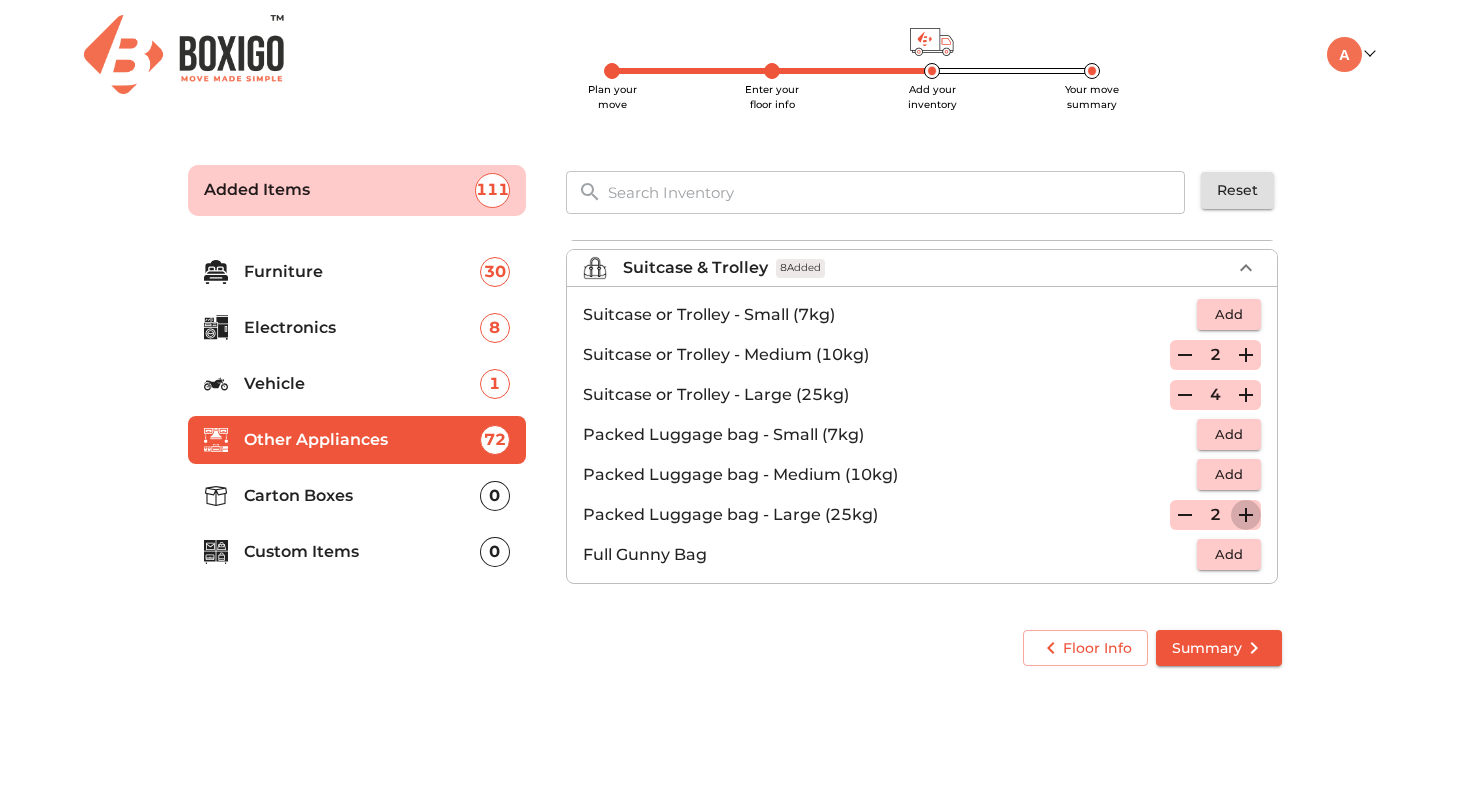 click 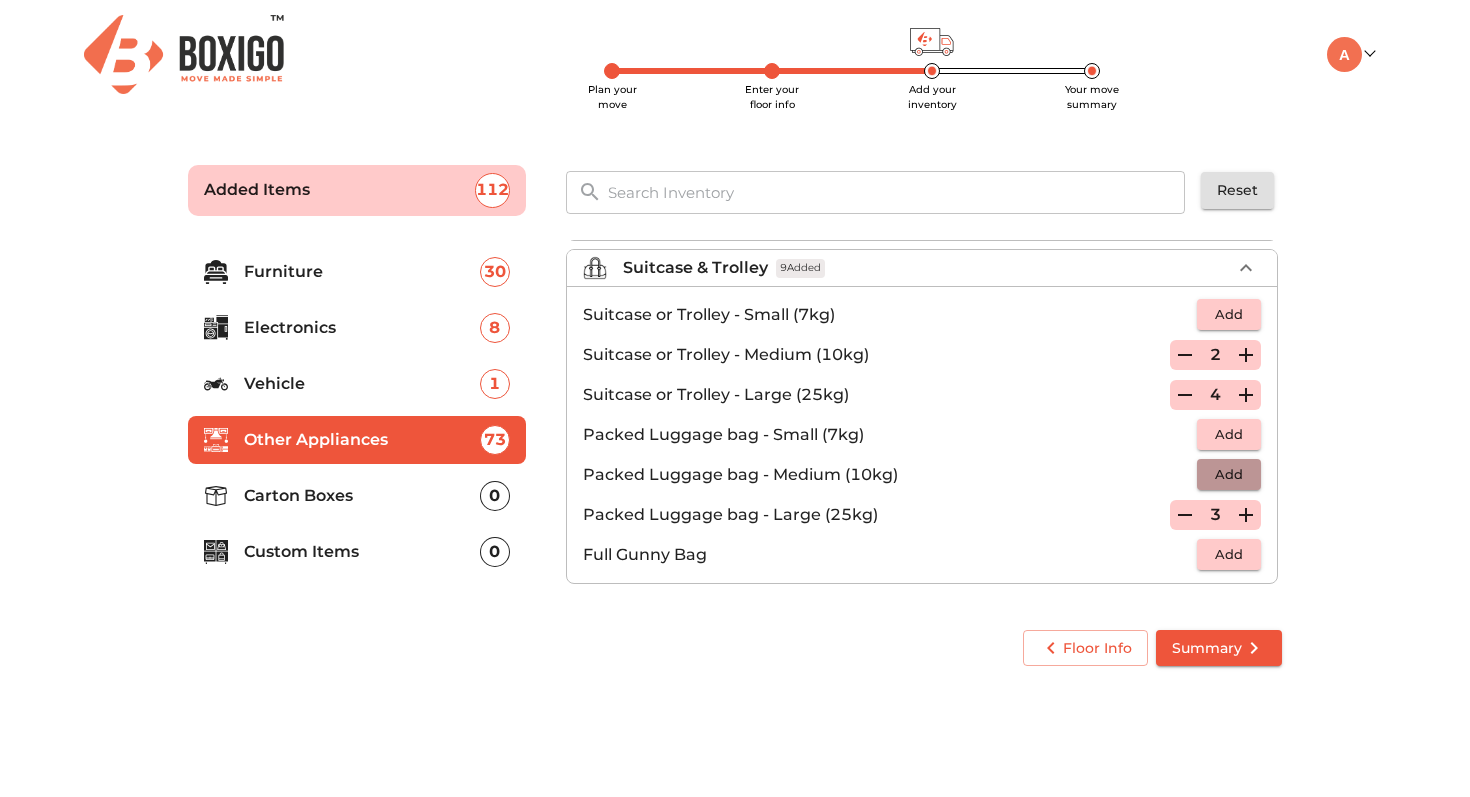 click on "Add" at bounding box center (1229, 474) 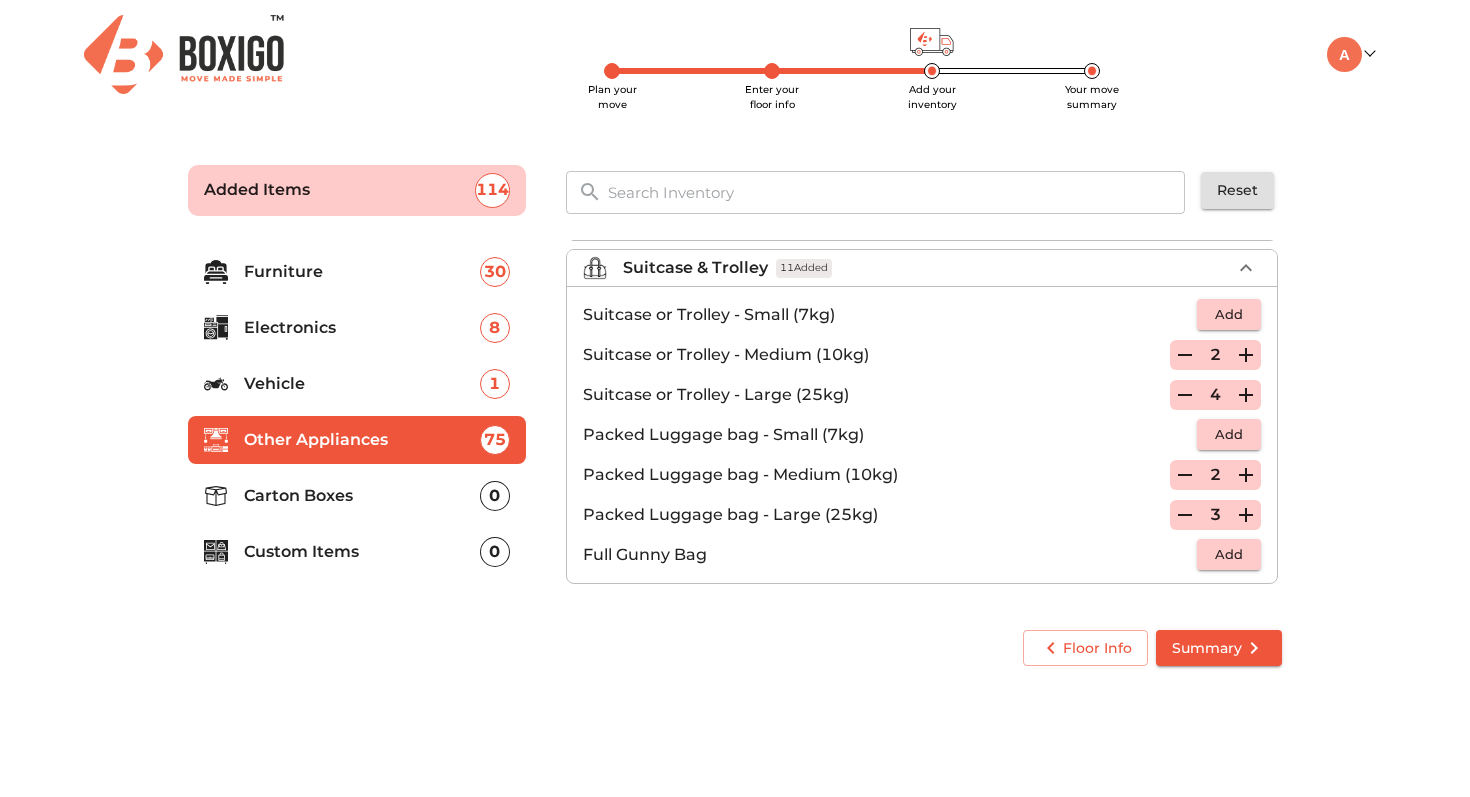 click on "Add" at bounding box center [1229, 434] 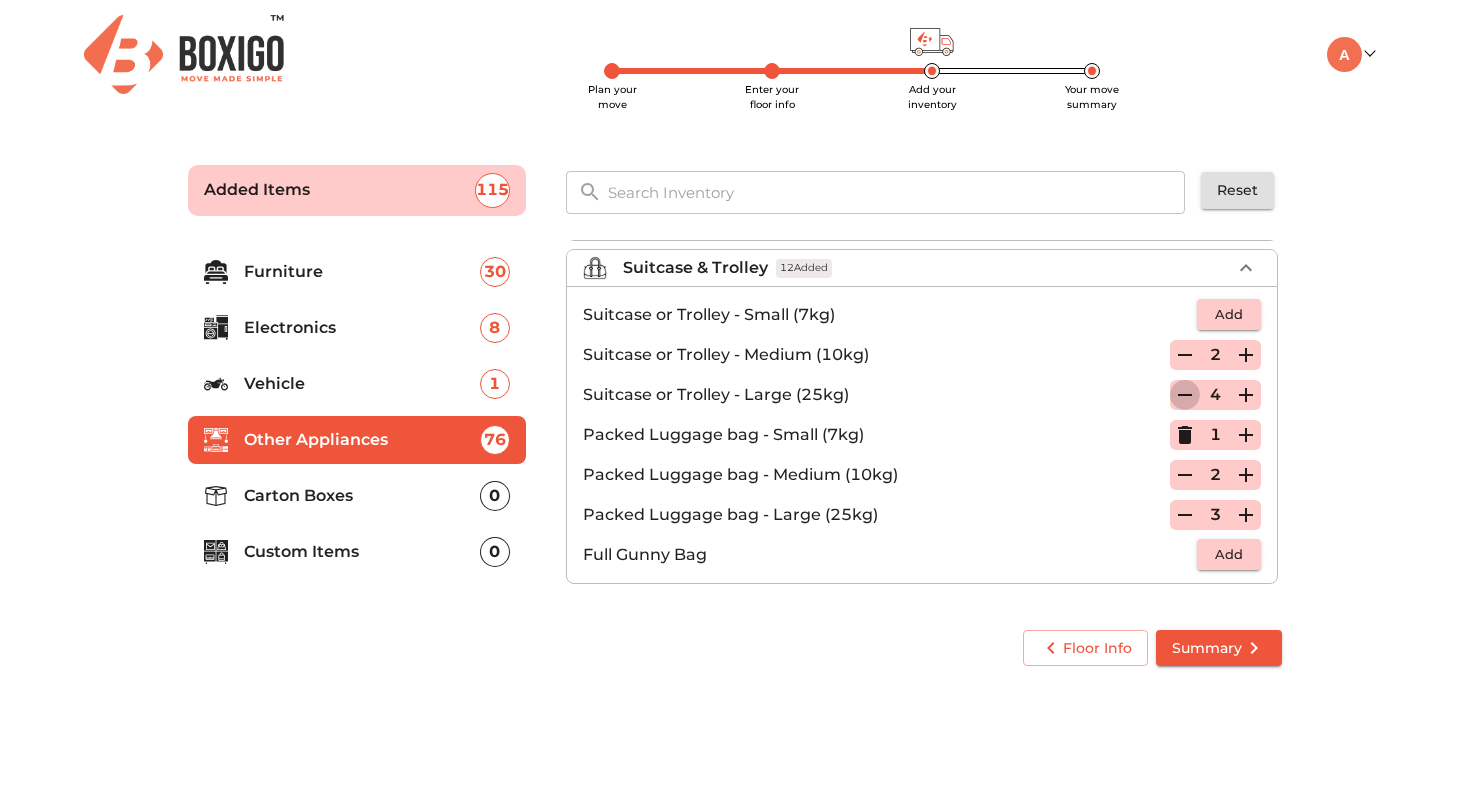 click 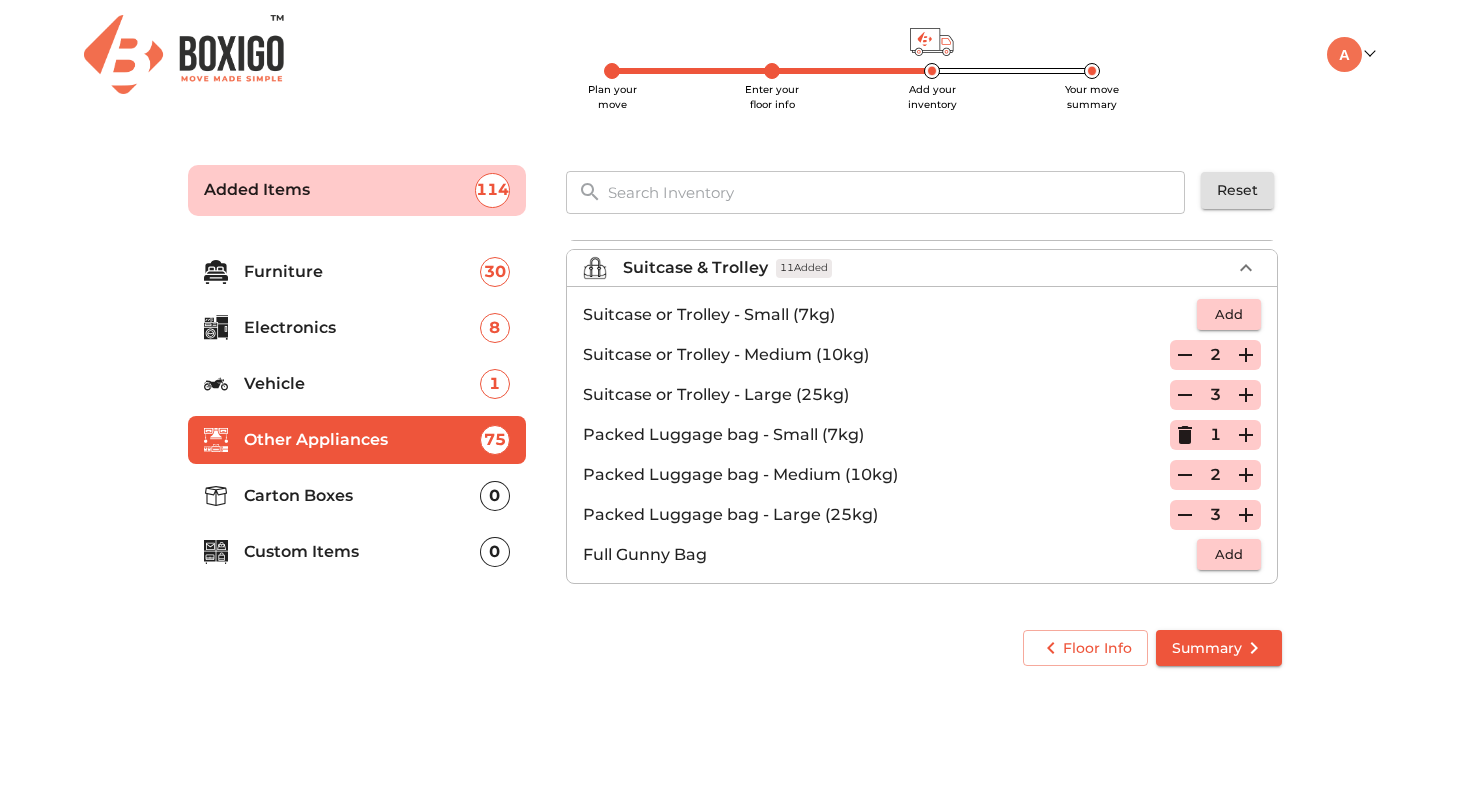 click at bounding box center [1185, 355] 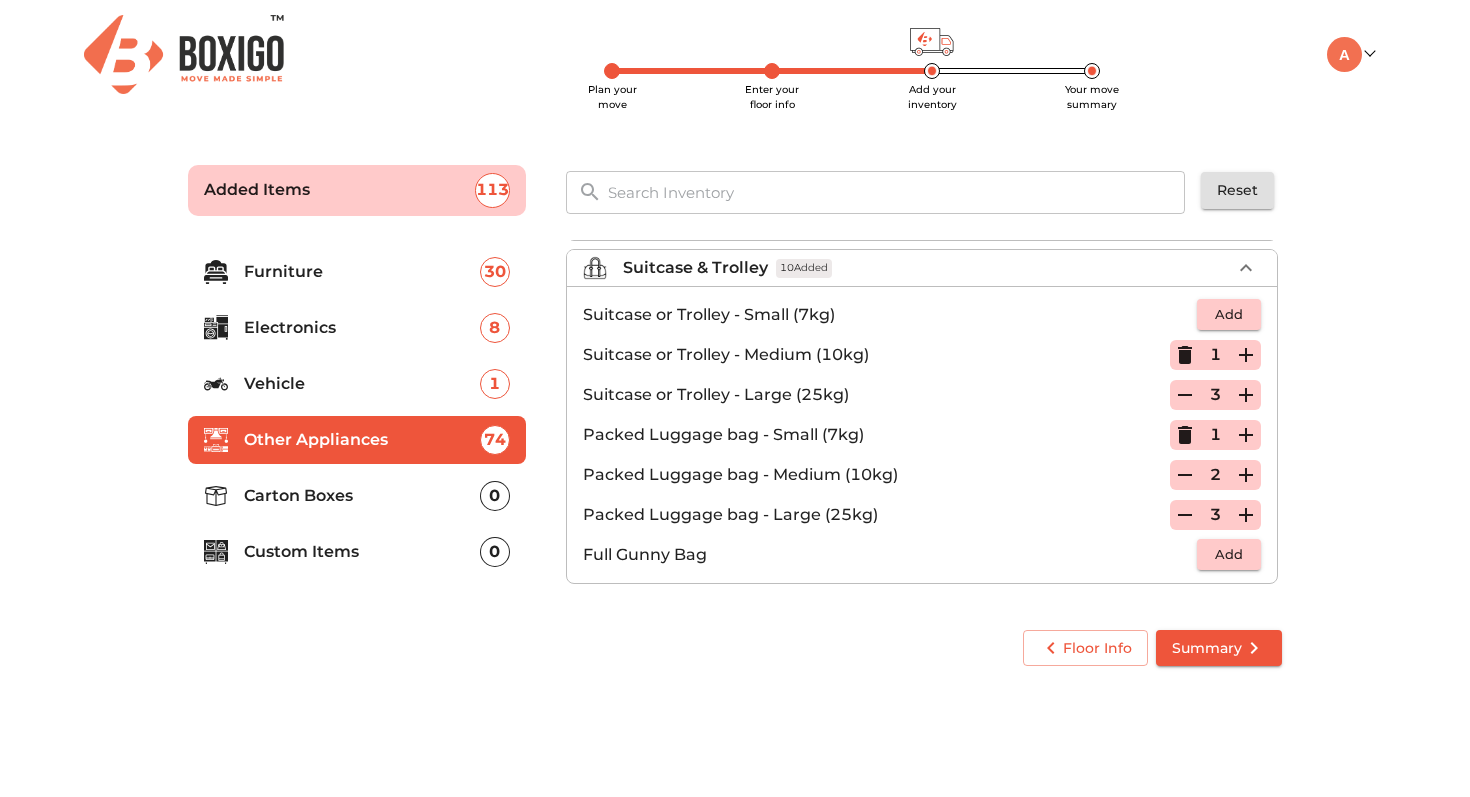click at bounding box center (1185, 355) 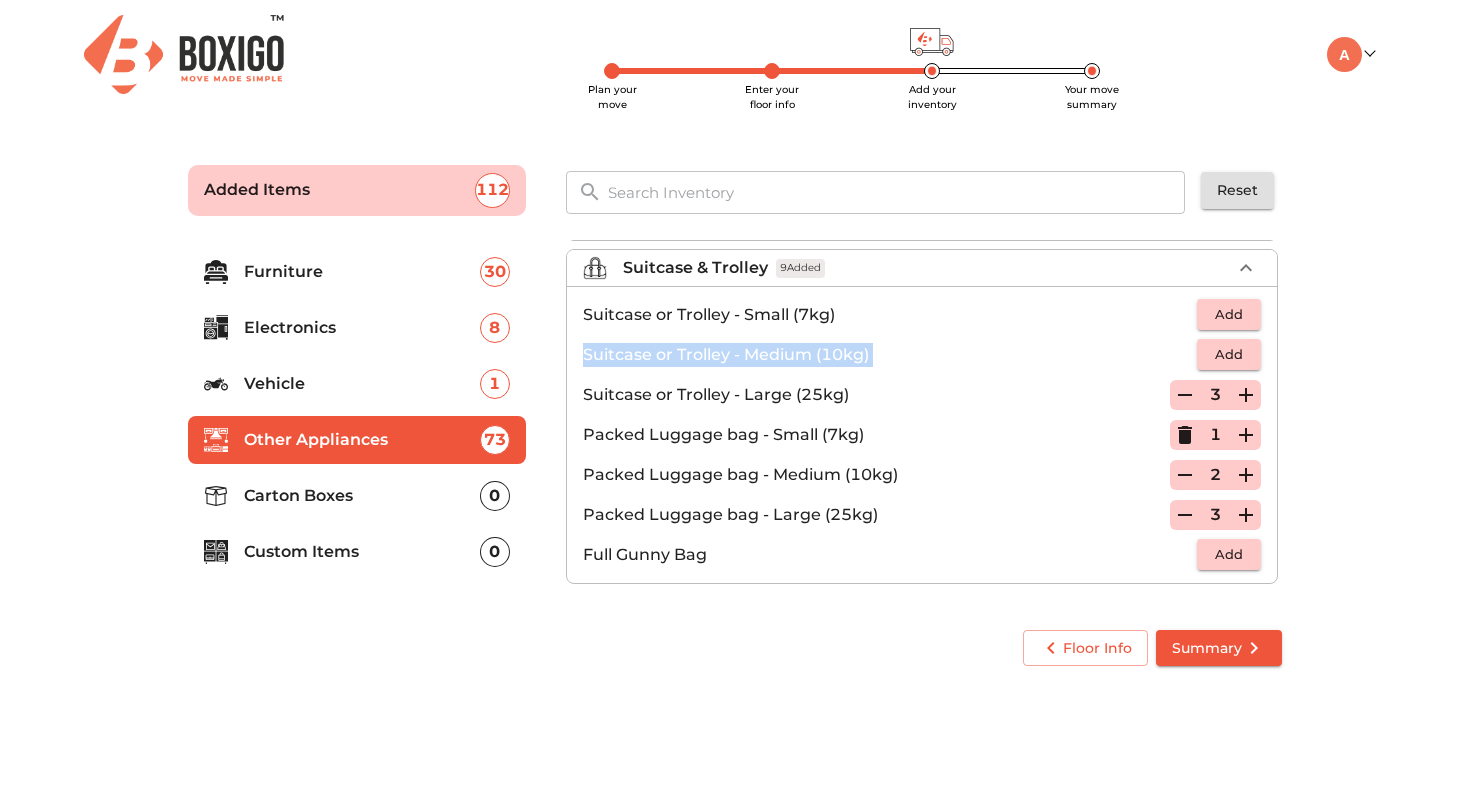 click on "Suitcase or Trolley - Medium (10kg) Add" at bounding box center (922, 355) 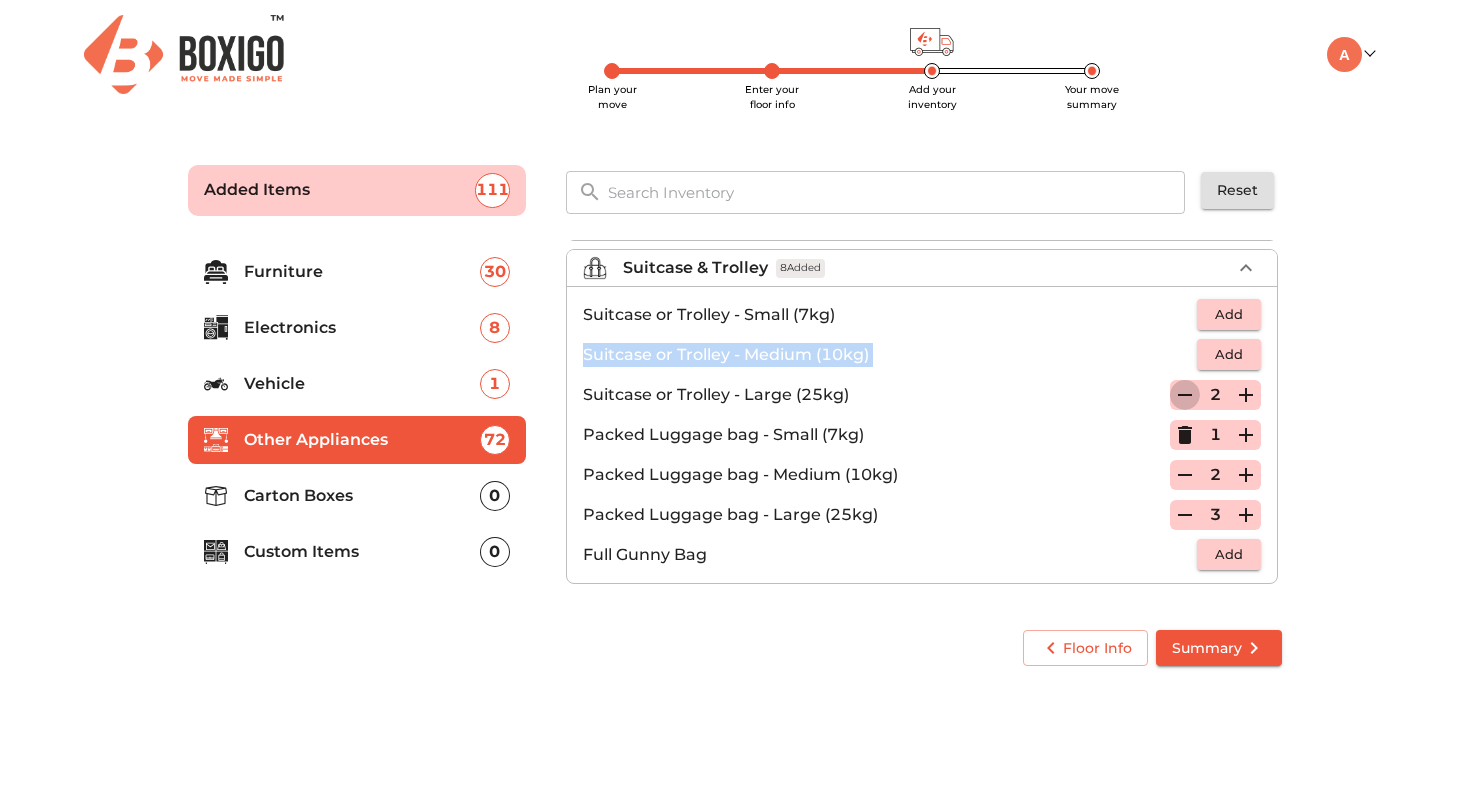 click 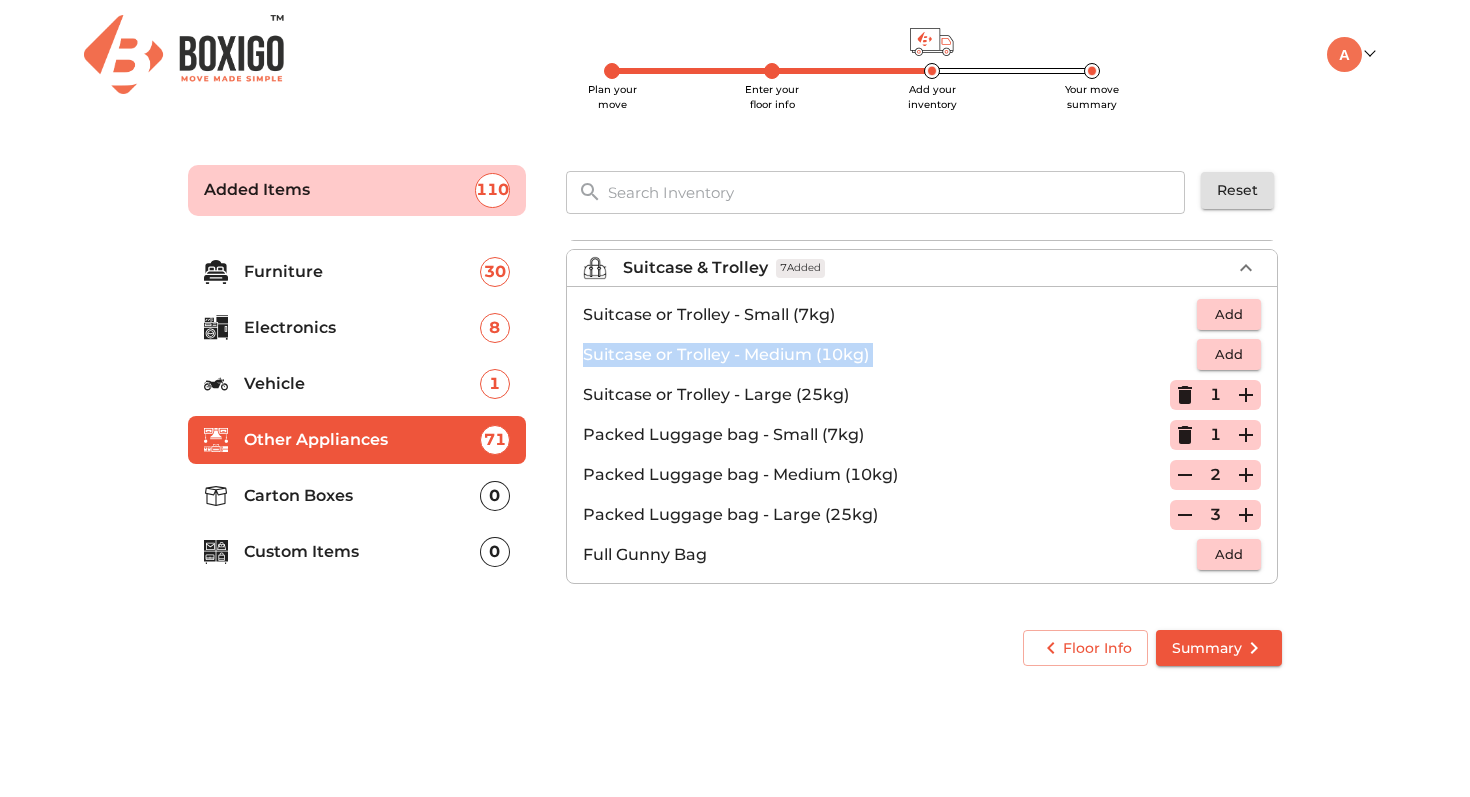 click 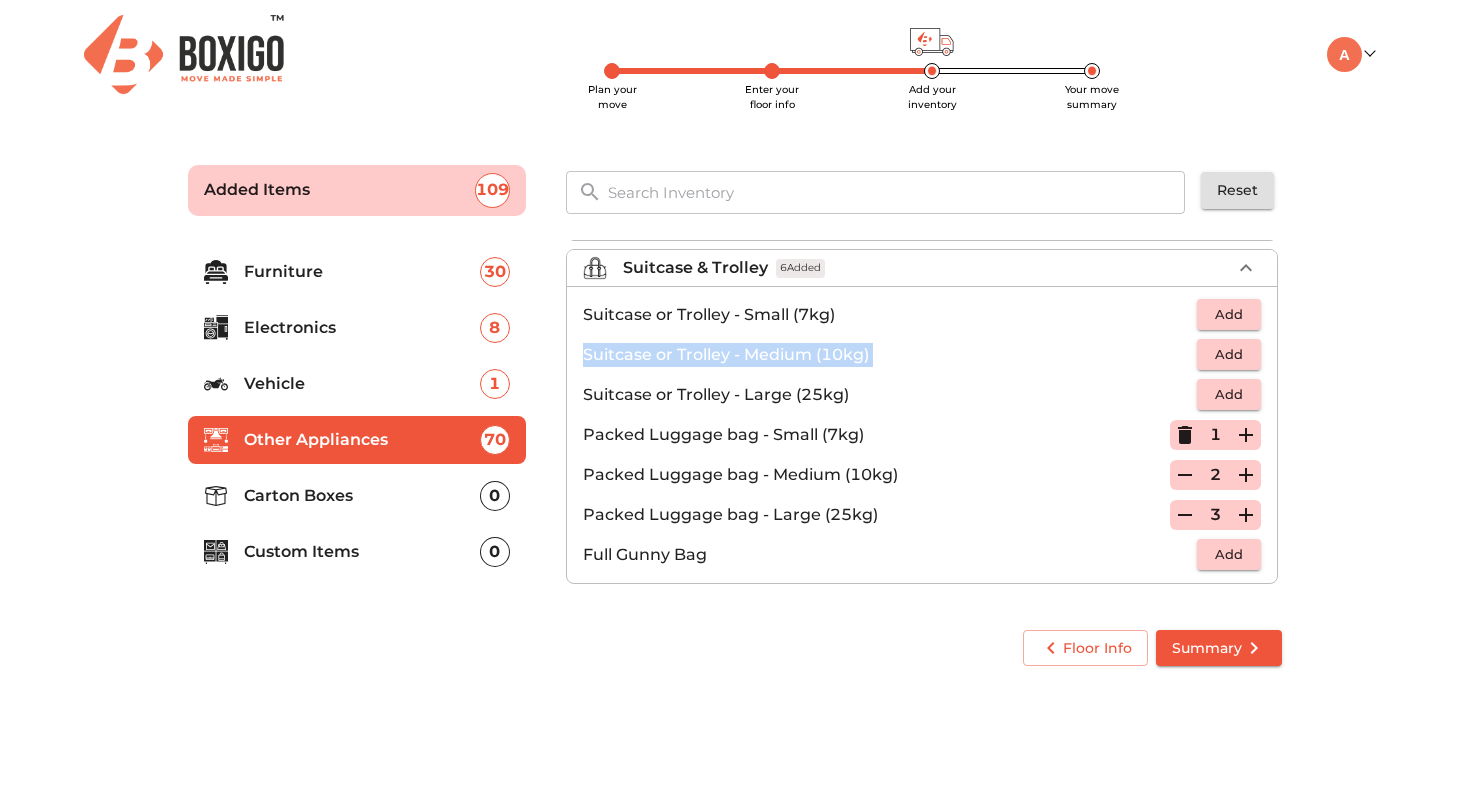 click on "Add" at bounding box center [1229, 554] 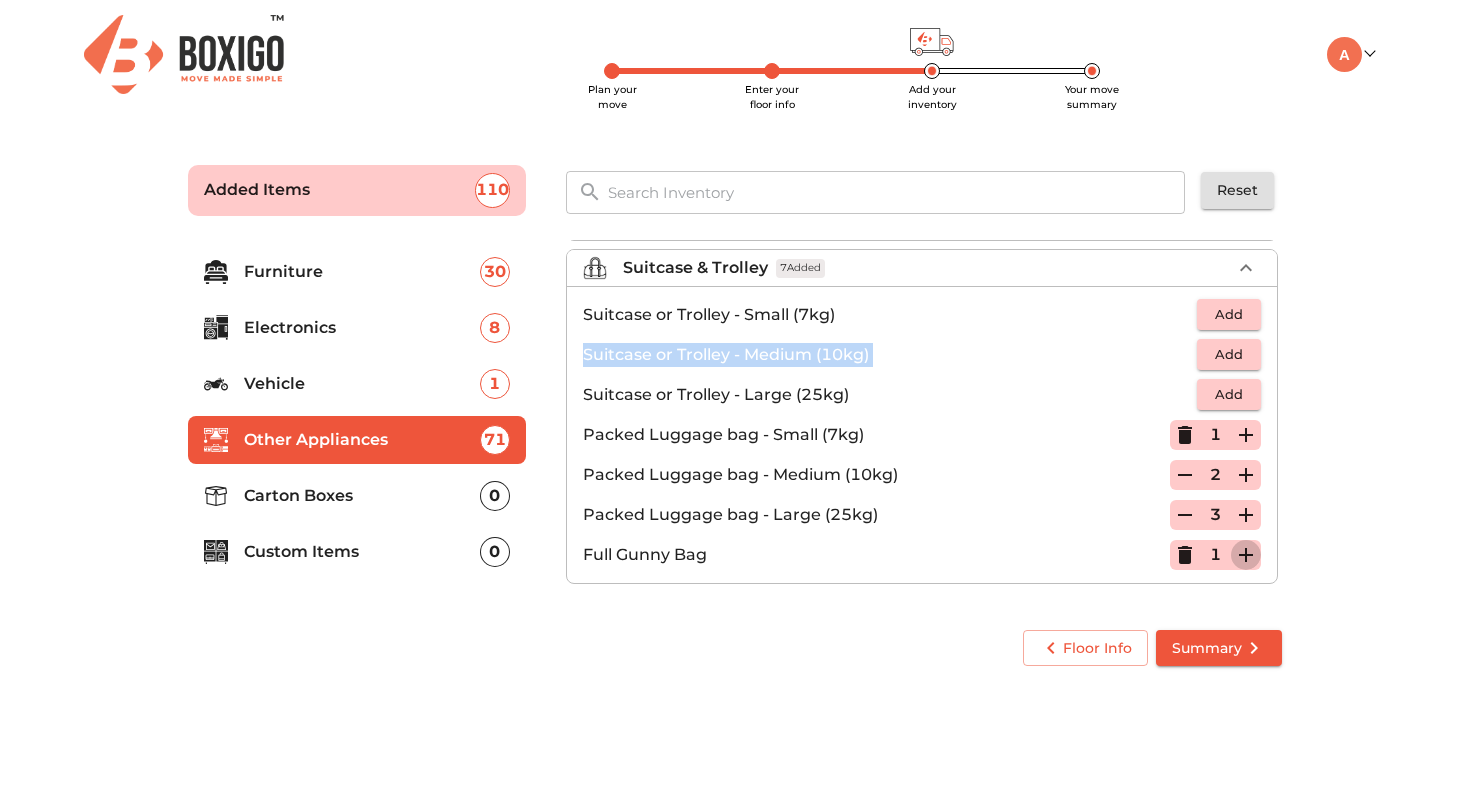 click 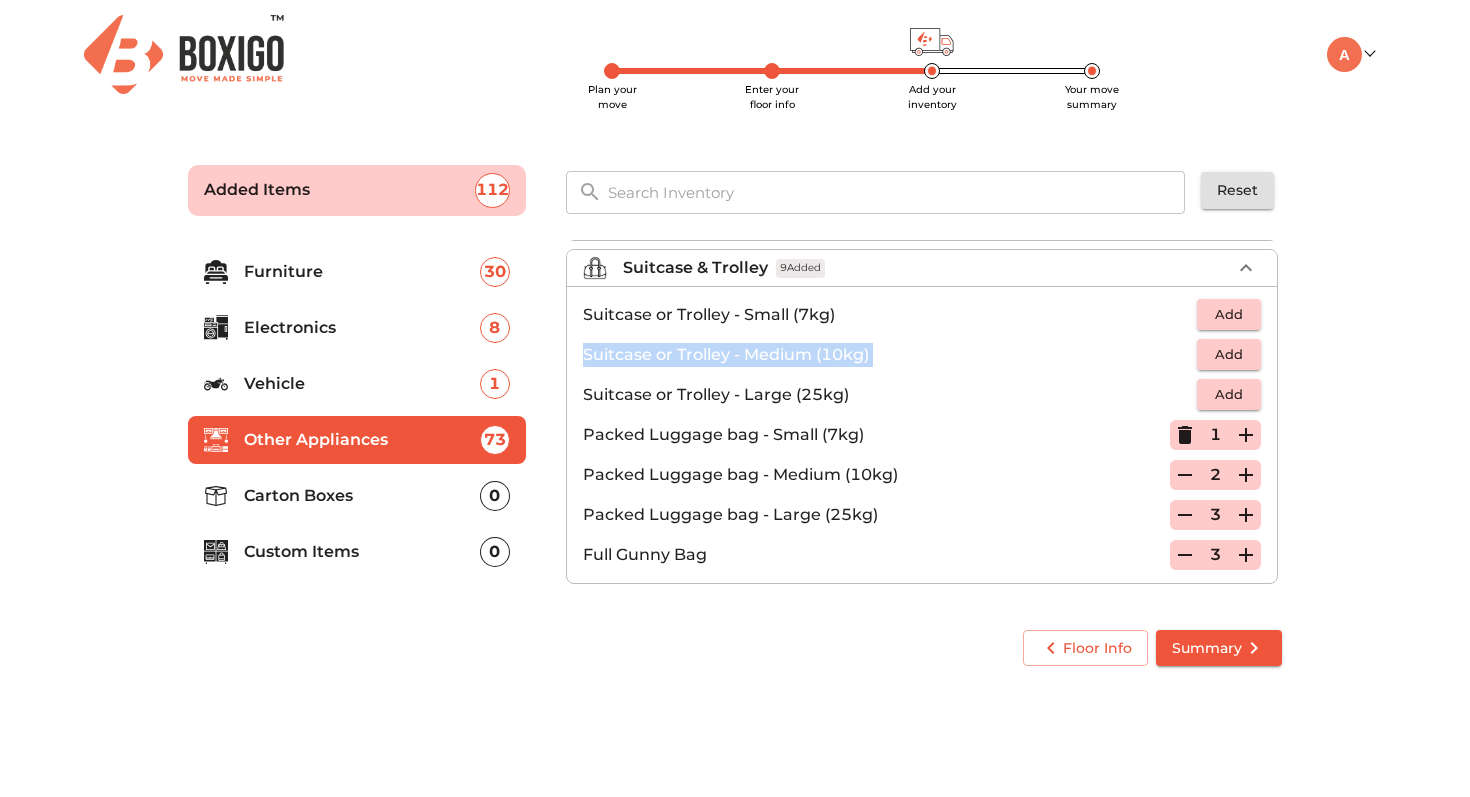 click 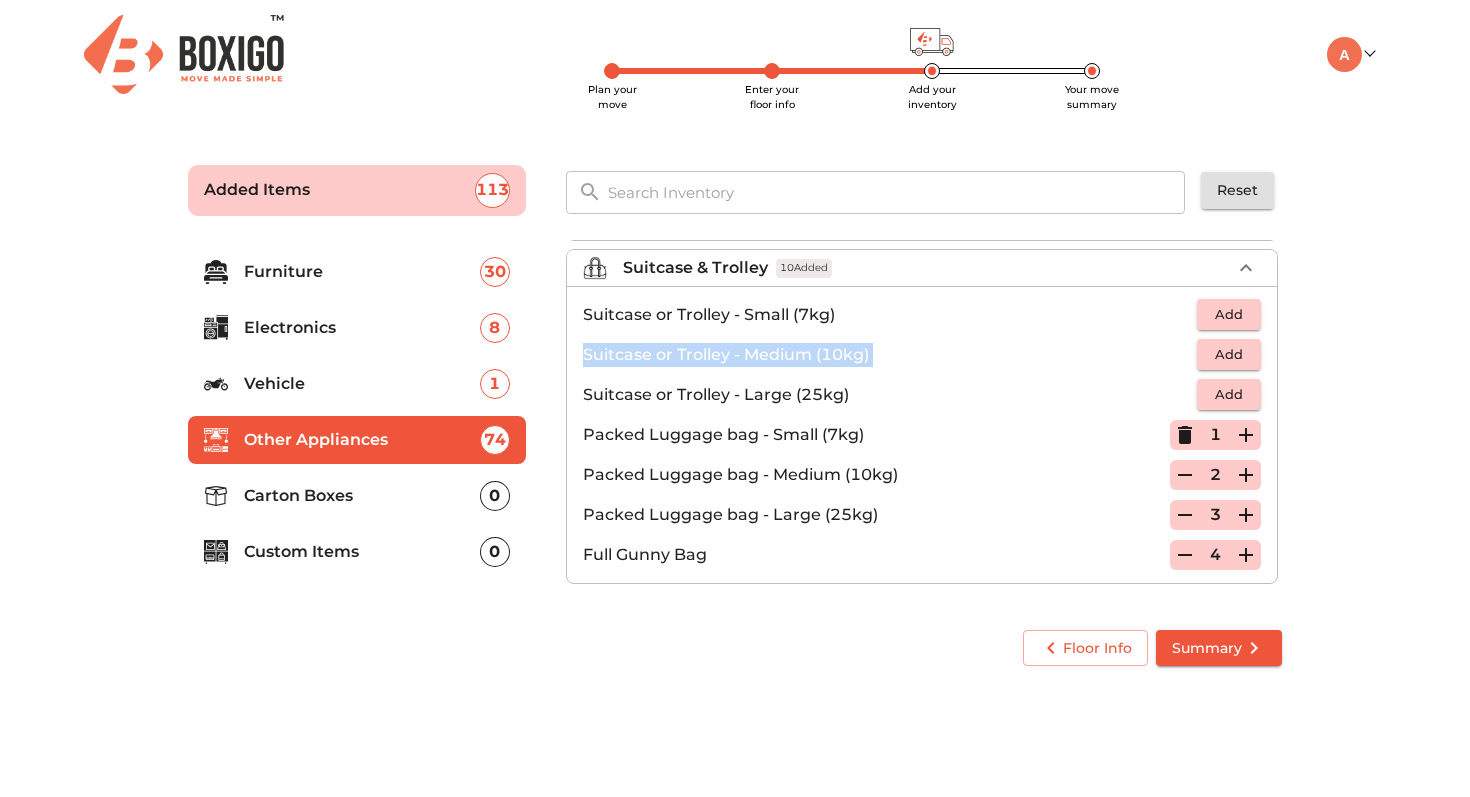 click 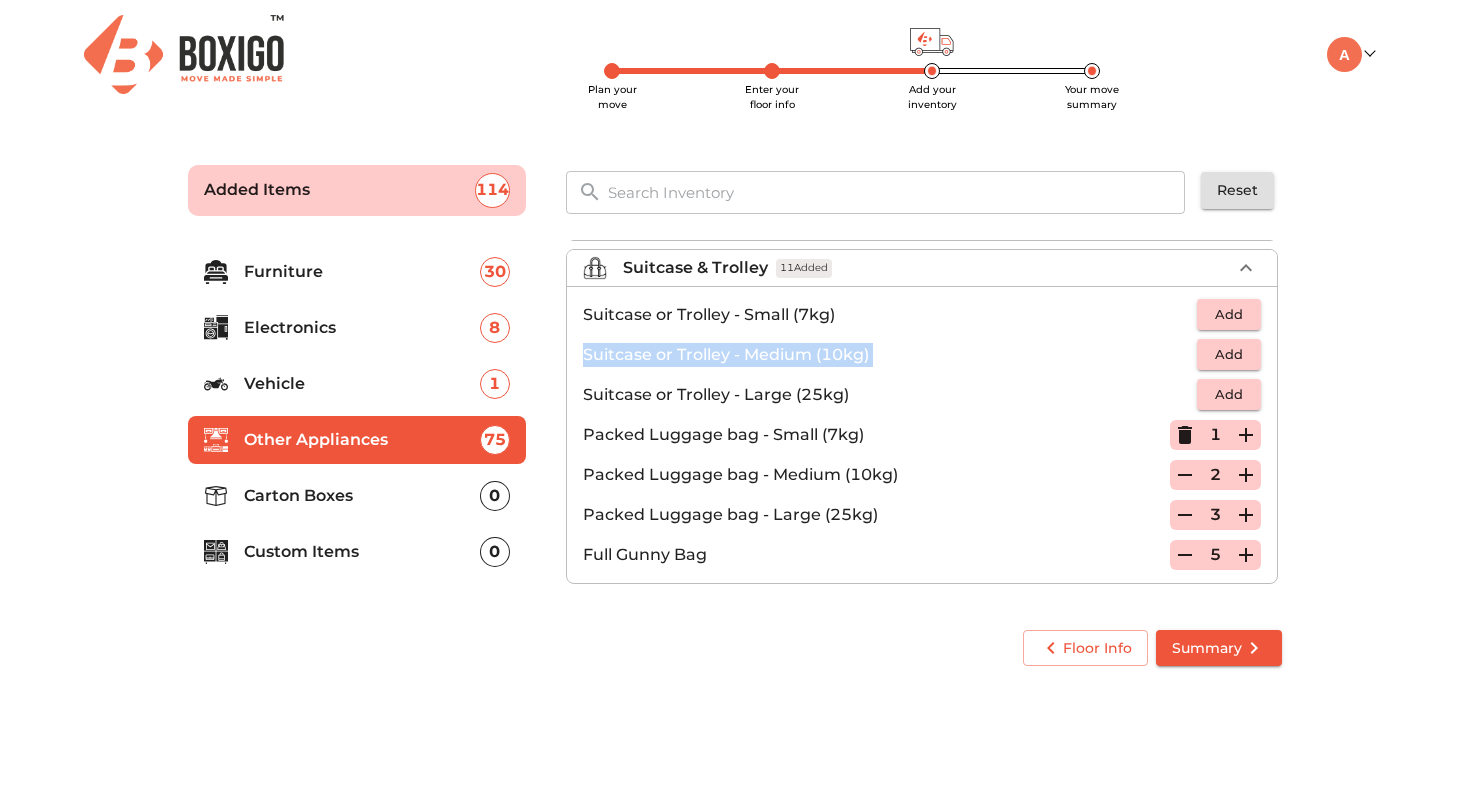 click 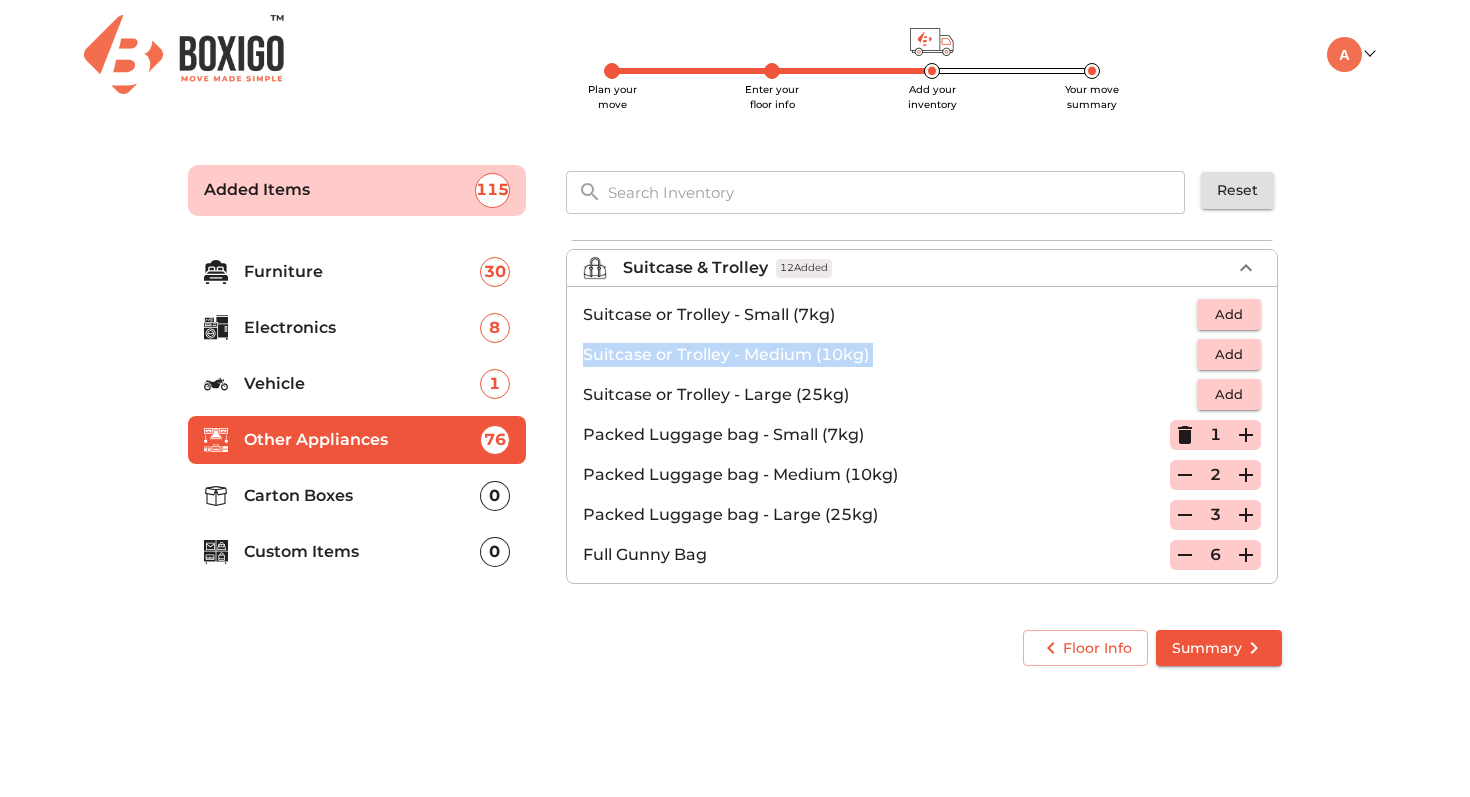 click 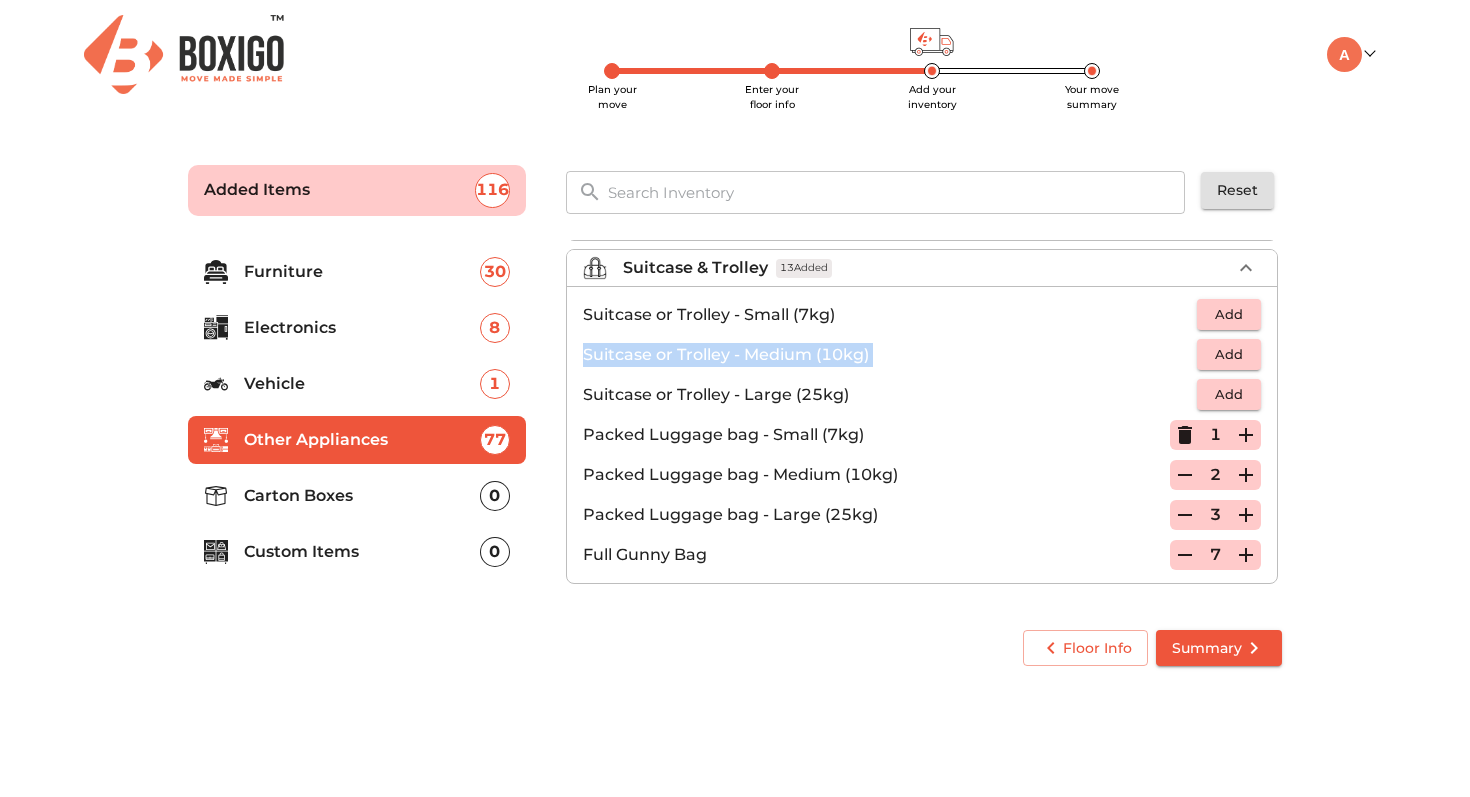 click 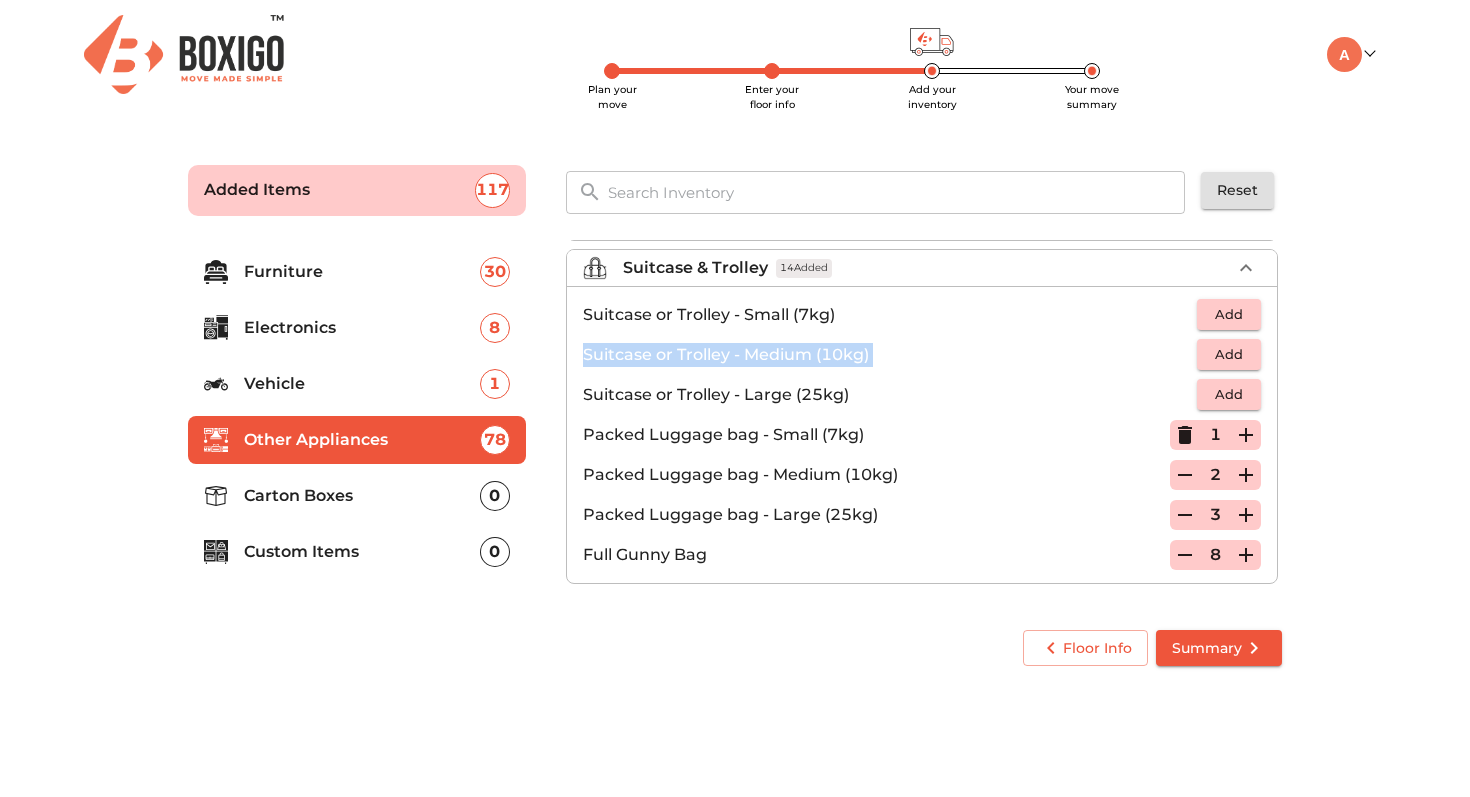 click 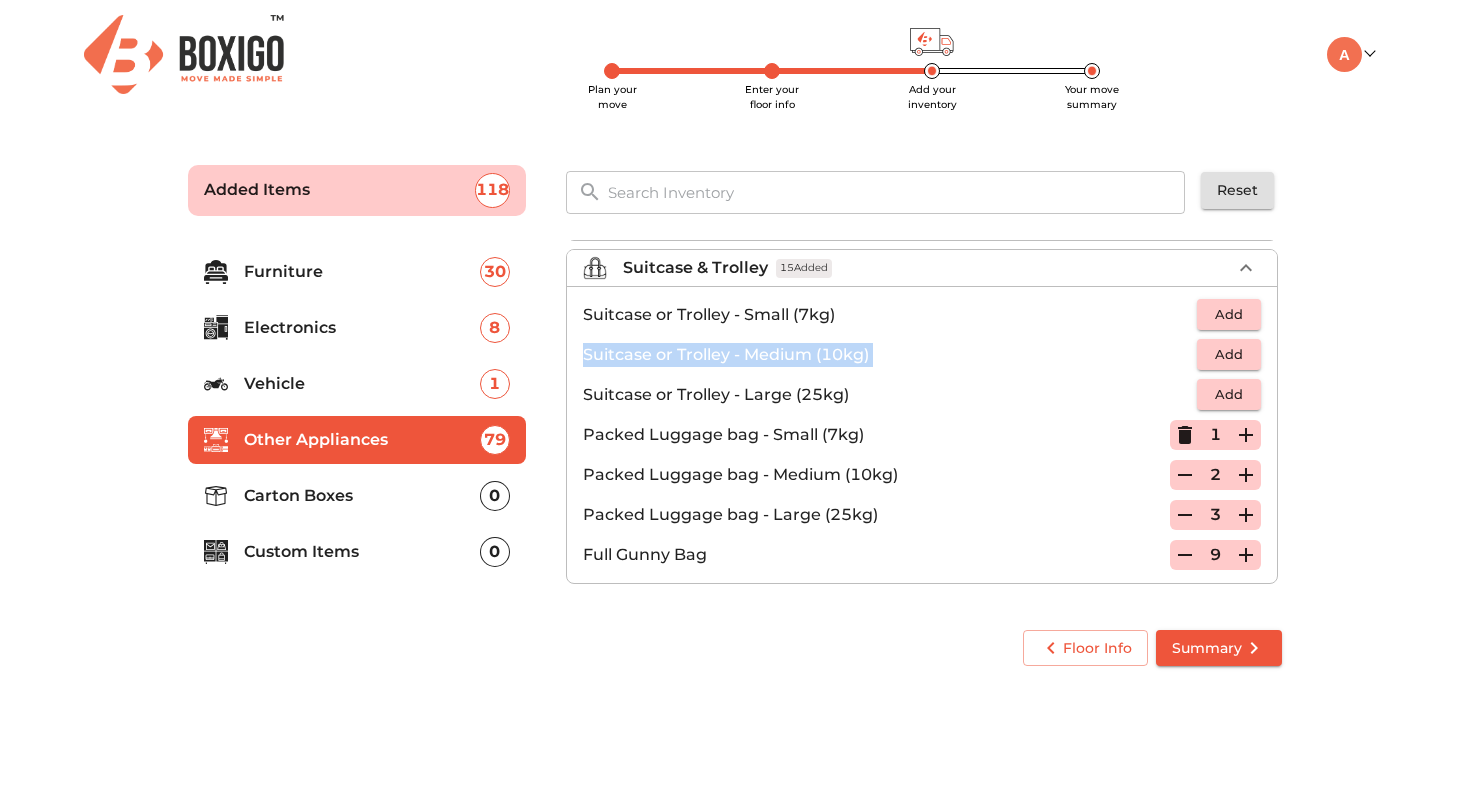 click 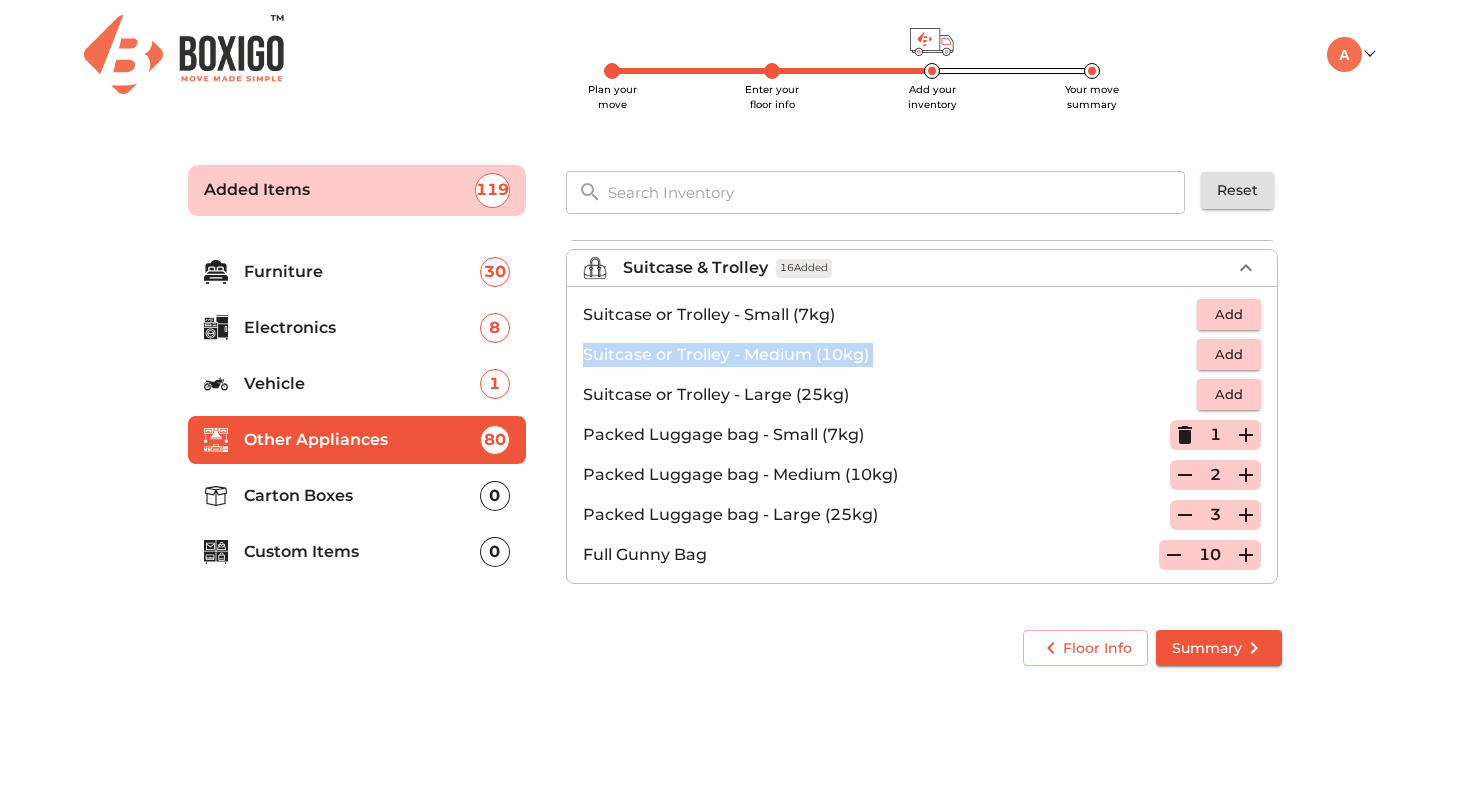 click 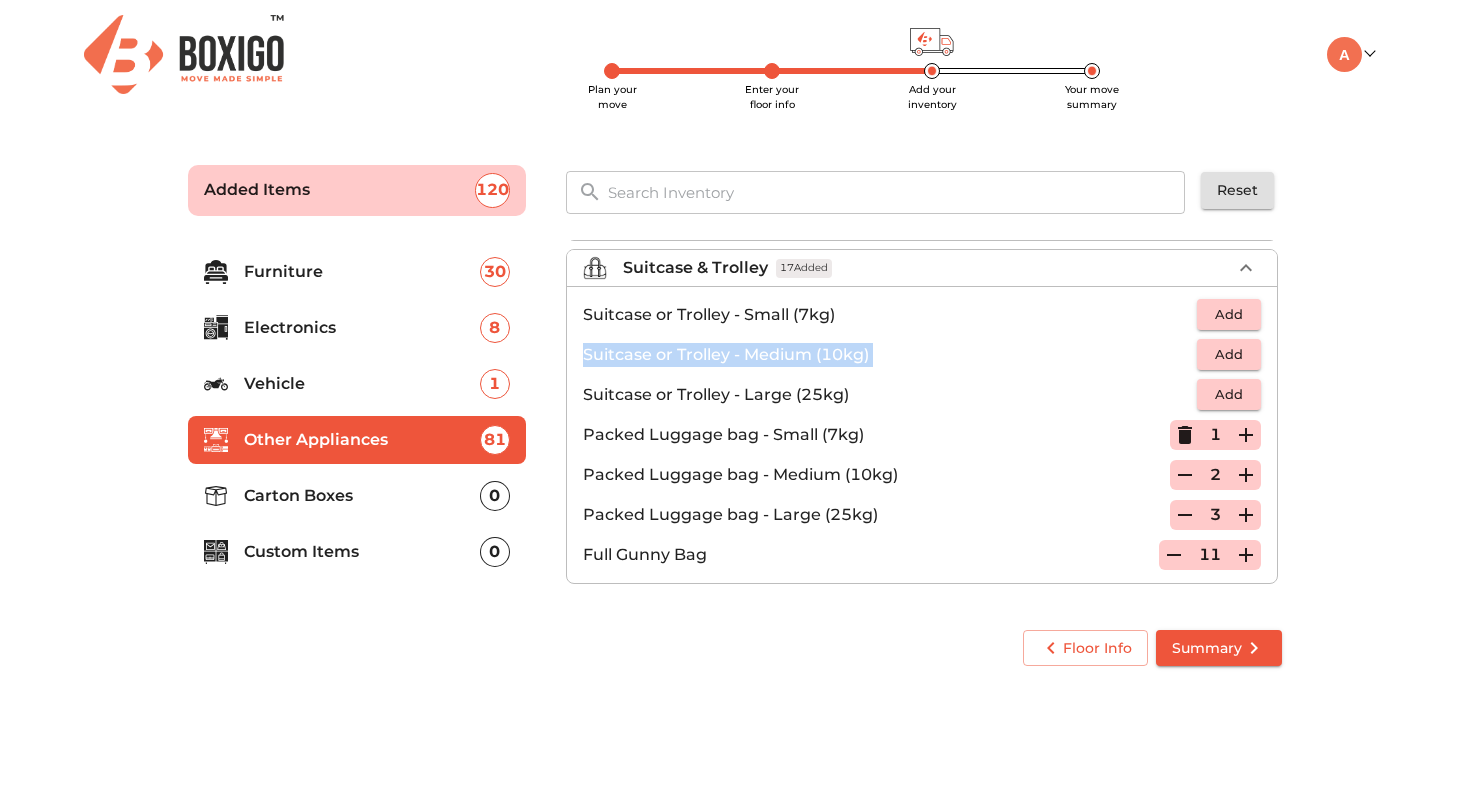 click 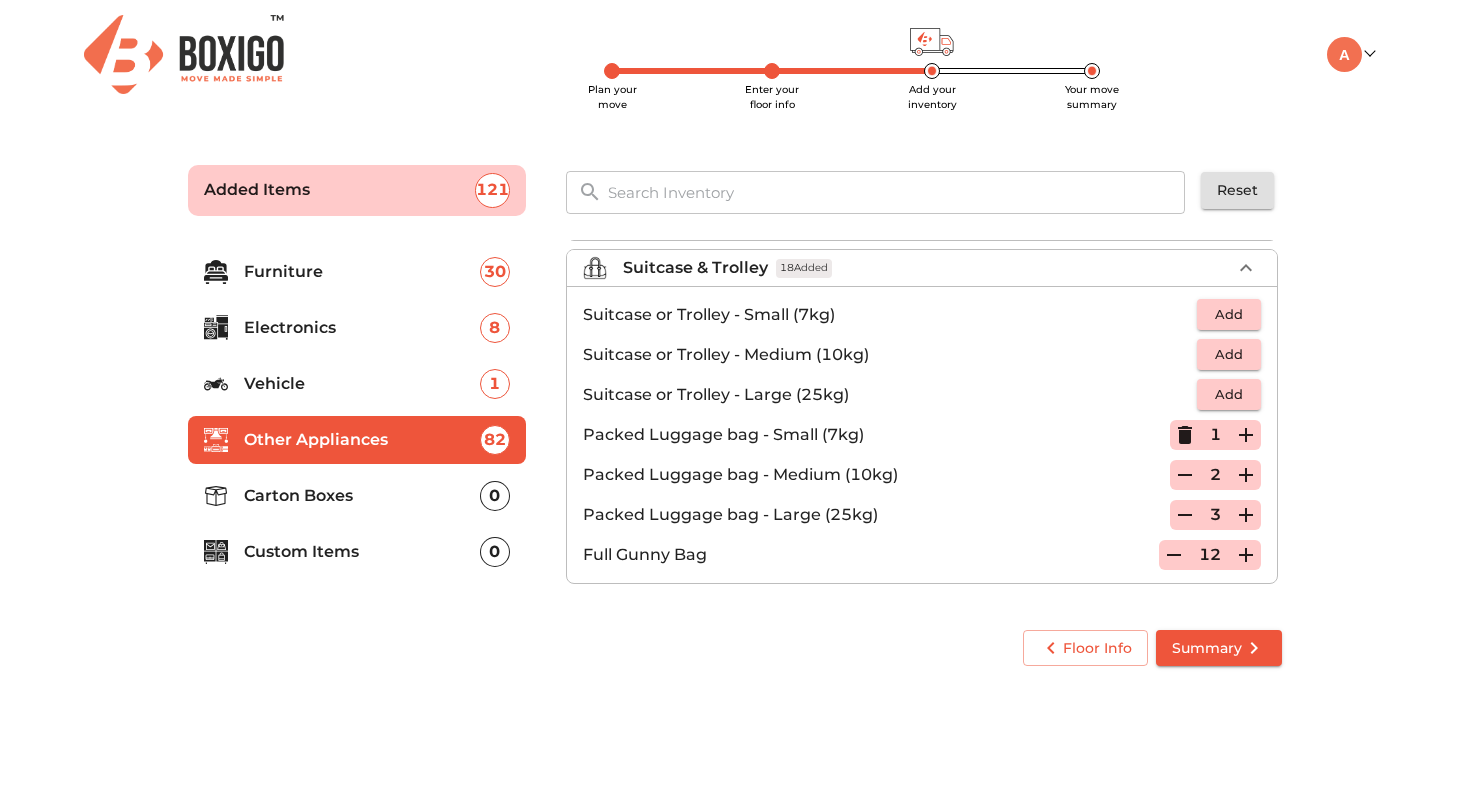 click on "Gym & Sports 5  Added Musical Instruments Fragile 51  Added Home Appliances 3  Added Utility 5  Added Suitcase & Trolley 18  Added Suitcase or Trolley - Small (7kg) Add Suitcase or Trolley - Medium (10kg) Add Suitcase or Trolley - Large (25kg) Add Packed Luggage bag - Small (7kg) 1 Packed Luggage bag - Medium (10kg) 2 Packed Luggage bag - Large (25kg) 3 Full Gunny Bag 12" at bounding box center [924, 421] 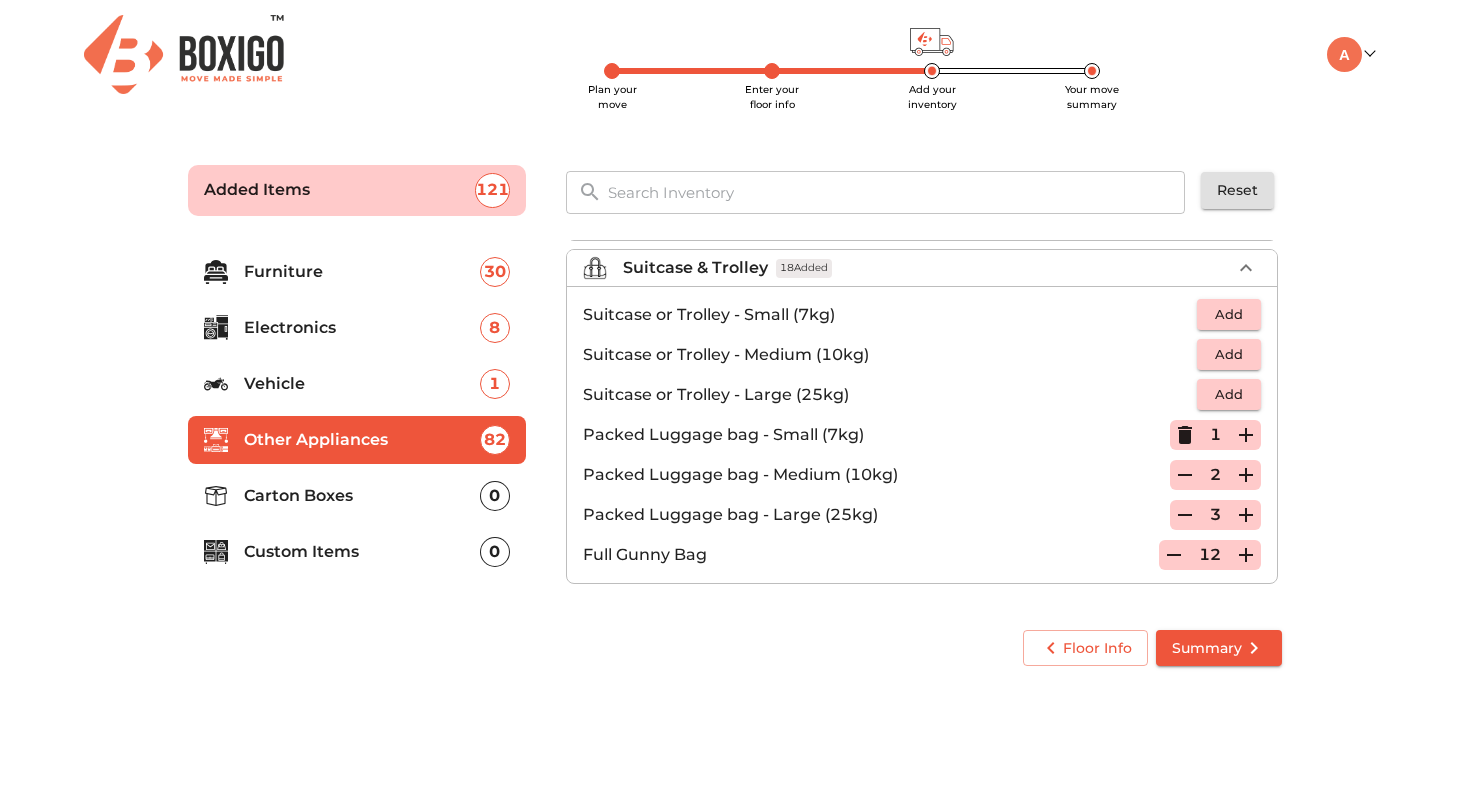 click on "Carton Boxes" at bounding box center (362, 496) 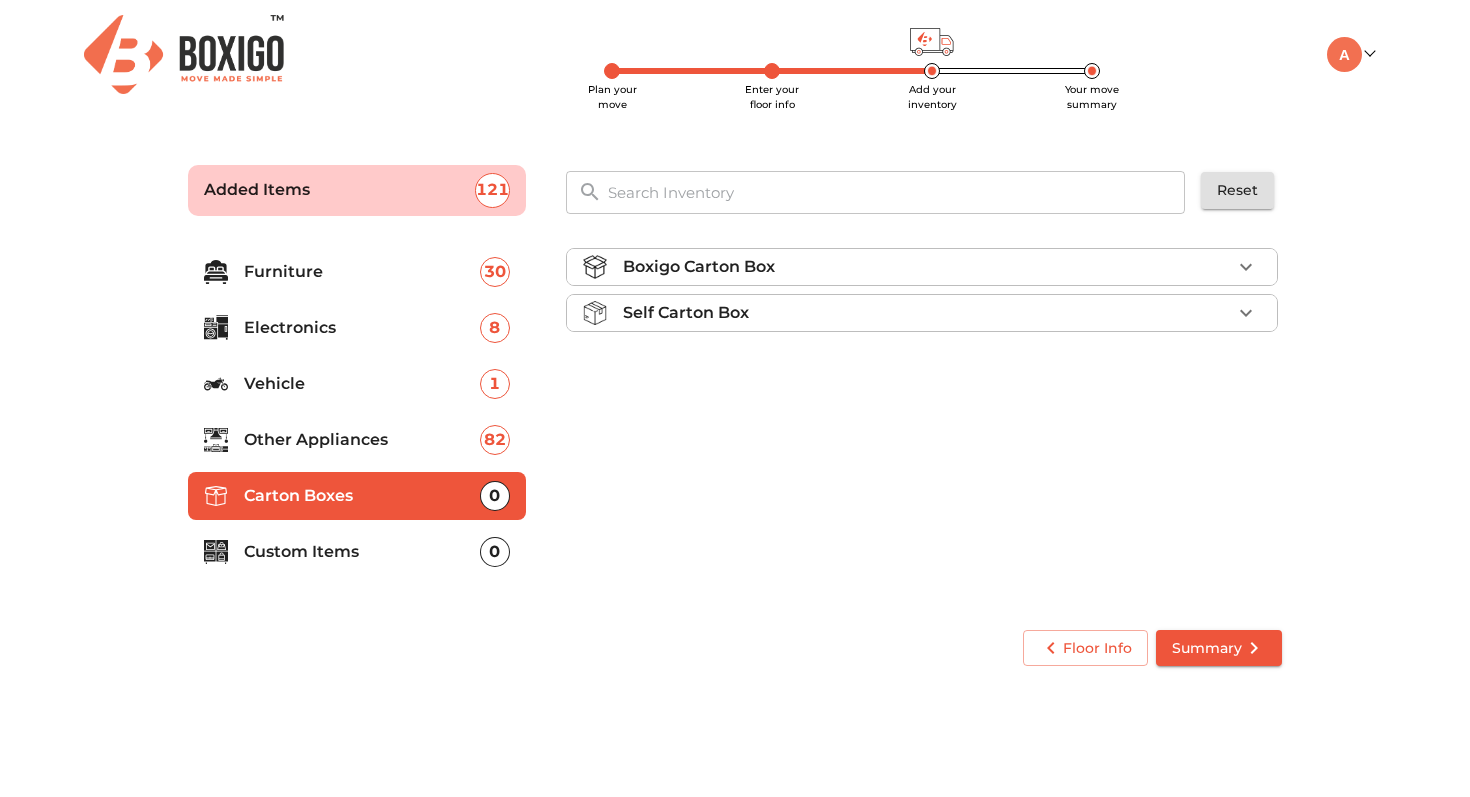 click on "Boxigo Carton Box" at bounding box center (927, 267) 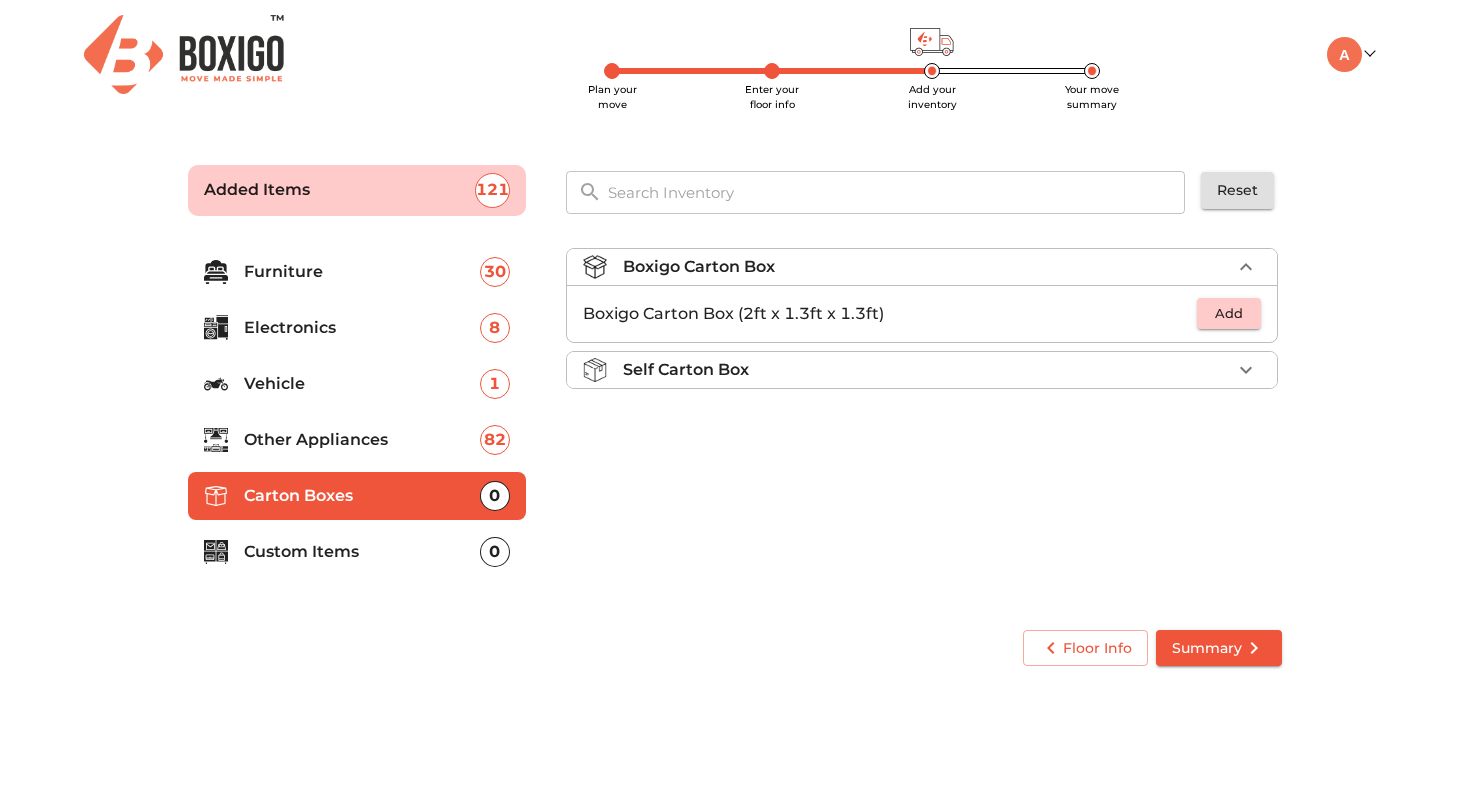 click on "Self Carton Box" at bounding box center (927, 370) 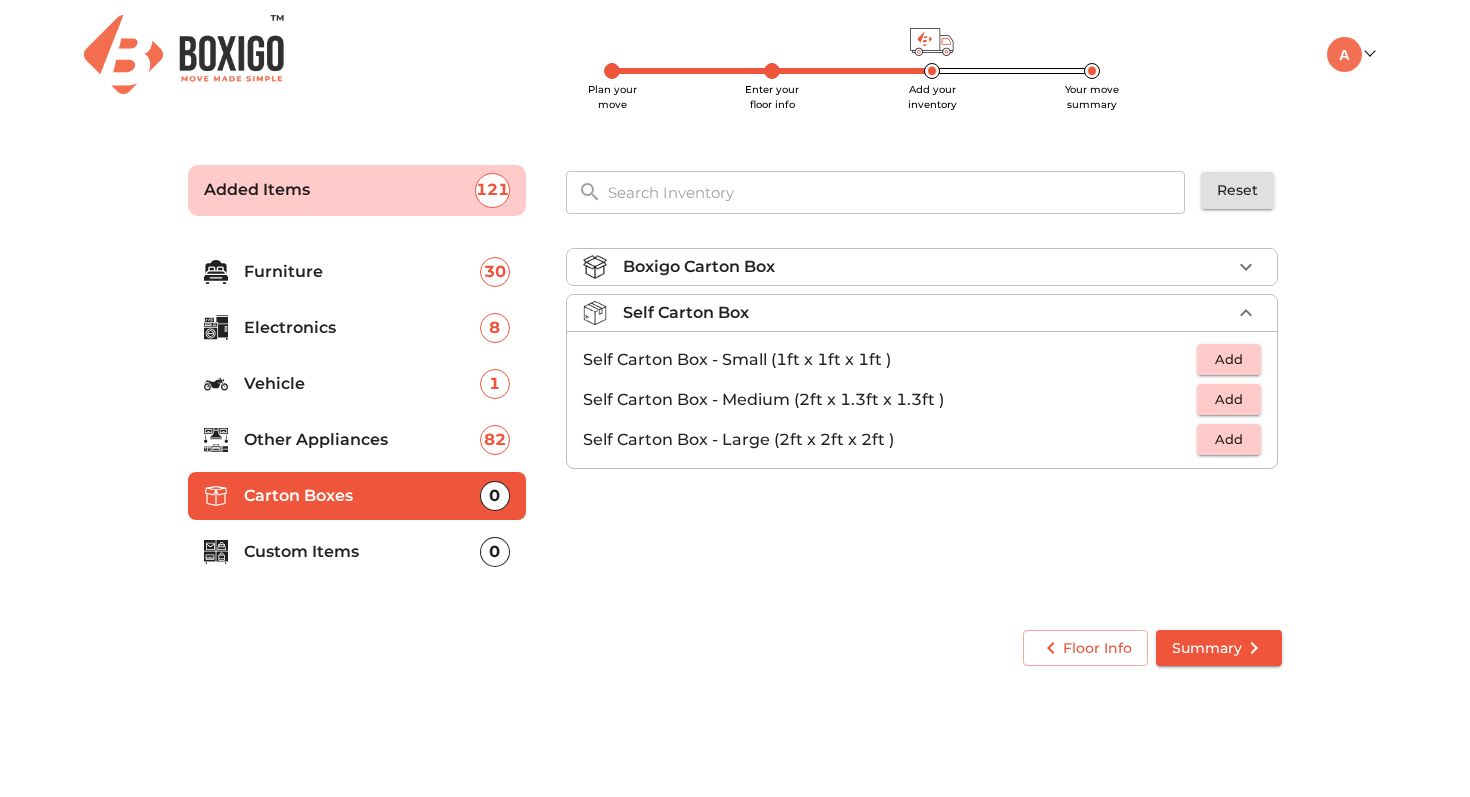 click on "Boxigo Carton Box" at bounding box center [927, 267] 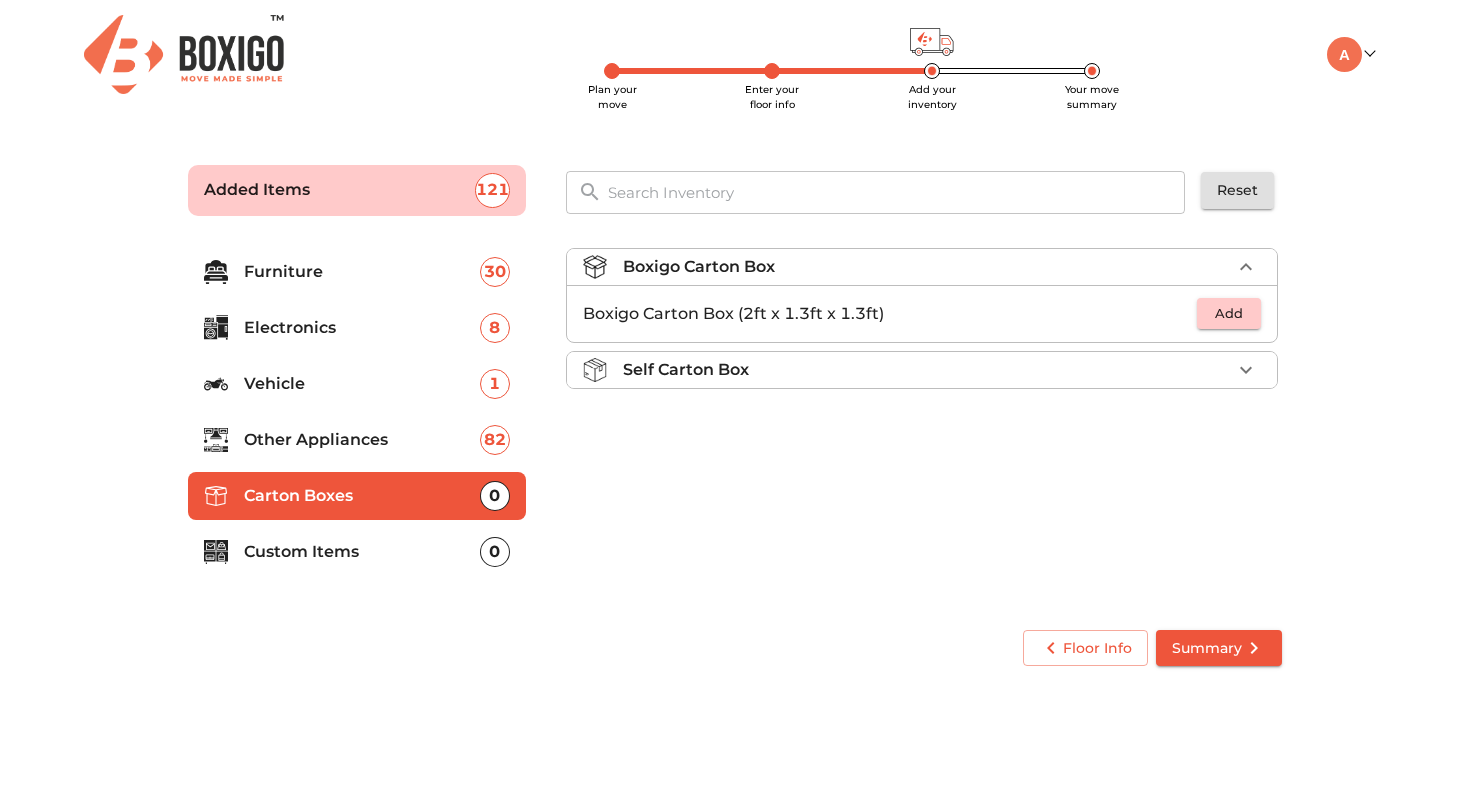 click on "Custom Items 0" at bounding box center [357, 552] 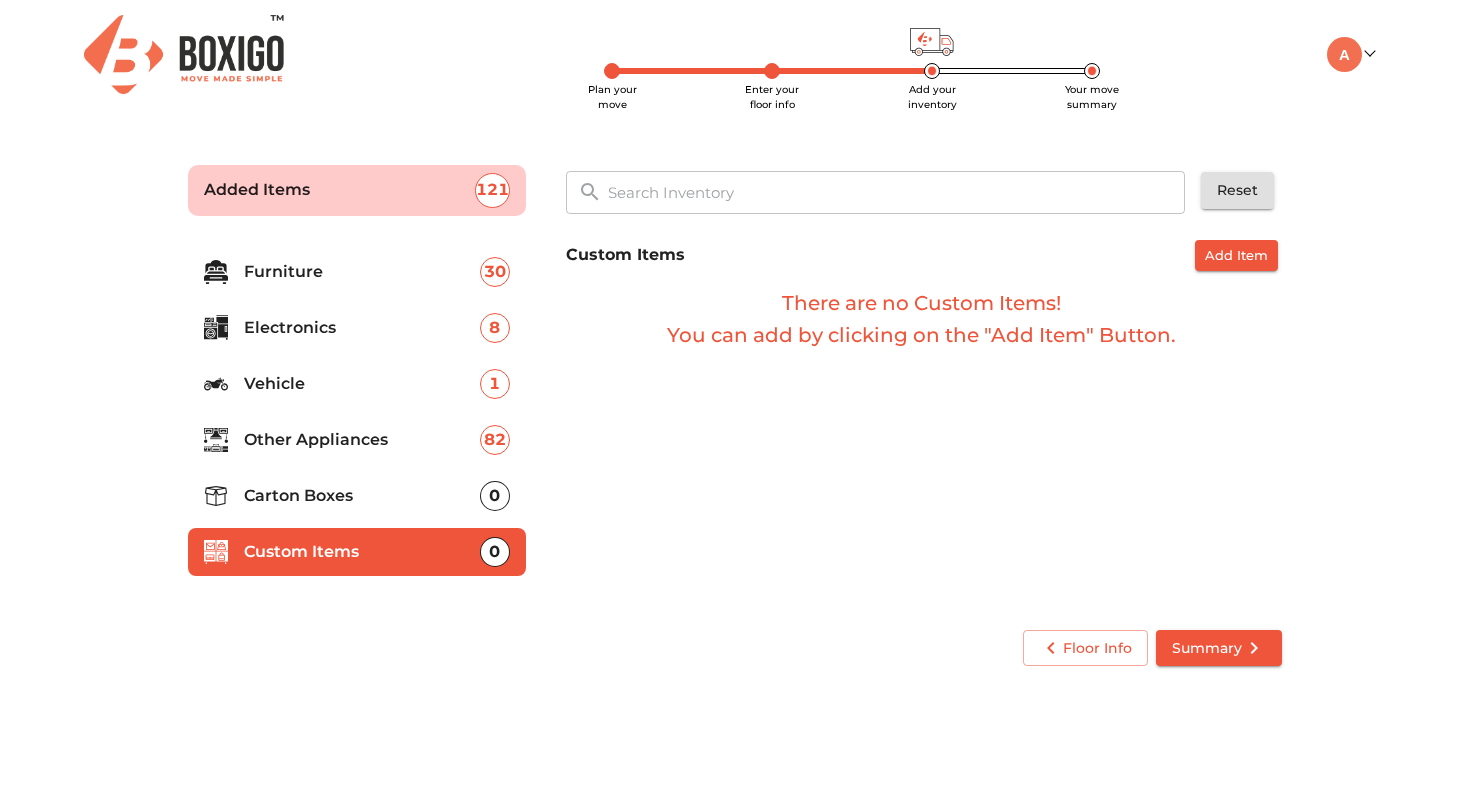 click on "Summary" at bounding box center (1219, 648) 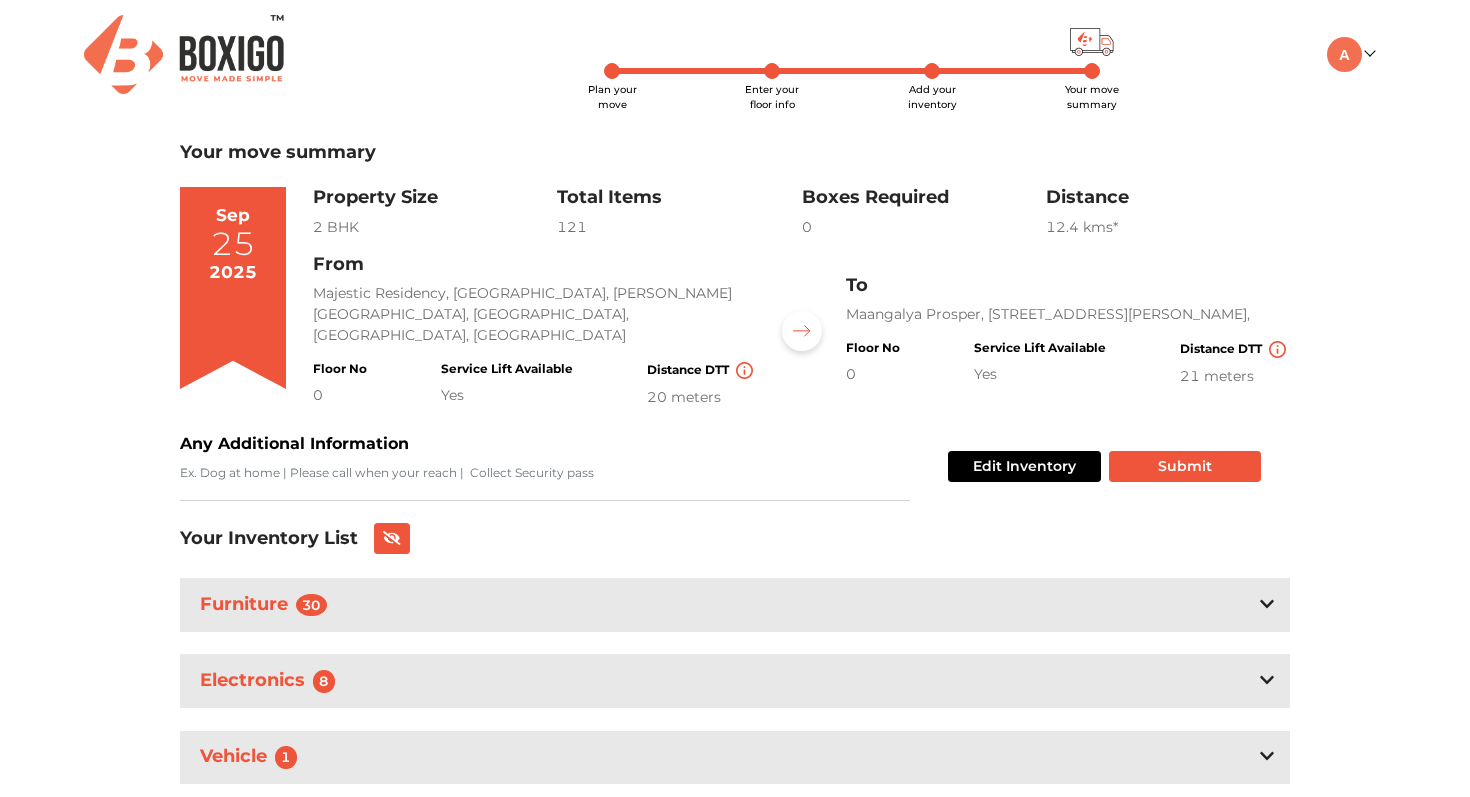scroll, scrollTop: 136, scrollLeft: 0, axis: vertical 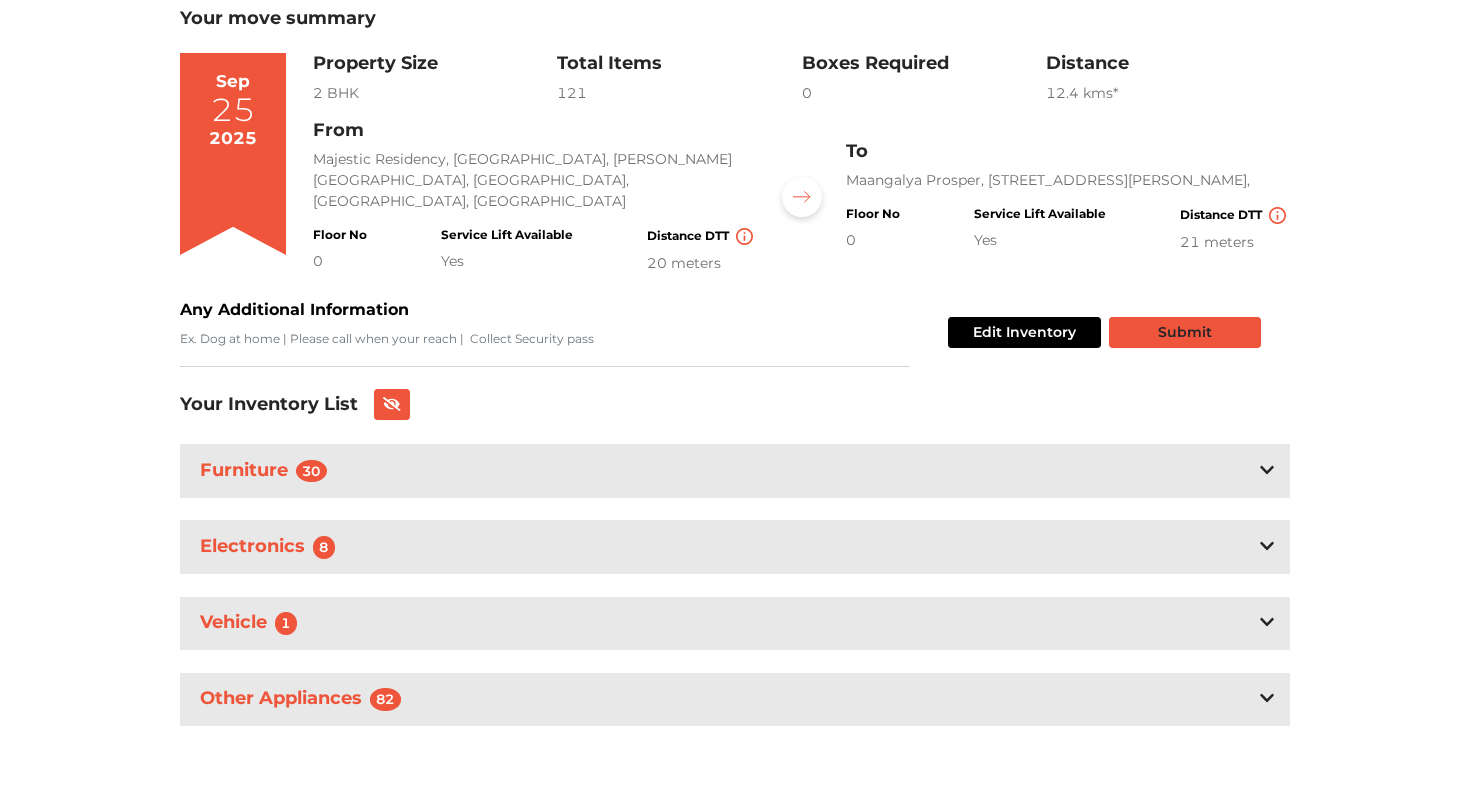 click on "Submit" at bounding box center (1185, 332) 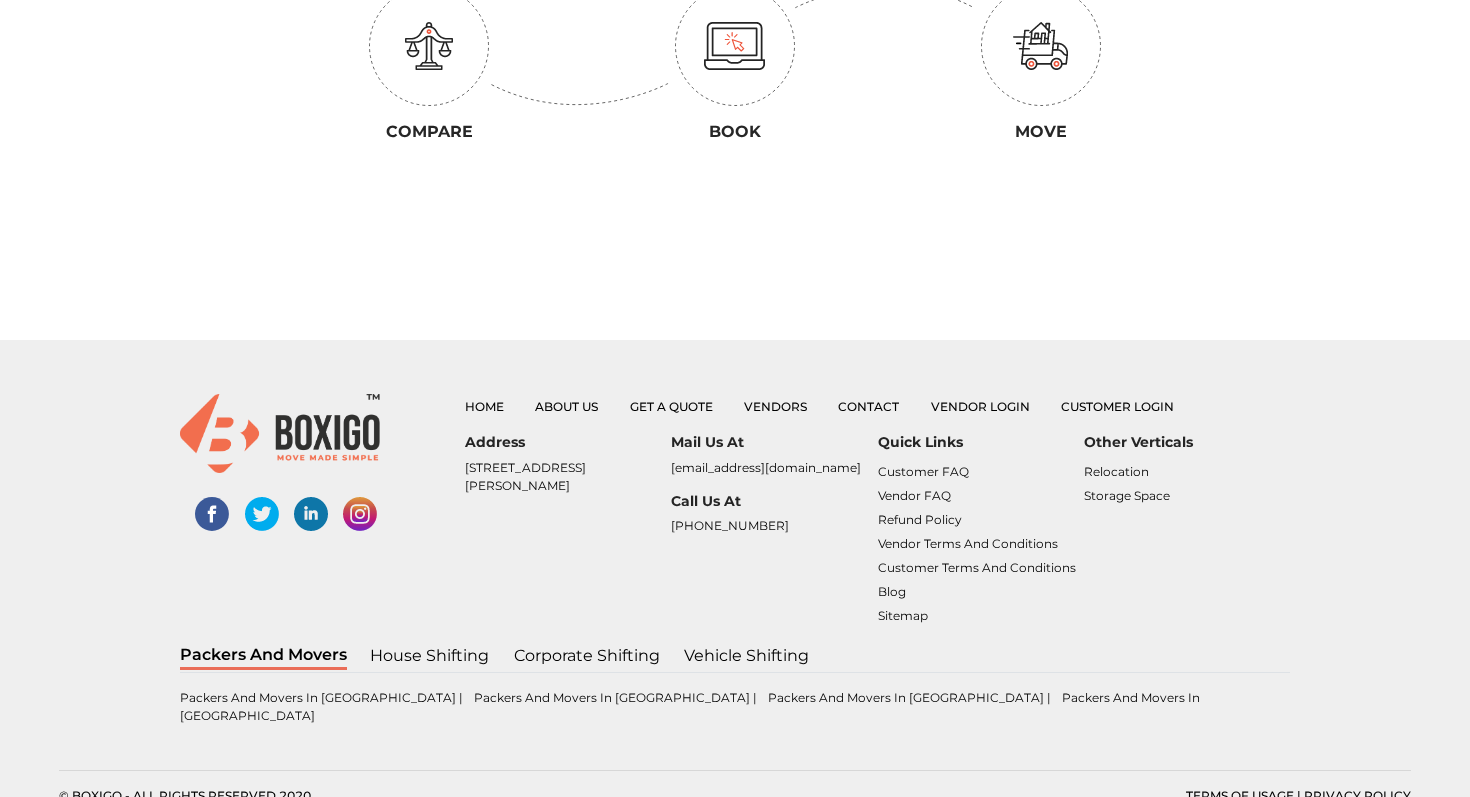 scroll, scrollTop: 0, scrollLeft: 0, axis: both 